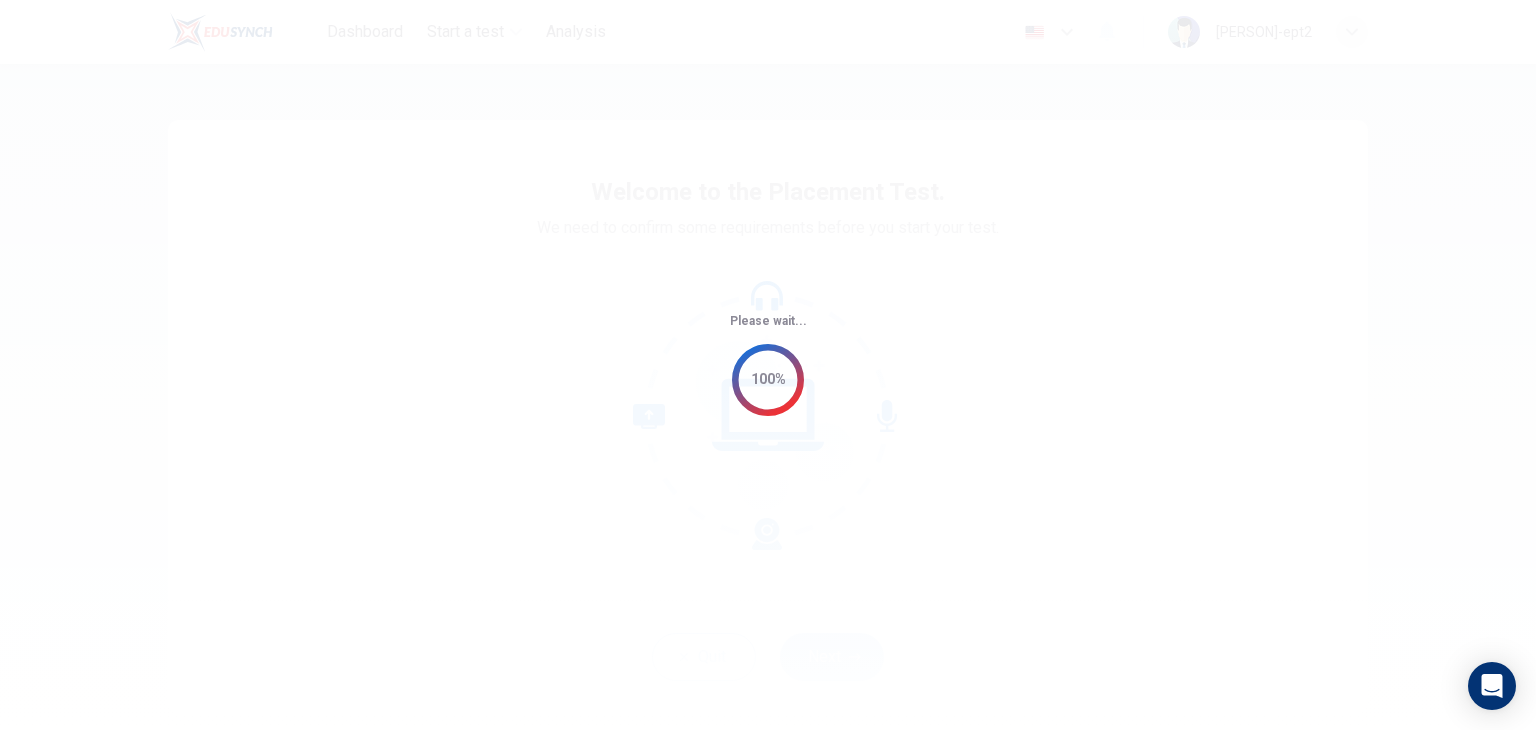 scroll, scrollTop: 0, scrollLeft: 0, axis: both 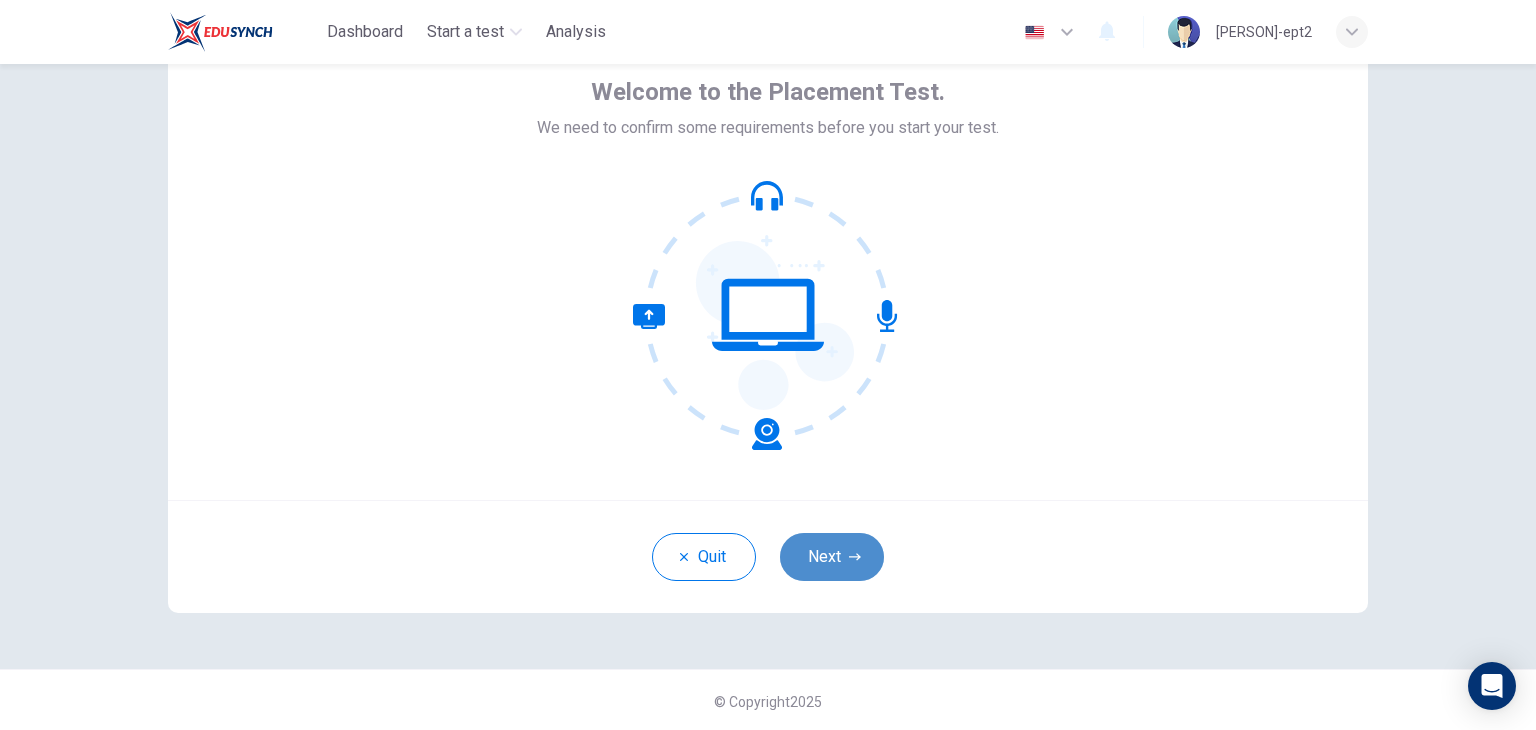 click on "Next" at bounding box center (832, 557) 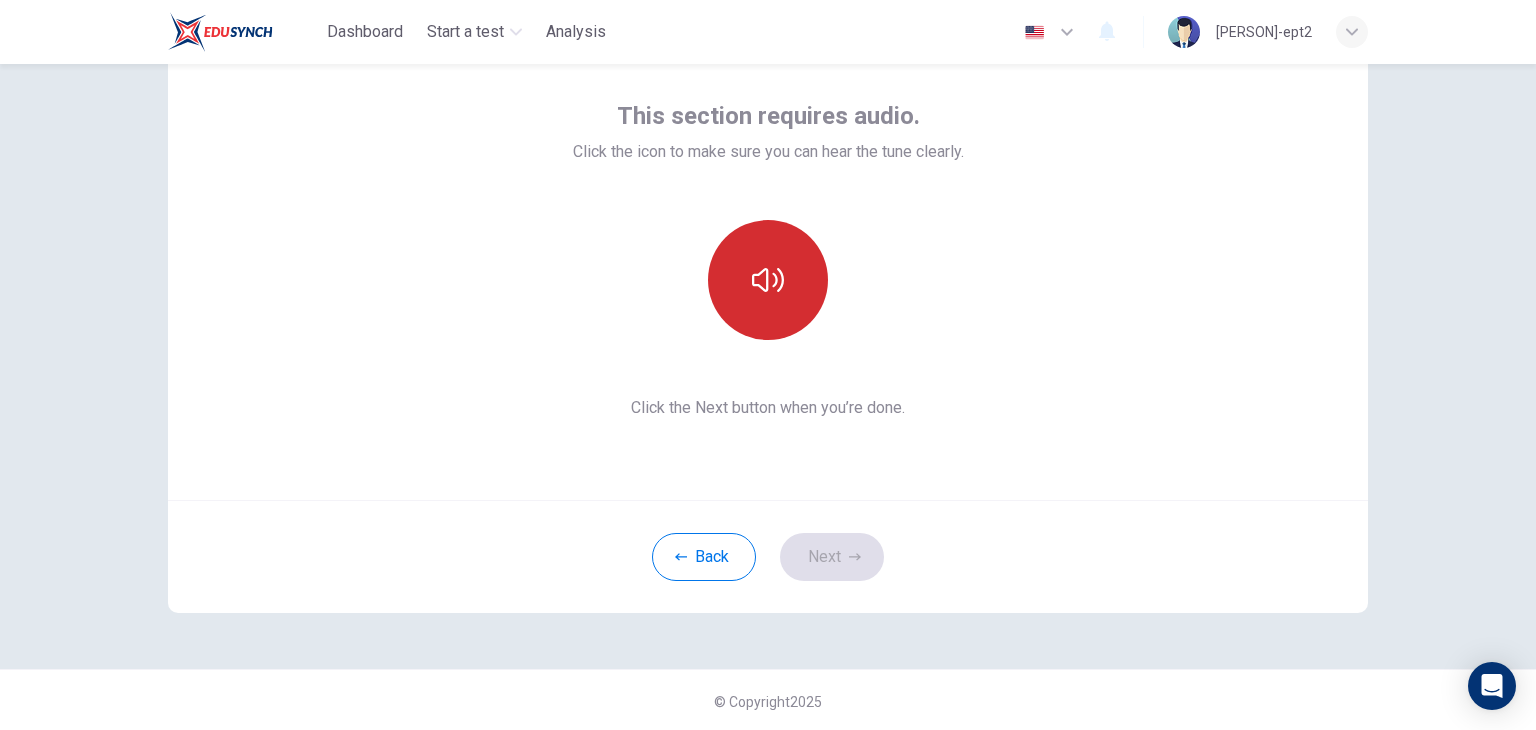 click 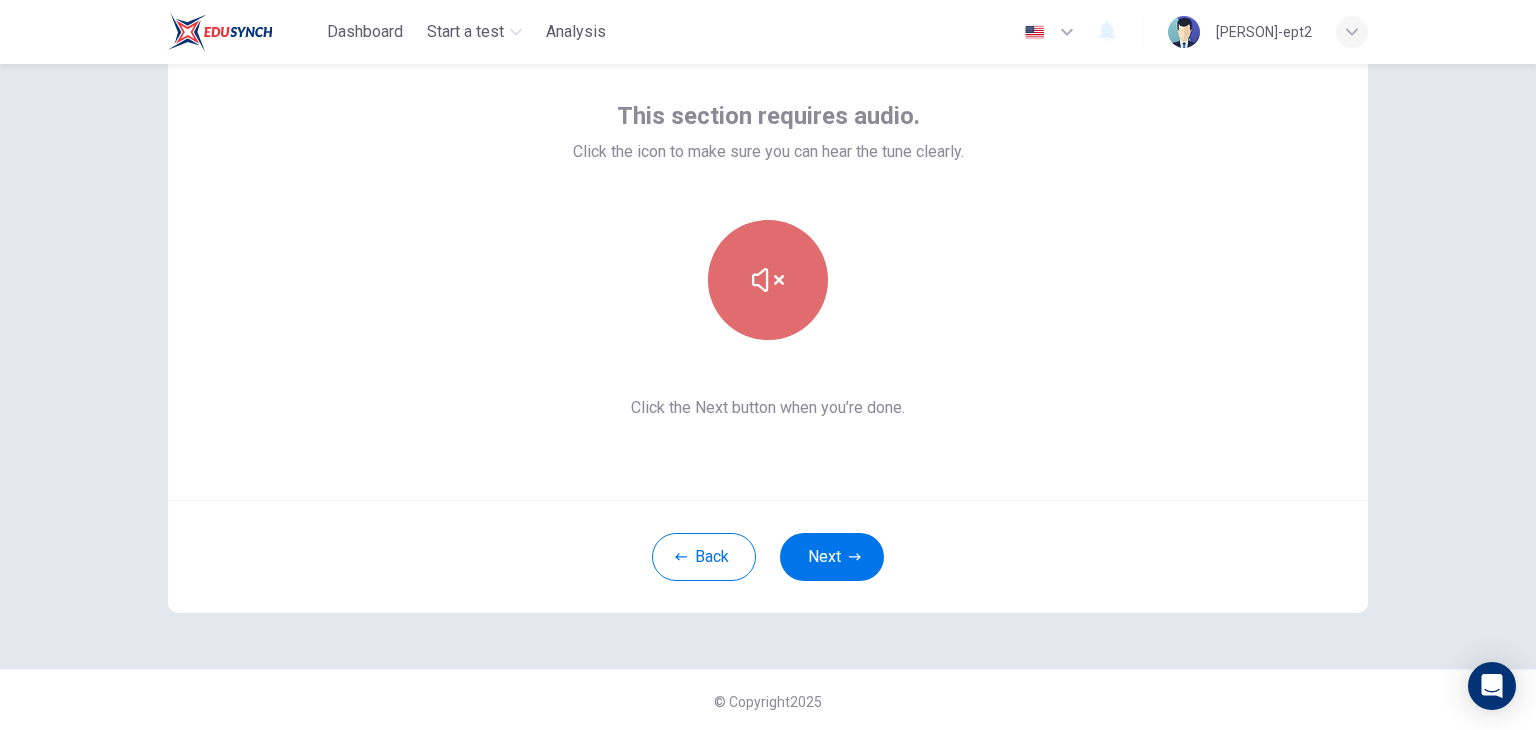 click 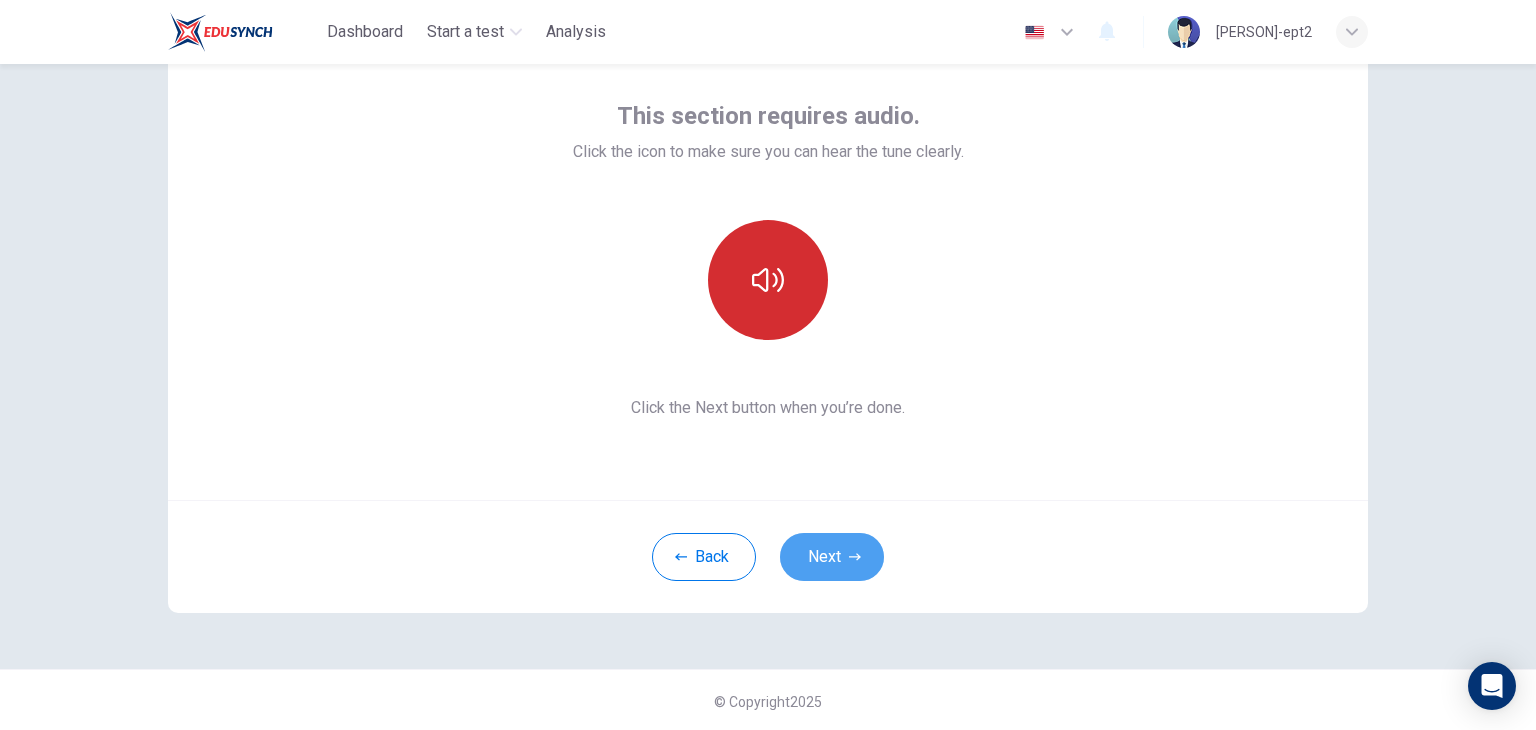 click on "Next" at bounding box center [832, 557] 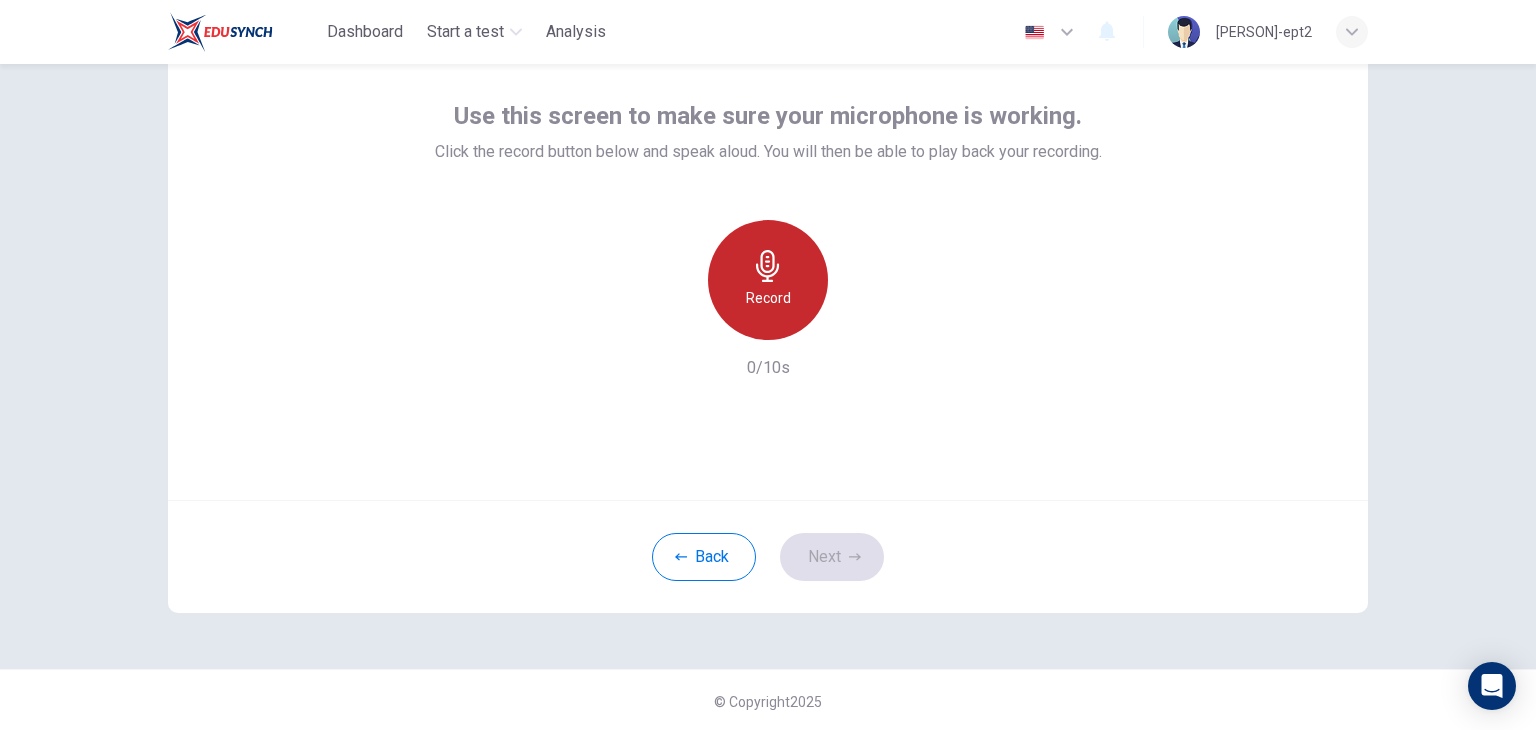 click 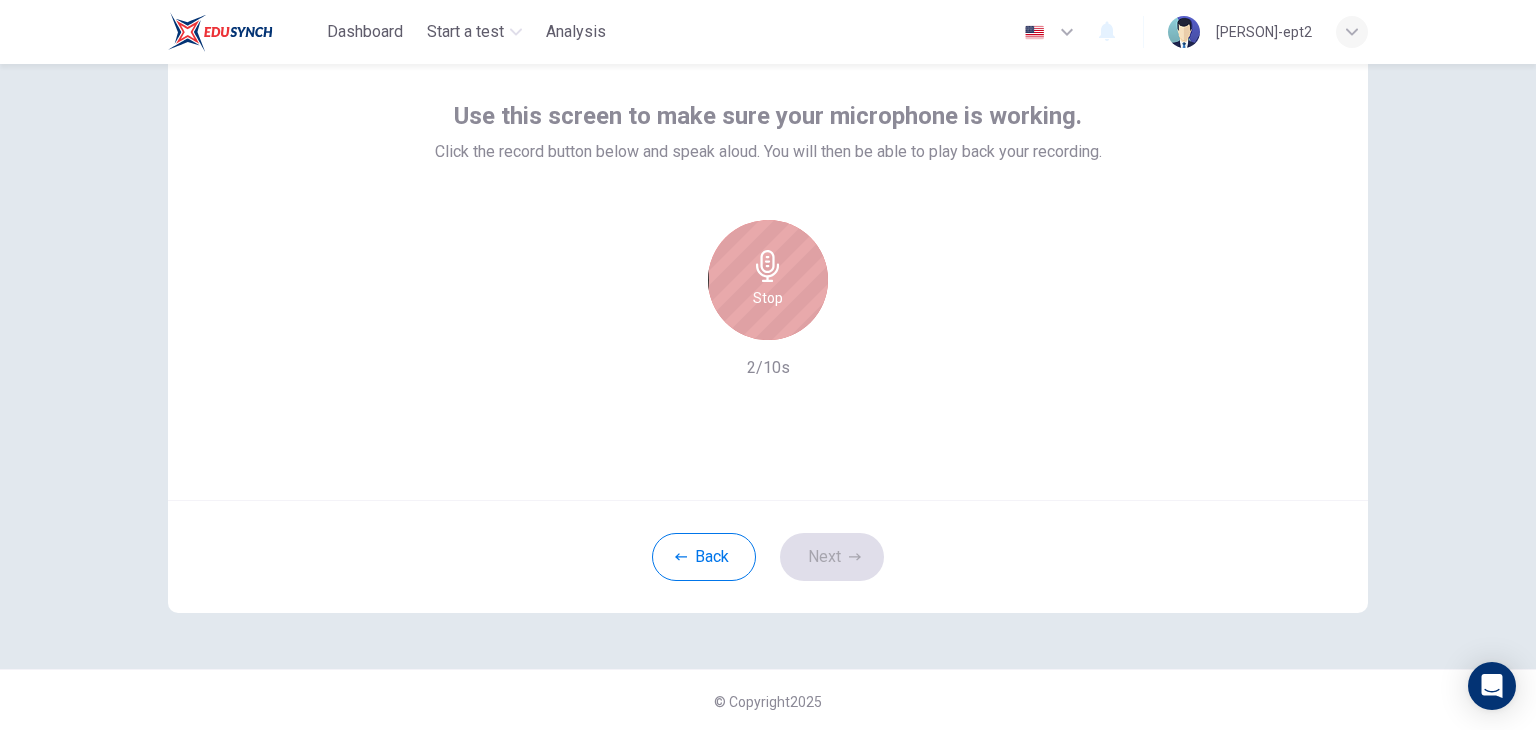 click 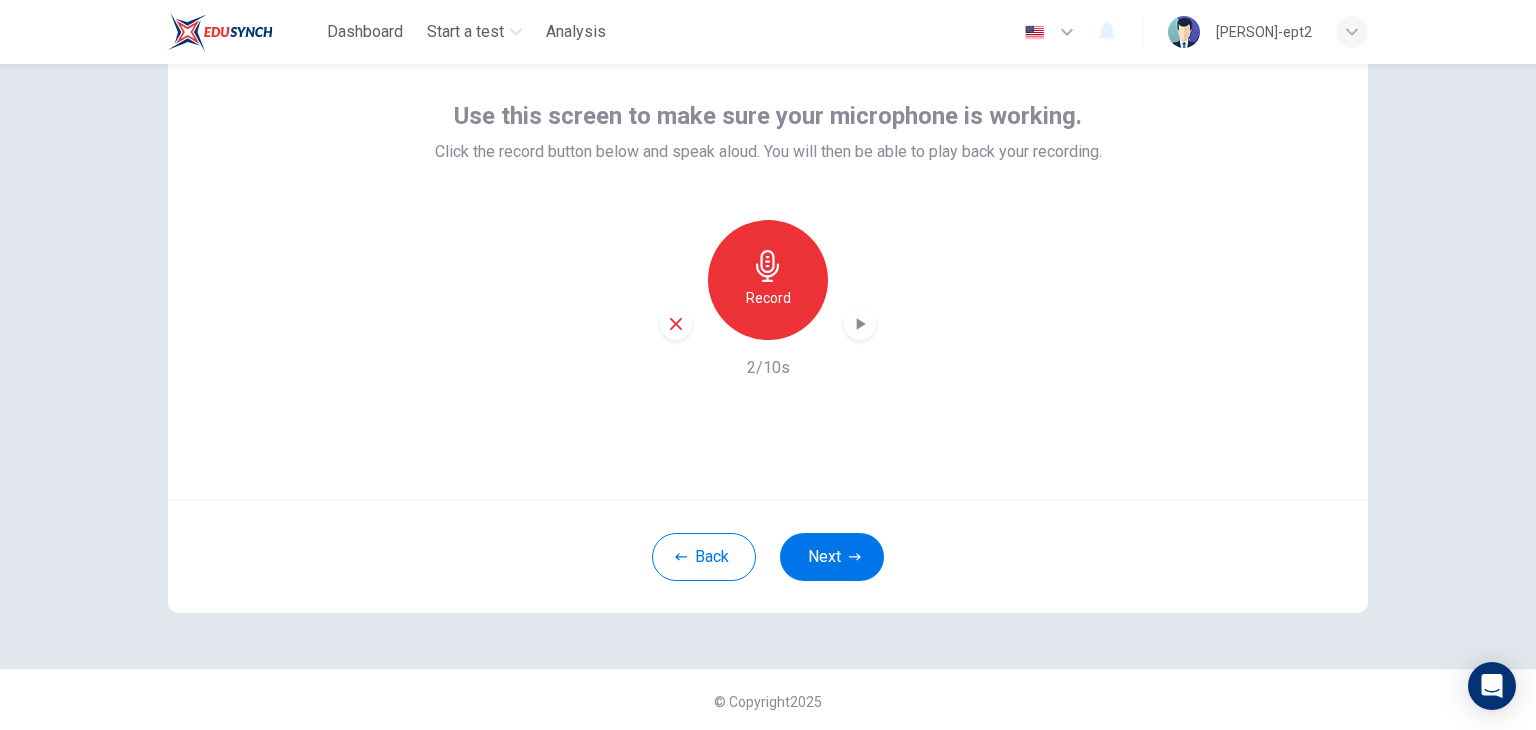 click 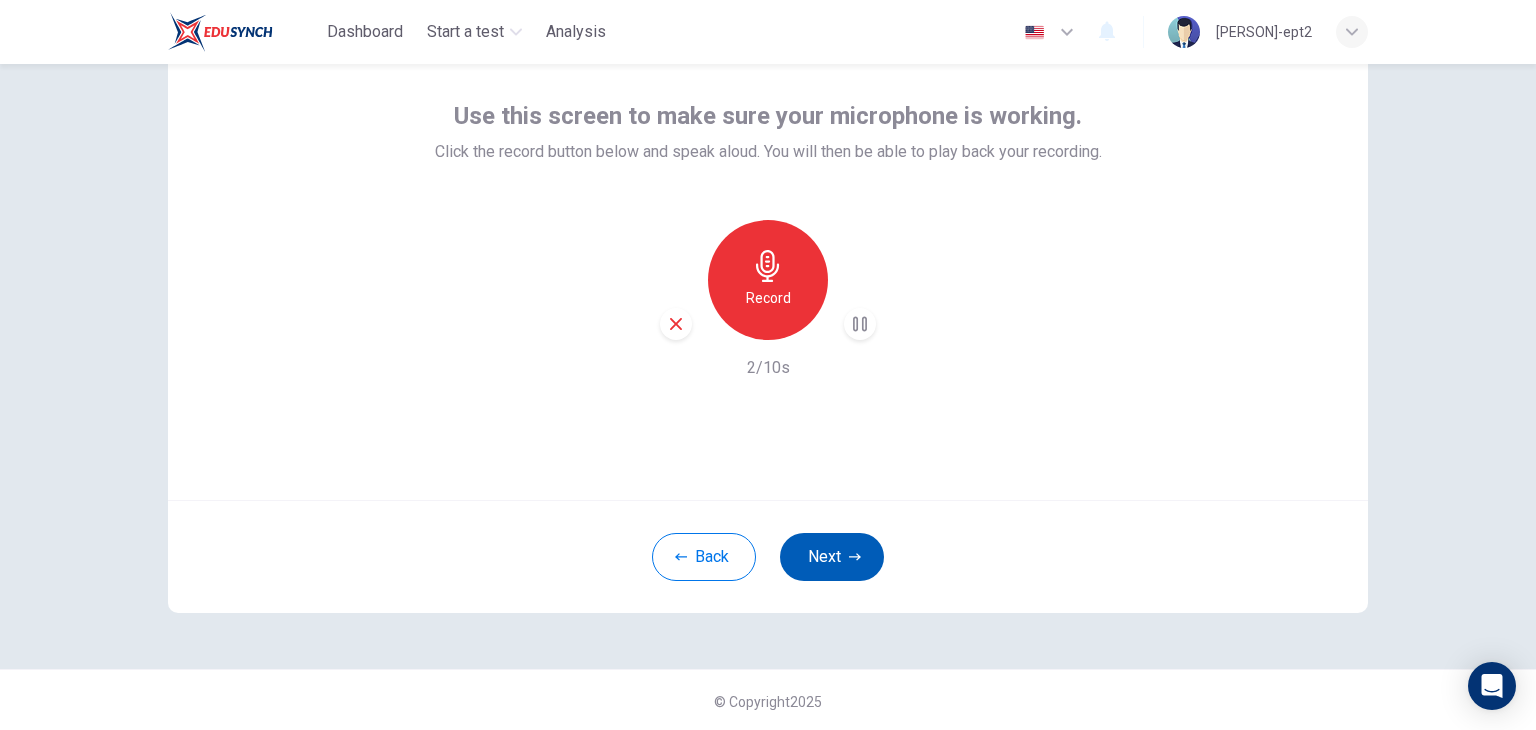 click on "Next" at bounding box center (832, 557) 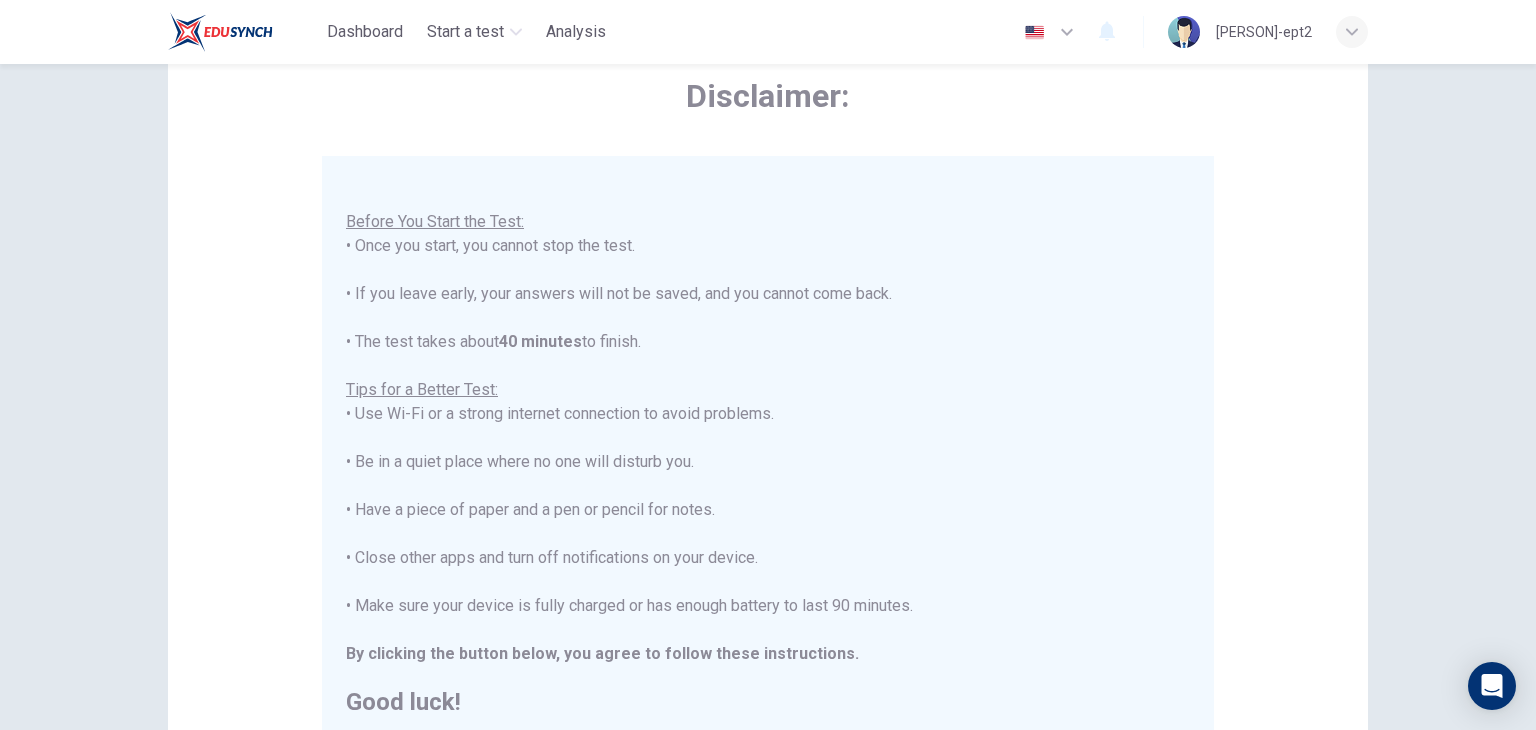 scroll, scrollTop: 23, scrollLeft: 0, axis: vertical 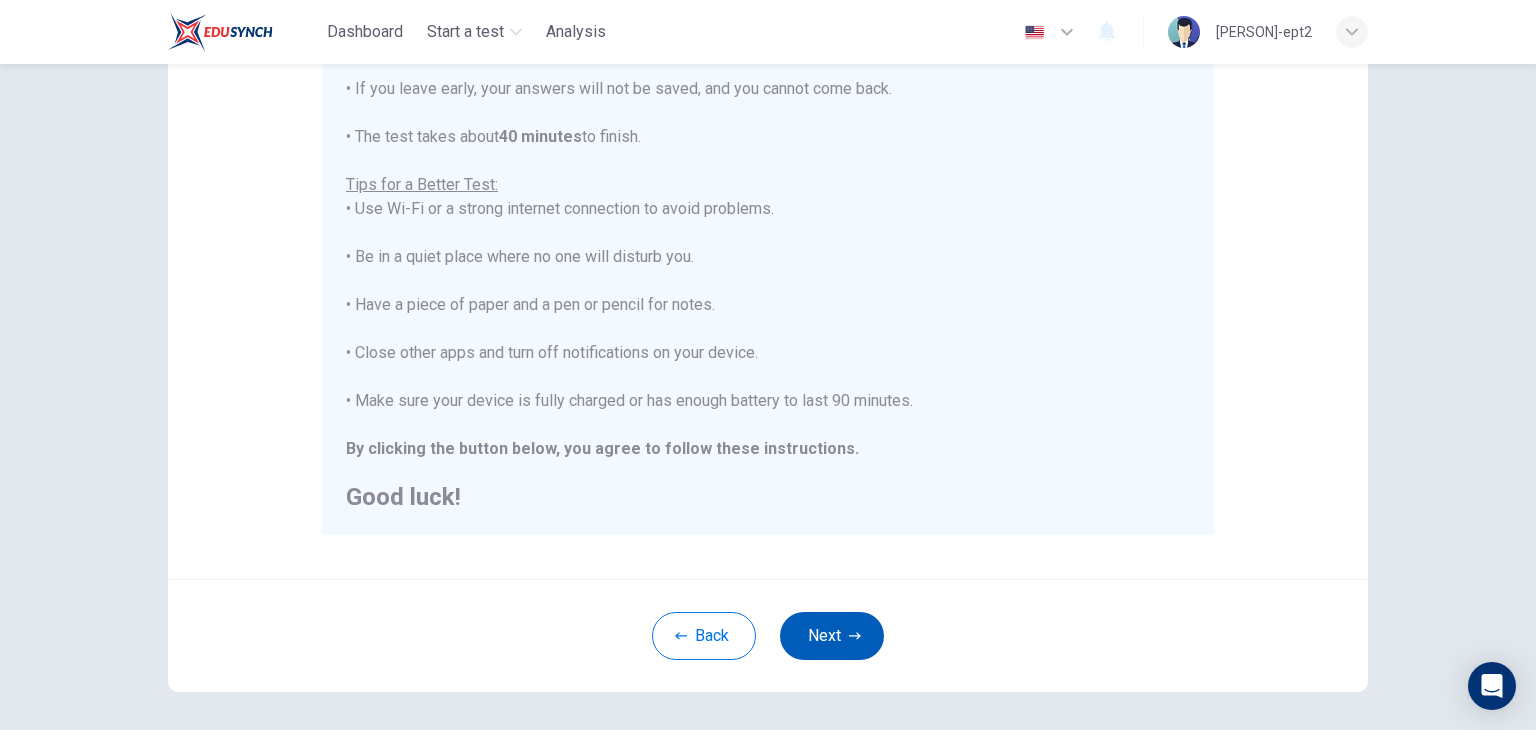 click on "Next" at bounding box center (832, 636) 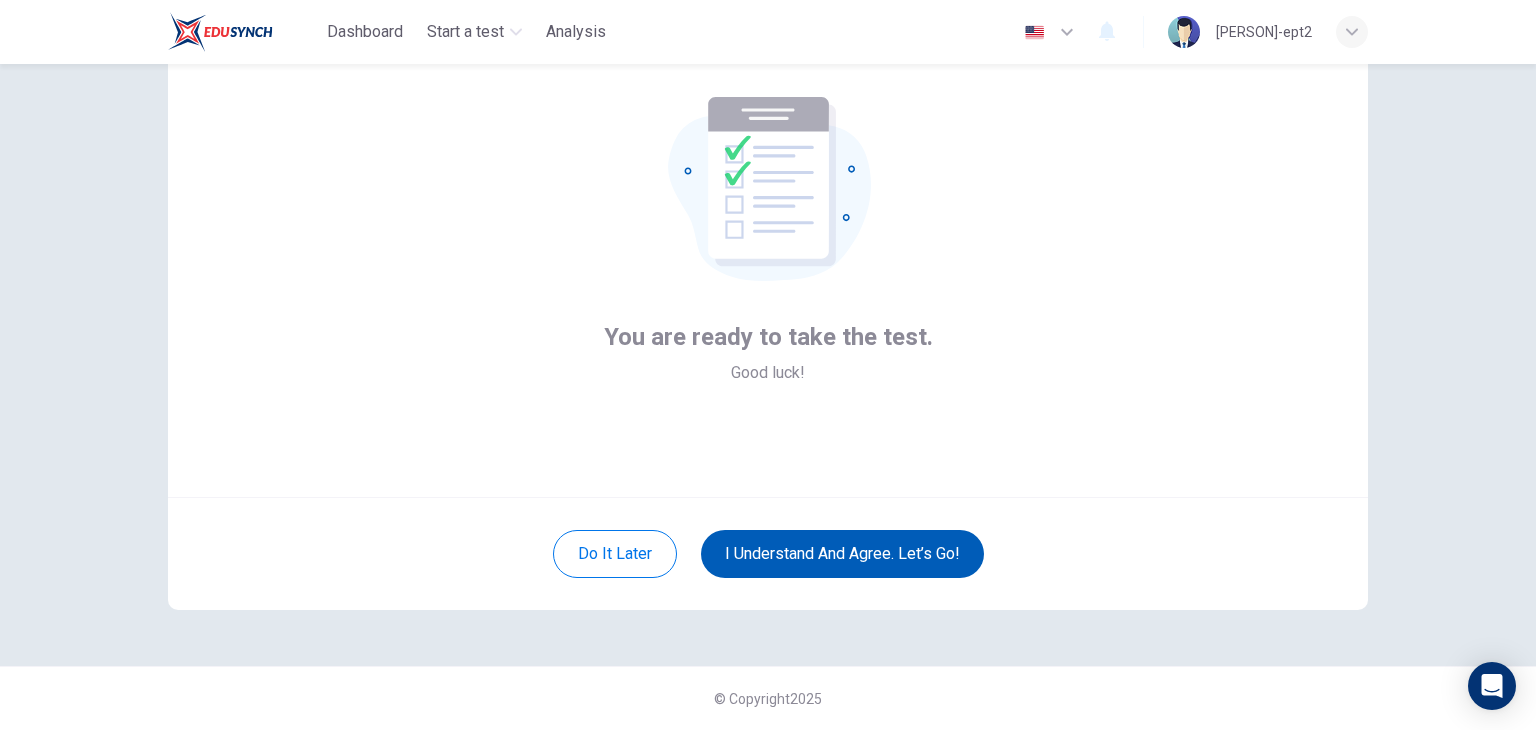 scroll, scrollTop: 103, scrollLeft: 0, axis: vertical 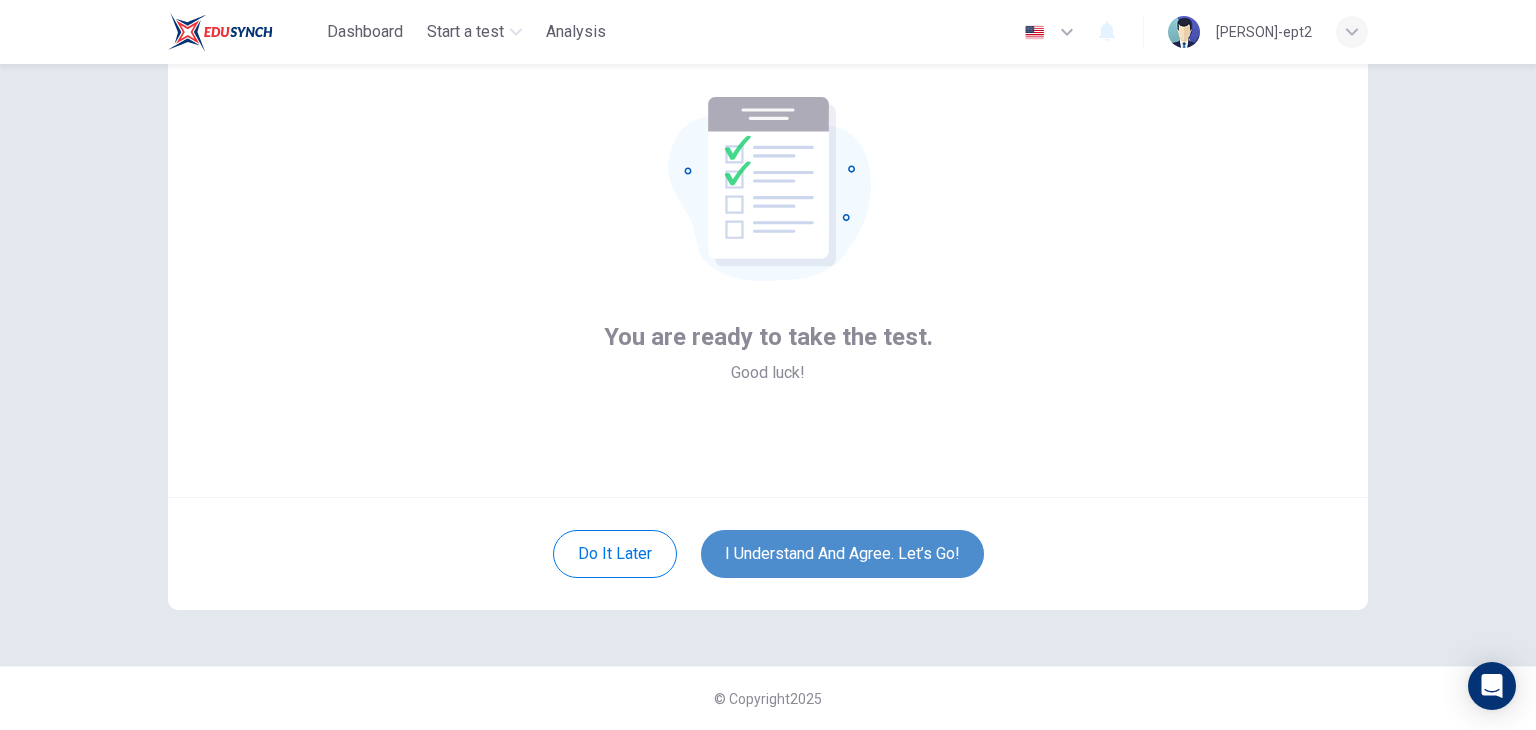 click on "I understand and agree. Let’s go!" at bounding box center [842, 554] 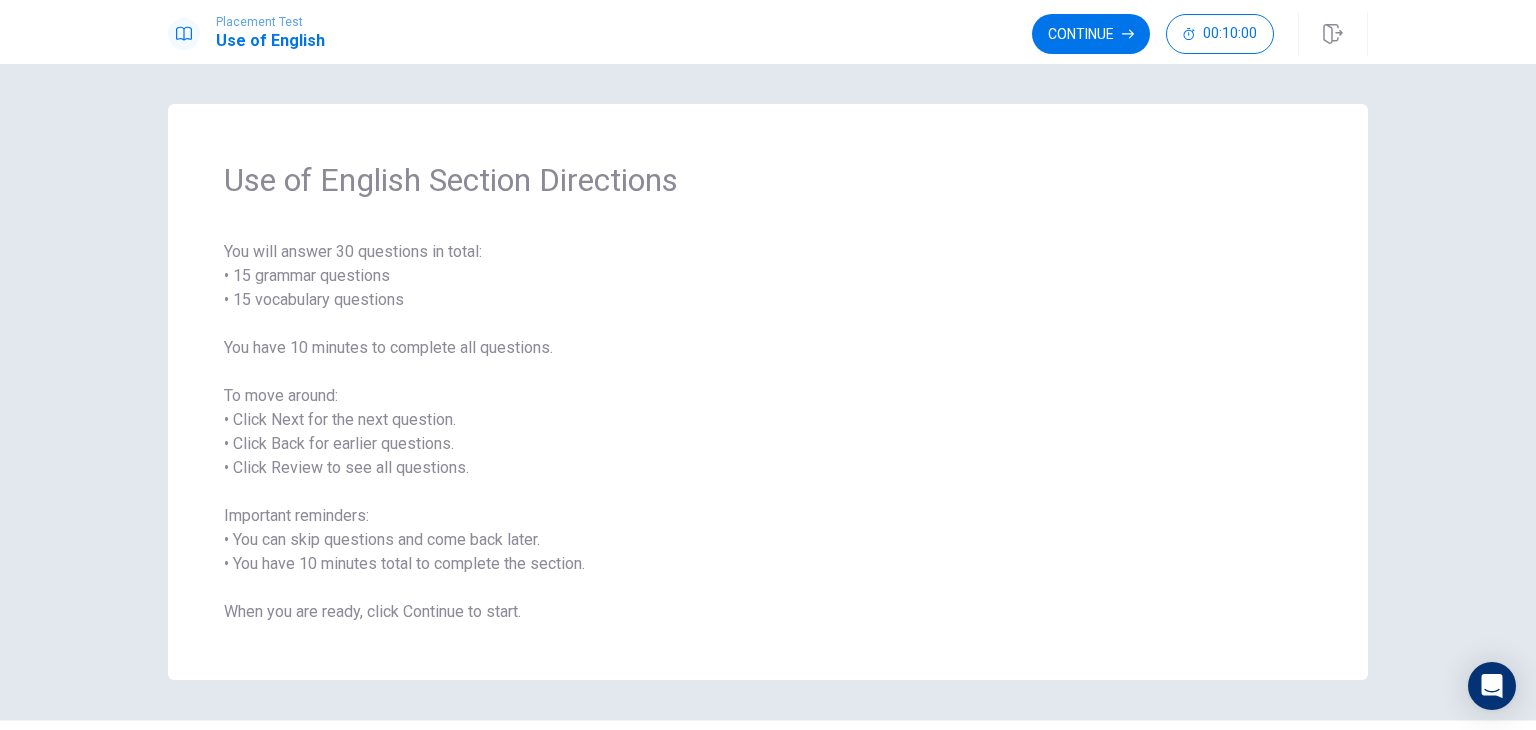 scroll, scrollTop: 54, scrollLeft: 0, axis: vertical 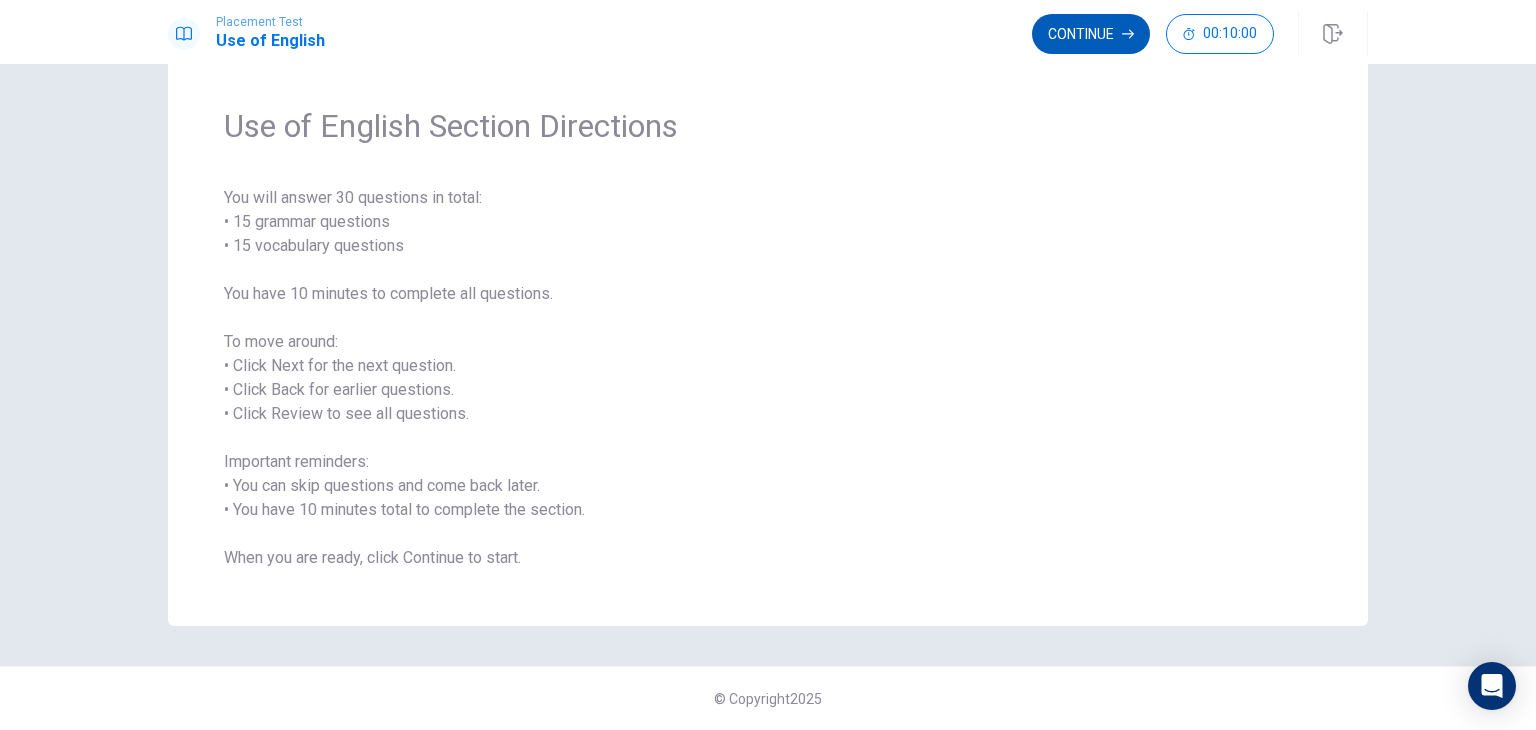 click on "Continue" at bounding box center [1091, 34] 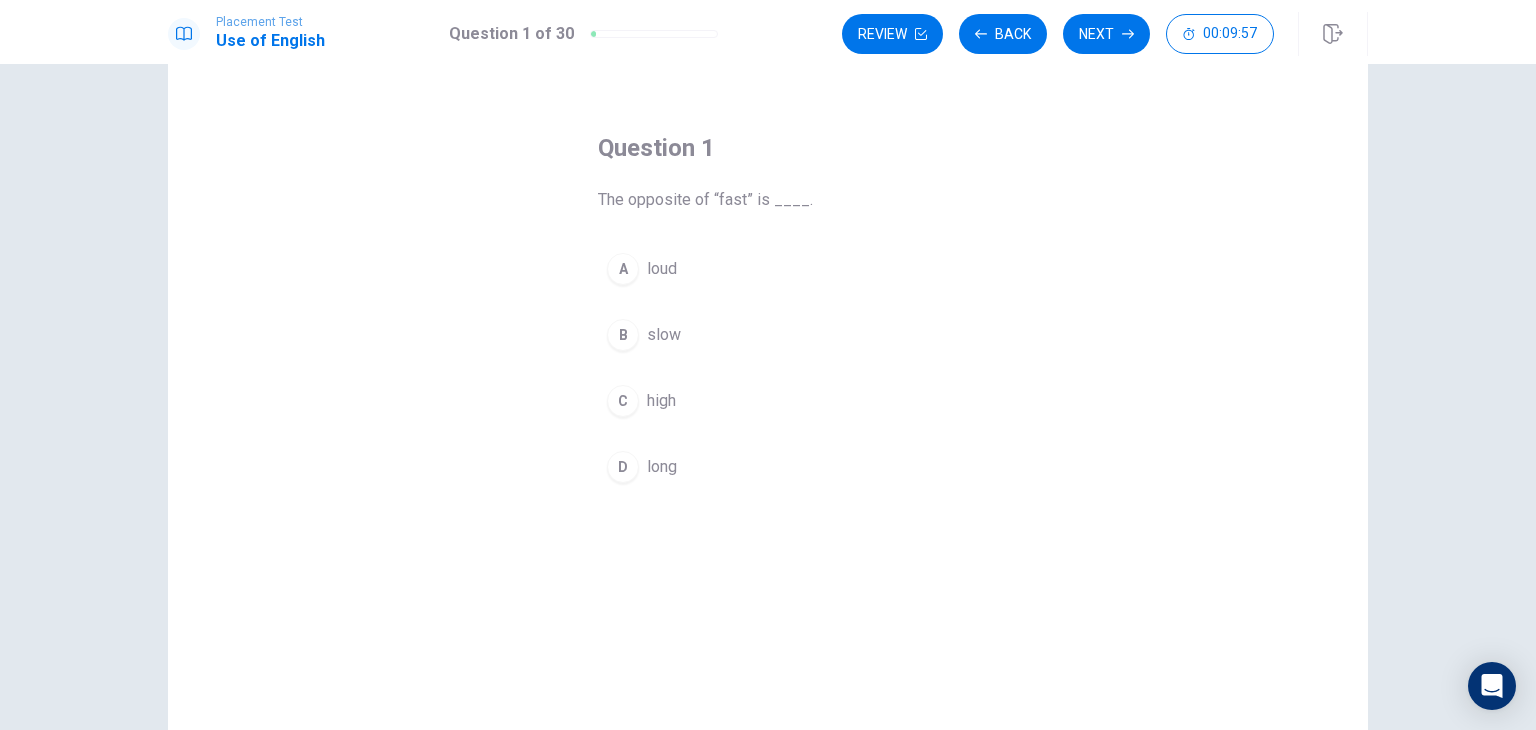 click on "slow" at bounding box center [664, 335] 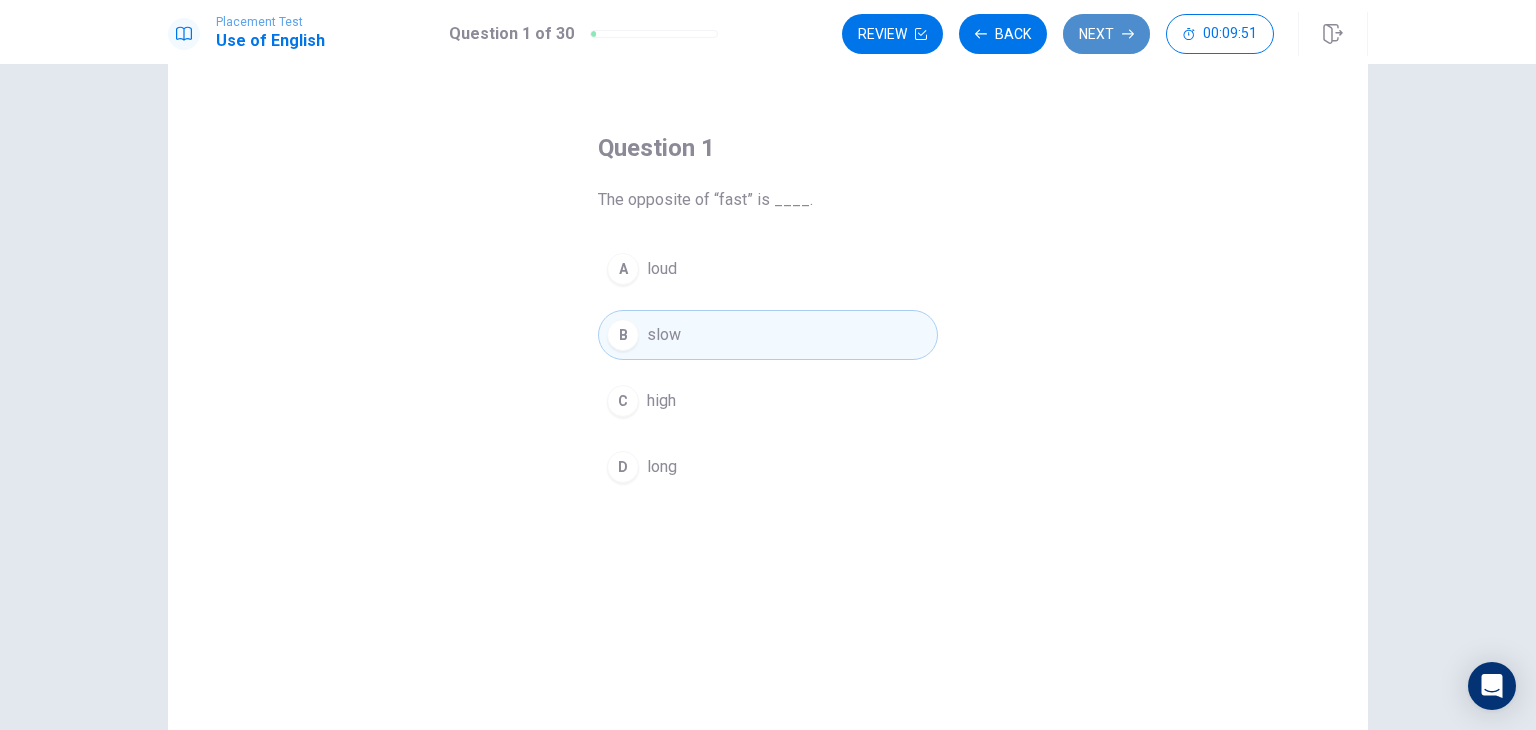 click on "Next" at bounding box center [1106, 34] 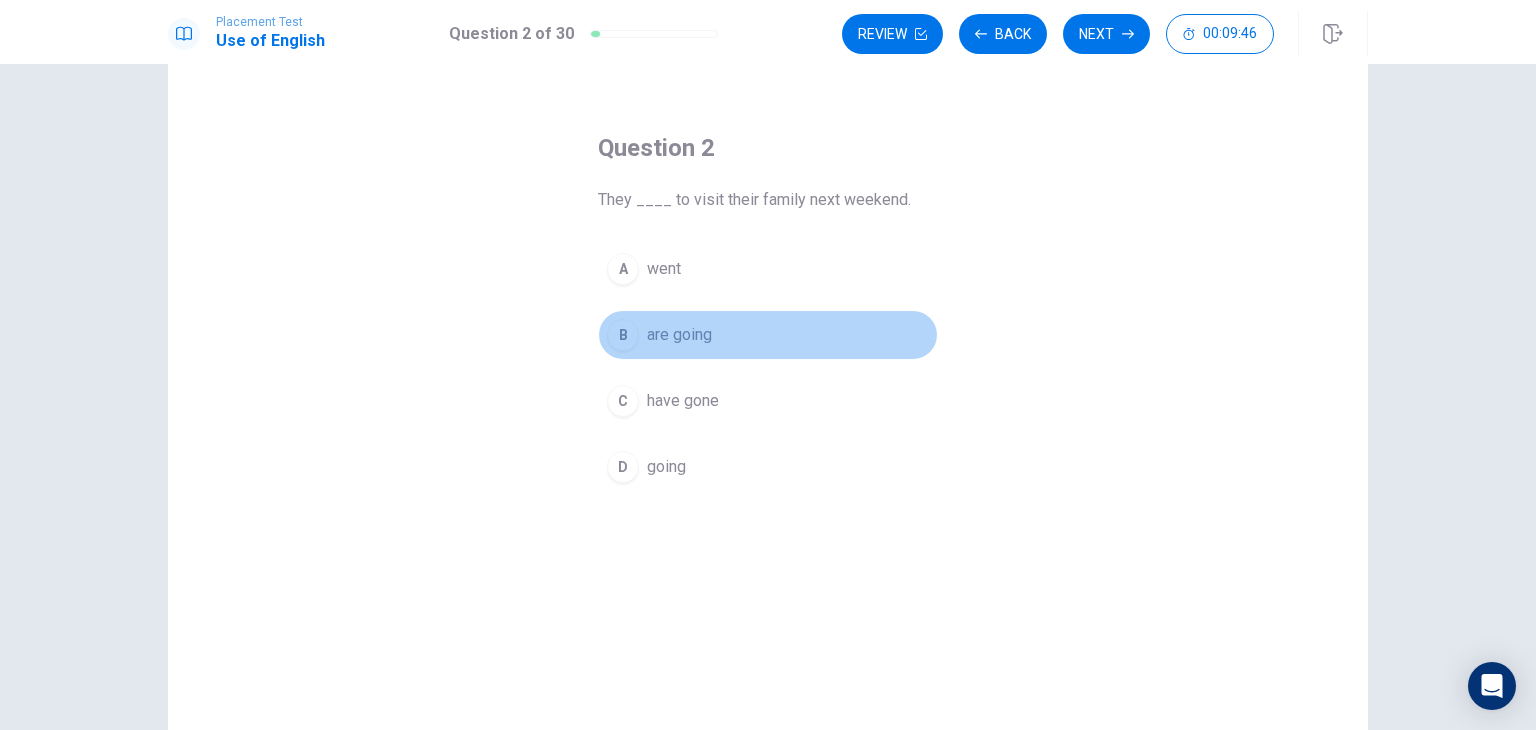 click on "are going" at bounding box center (679, 335) 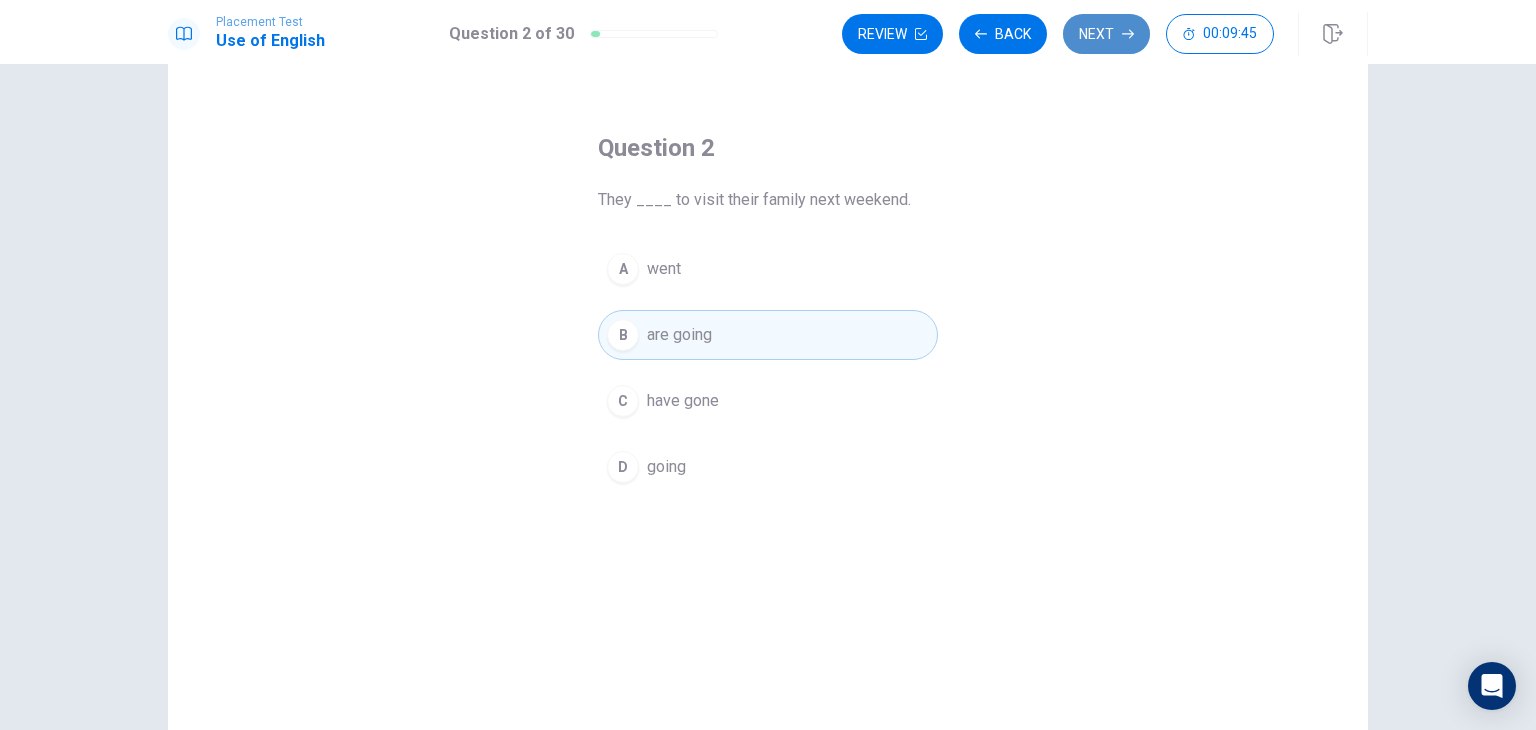click on "Next" at bounding box center (1106, 34) 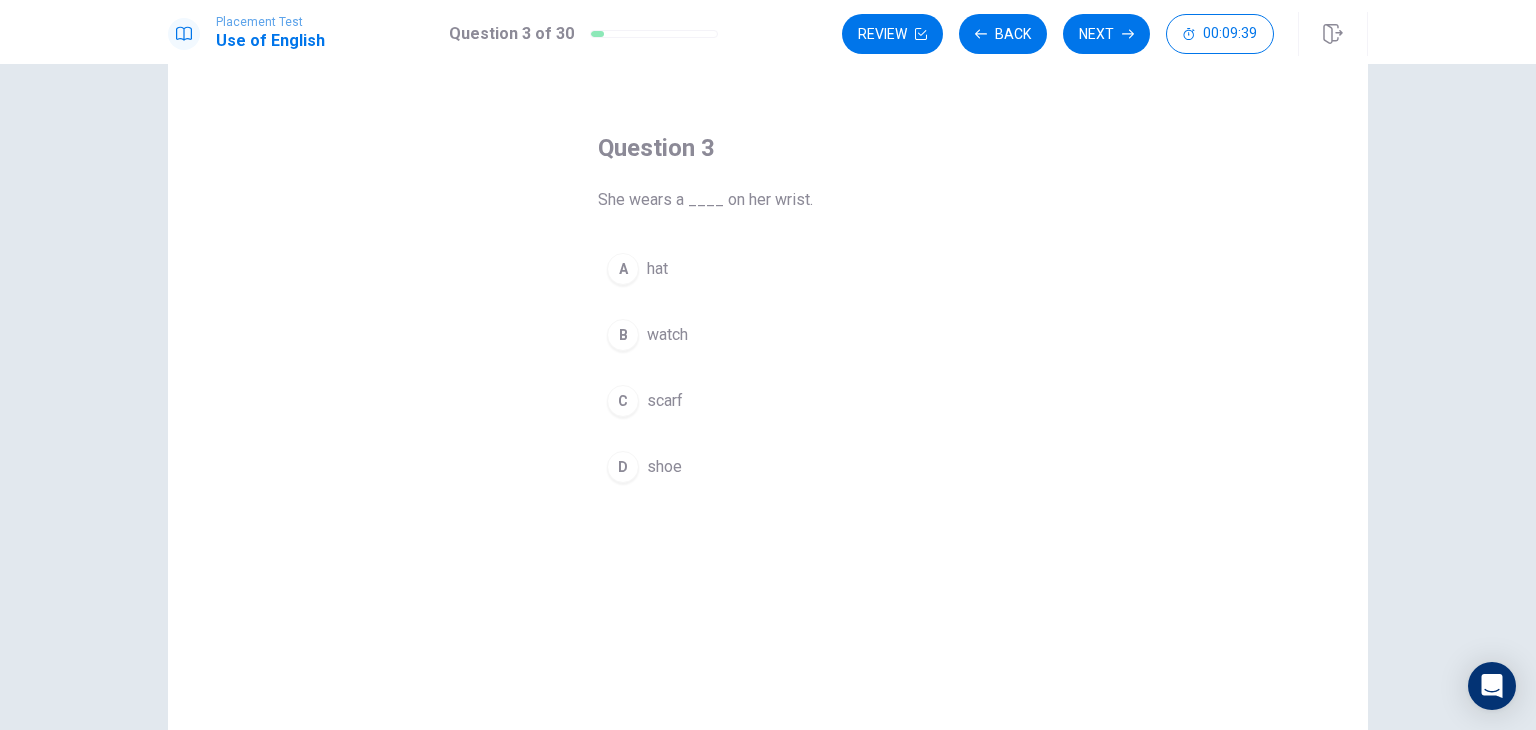 click on "watch" at bounding box center (667, 335) 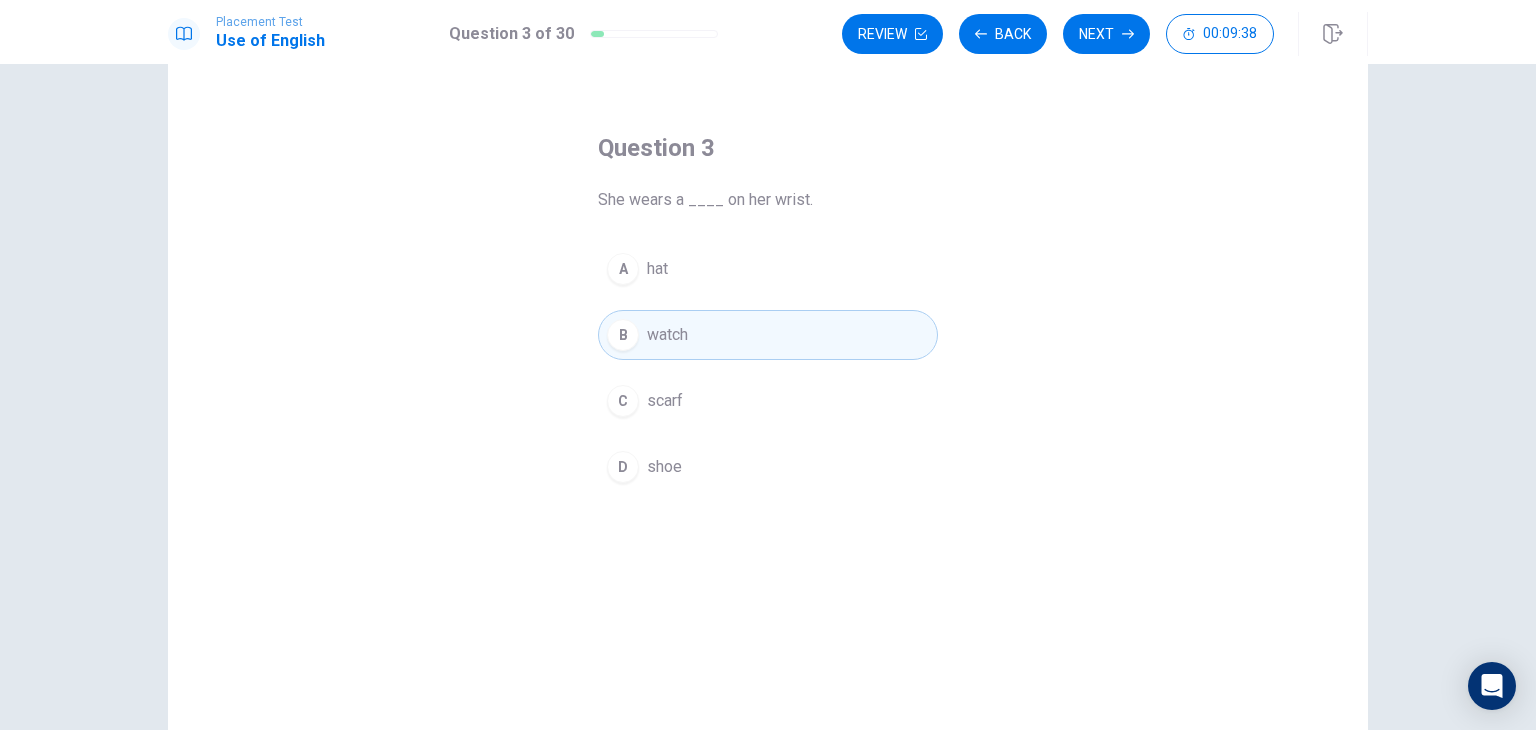 click on "Next" at bounding box center [1106, 34] 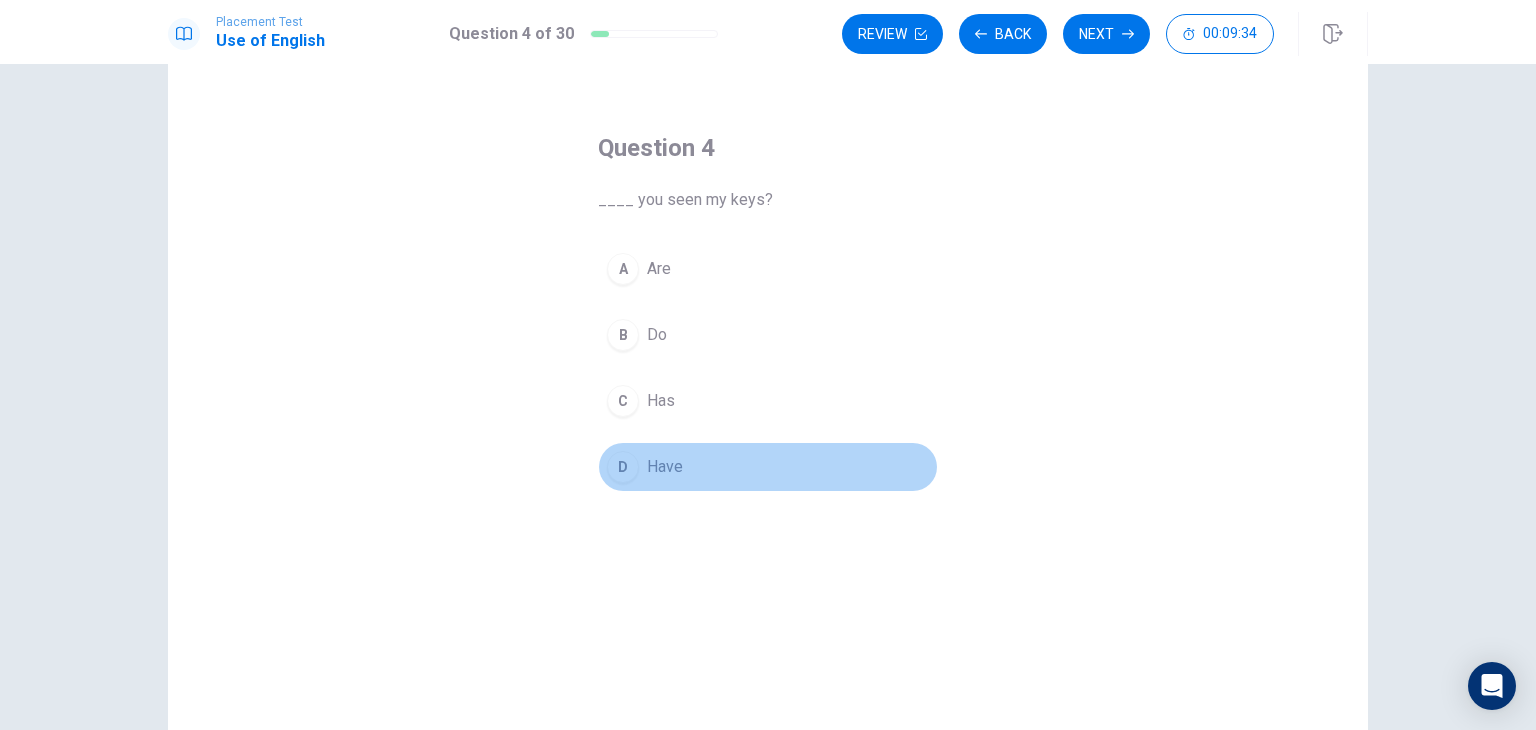 click on "Have" at bounding box center [665, 467] 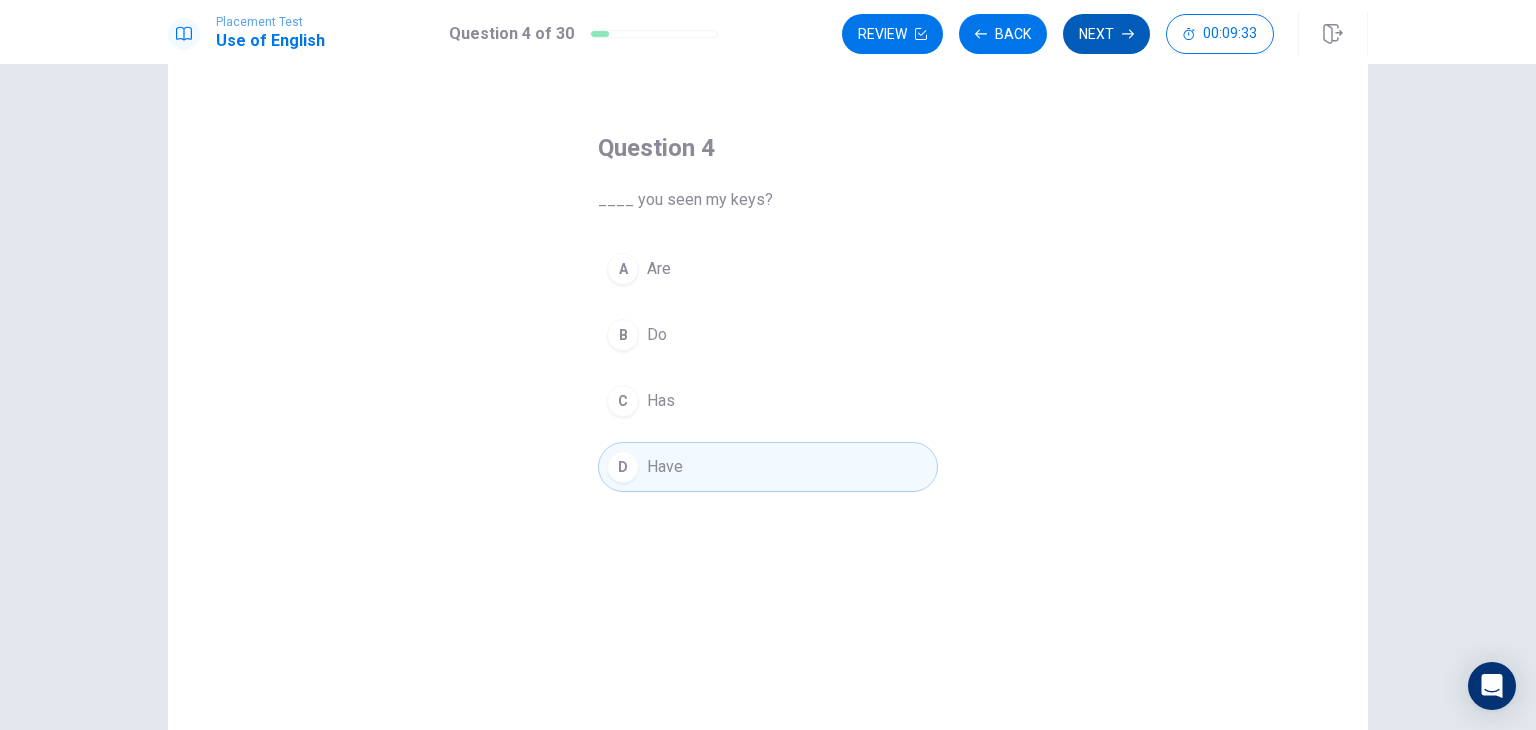 click on "Next" at bounding box center [1106, 34] 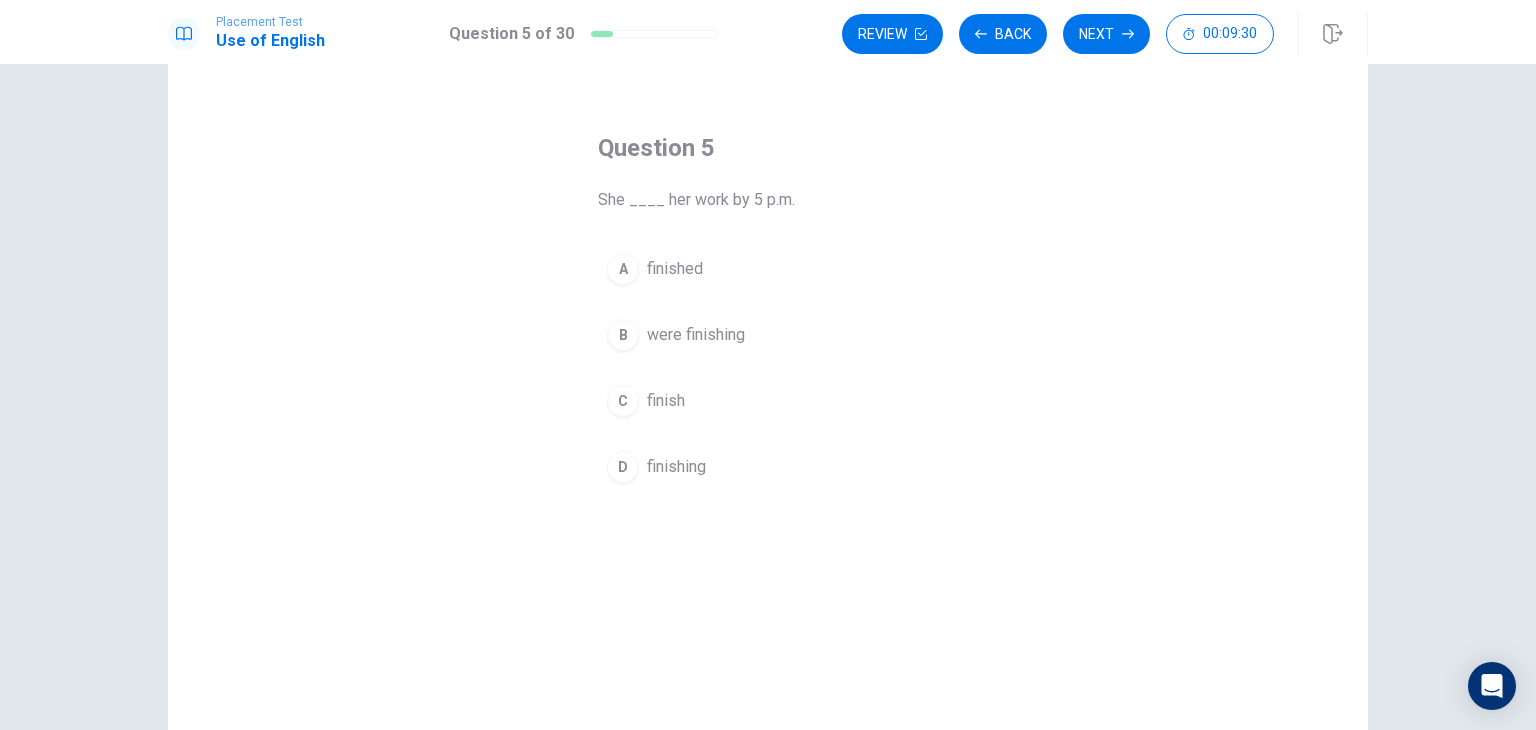 click on "finished" at bounding box center (675, 269) 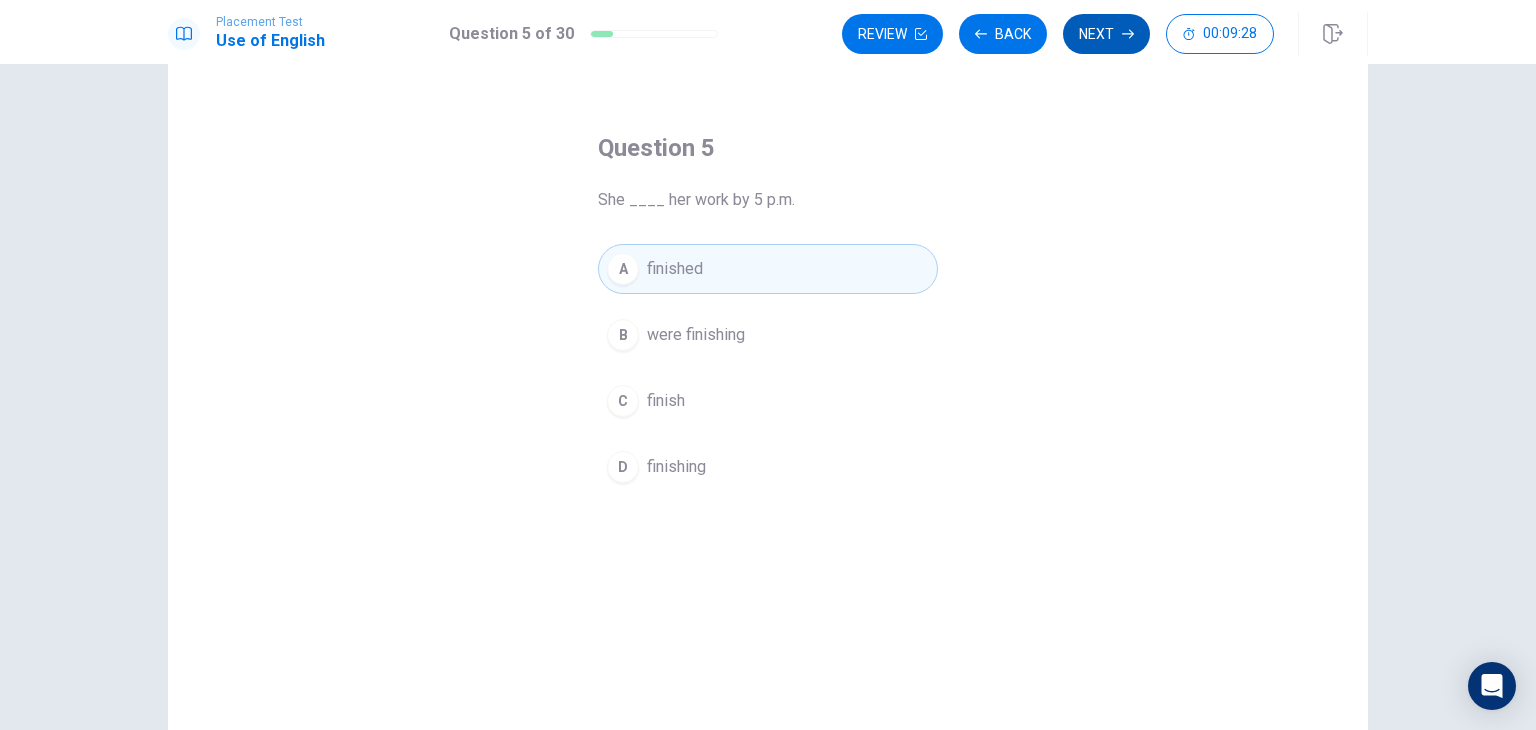 click on "Next" at bounding box center (1106, 34) 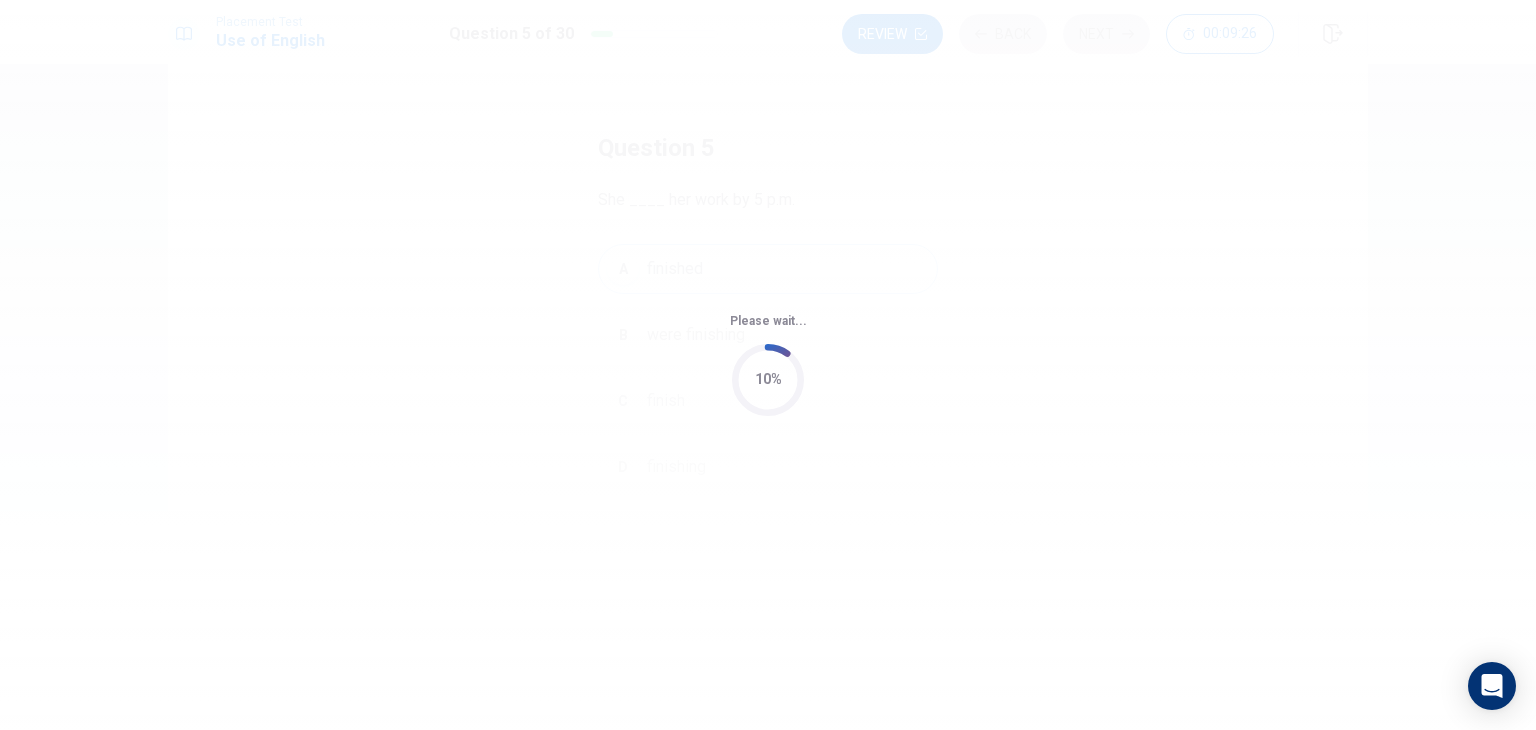 scroll, scrollTop: 0, scrollLeft: 0, axis: both 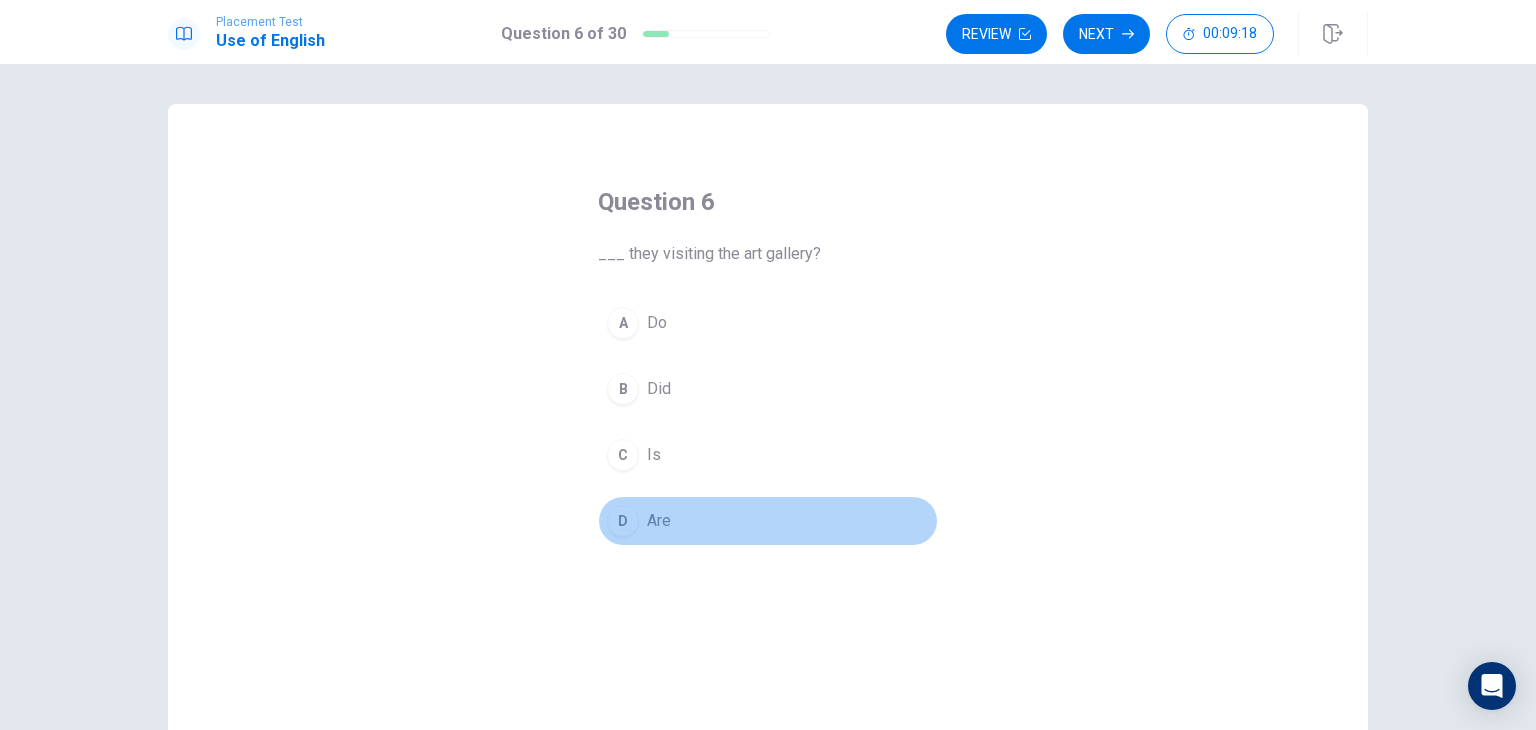 click on "Are" at bounding box center [659, 521] 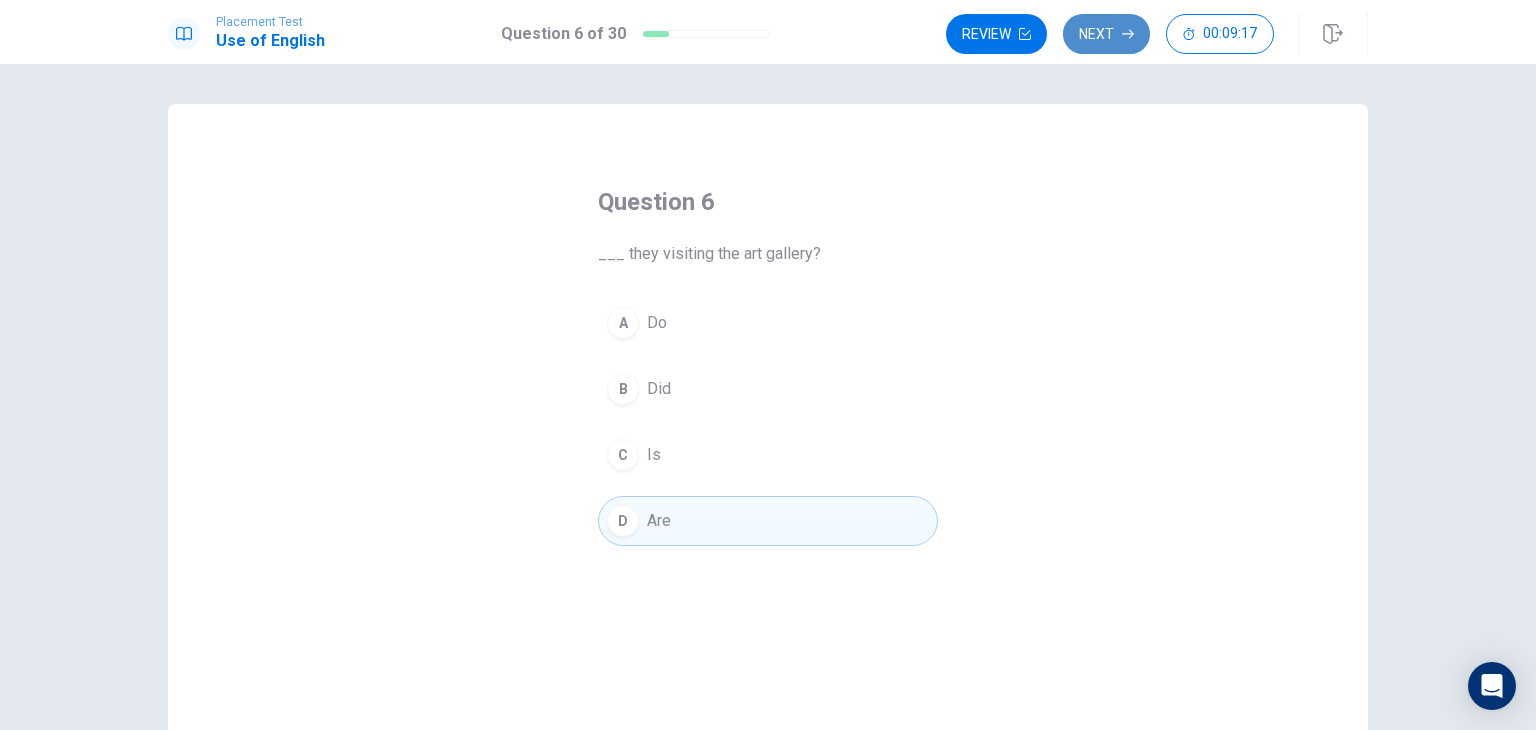 click on "Next" at bounding box center (1106, 34) 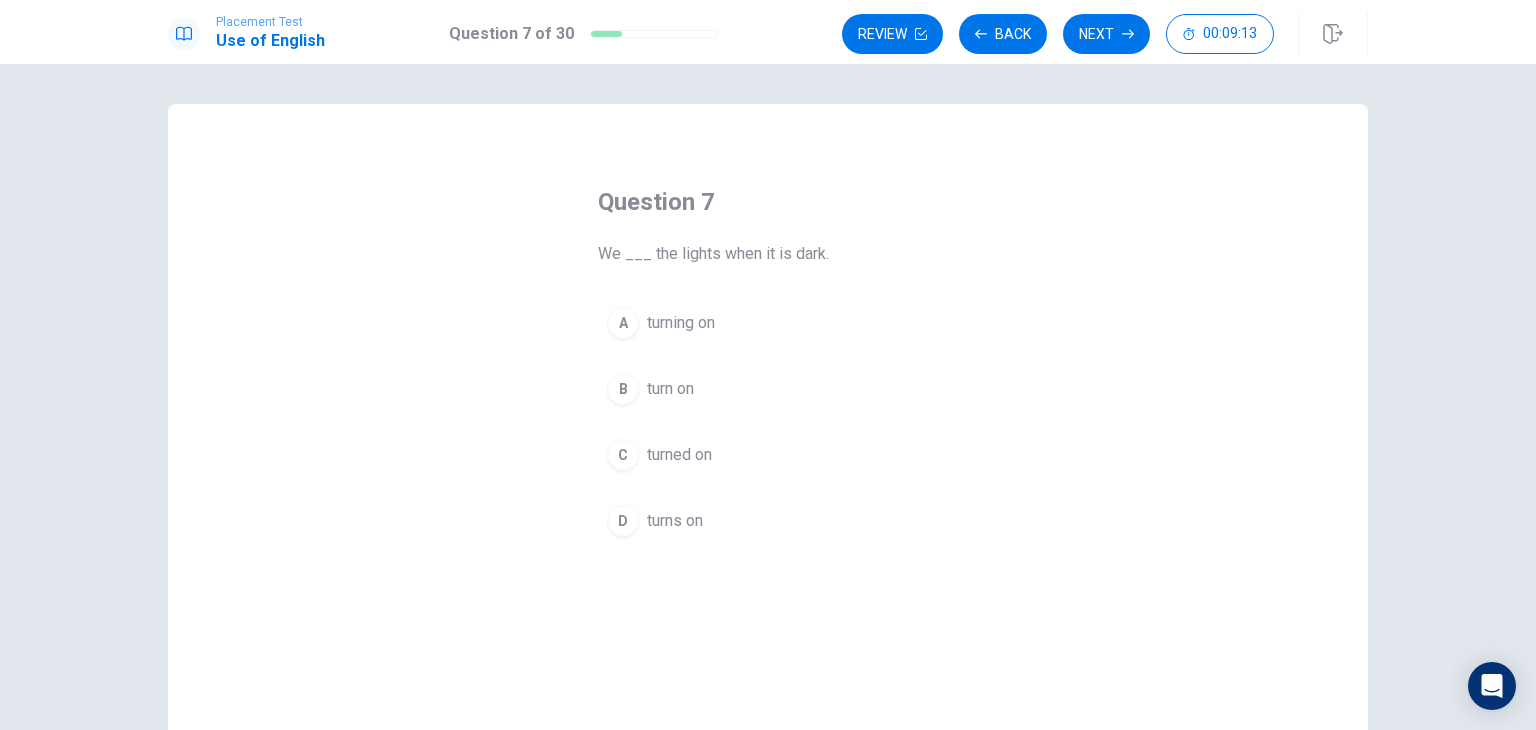 click on "turn on" at bounding box center (670, 389) 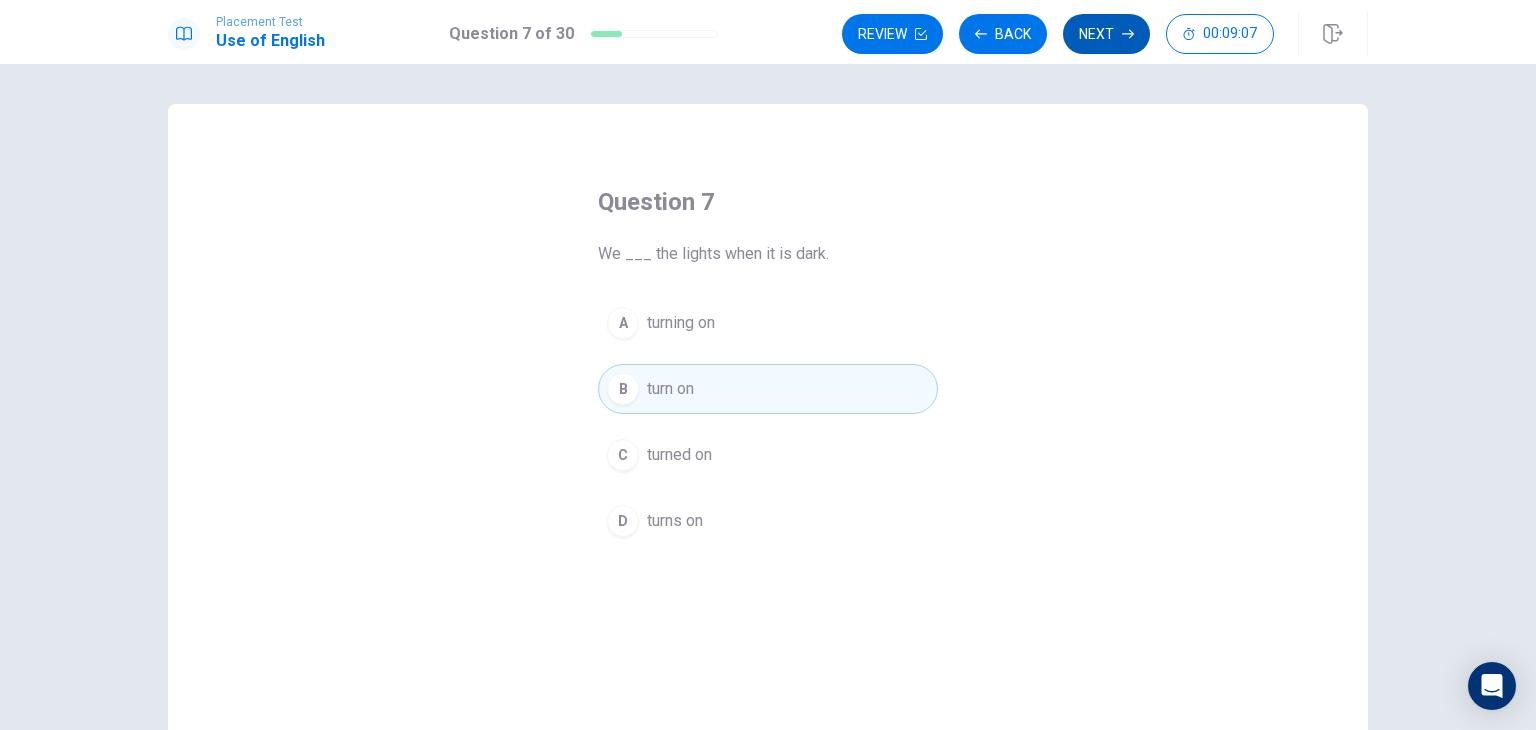 click on "Next" at bounding box center (1106, 34) 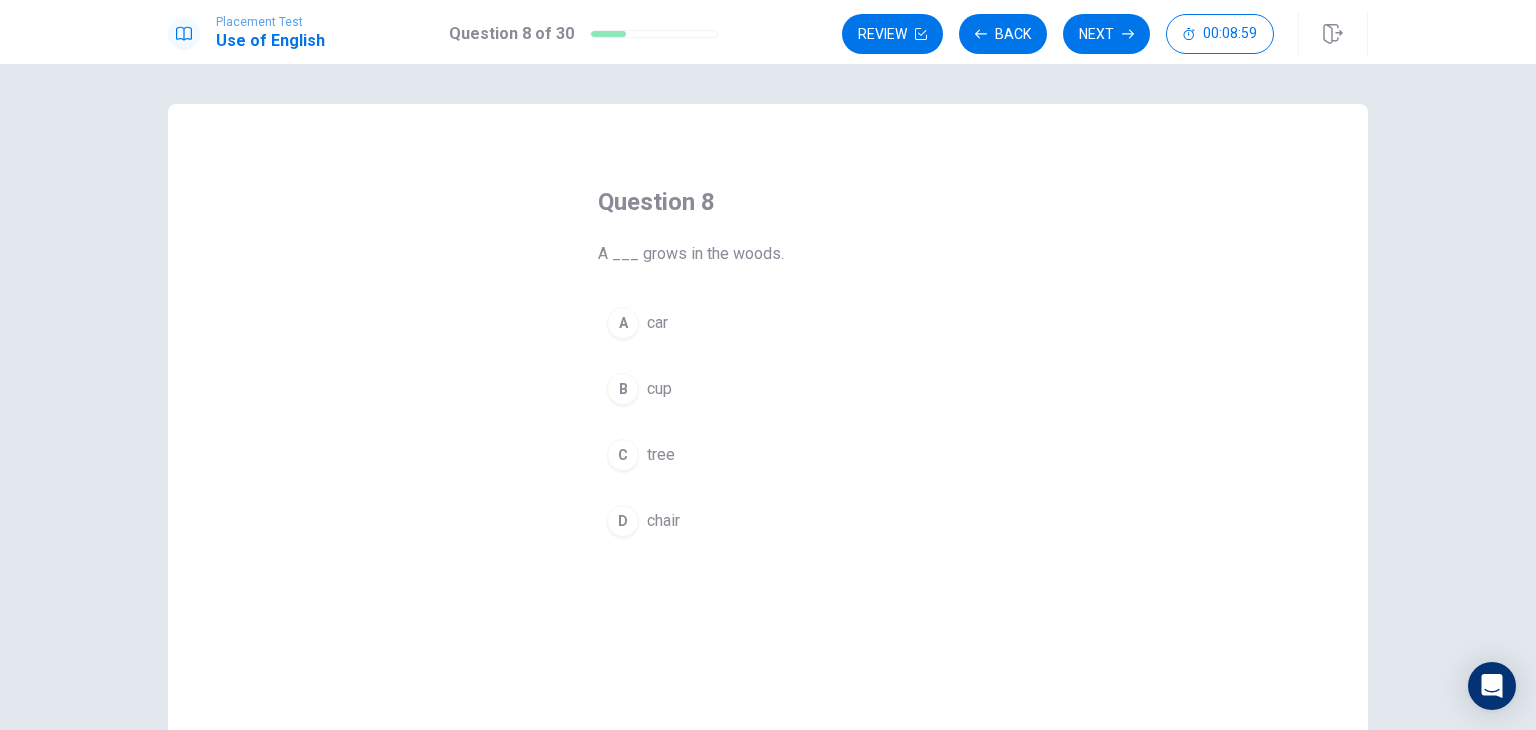 click on "chair" at bounding box center (663, 521) 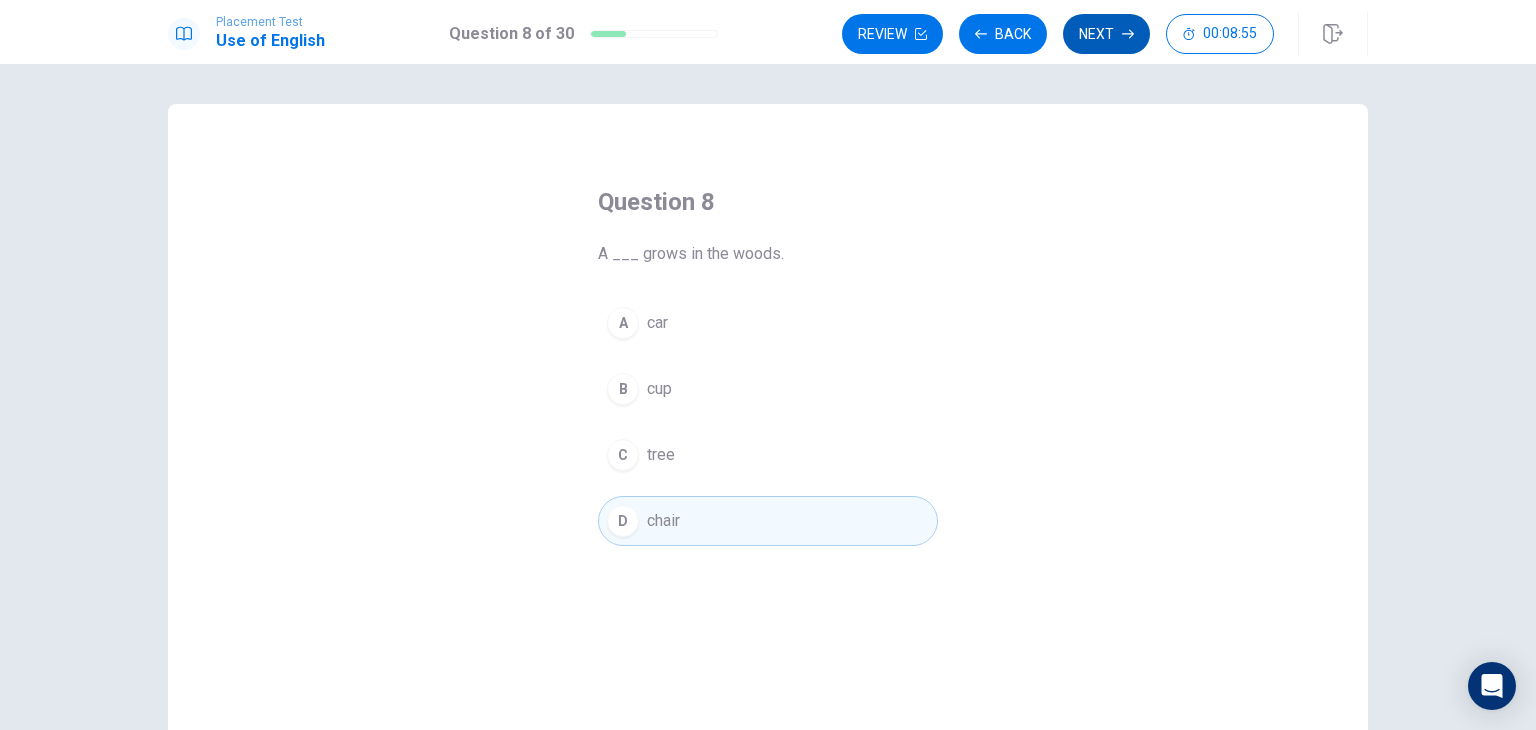 click on "Next" at bounding box center (1106, 34) 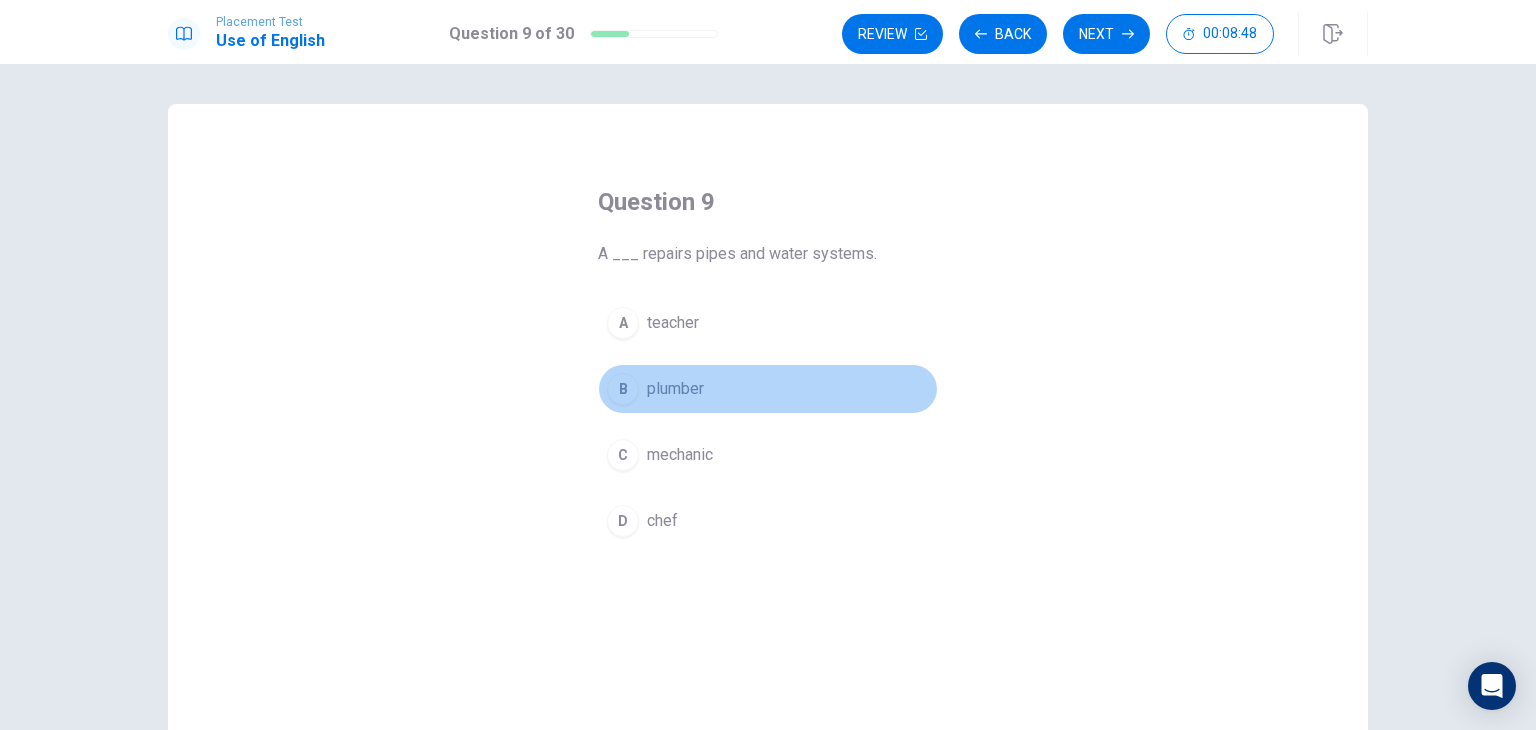 click on "plumber" at bounding box center (675, 389) 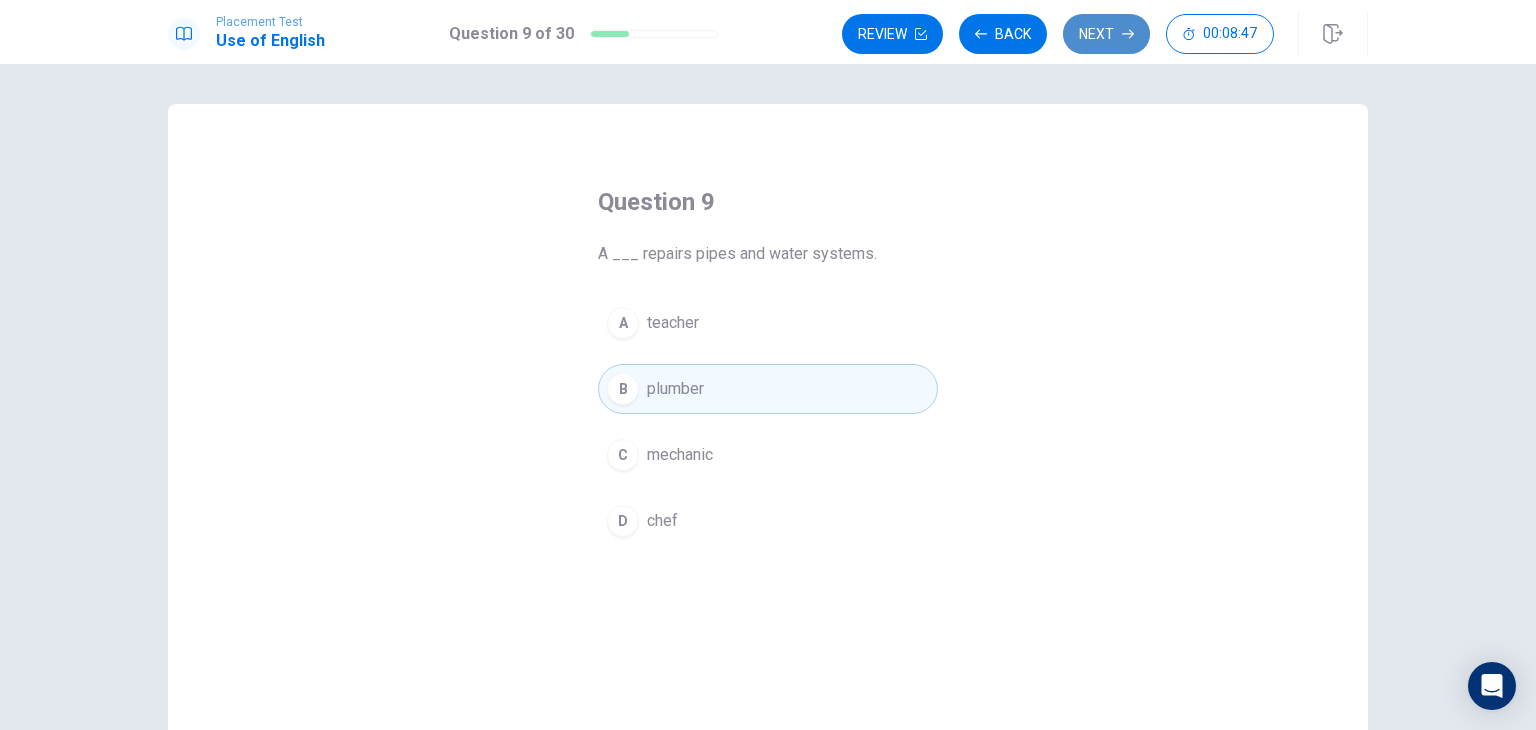 click on "Next" at bounding box center (1106, 34) 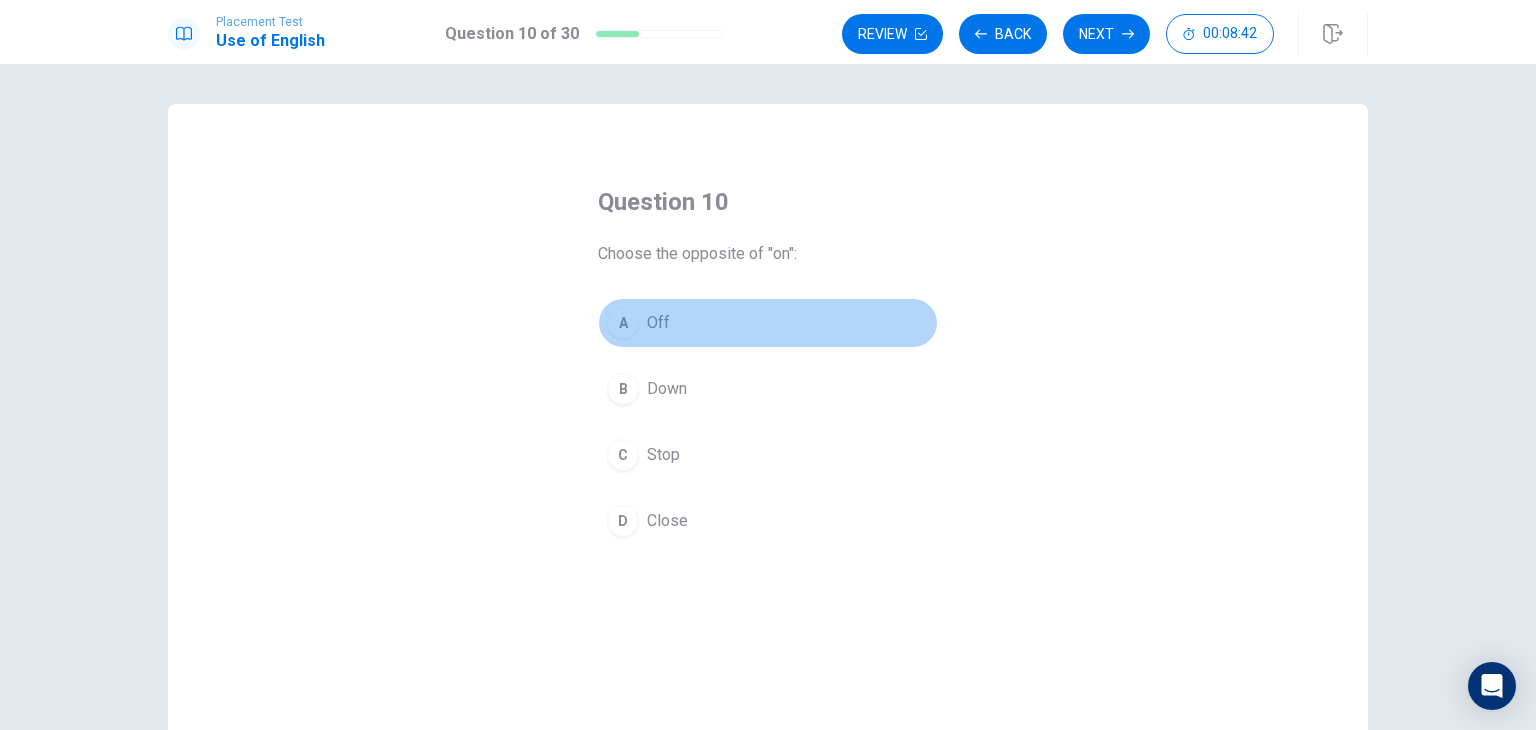 click on "Off" at bounding box center [658, 323] 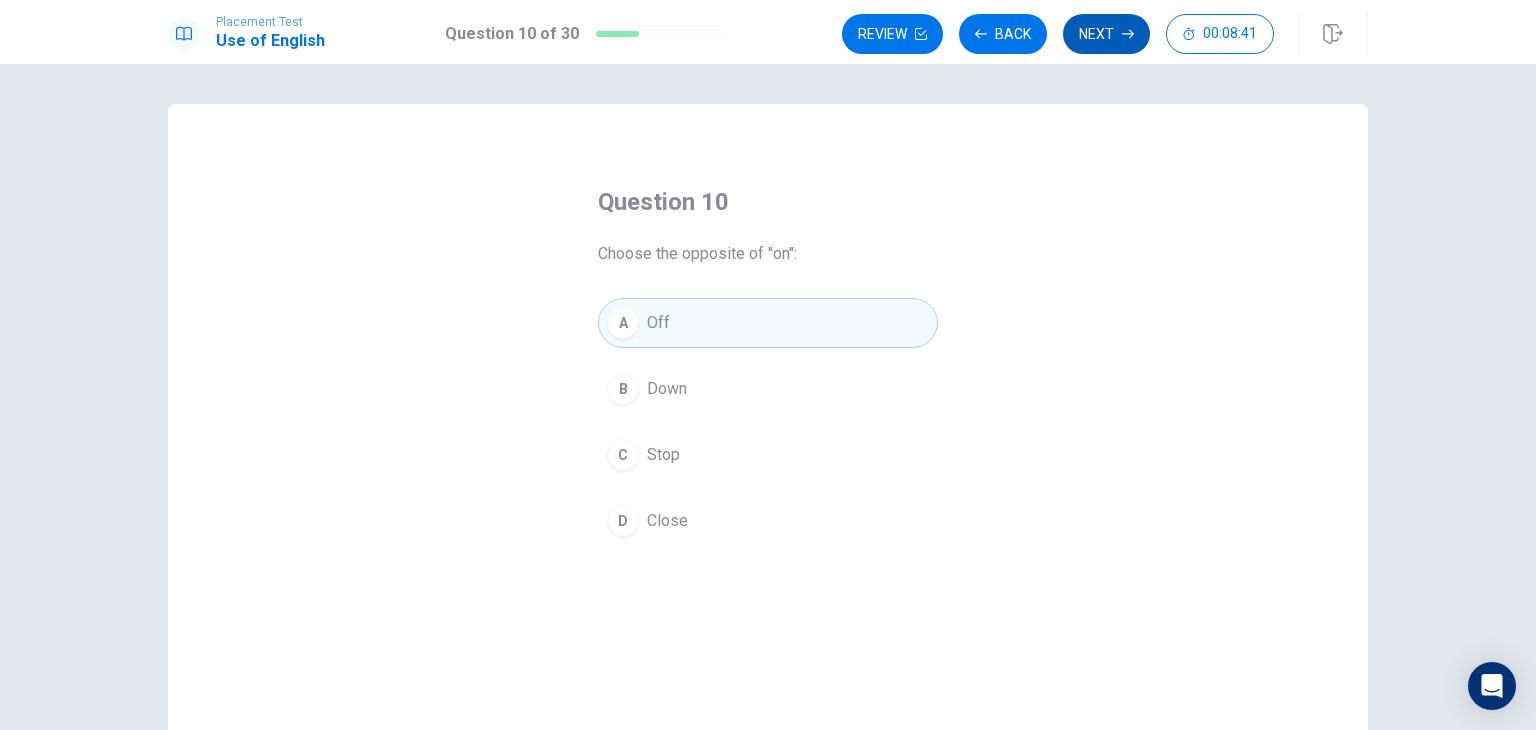 click on "Next" at bounding box center (1106, 34) 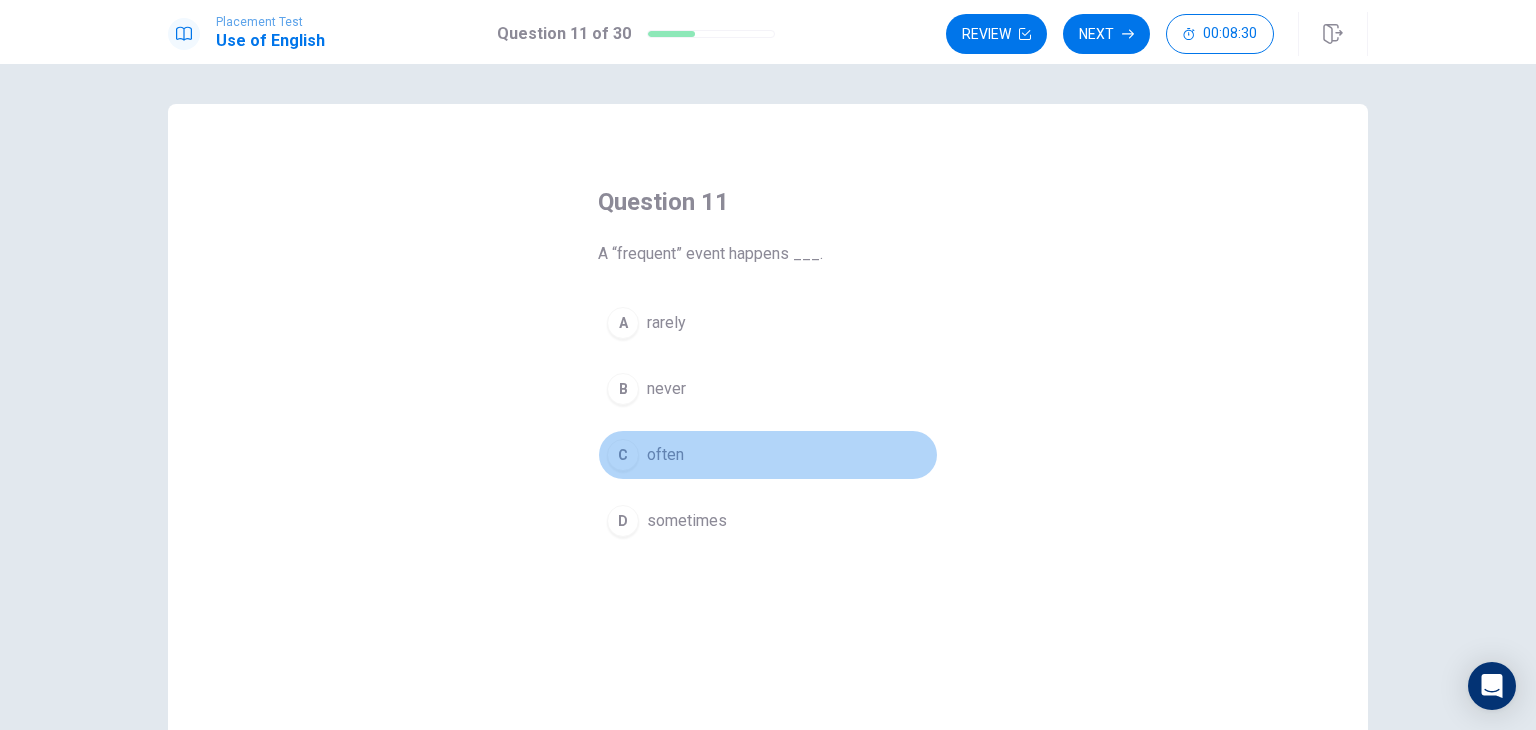 click on "often" at bounding box center (665, 455) 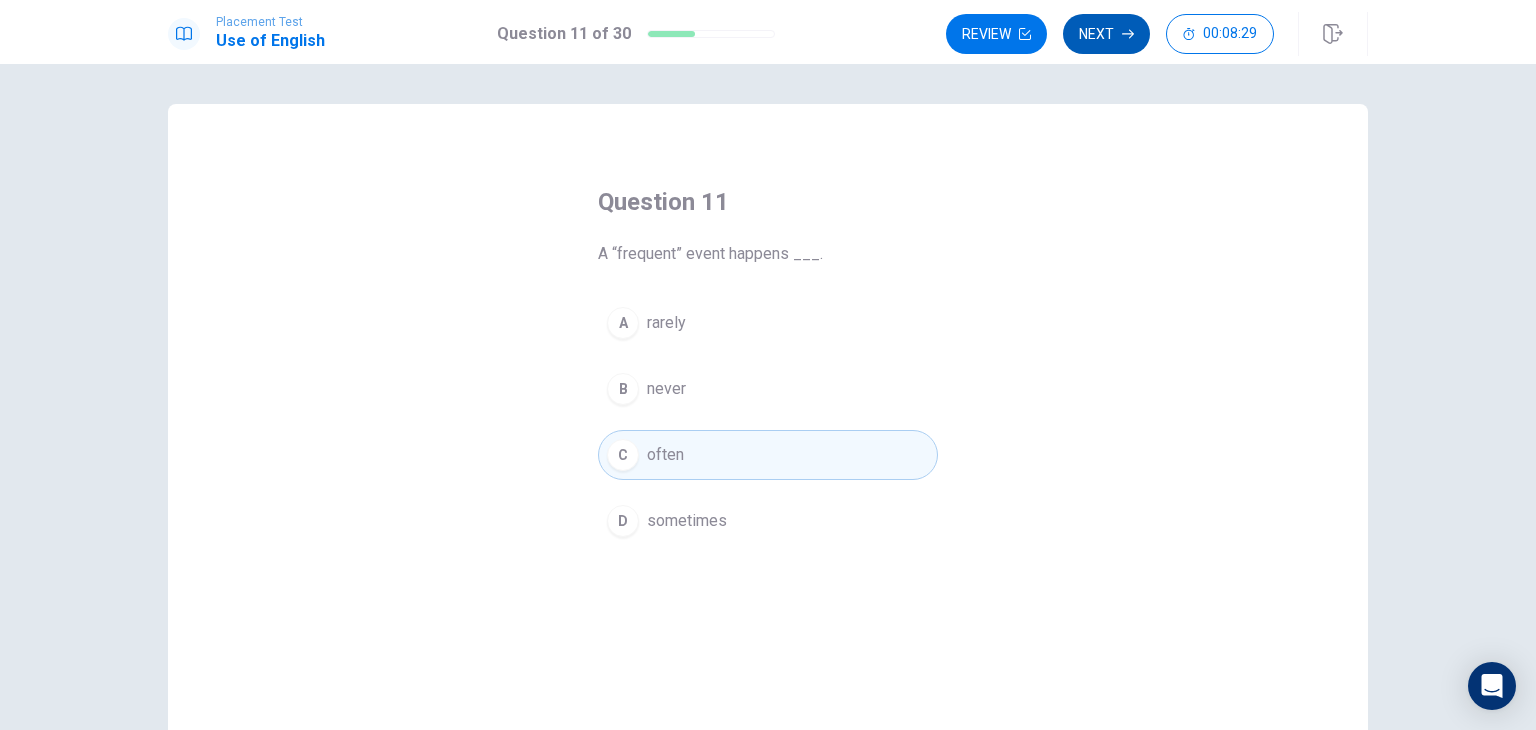 click on "Next" at bounding box center [1106, 34] 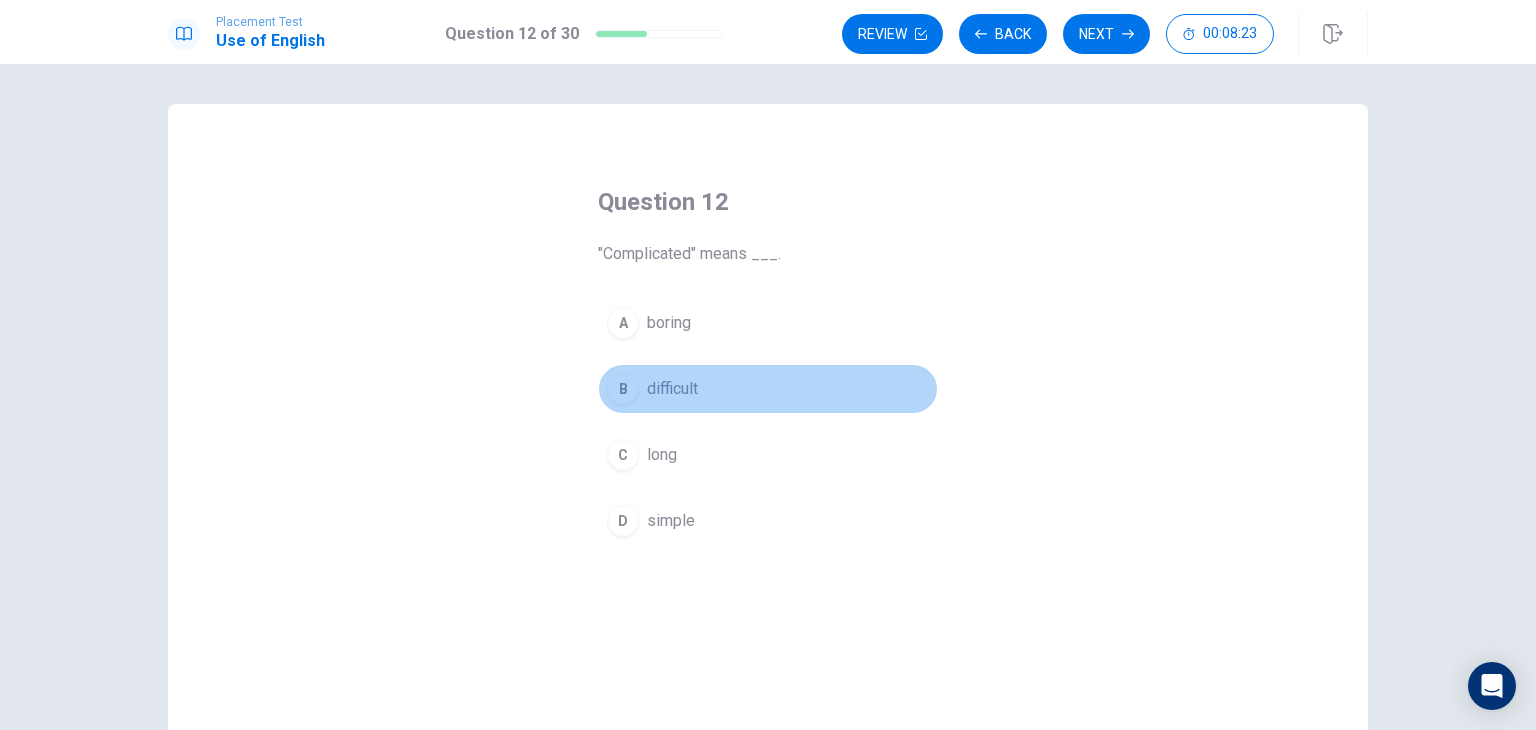 click on "difficult" at bounding box center [672, 389] 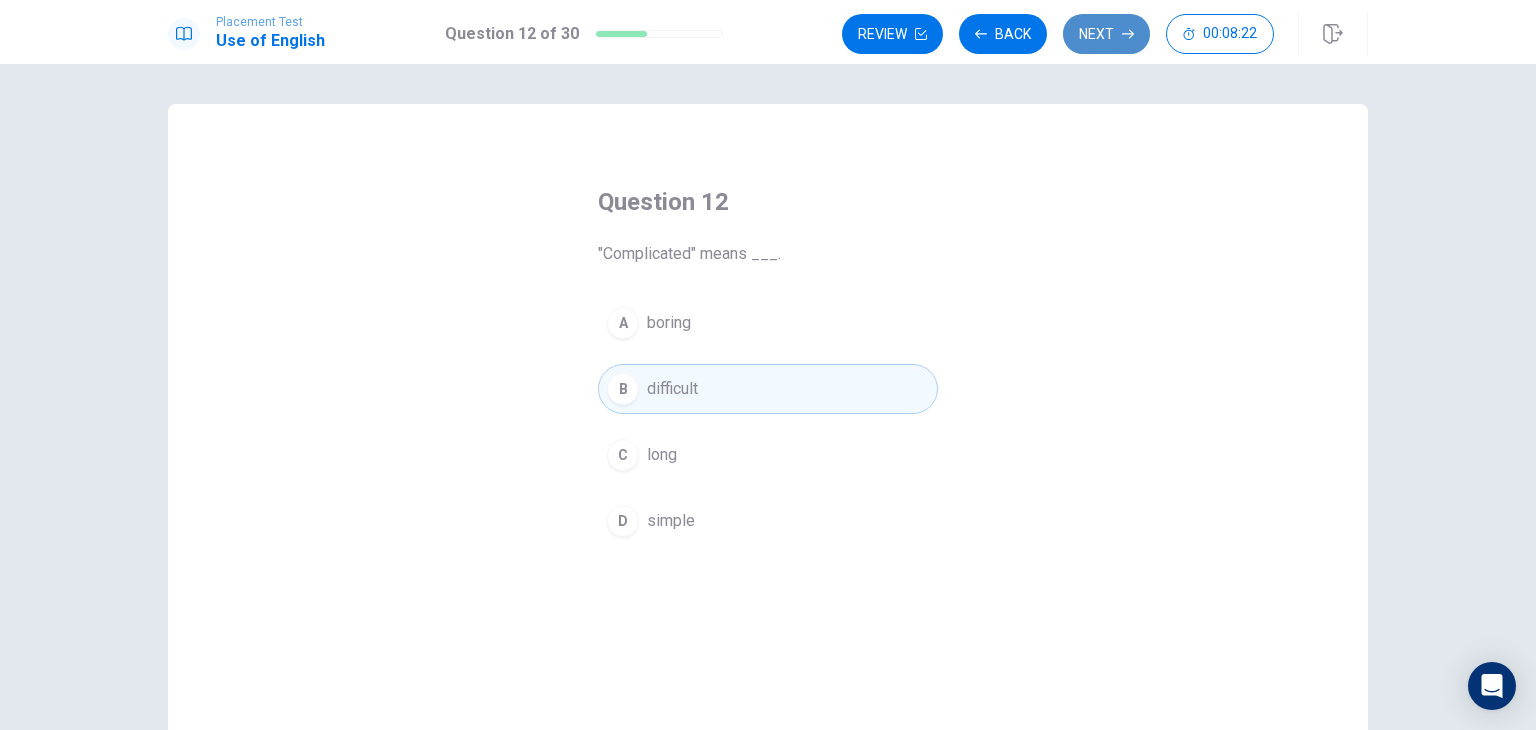click on "Next" at bounding box center (1106, 34) 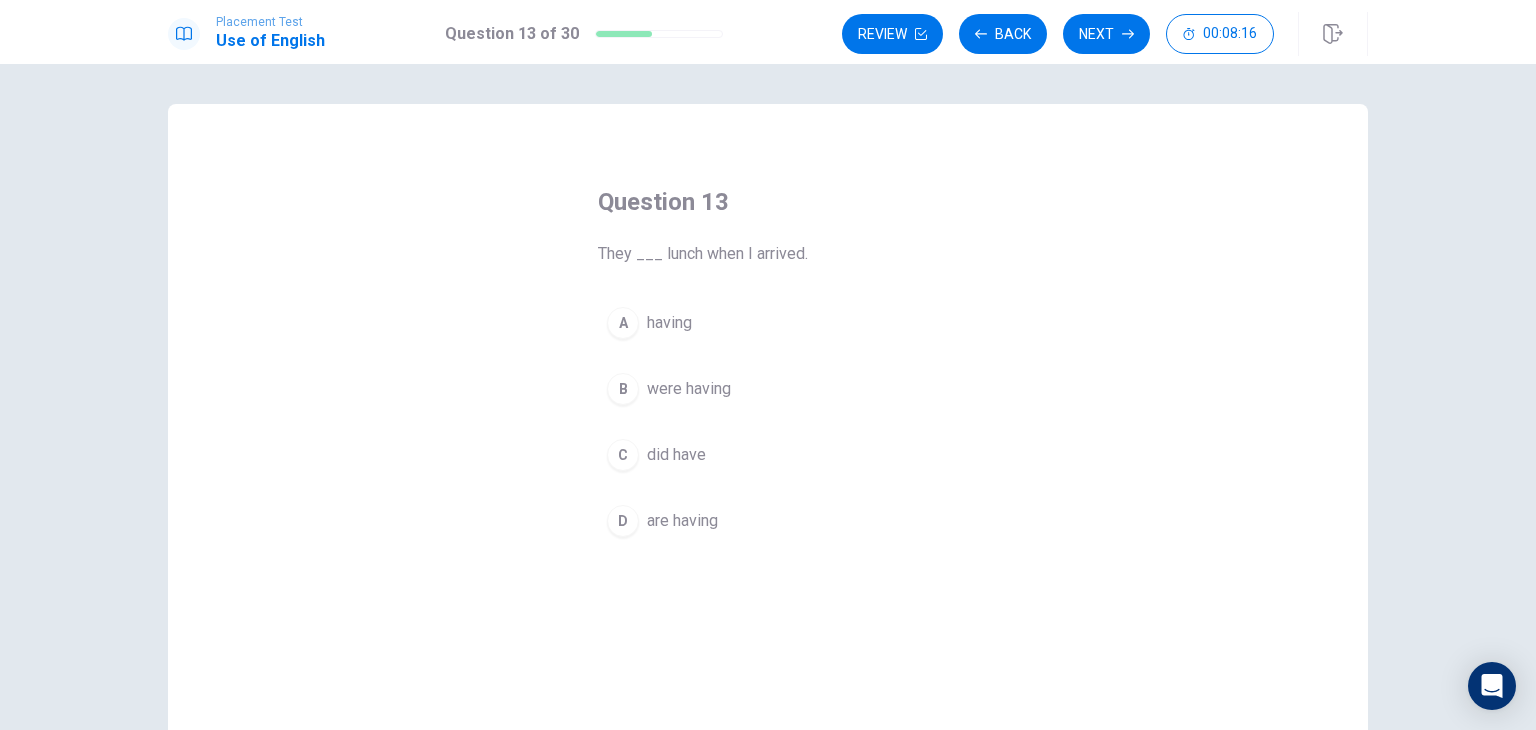 click on "having" at bounding box center (669, 323) 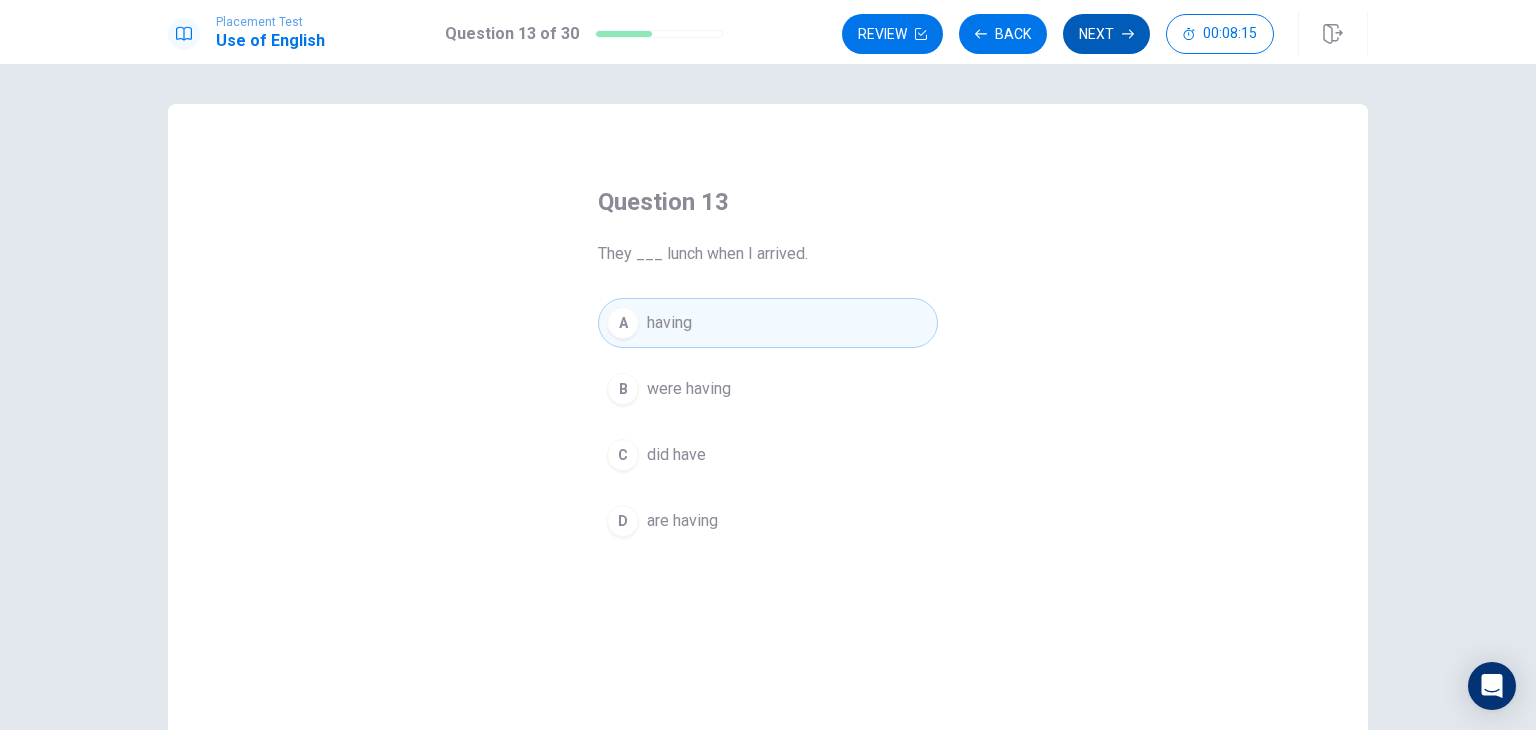 click on "Next" at bounding box center [1106, 34] 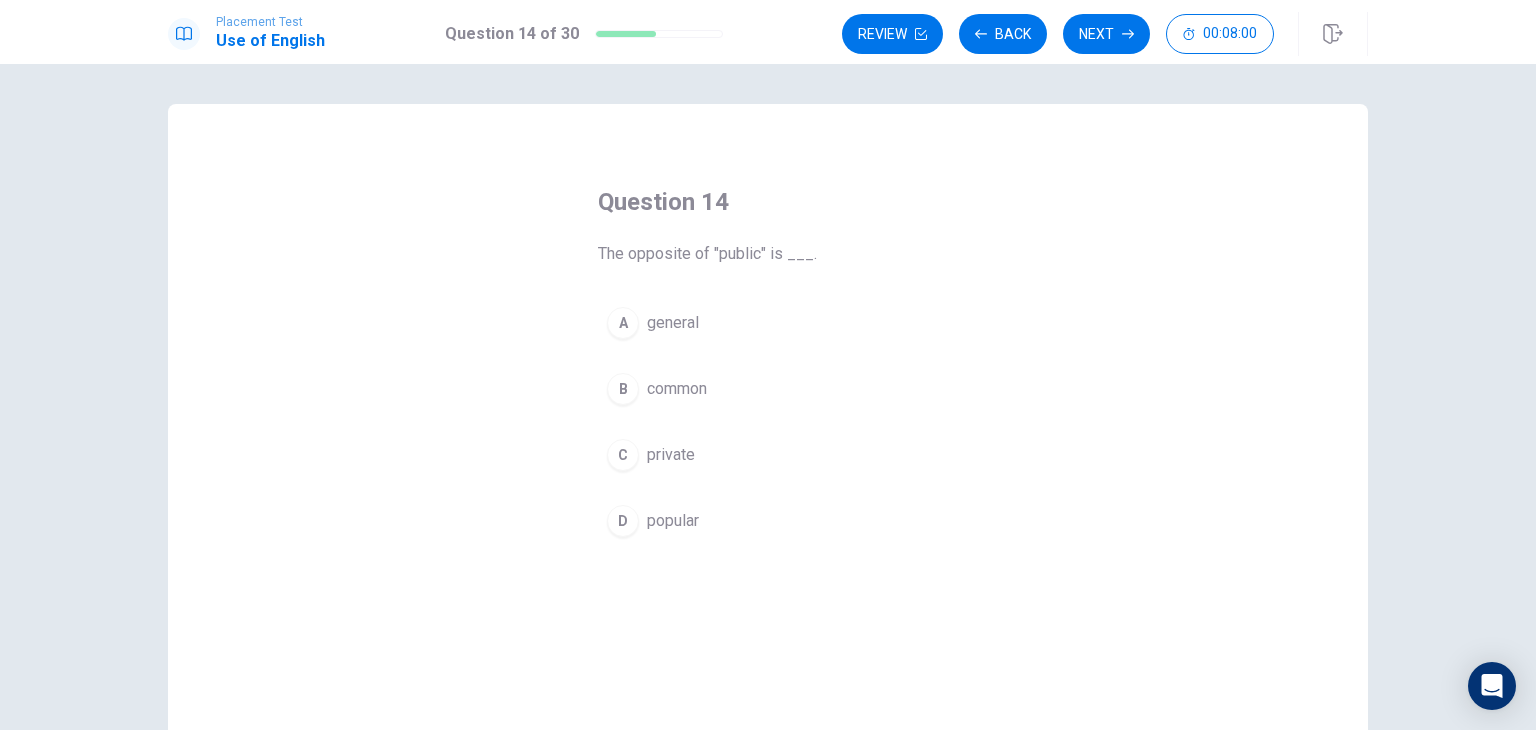 click on "general" at bounding box center (673, 323) 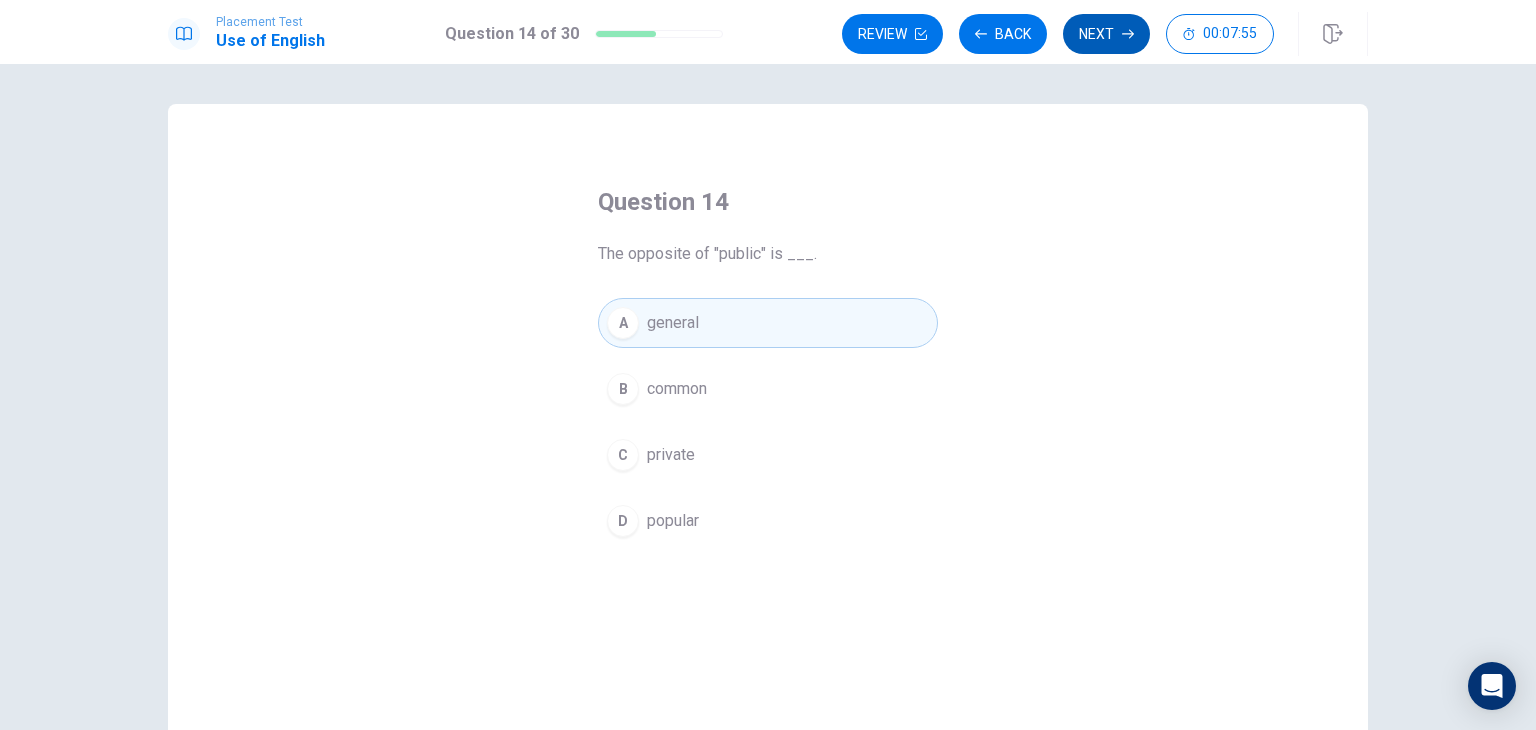 click on "Next" at bounding box center (1106, 34) 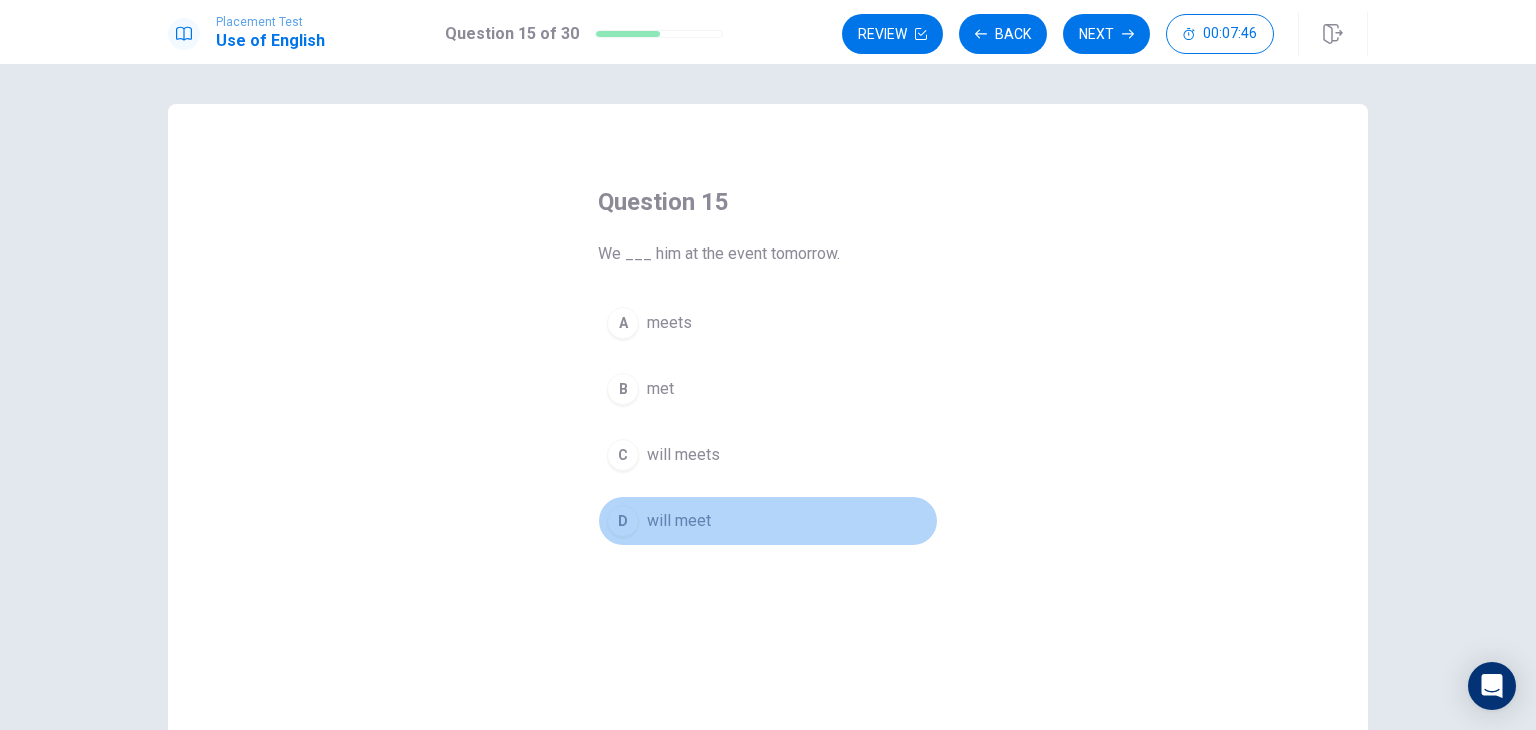 click on "will meet" at bounding box center [679, 521] 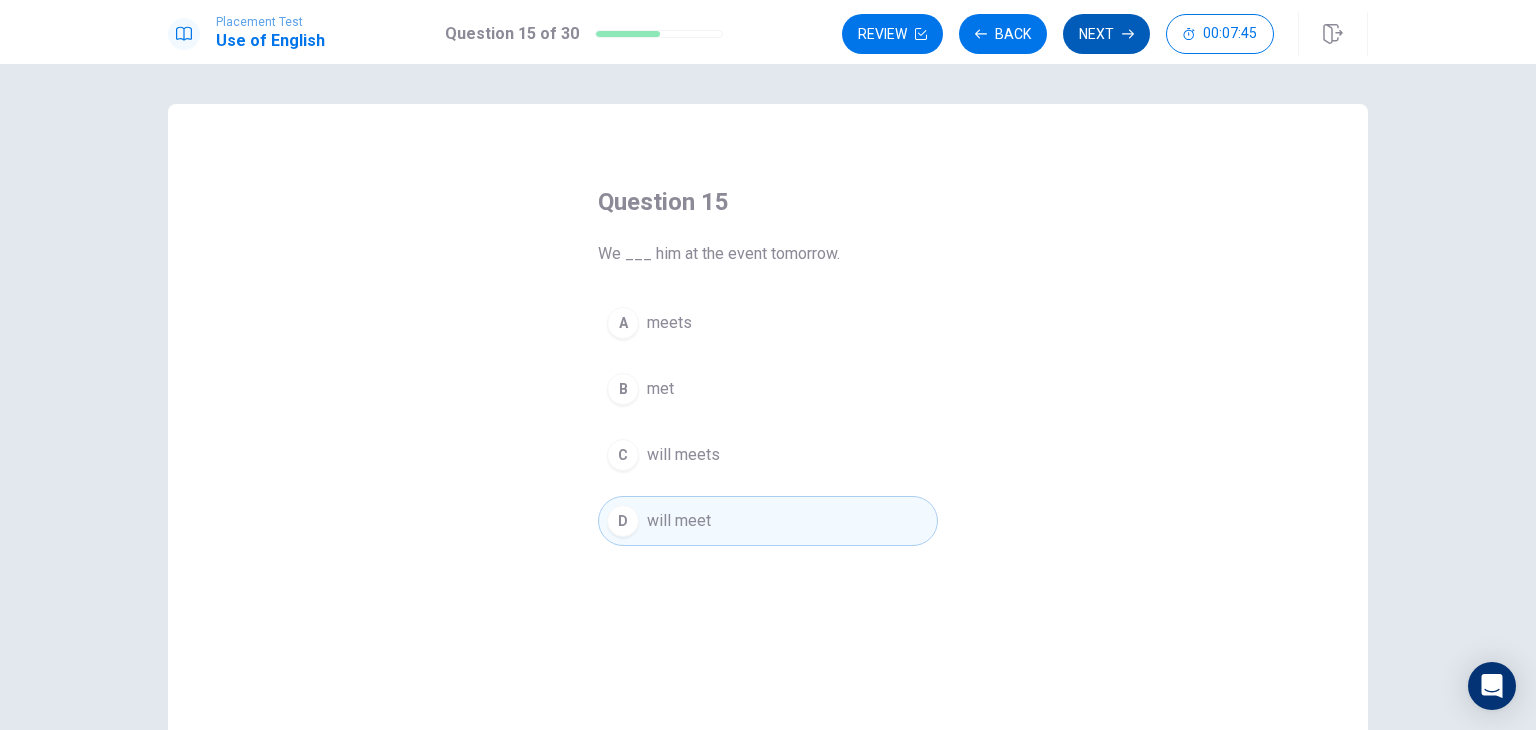 click on "Next" at bounding box center [1106, 34] 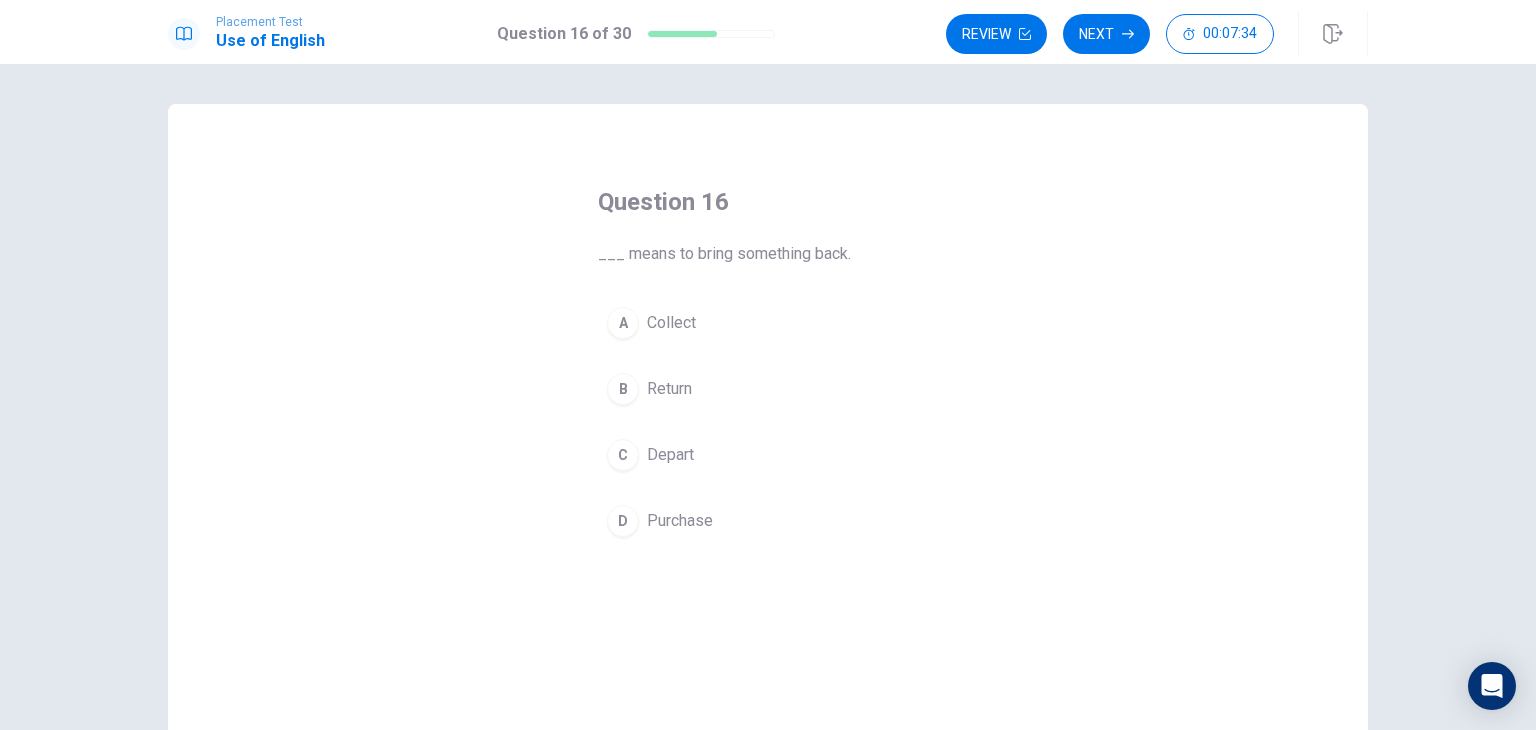 click on "Depart" at bounding box center [670, 455] 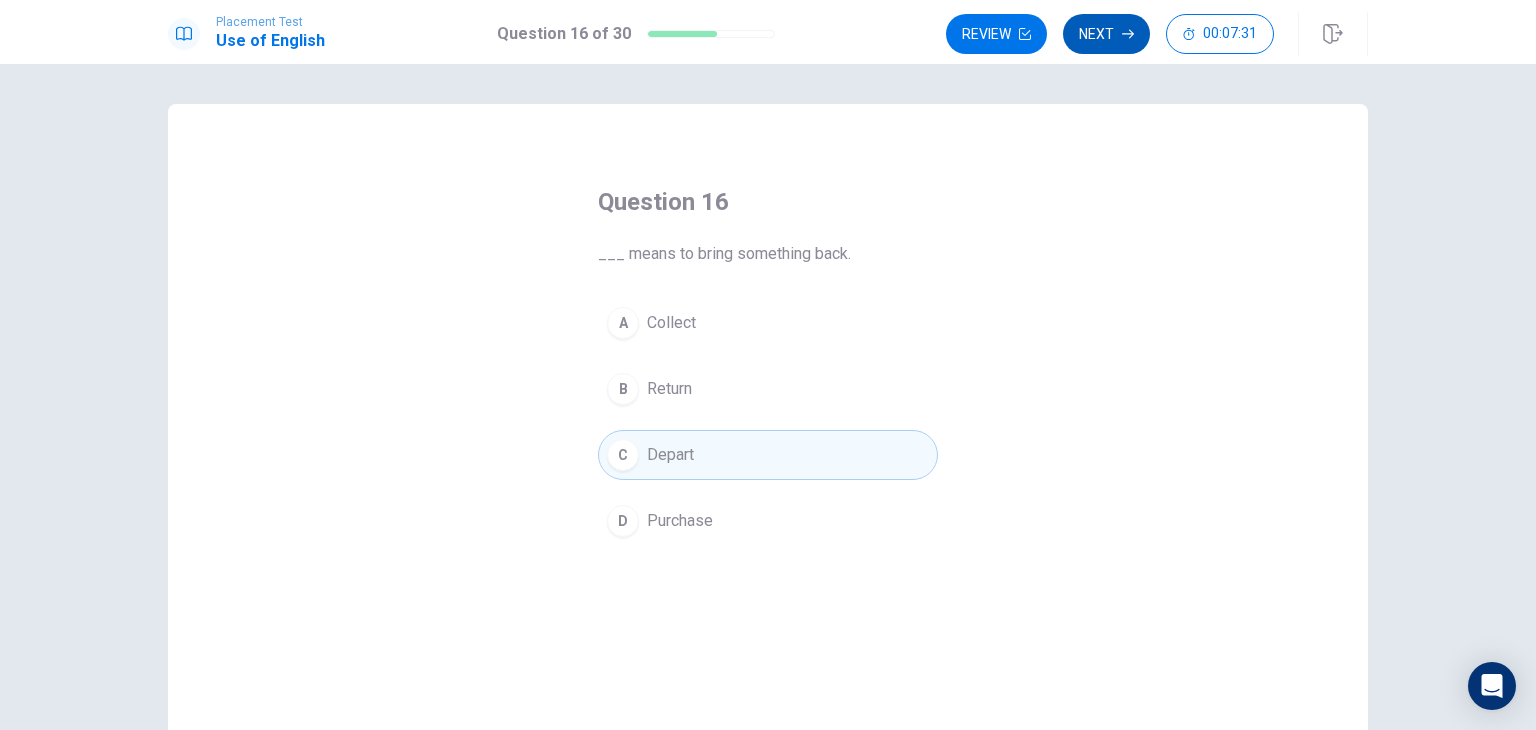click on "Next" at bounding box center (1106, 34) 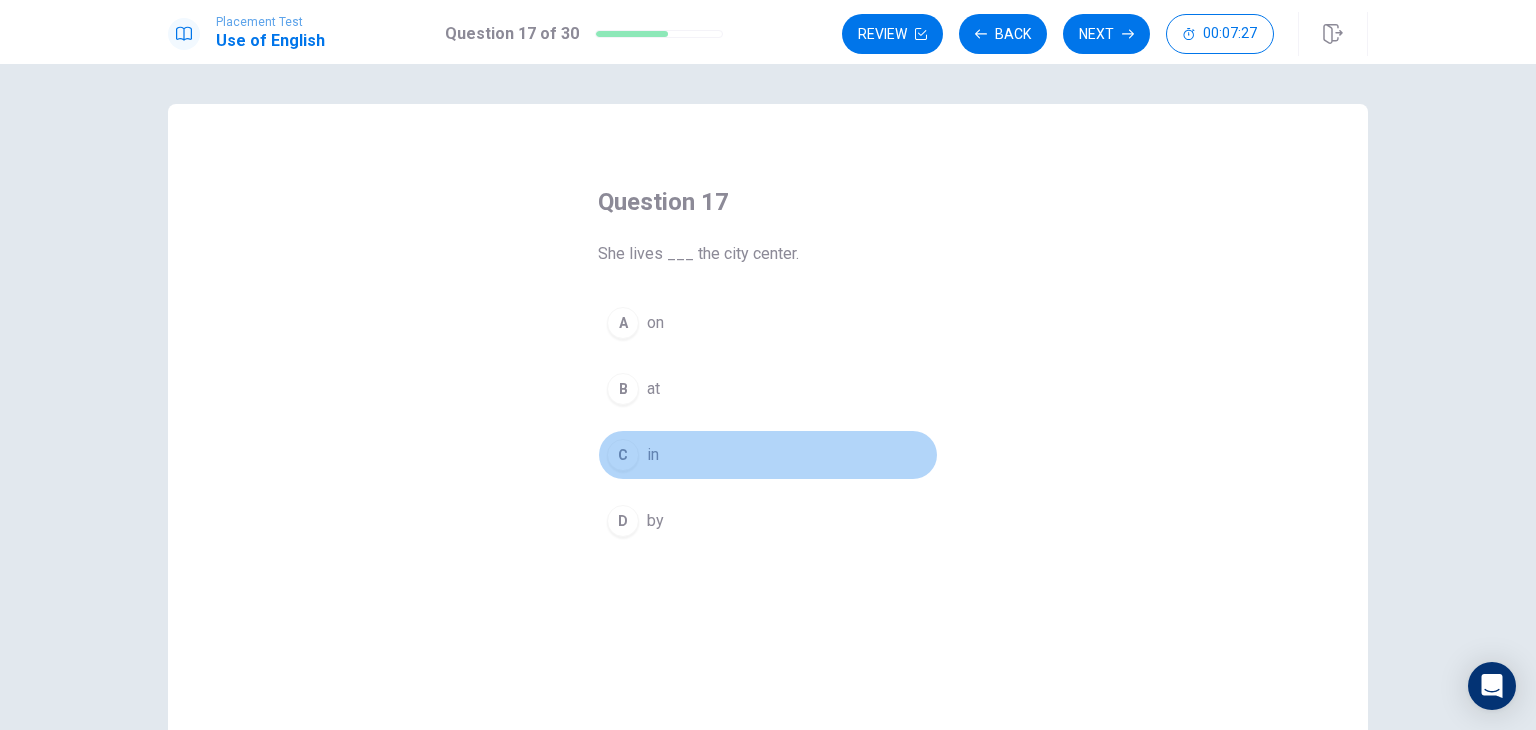 click on "in" at bounding box center [653, 455] 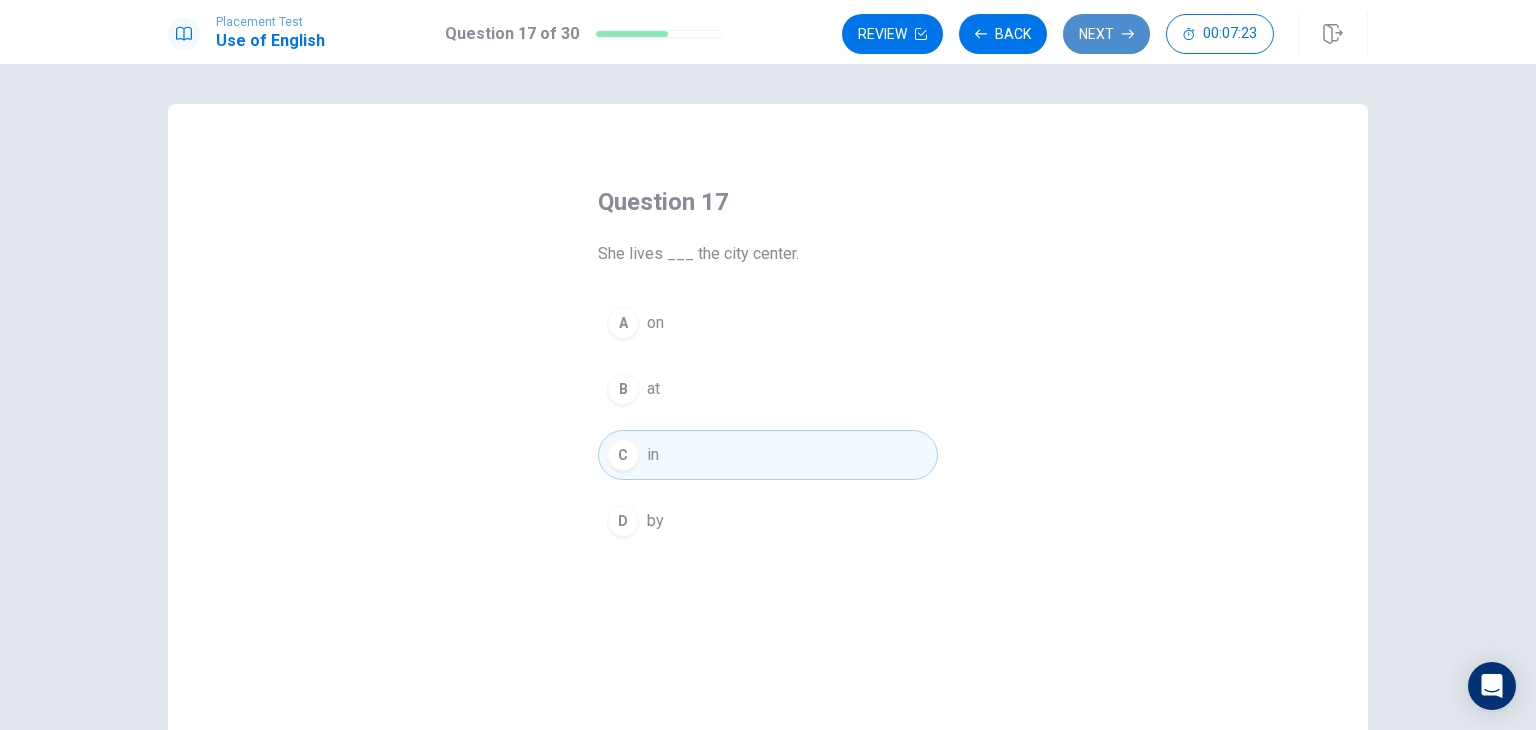 click on "Next" at bounding box center (1106, 34) 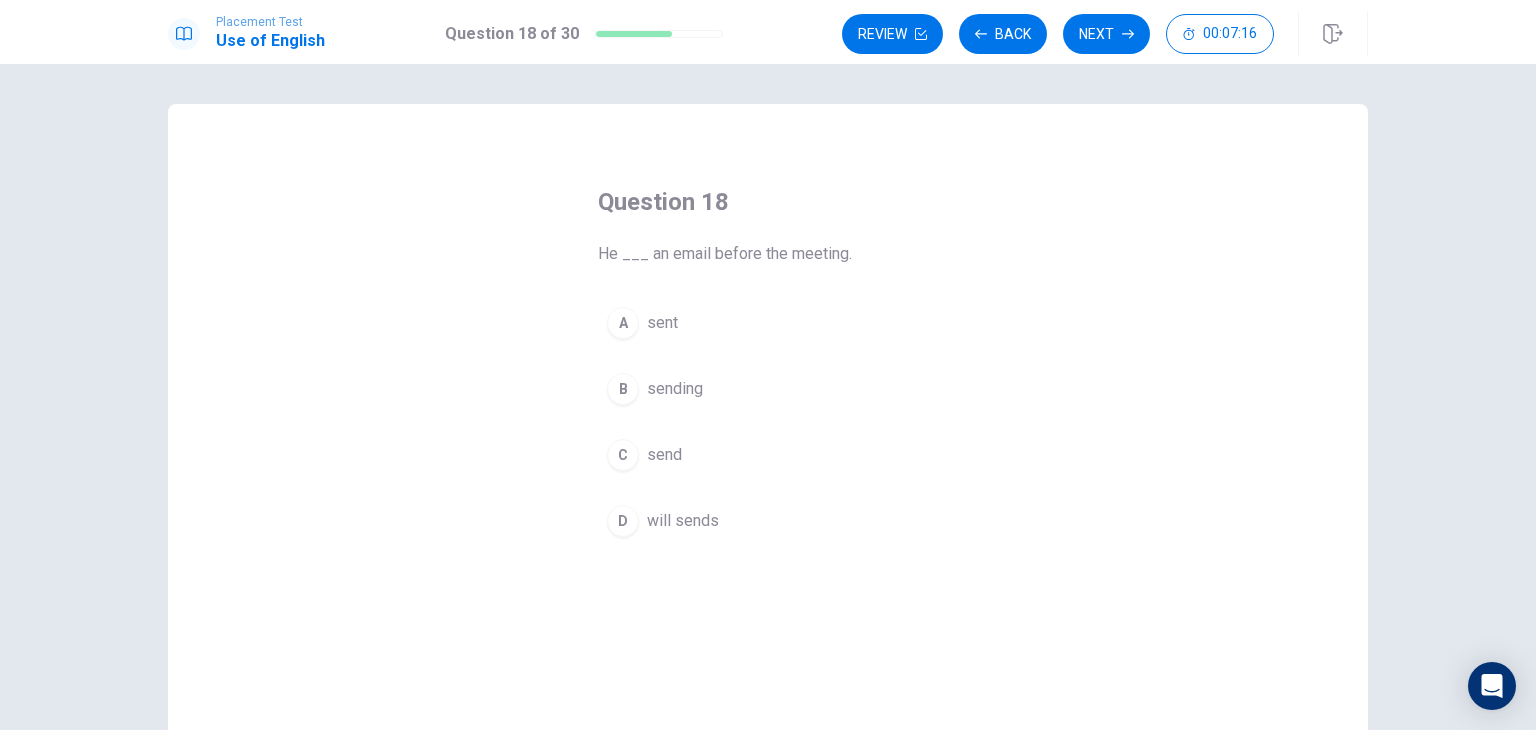 click on "sent" at bounding box center (662, 323) 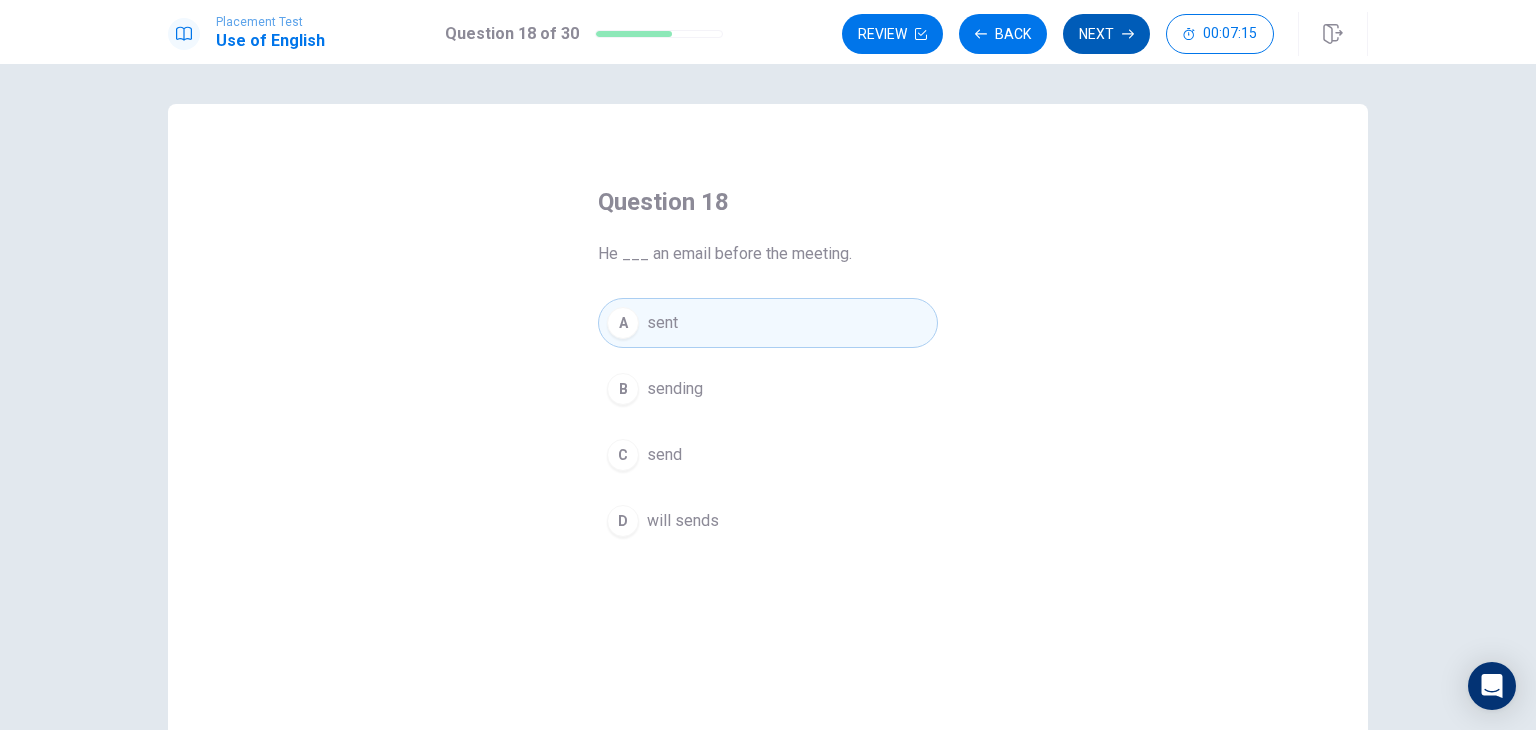 click on "Next" at bounding box center [1106, 34] 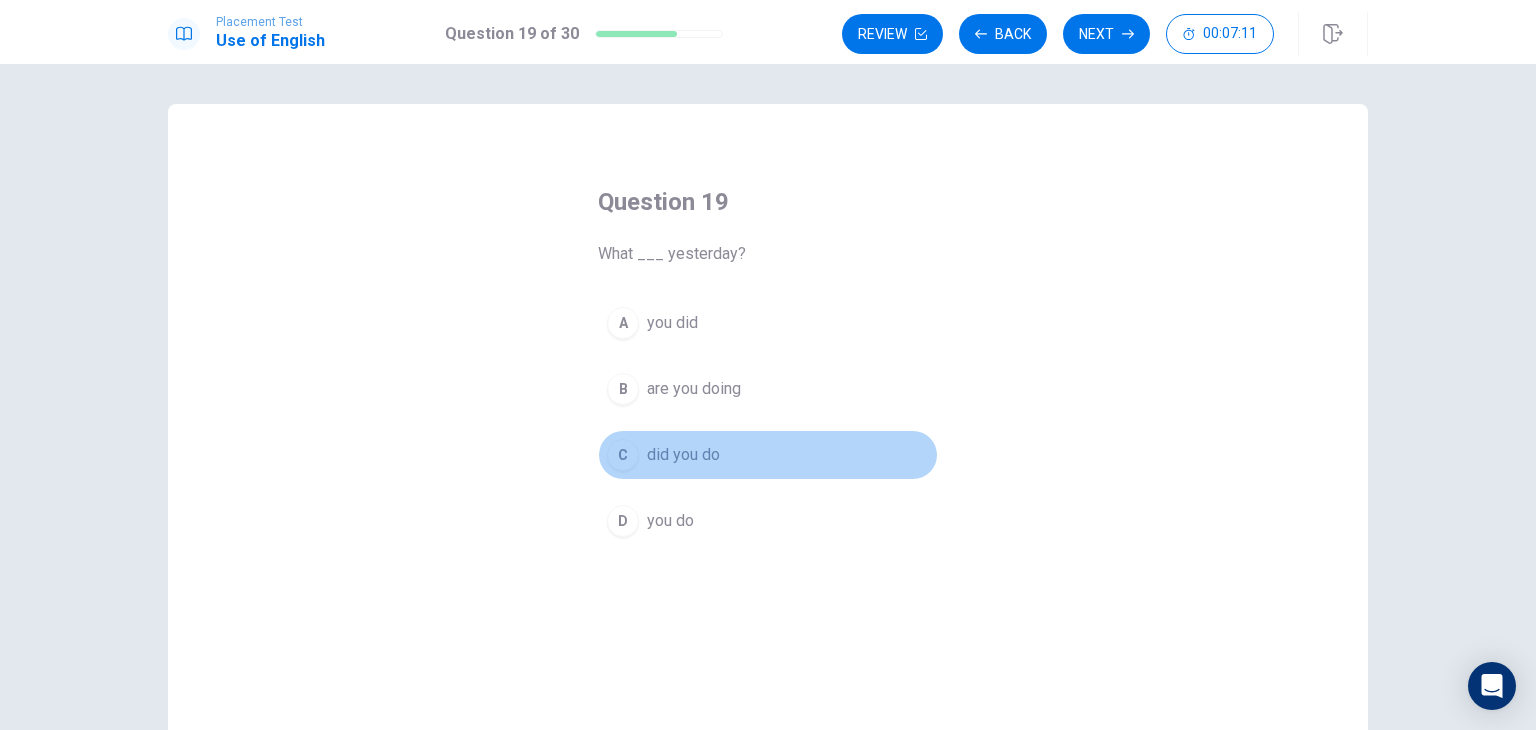 click on "did you do" at bounding box center [683, 455] 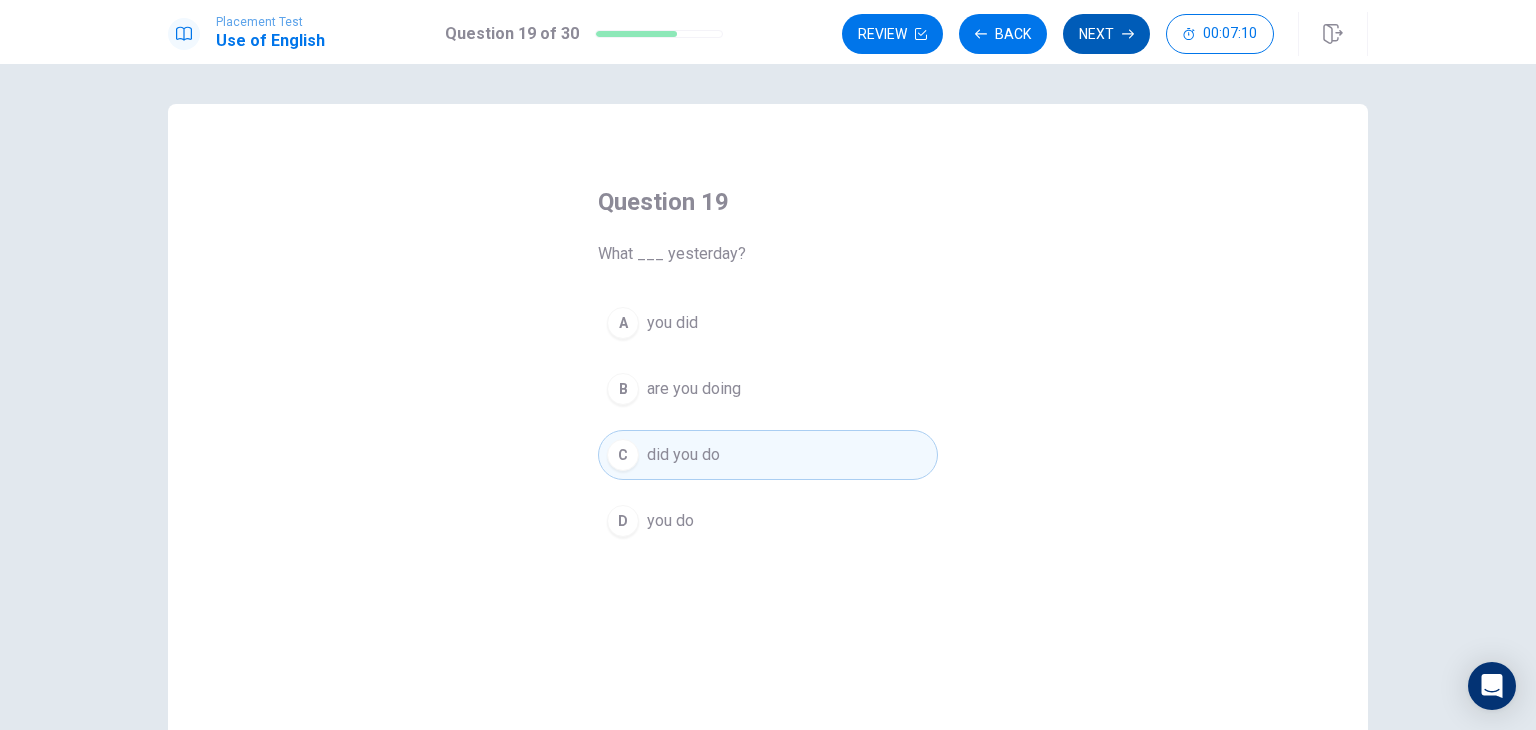click on "Next" at bounding box center [1106, 34] 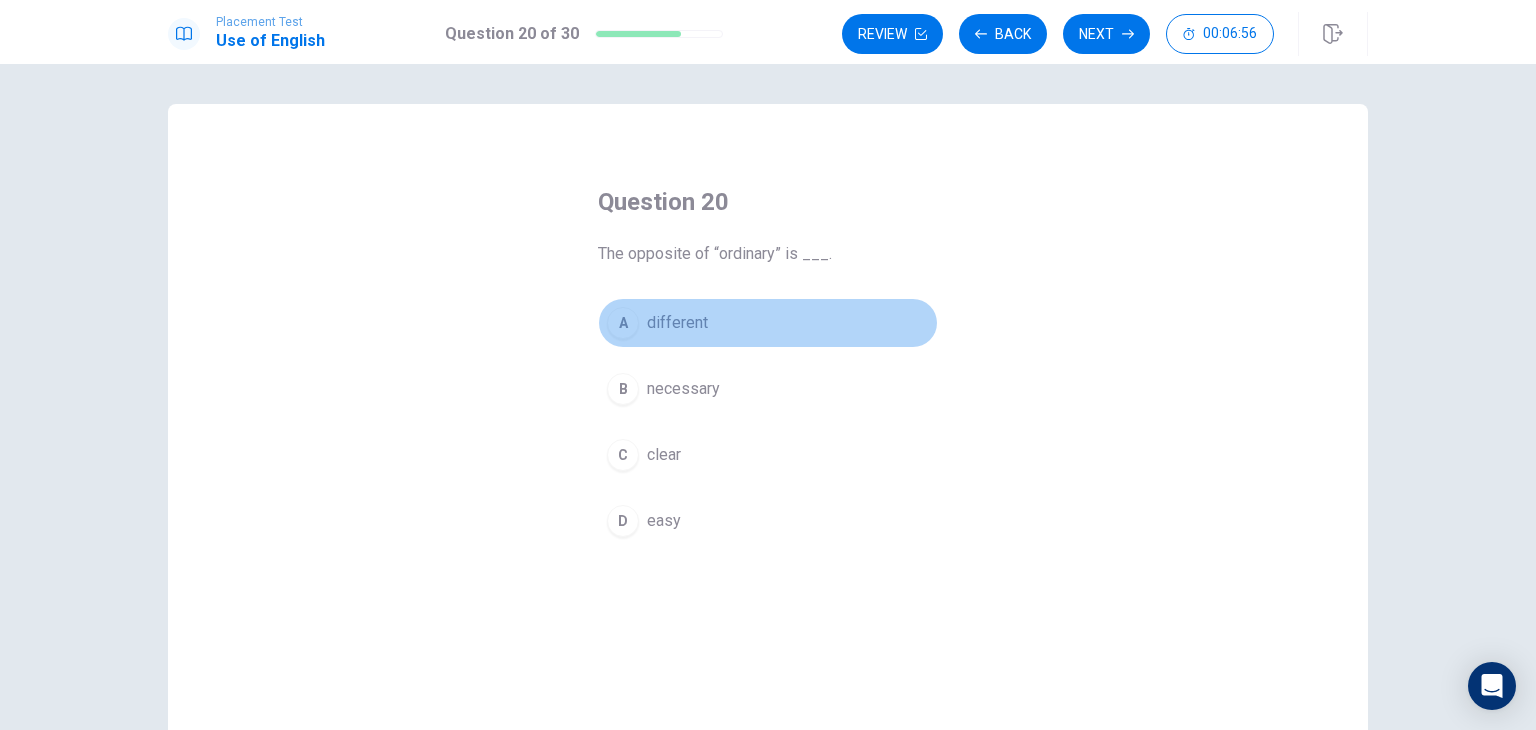 click on "different" at bounding box center [677, 323] 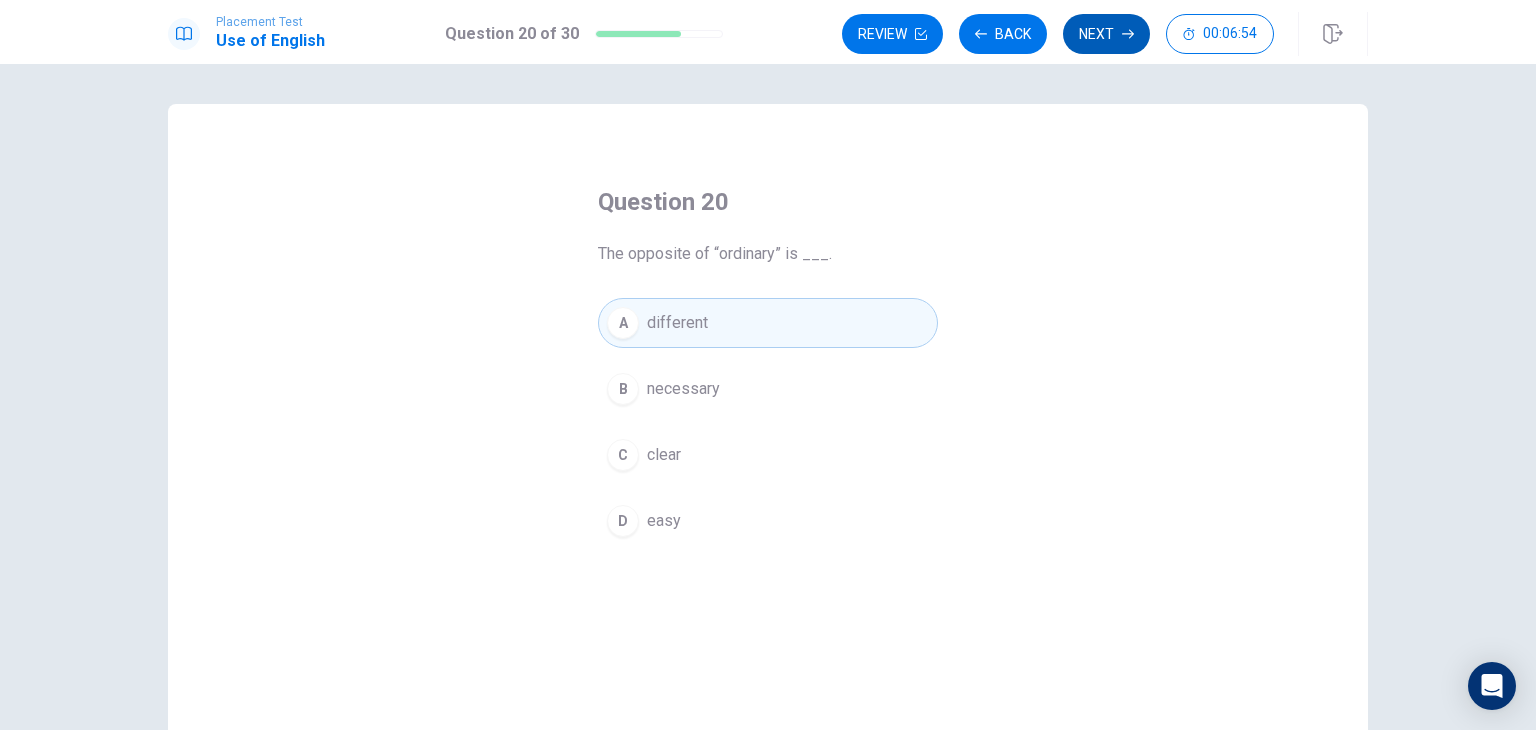 click on "Next" at bounding box center (1106, 34) 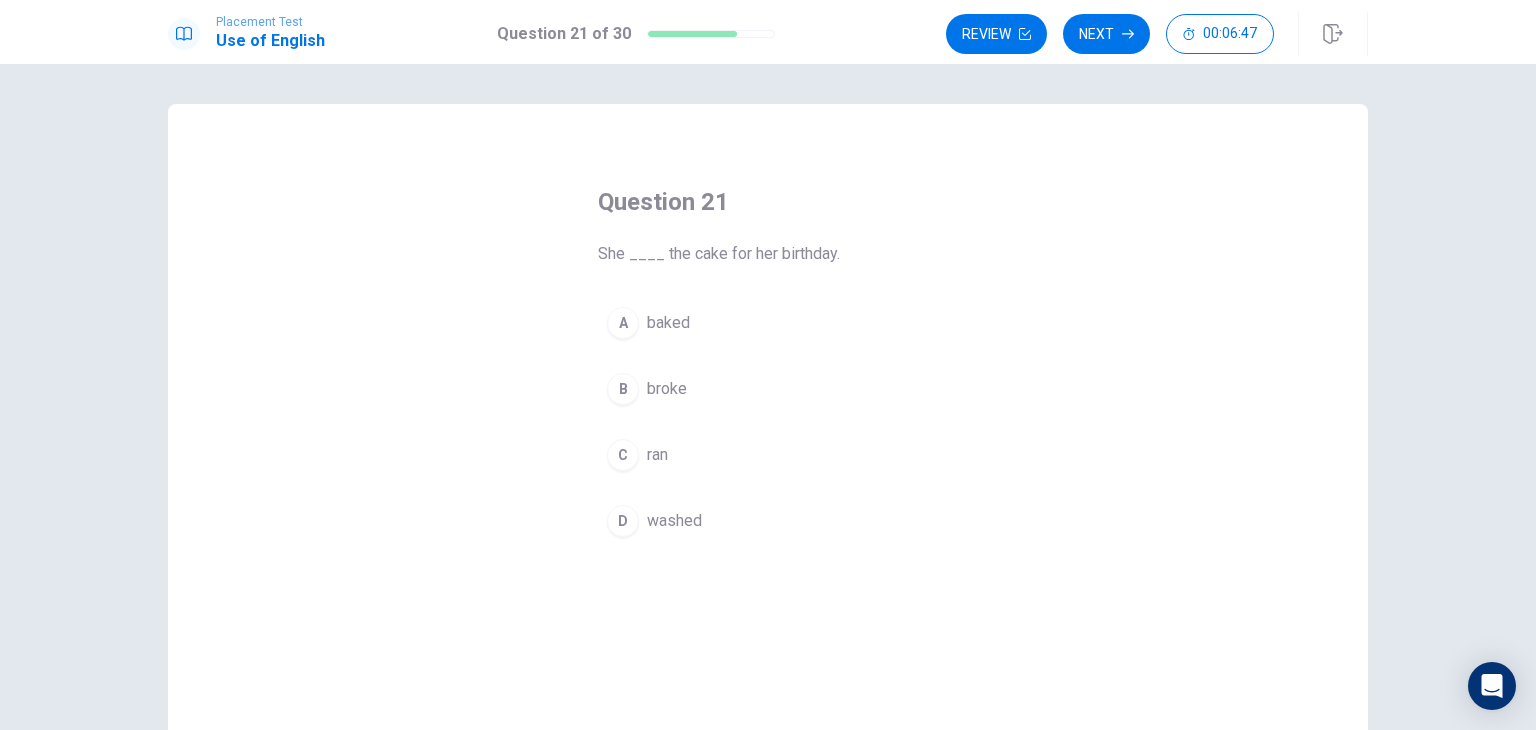 click on "baked" at bounding box center (668, 323) 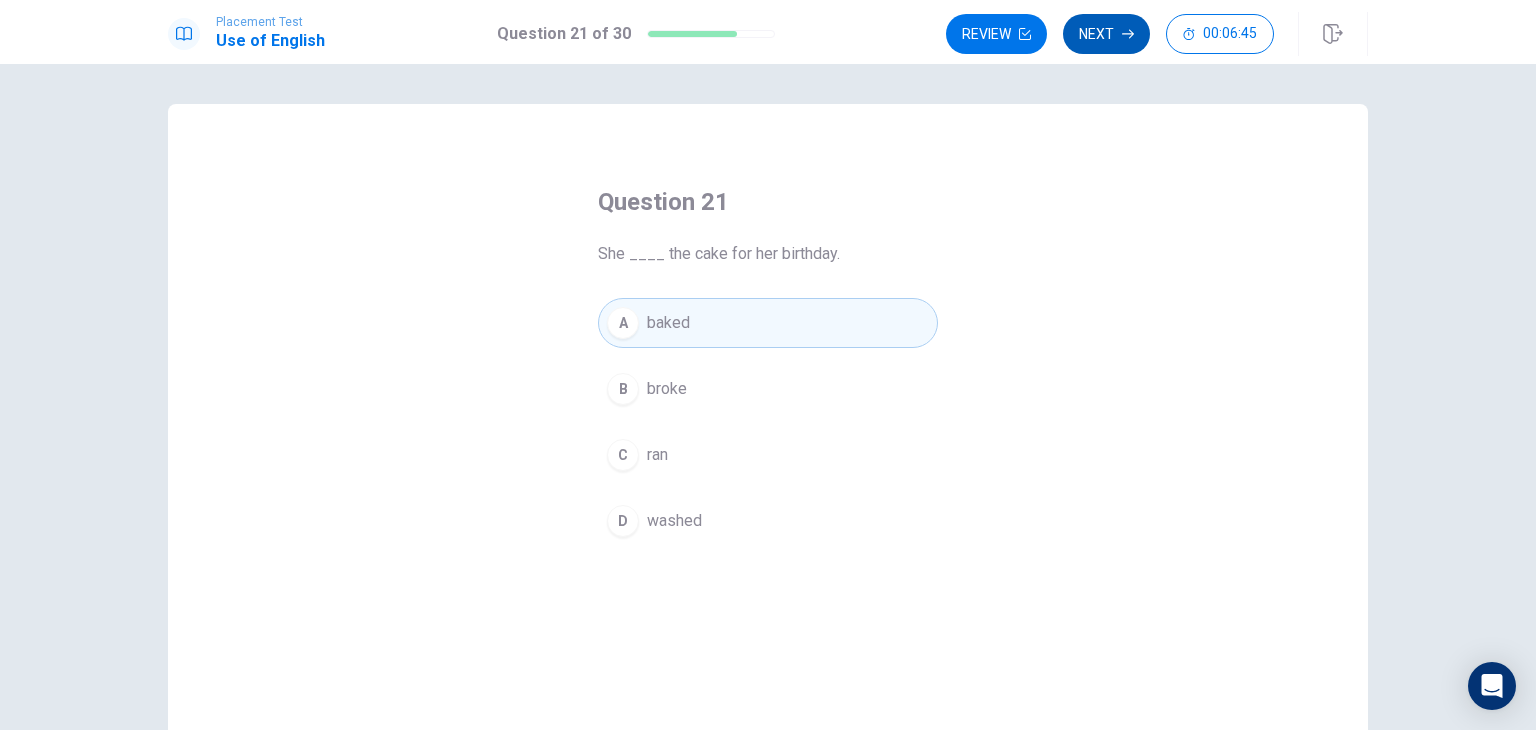 click on "Next" at bounding box center [1106, 34] 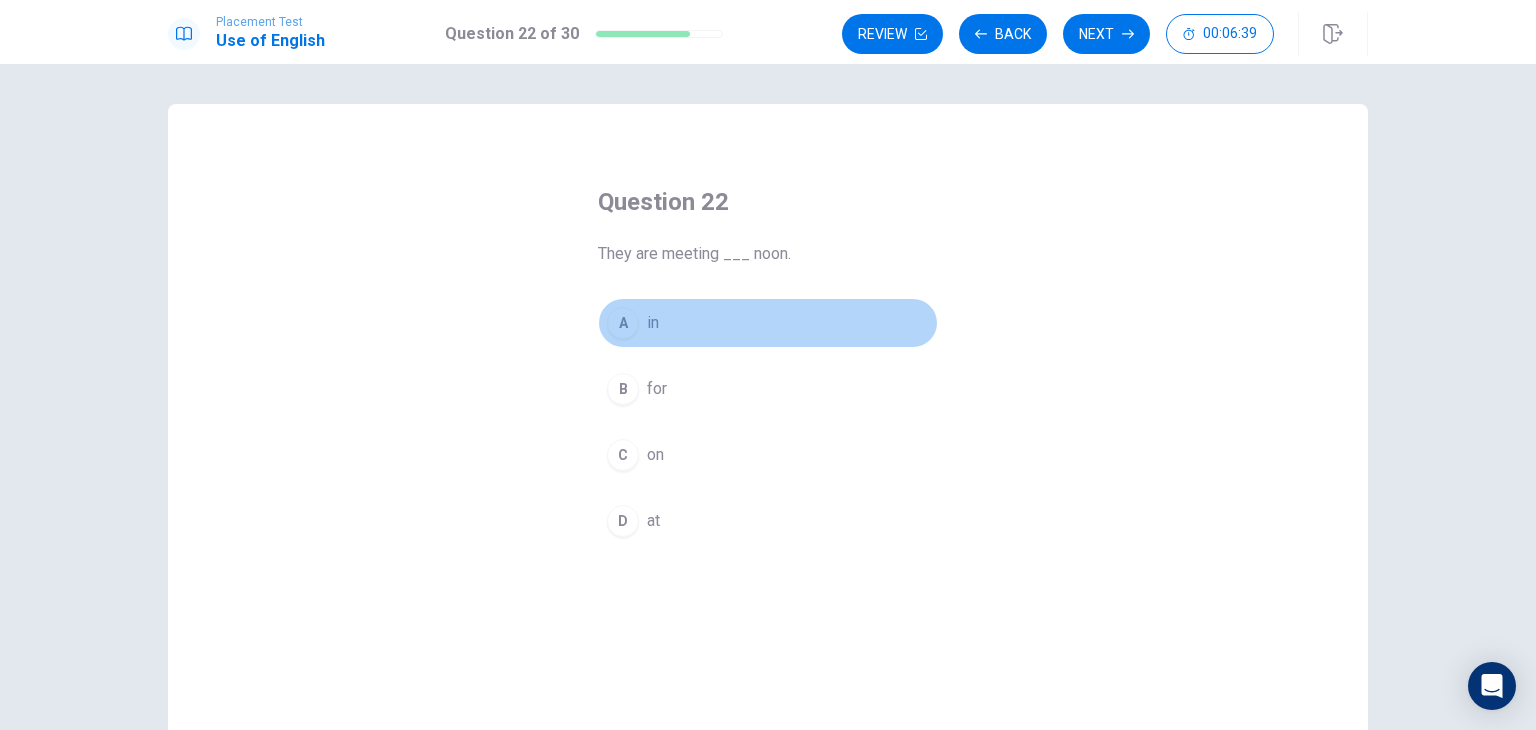 click on "in" at bounding box center (653, 323) 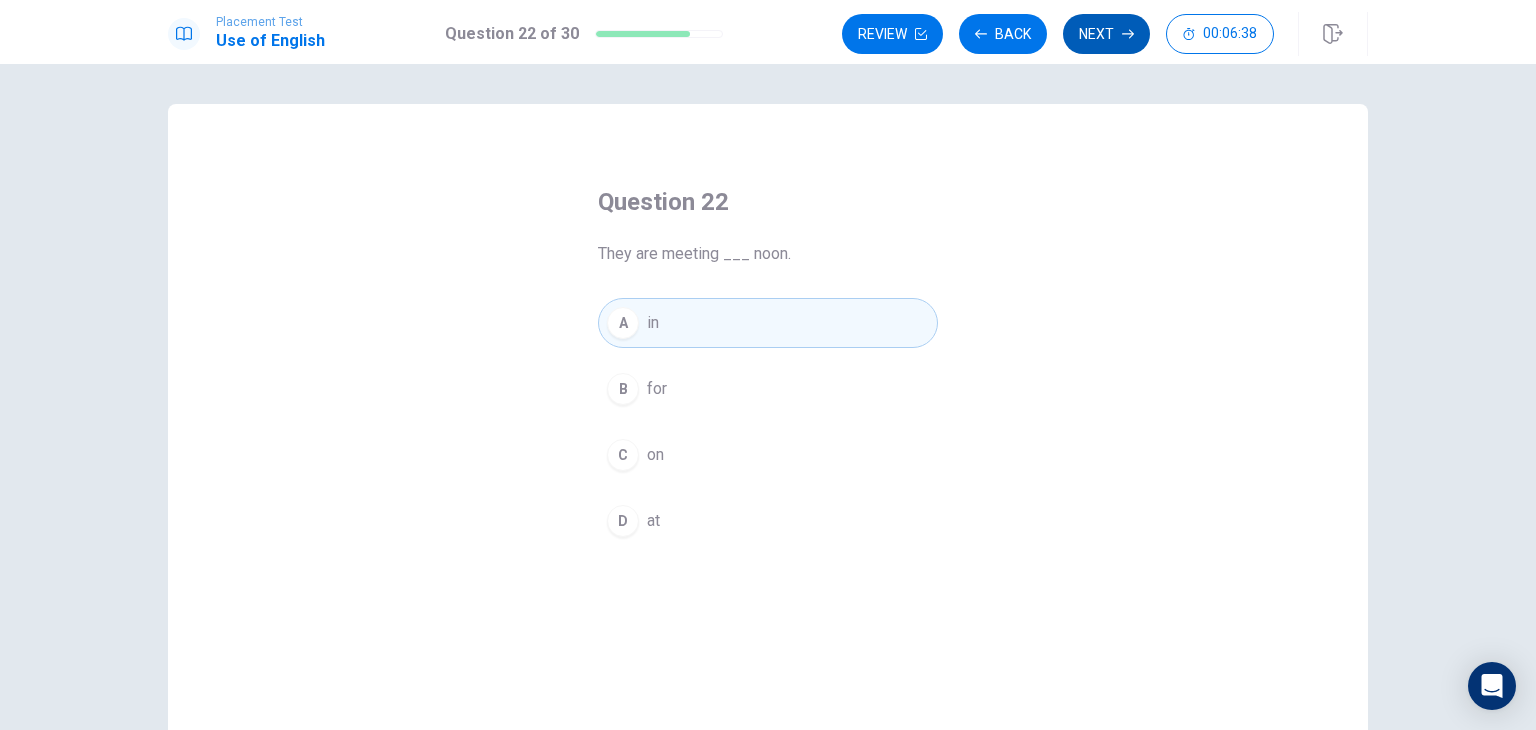 click on "Next" at bounding box center (1106, 34) 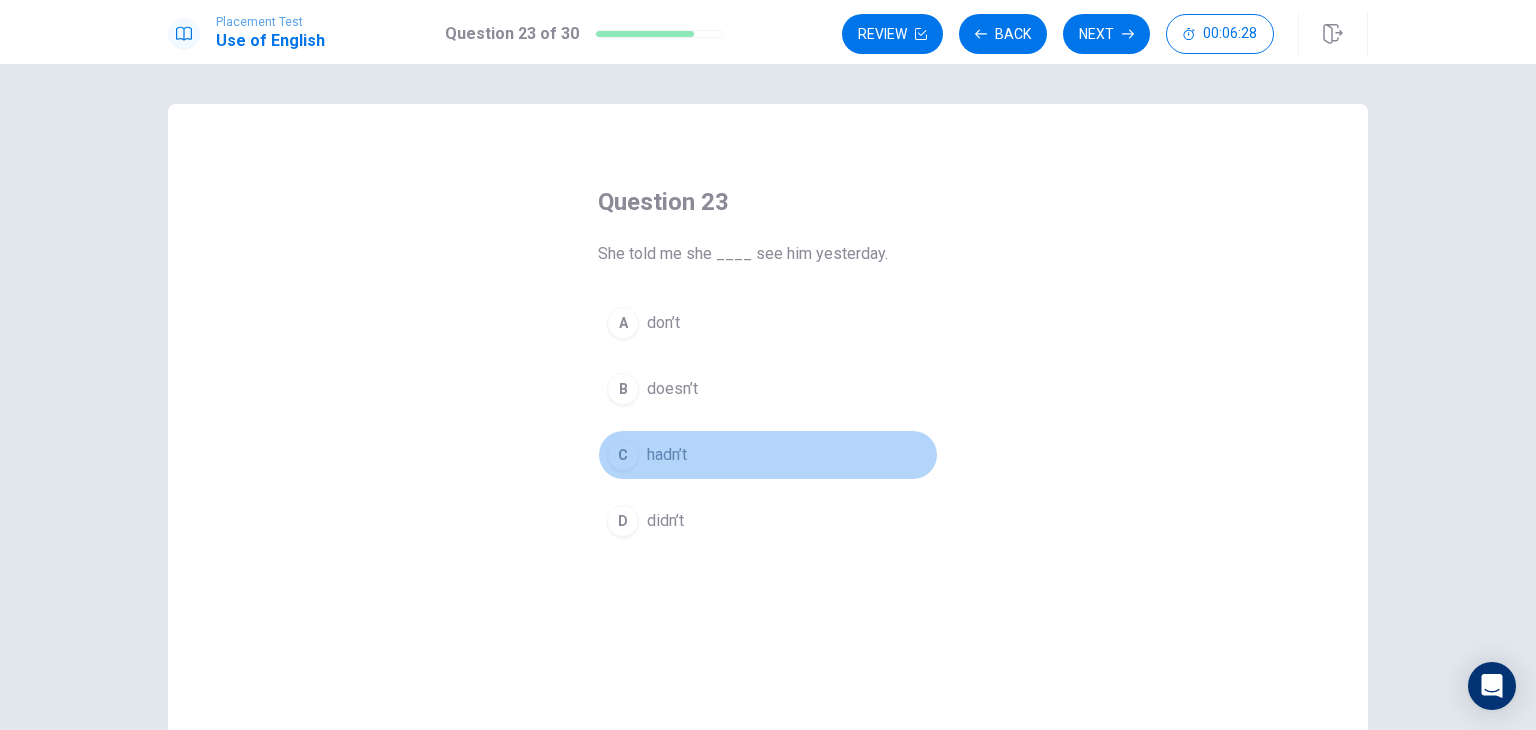 click on "hadn’t" at bounding box center (667, 455) 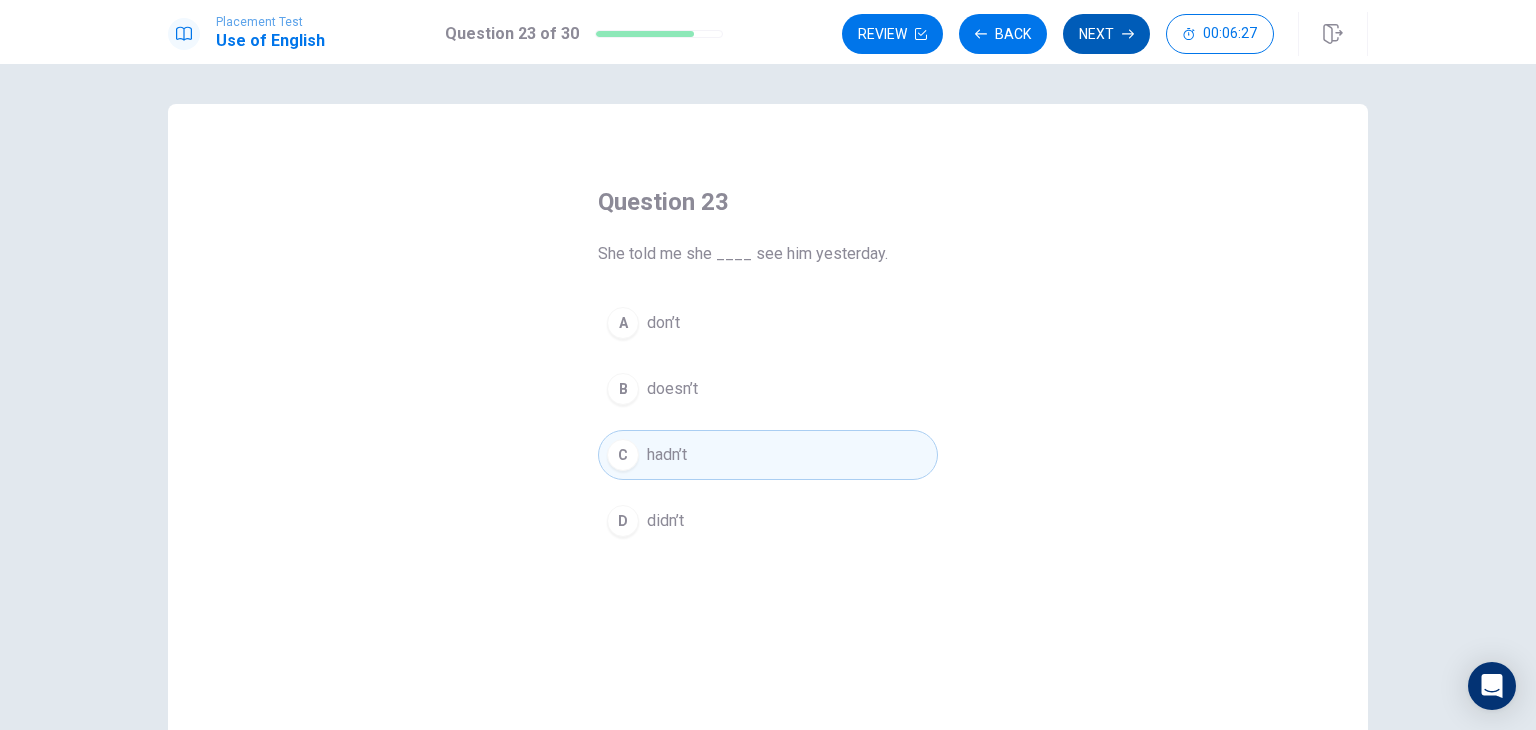 click on "Next" at bounding box center (1106, 34) 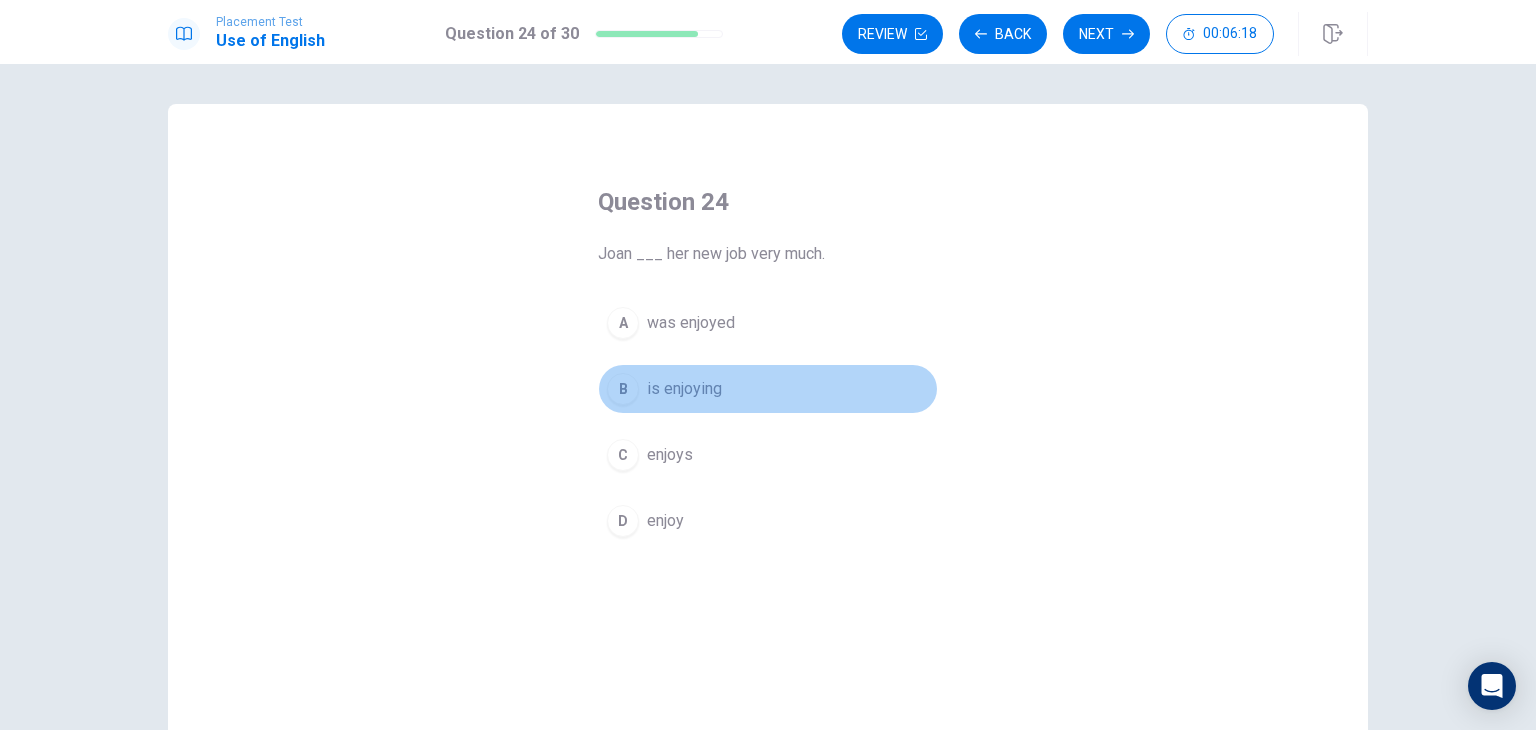 drag, startPoint x: 690, startPoint y: 388, endPoint x: 720, endPoint y: 374, distance: 33.105892 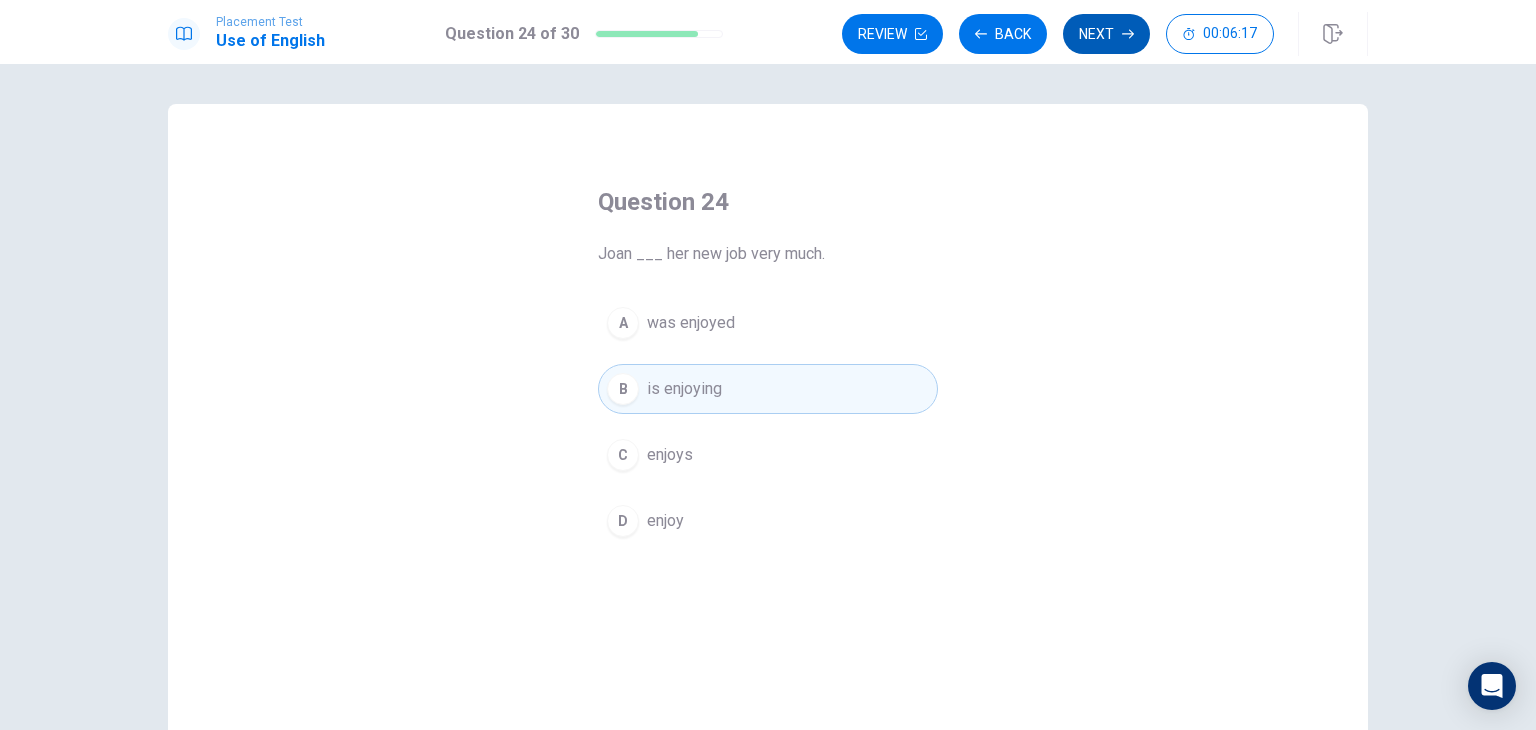 click on "Next" at bounding box center [1106, 34] 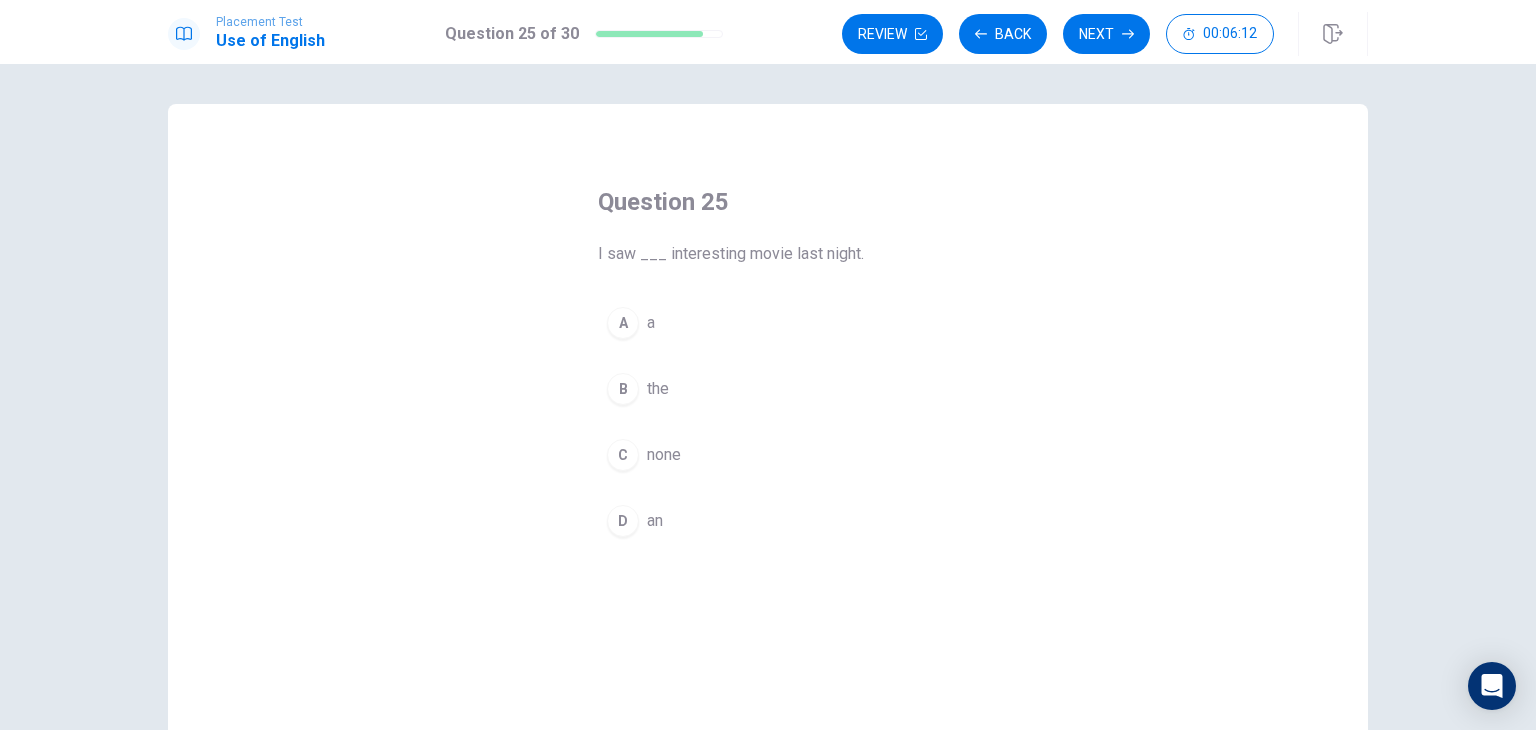 click on "an" at bounding box center (655, 521) 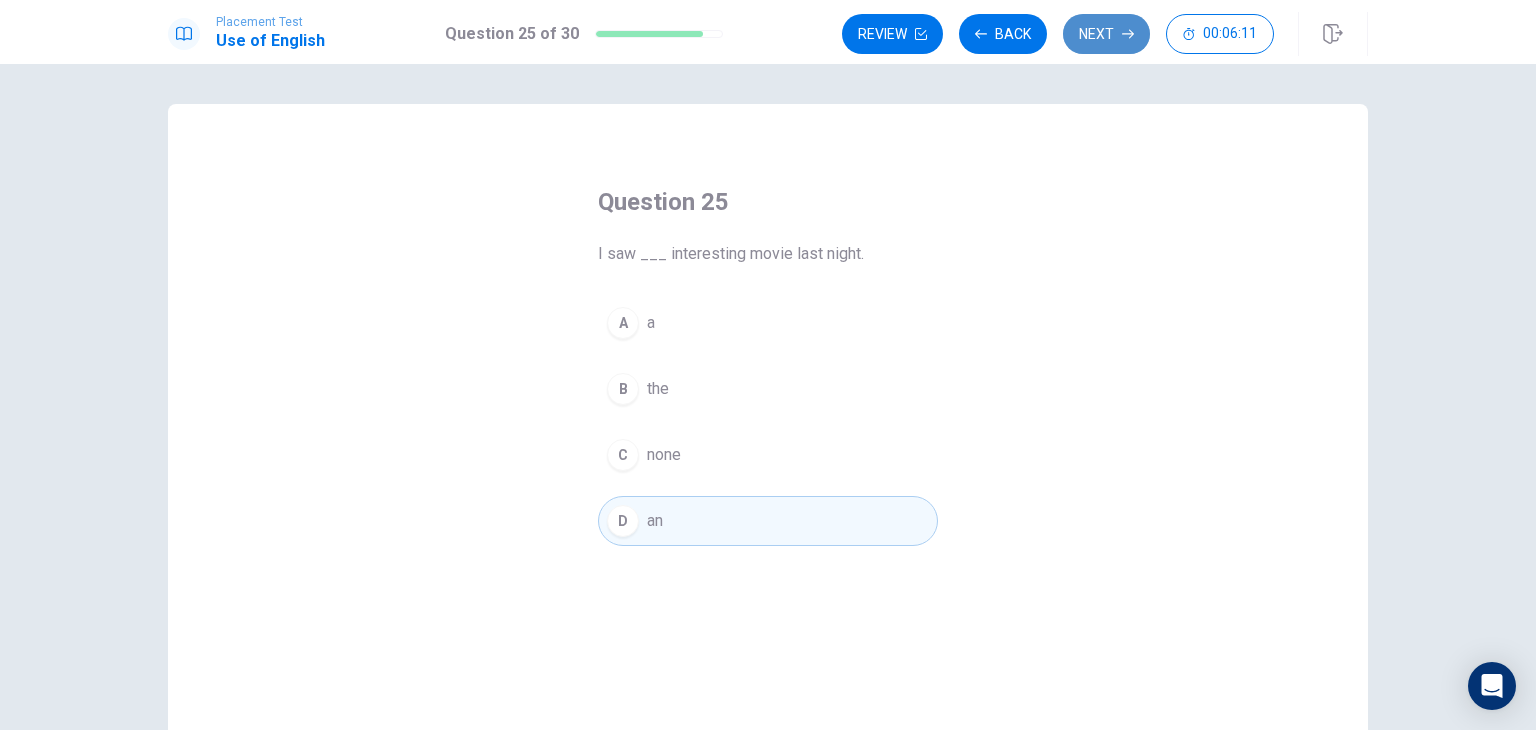 click on "Next" at bounding box center [1106, 34] 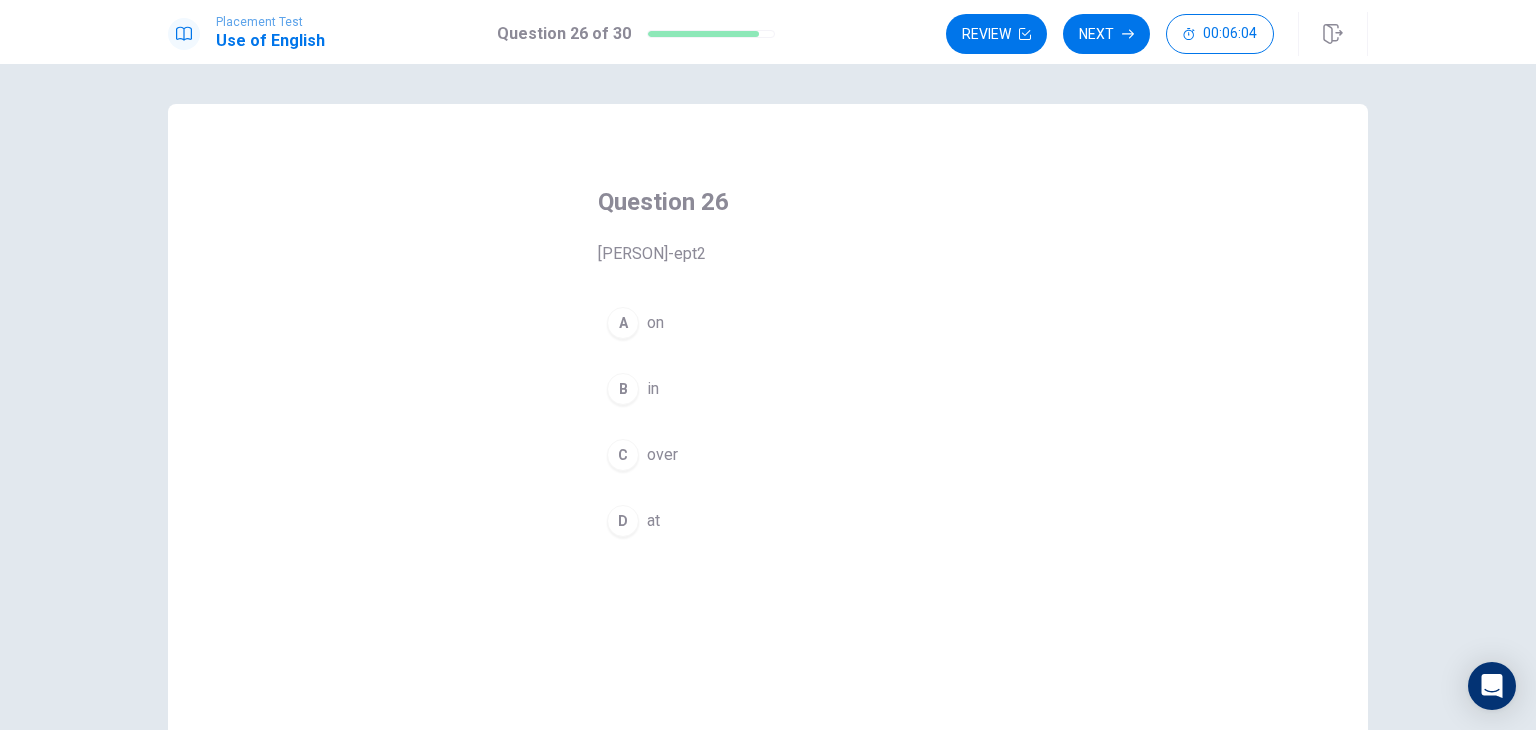 click on "in" at bounding box center (653, 389) 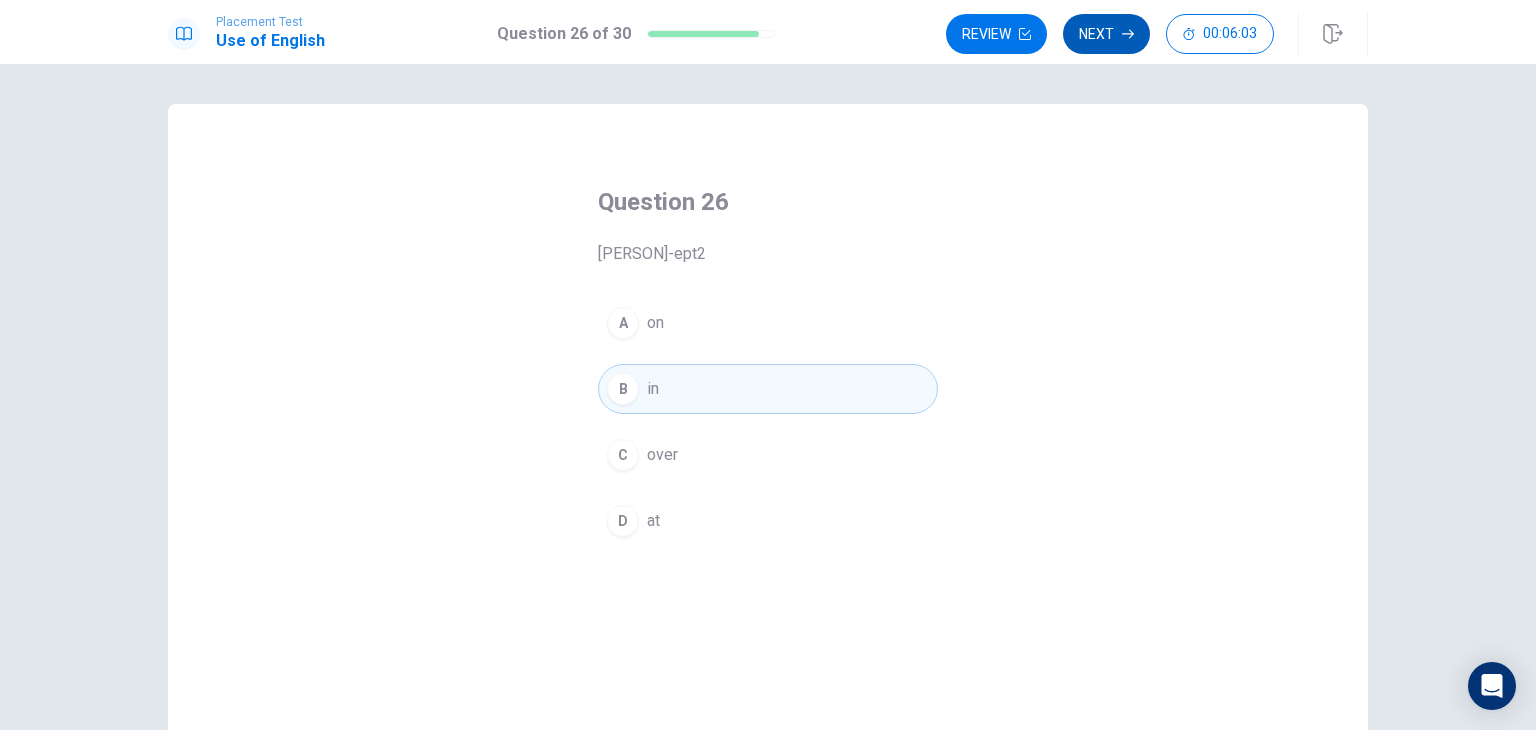 click on "Next" at bounding box center [1106, 34] 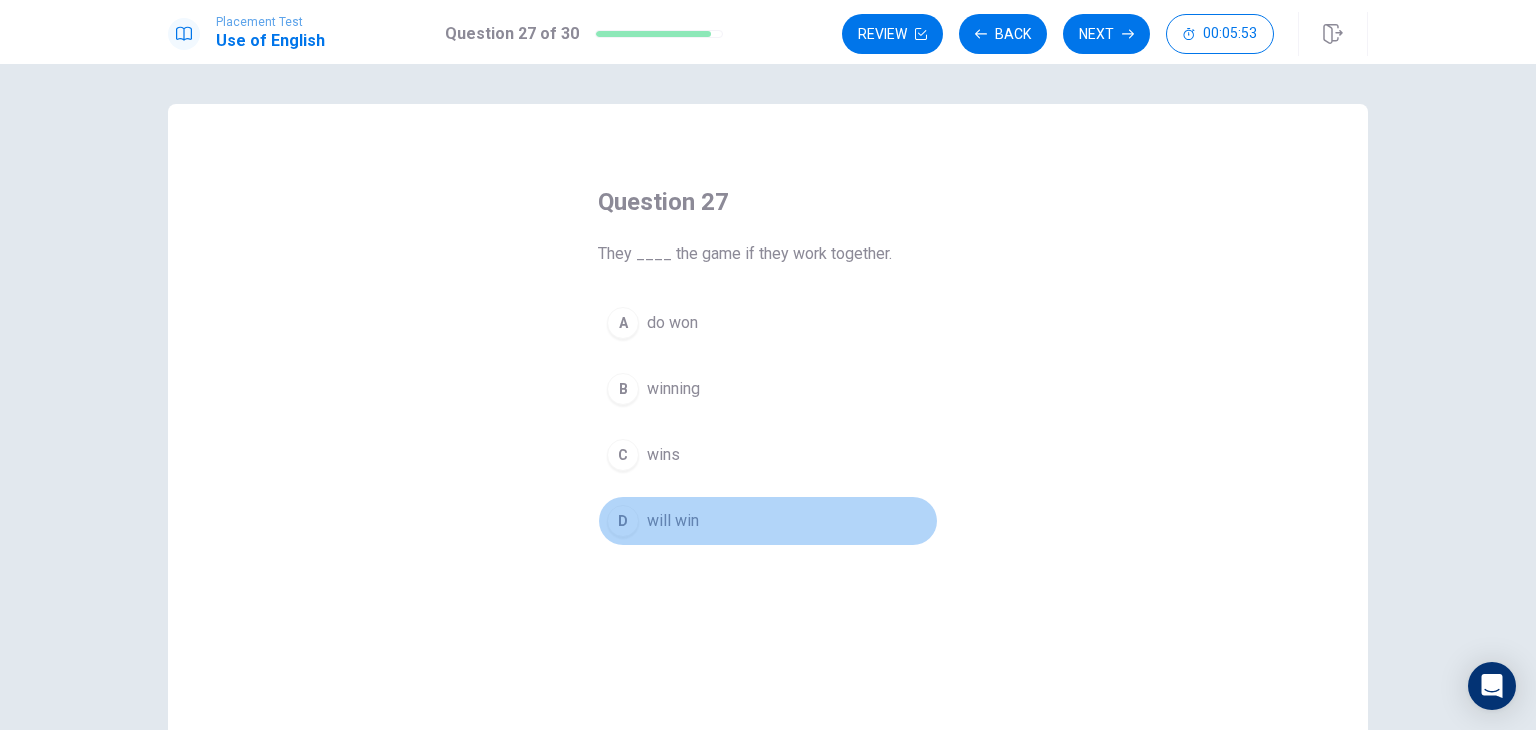 click on "will win" at bounding box center (673, 521) 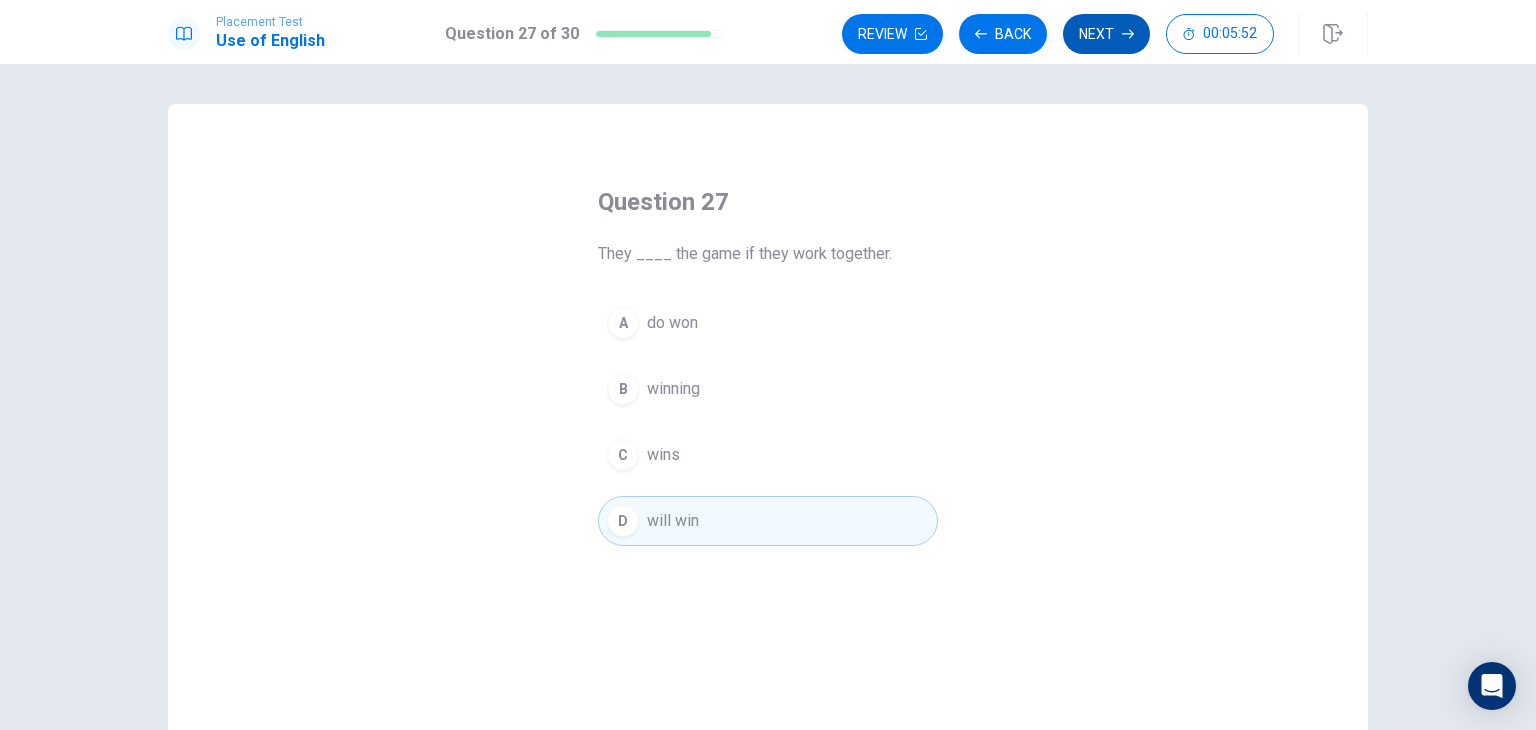click on "Next" at bounding box center (1106, 34) 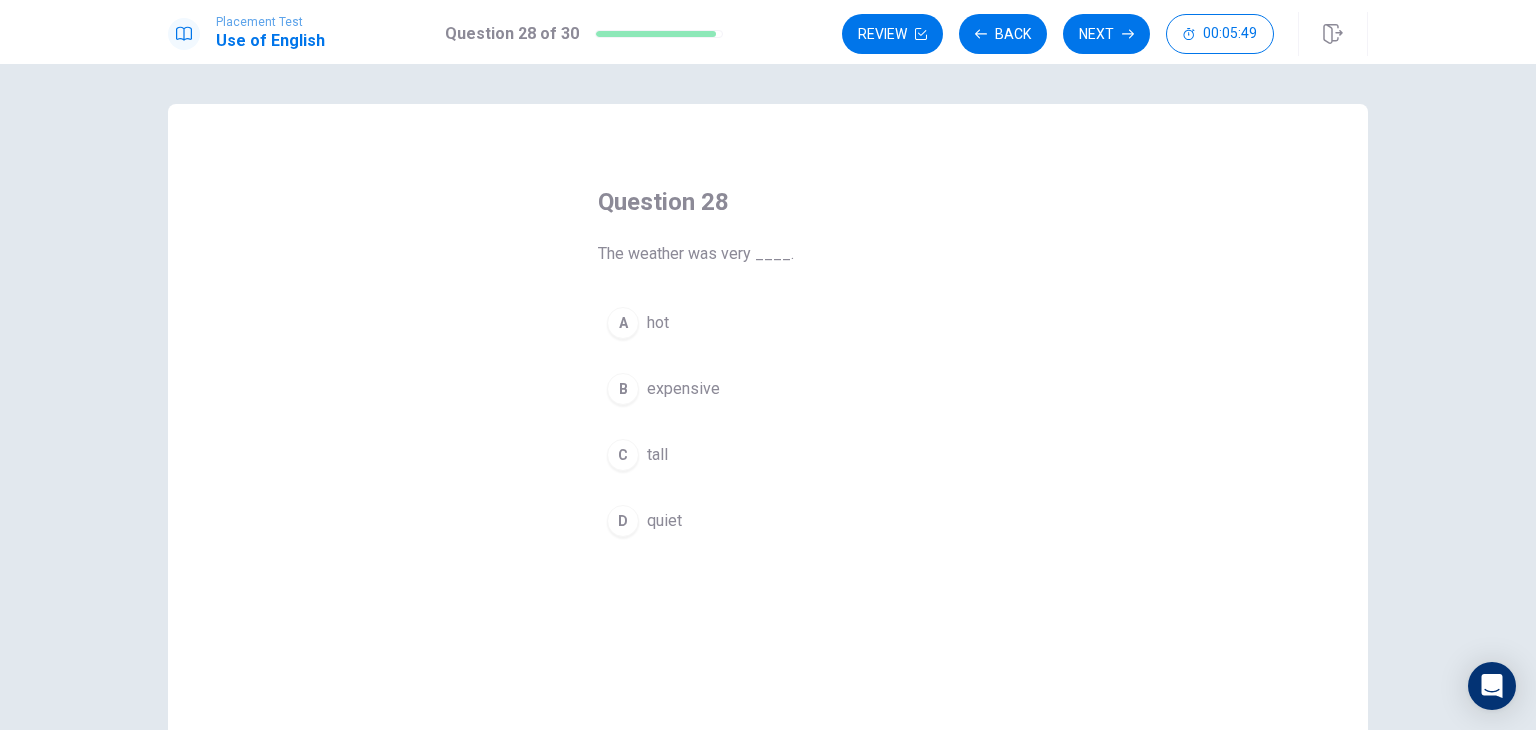 click on "hot" at bounding box center [658, 323] 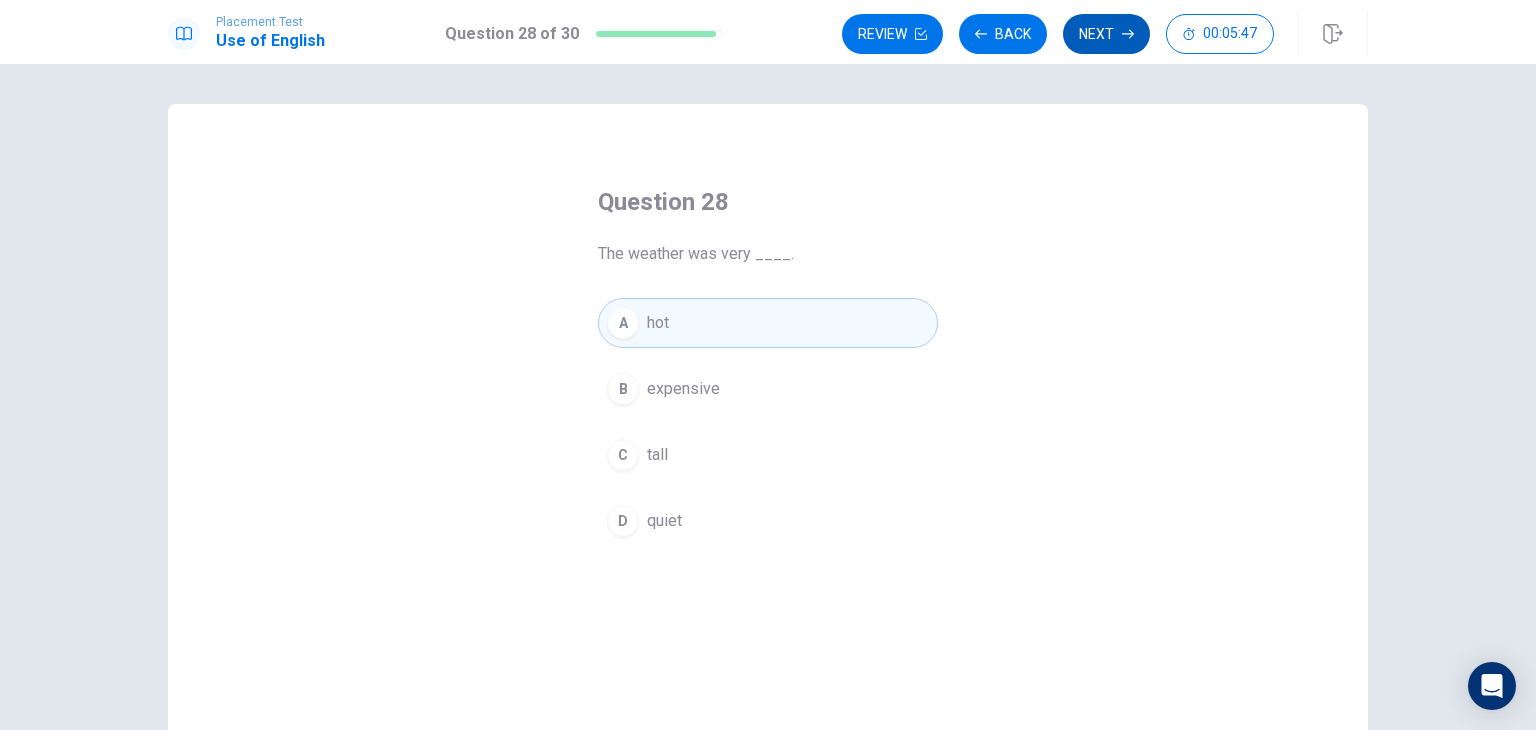 click on "Next" at bounding box center (1106, 34) 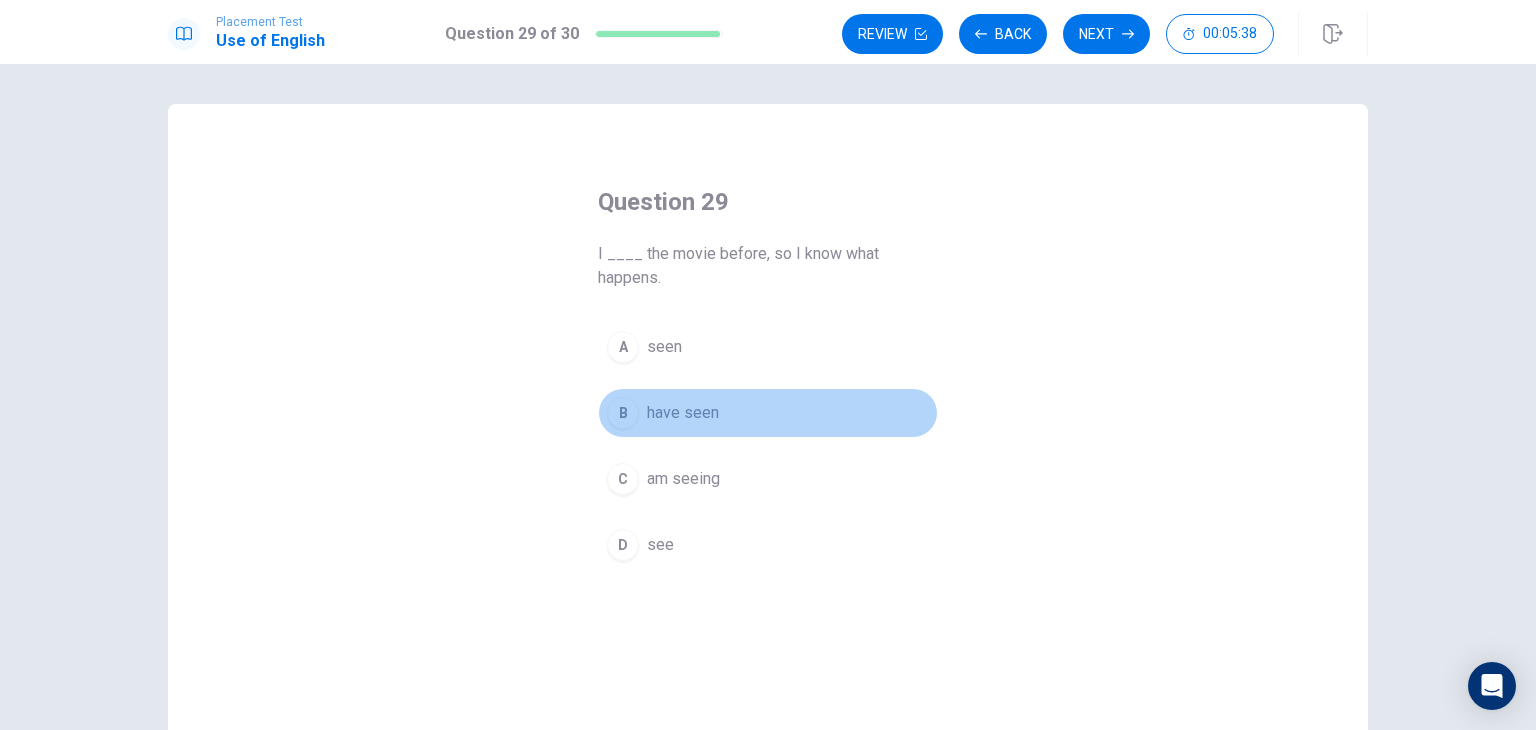 click on "have seen" at bounding box center (683, 413) 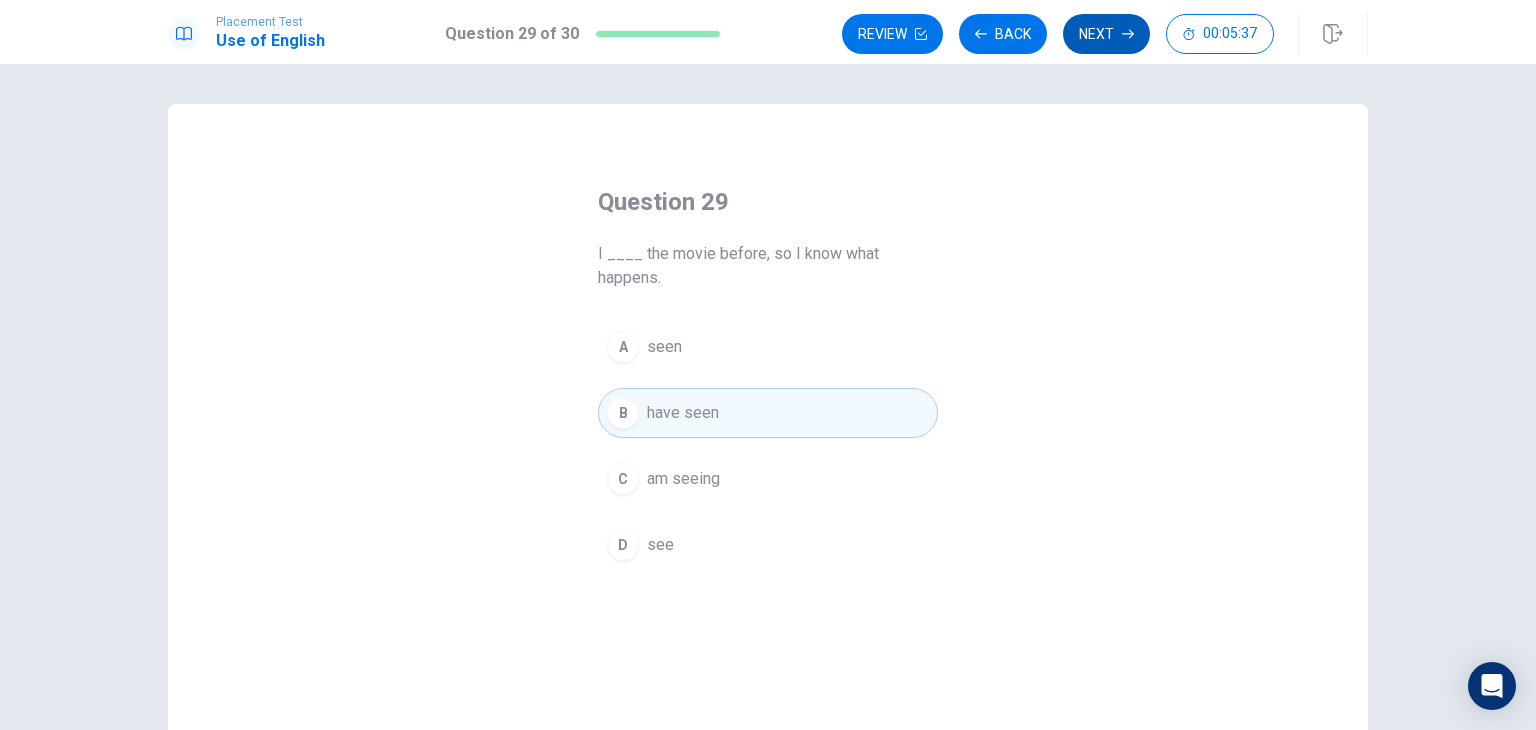 click on "Next" at bounding box center [1106, 34] 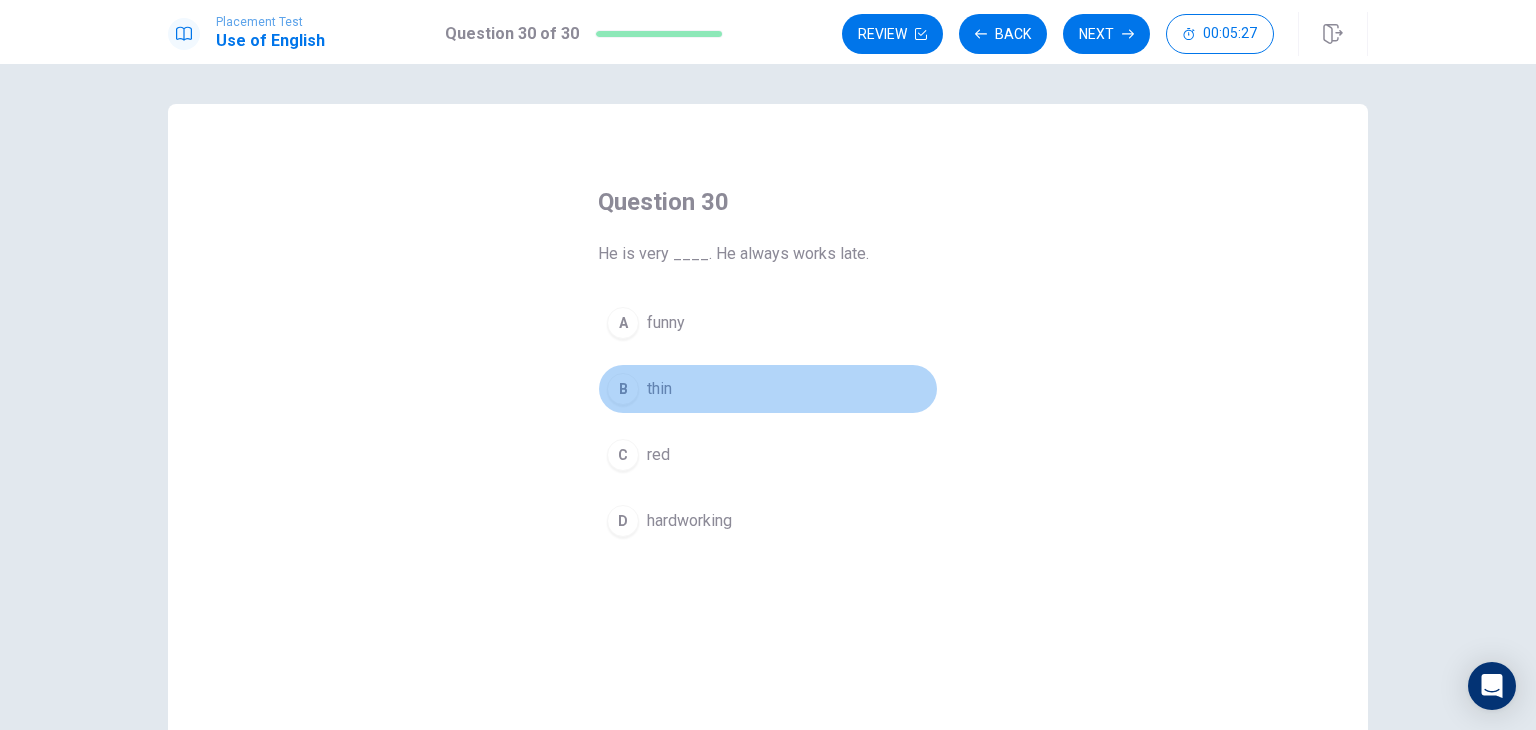 click on "thin" at bounding box center [659, 389] 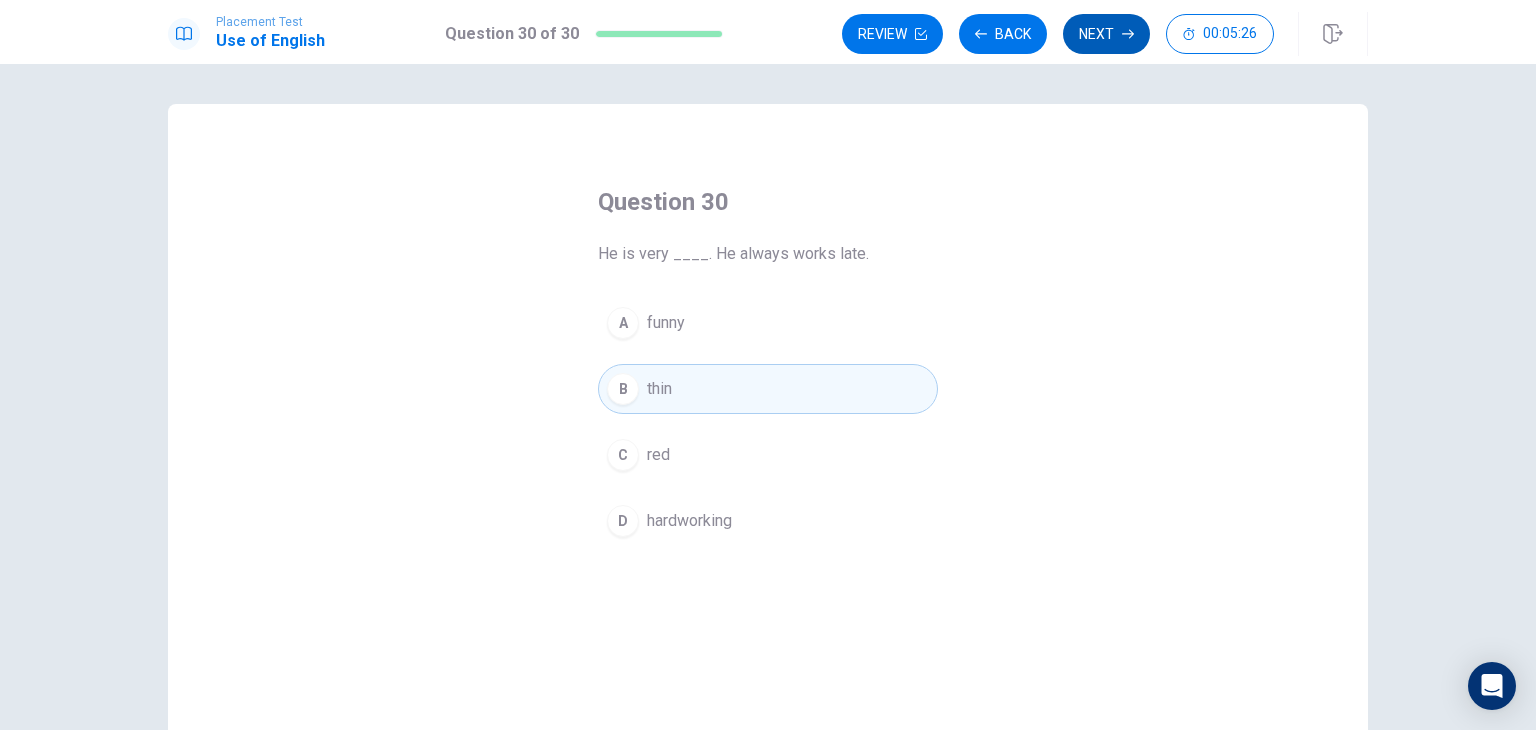 click on "Next" at bounding box center [1106, 34] 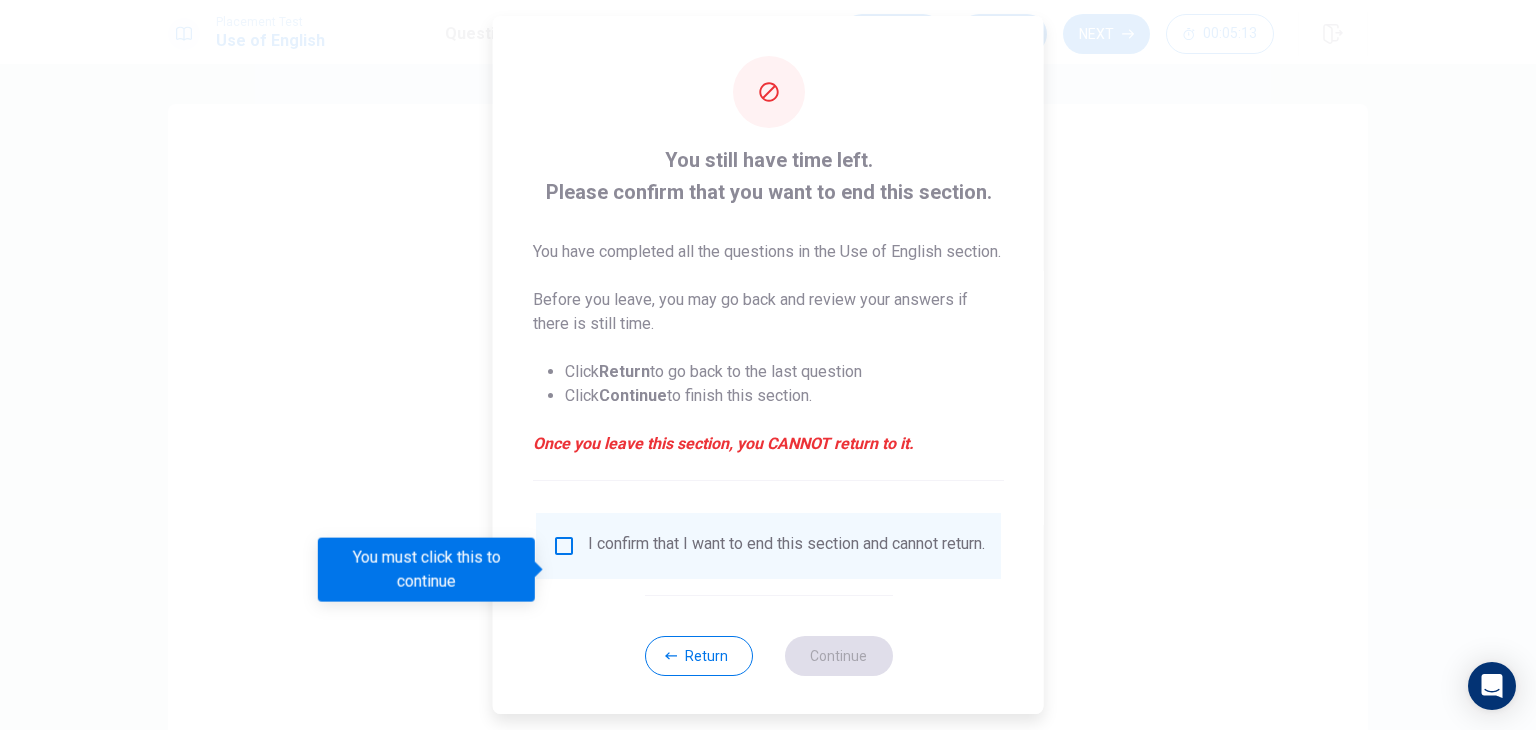 click at bounding box center (564, 546) 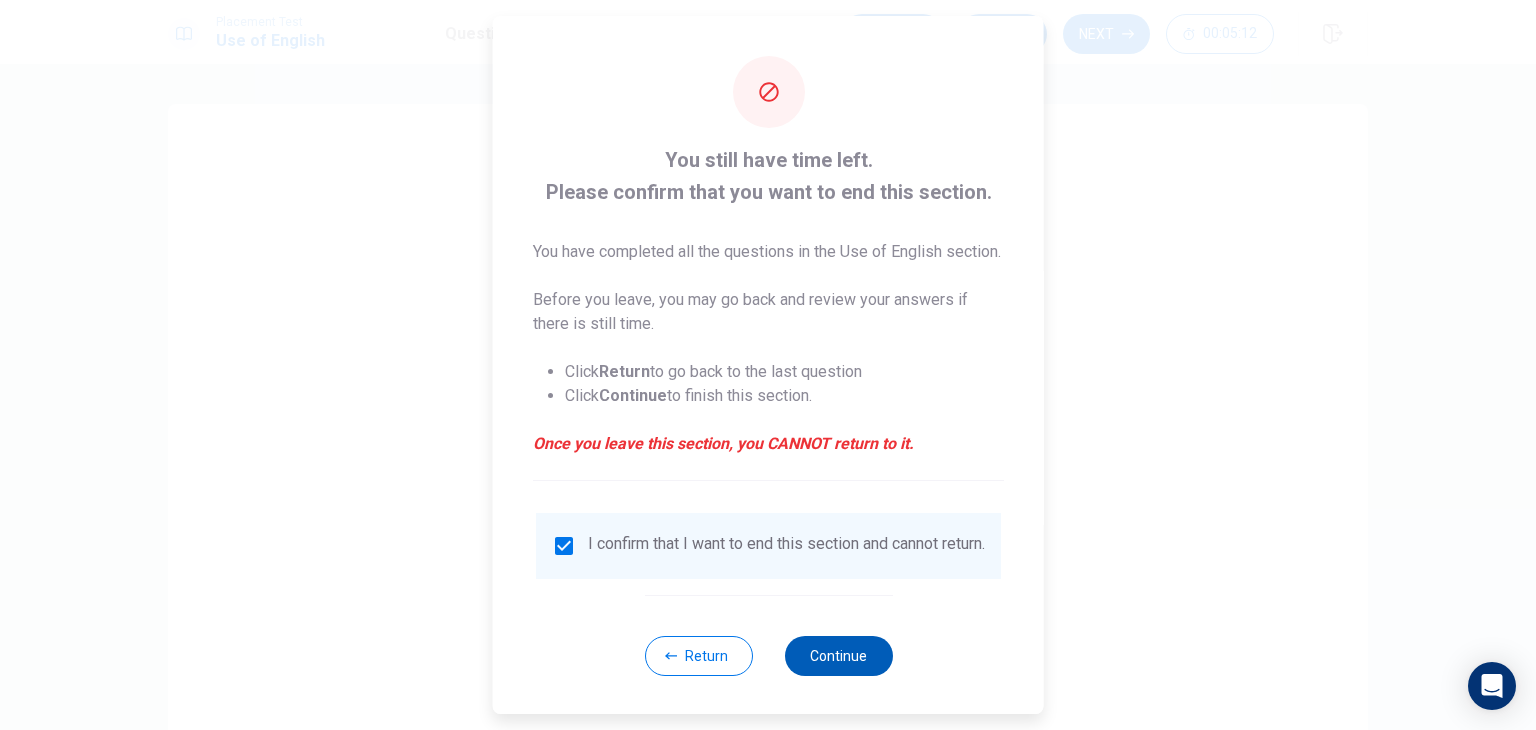 click on "Continue" at bounding box center [838, 656] 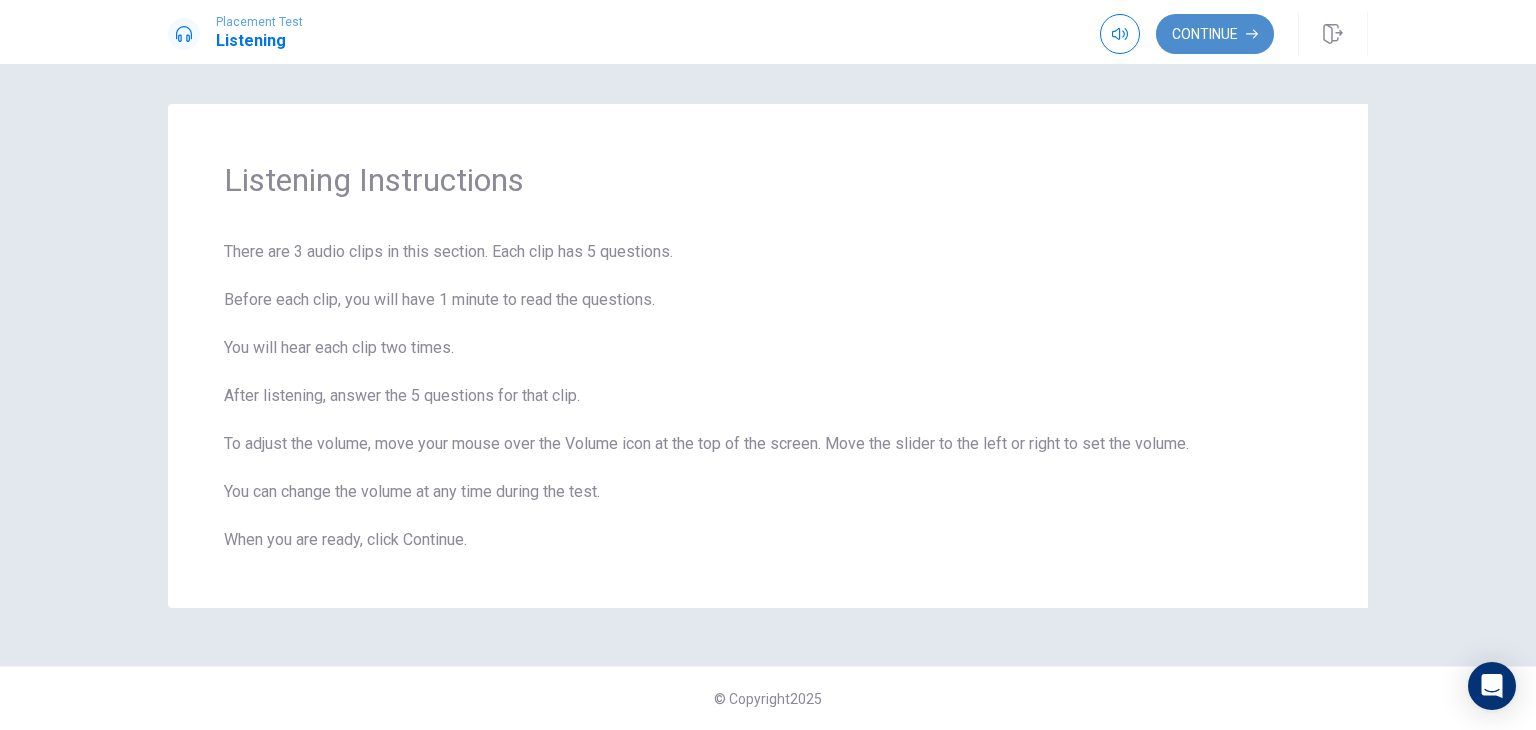 click on "Continue" at bounding box center (1215, 34) 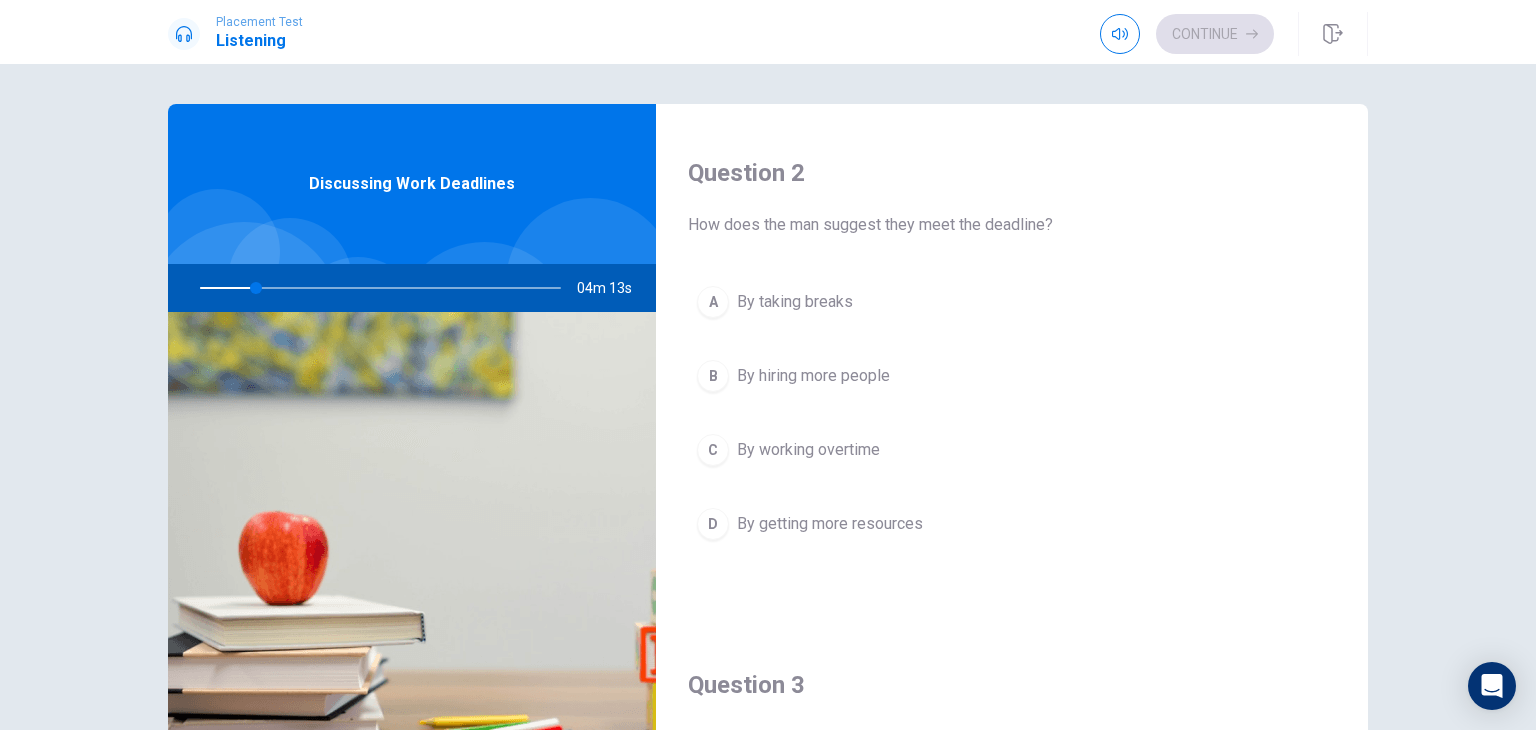scroll, scrollTop: 500, scrollLeft: 0, axis: vertical 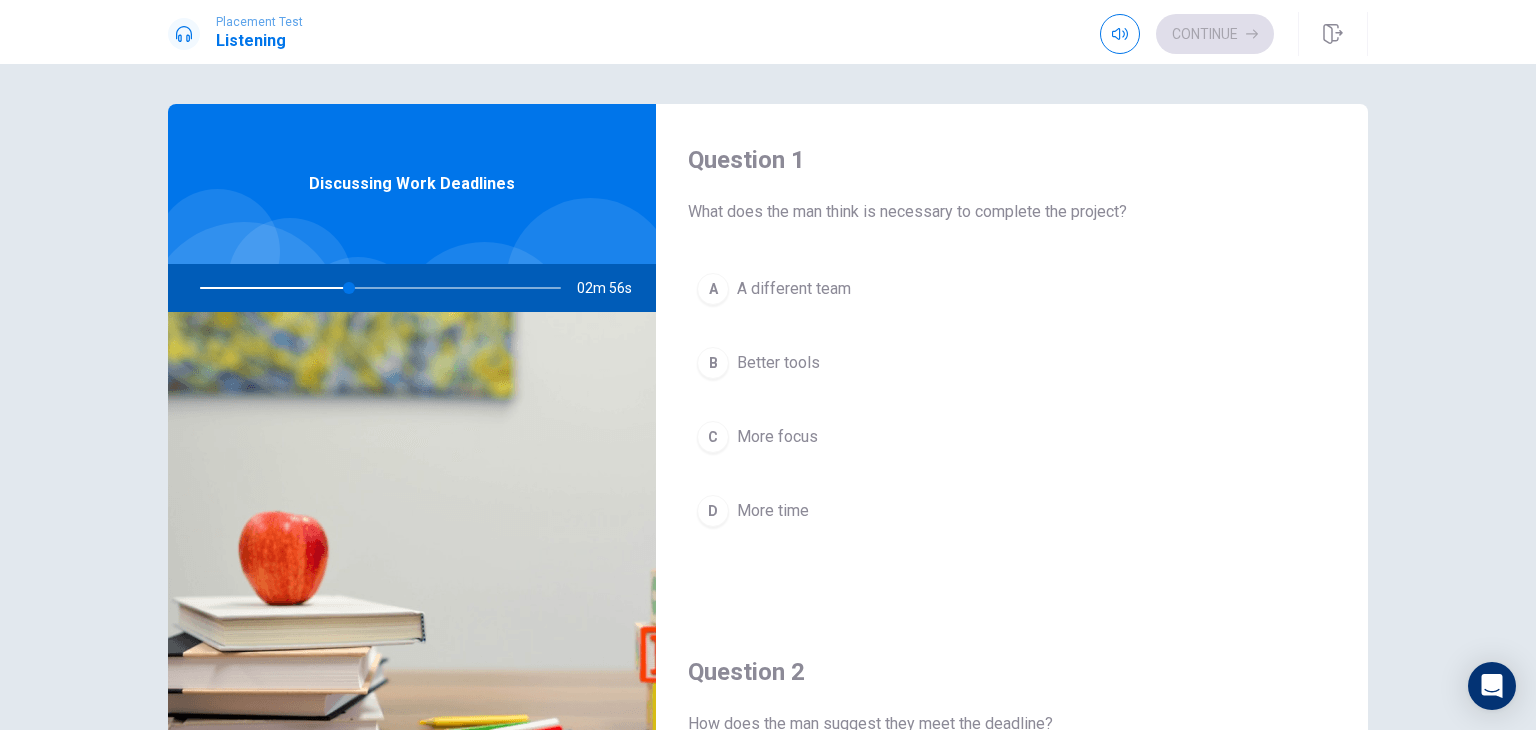 click on "More focus" at bounding box center (777, 437) 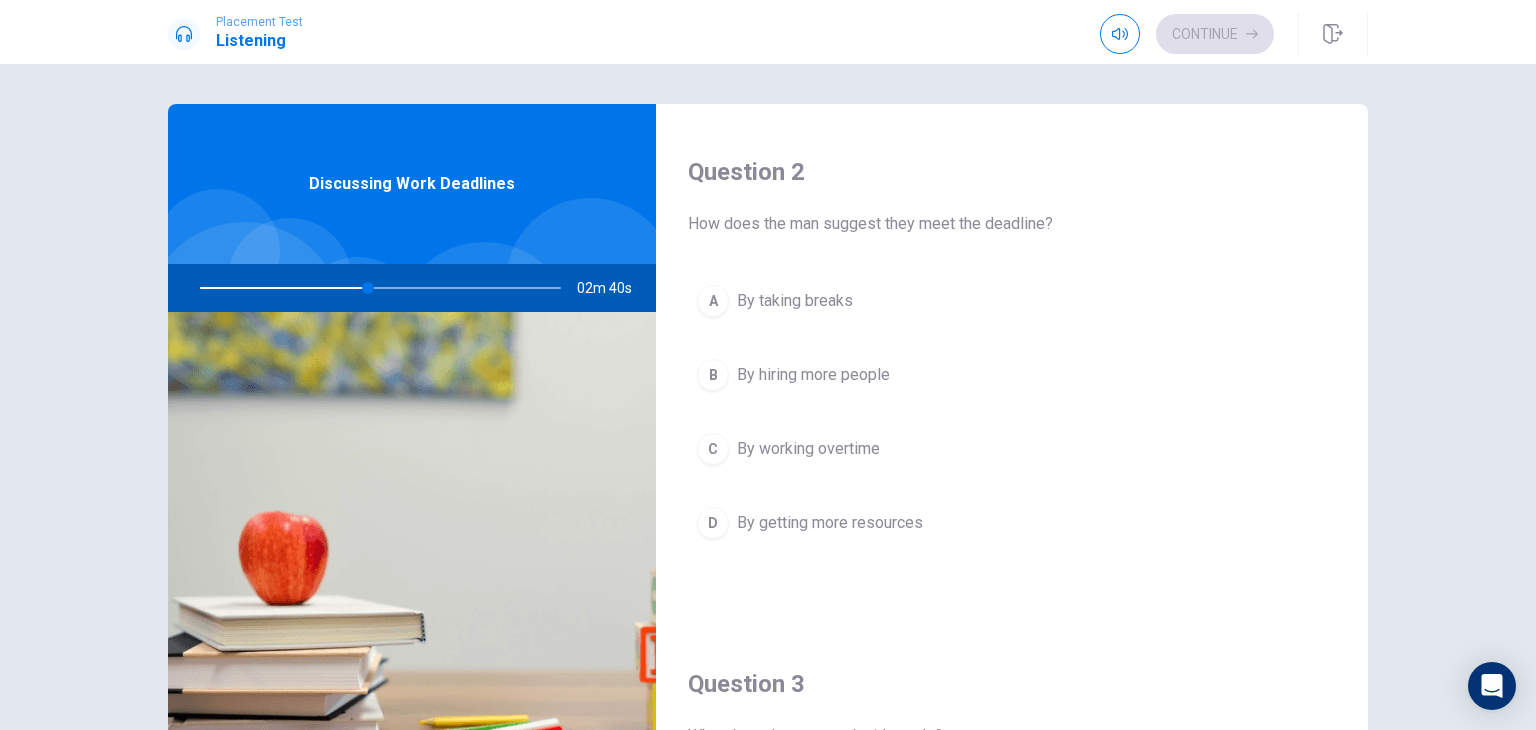 scroll, scrollTop: 500, scrollLeft: 0, axis: vertical 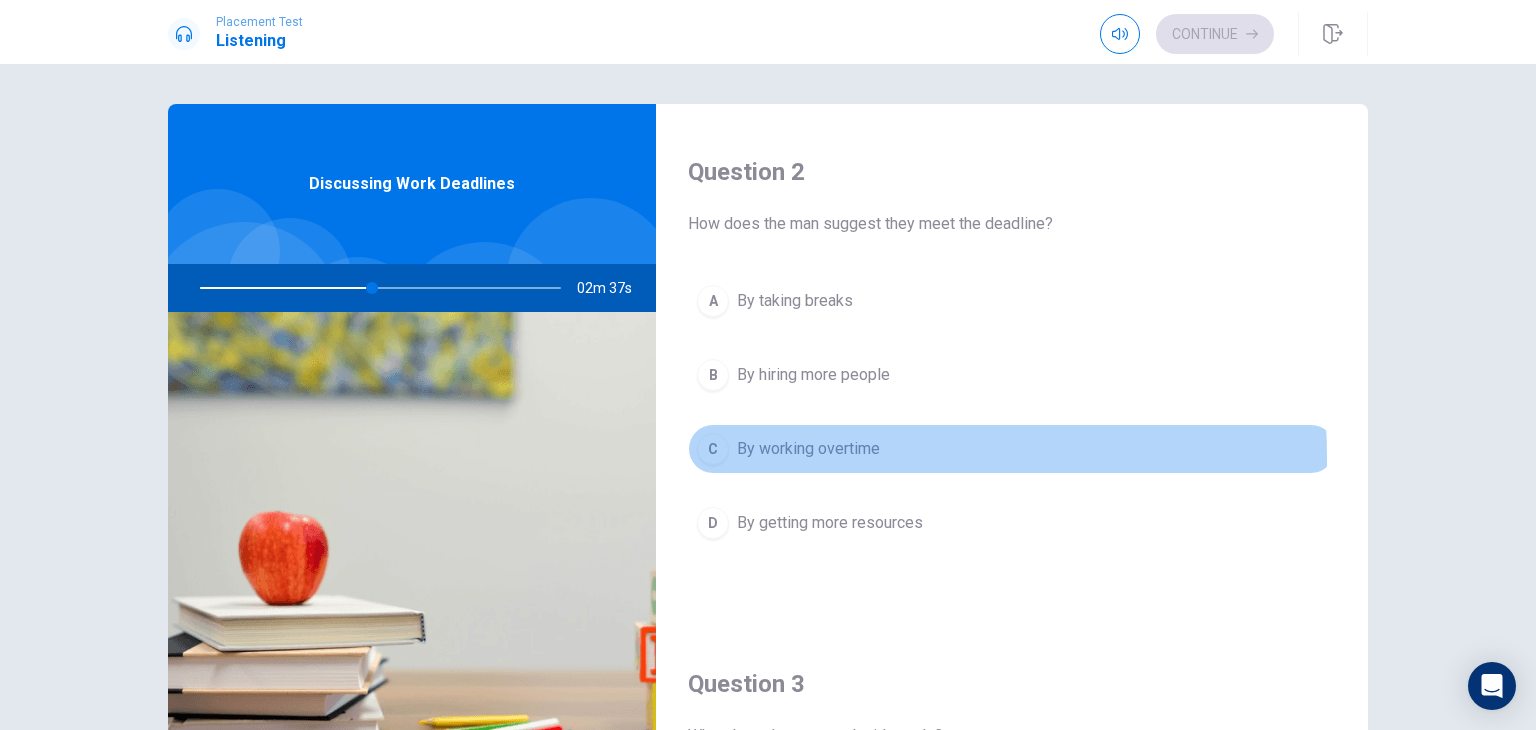 click on "By working overtime" at bounding box center [808, 449] 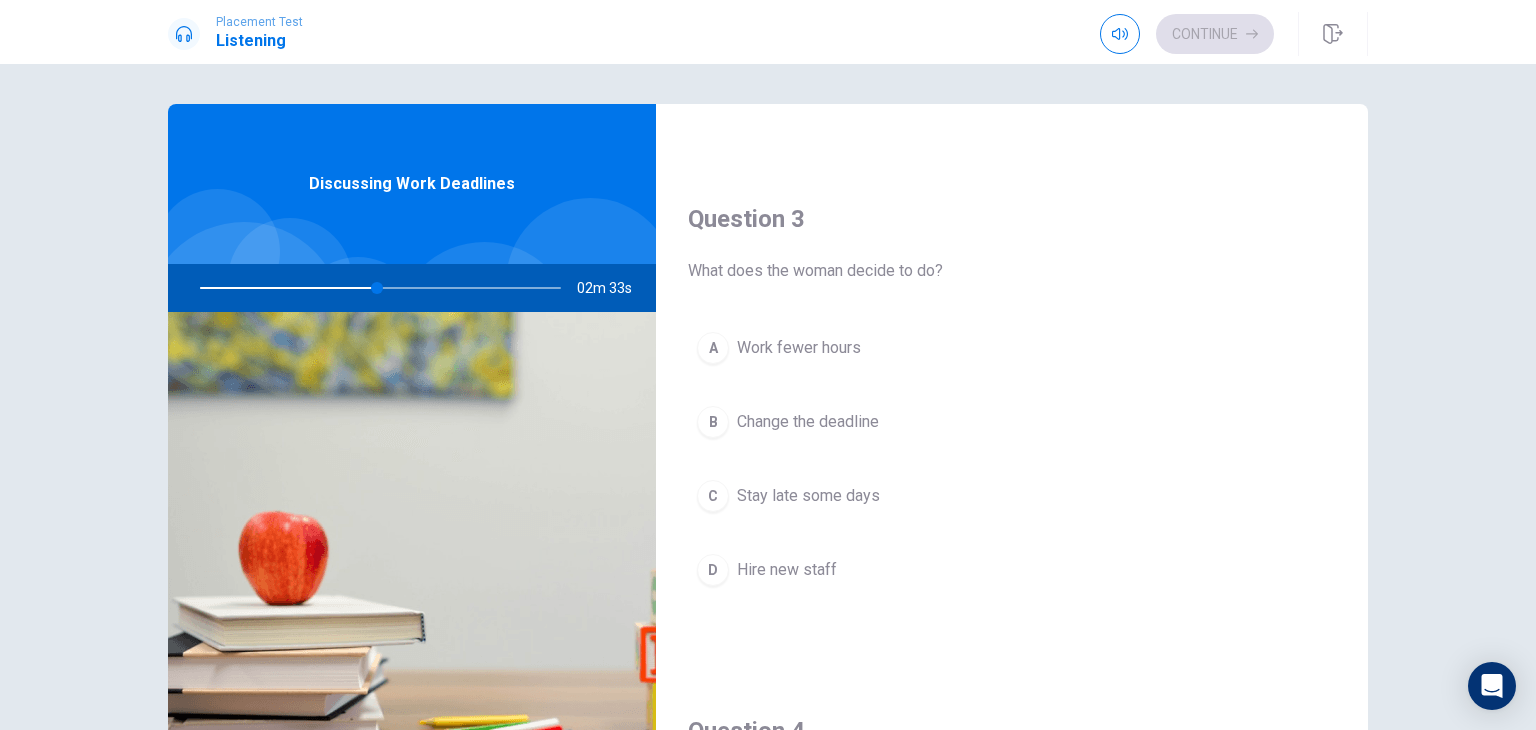 scroll, scrollTop: 1000, scrollLeft: 0, axis: vertical 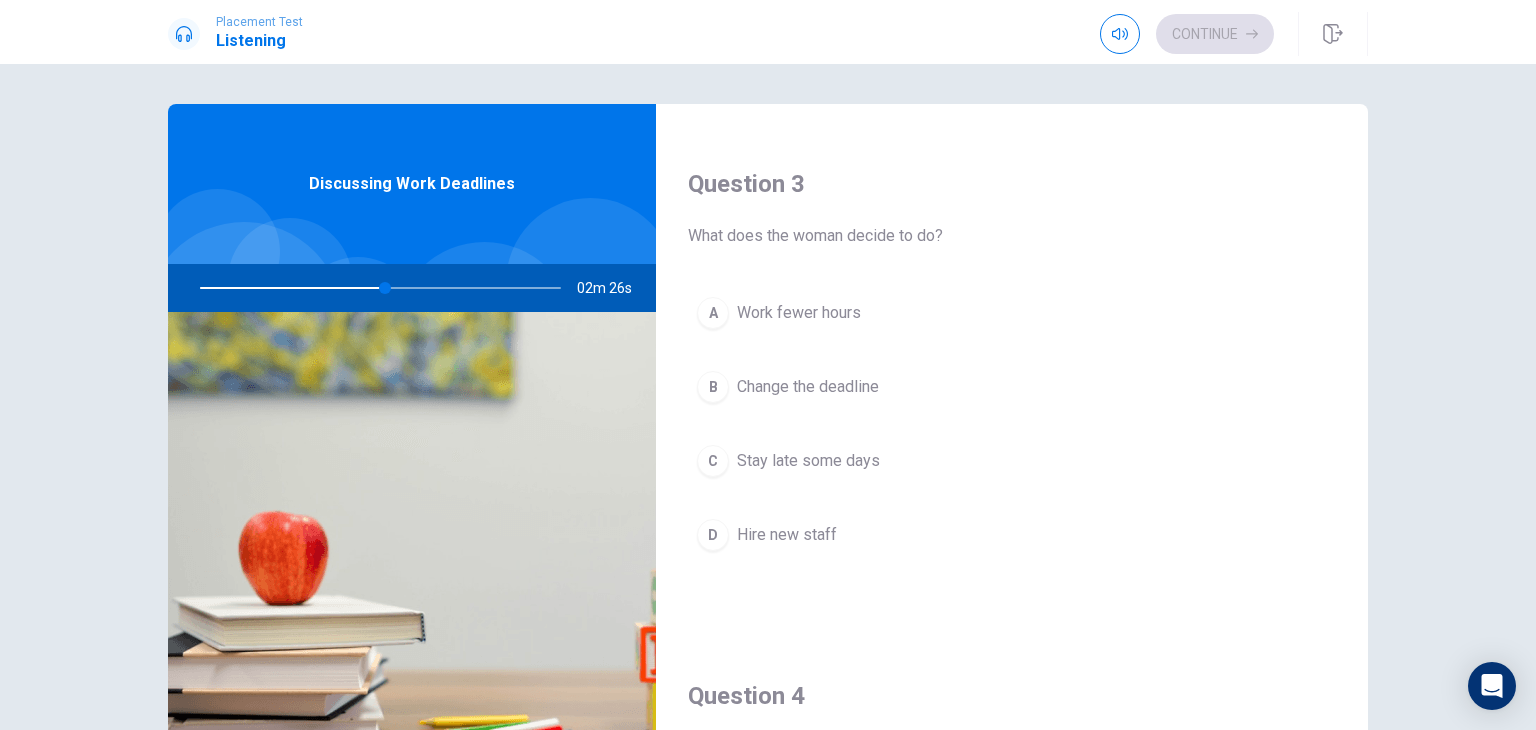 click on "Stay late some days" at bounding box center [808, 461] 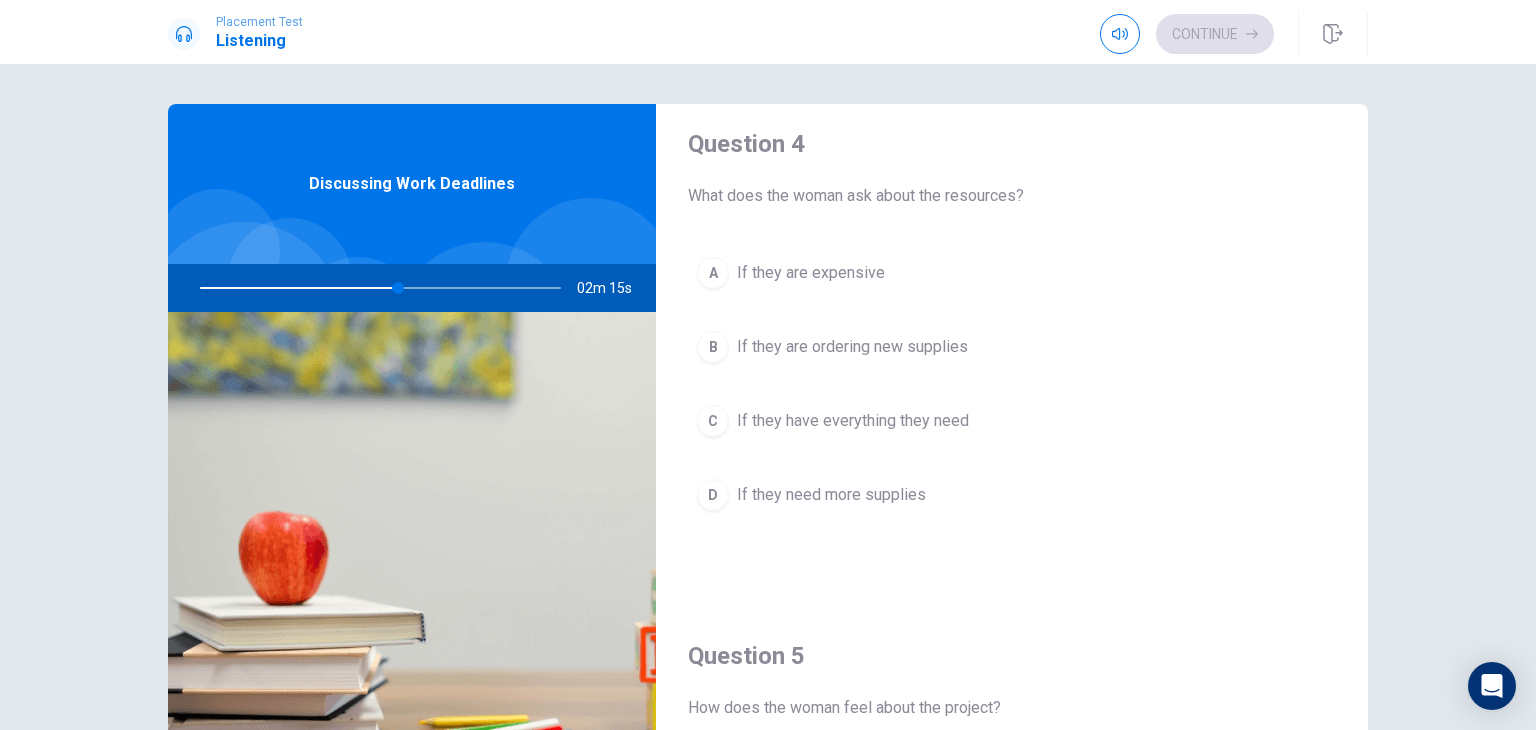 scroll, scrollTop: 1600, scrollLeft: 0, axis: vertical 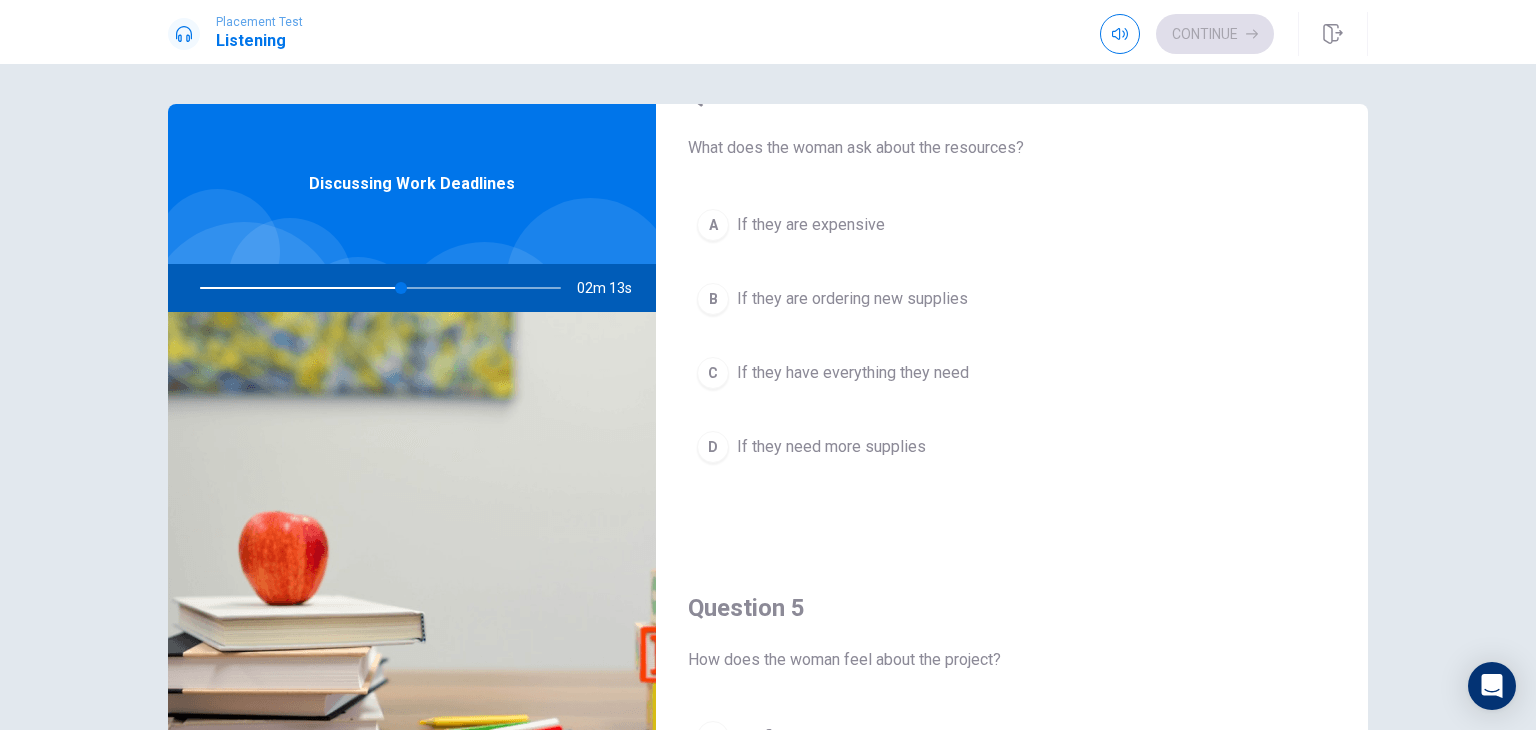 click on "If they have everything they need" at bounding box center [853, 373] 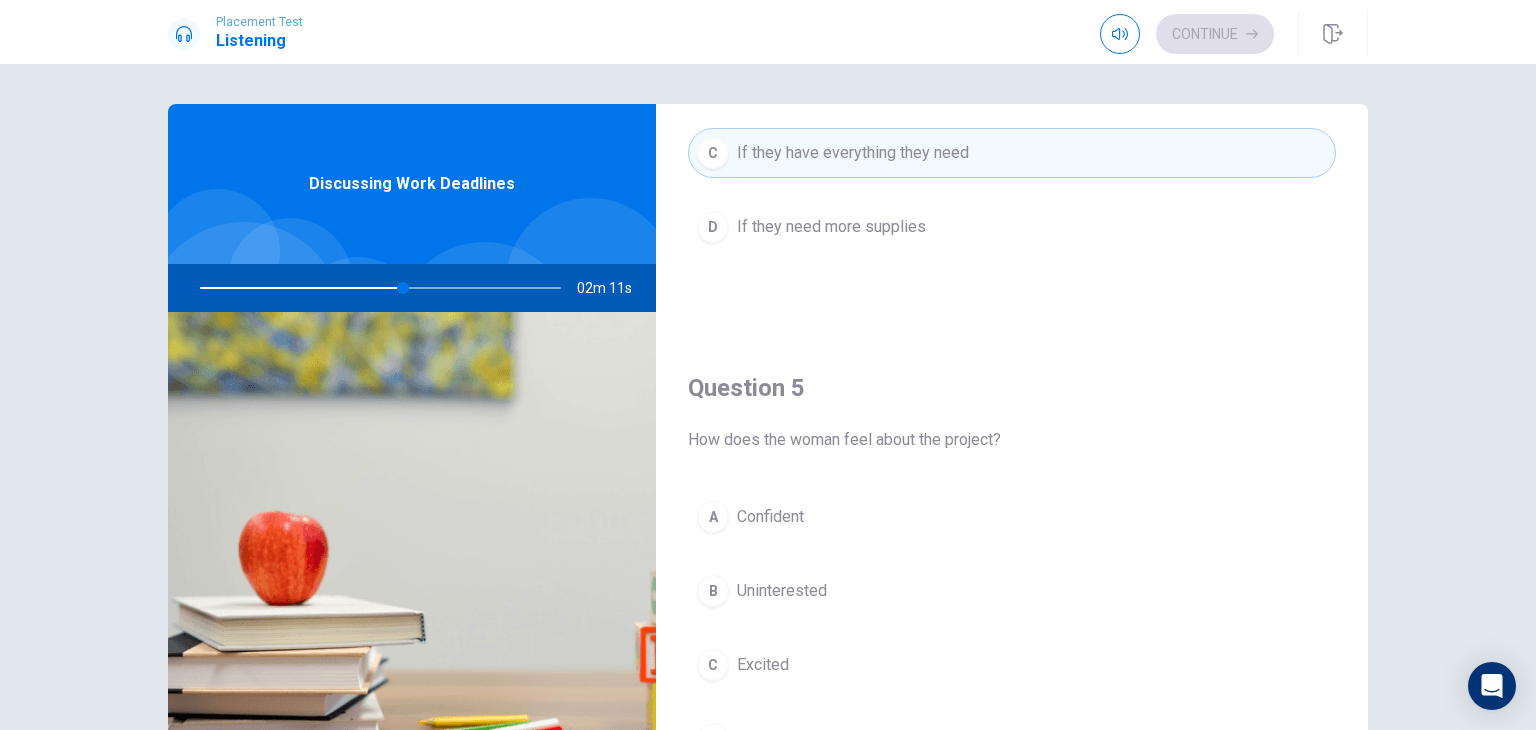 scroll, scrollTop: 1856, scrollLeft: 0, axis: vertical 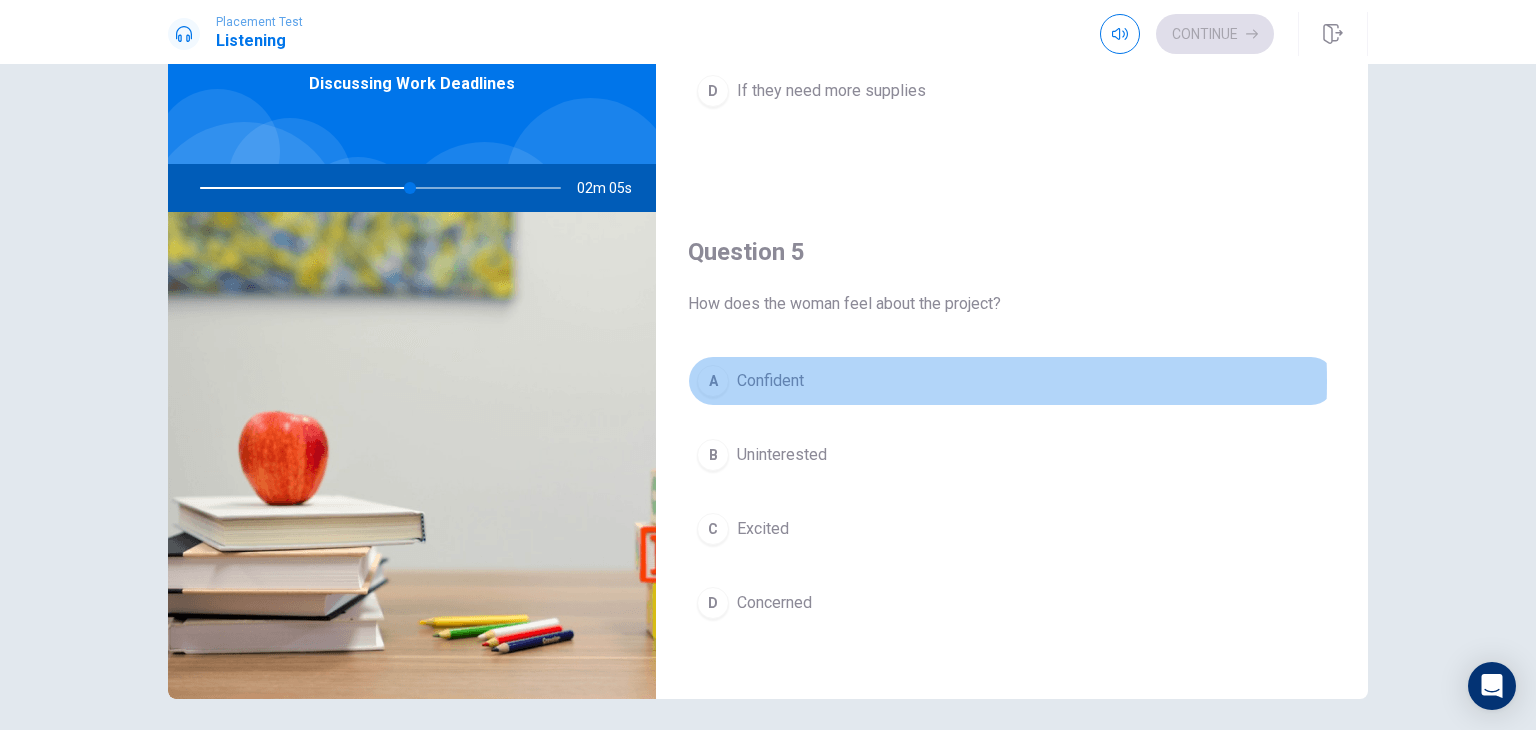 click on "Confident" at bounding box center (770, 381) 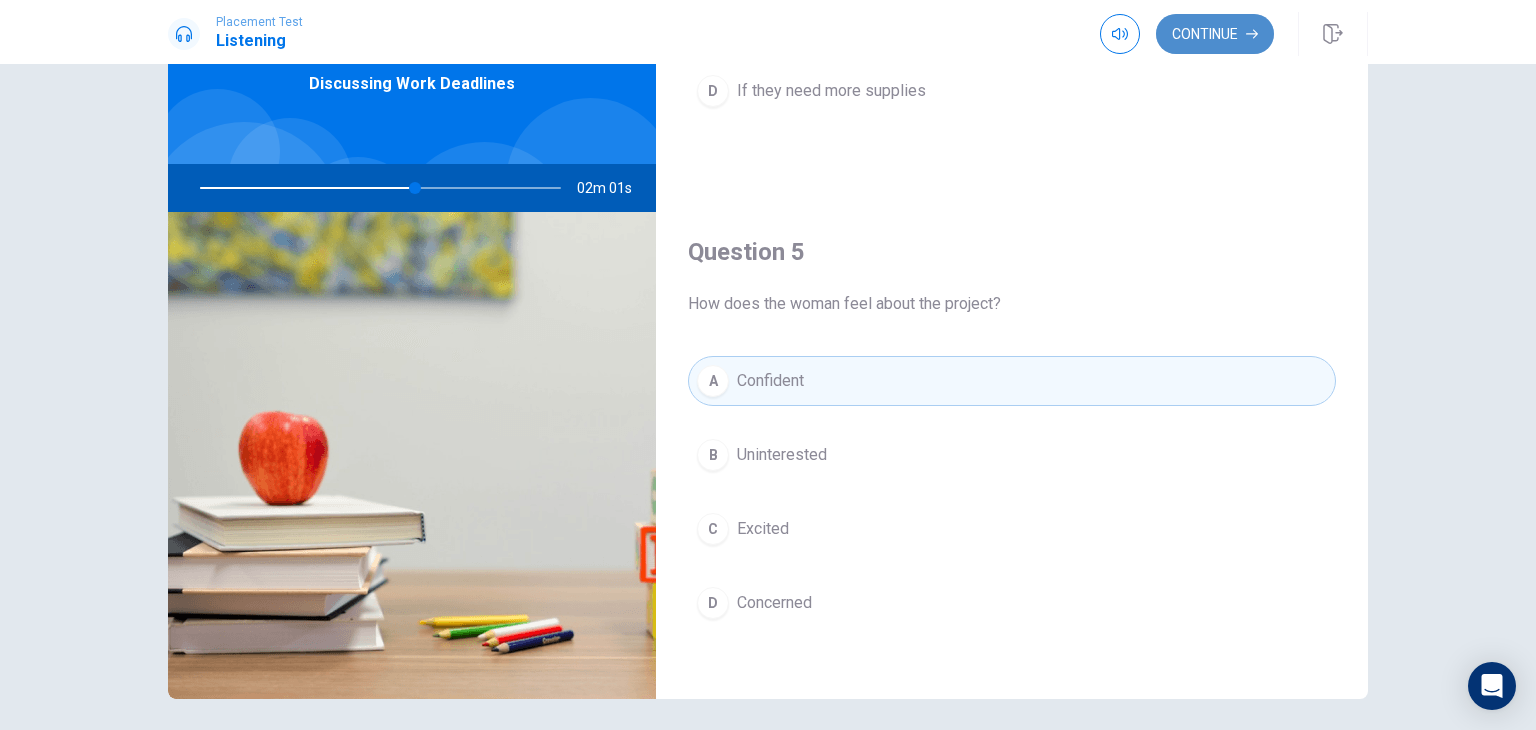 click on "Continue" at bounding box center [1215, 34] 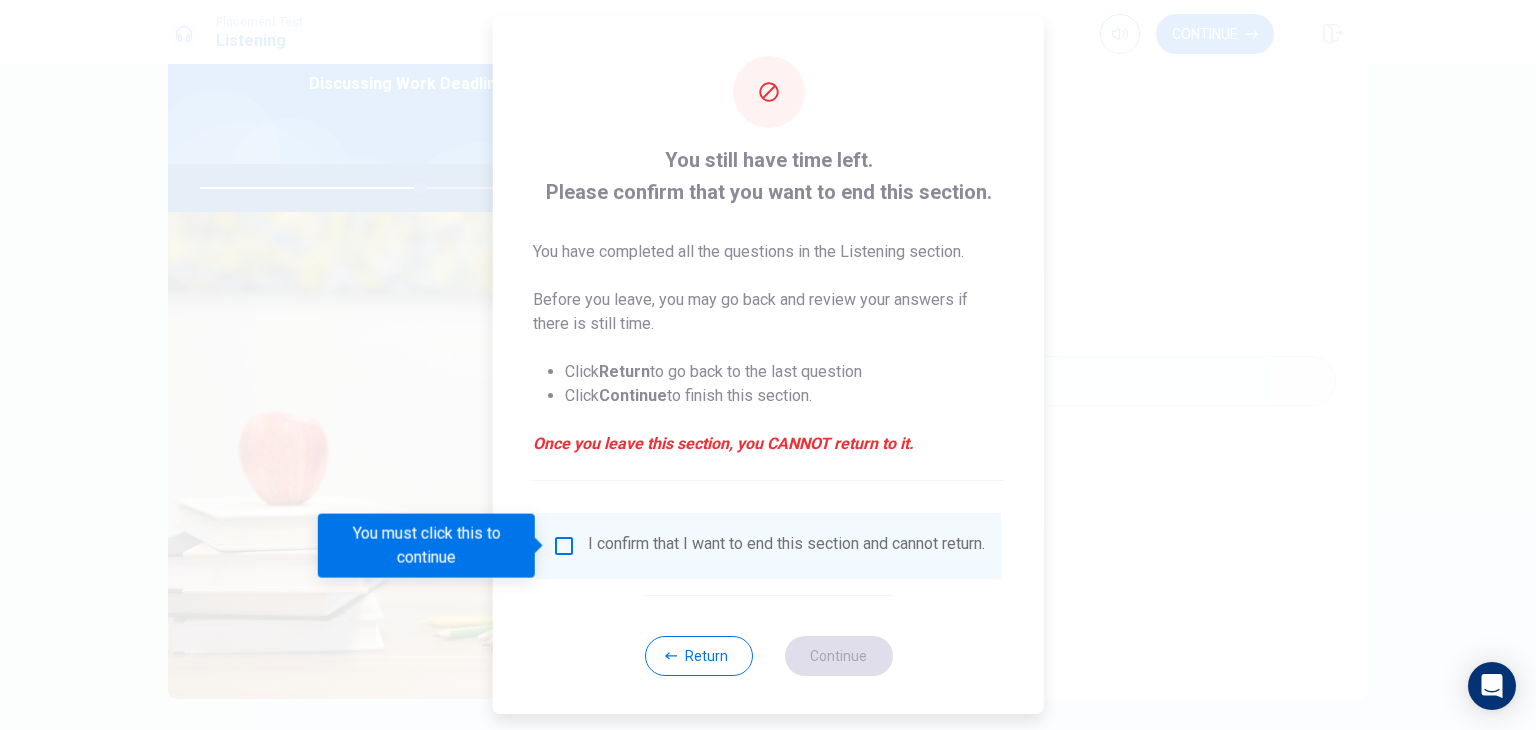 click at bounding box center (564, 546) 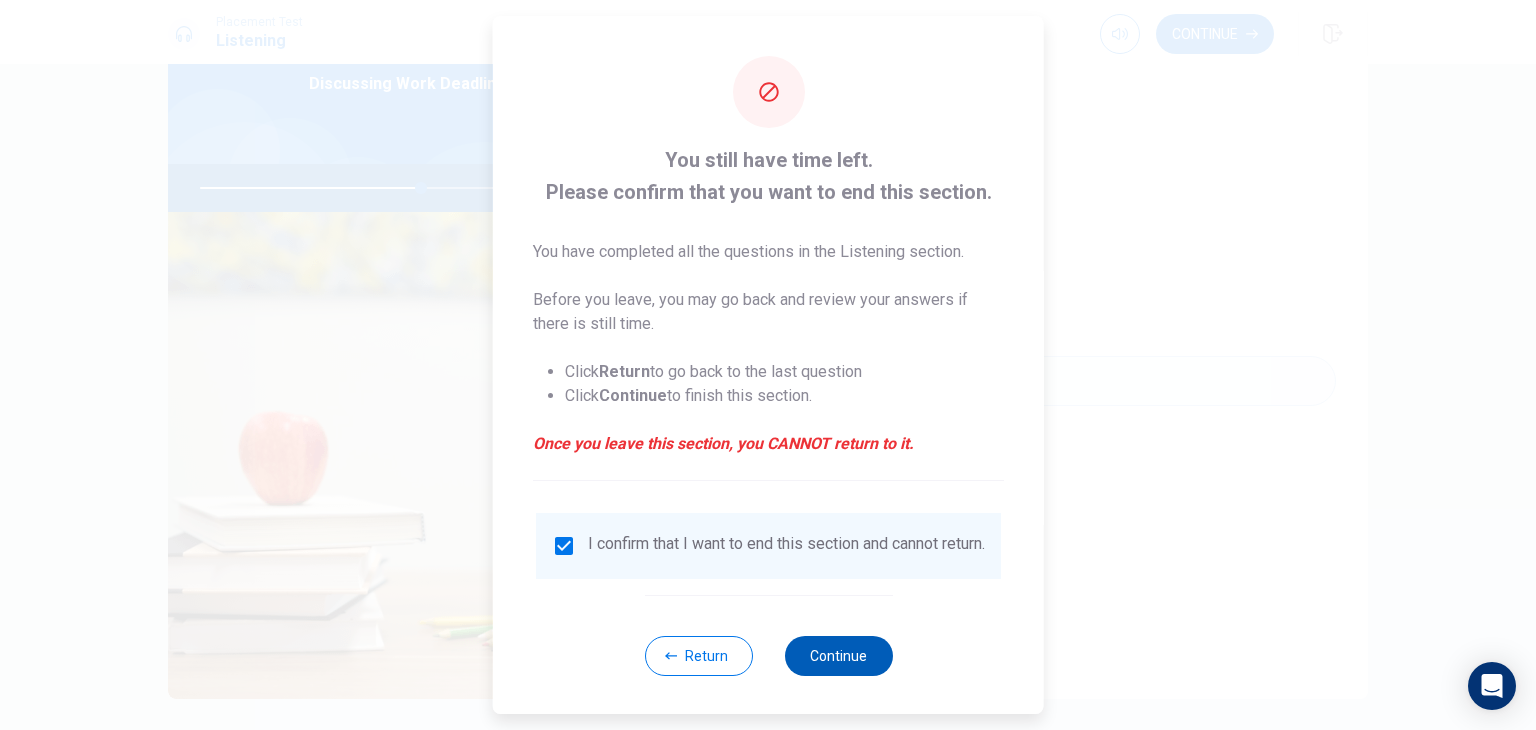 click on "Continue" at bounding box center [838, 656] 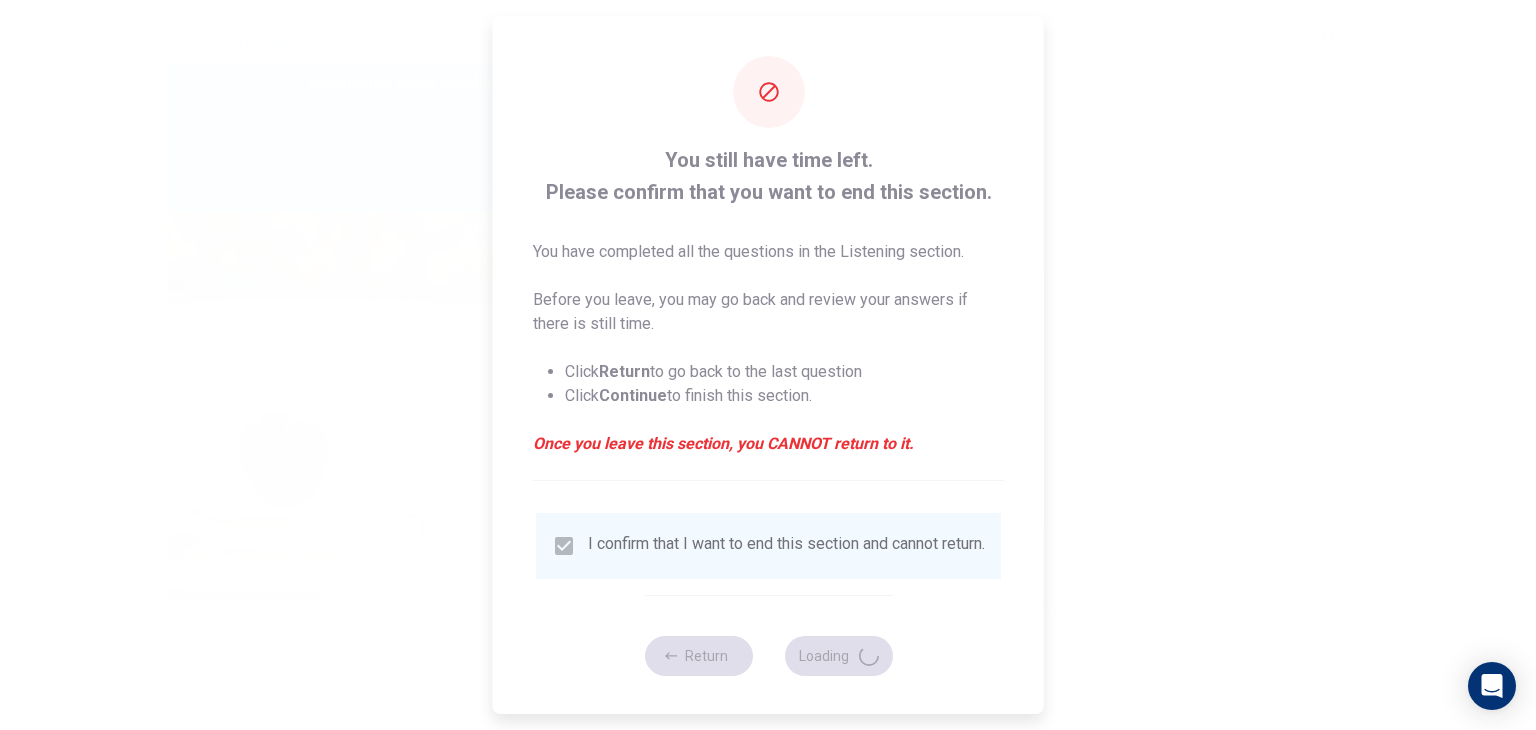 type on "62" 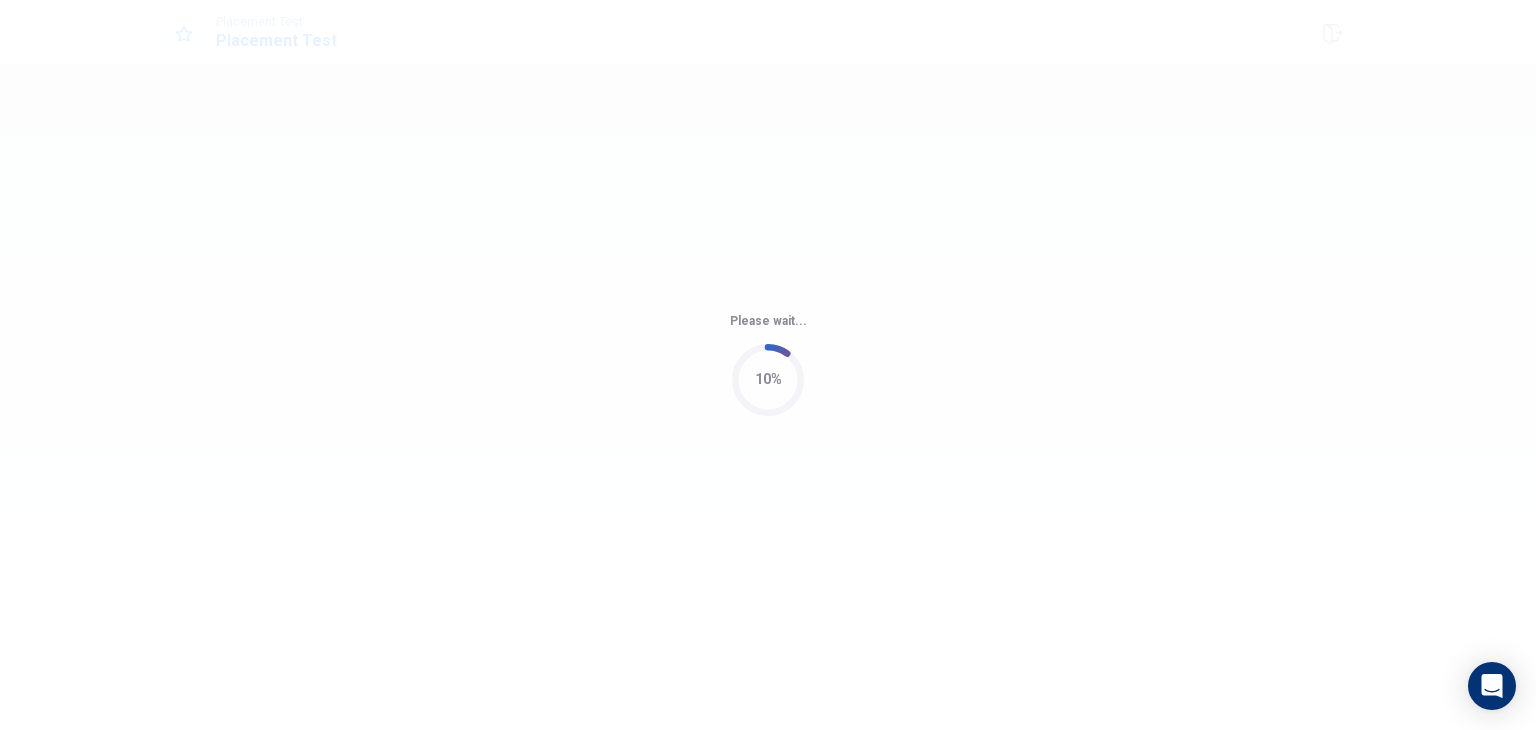 scroll, scrollTop: 0, scrollLeft: 0, axis: both 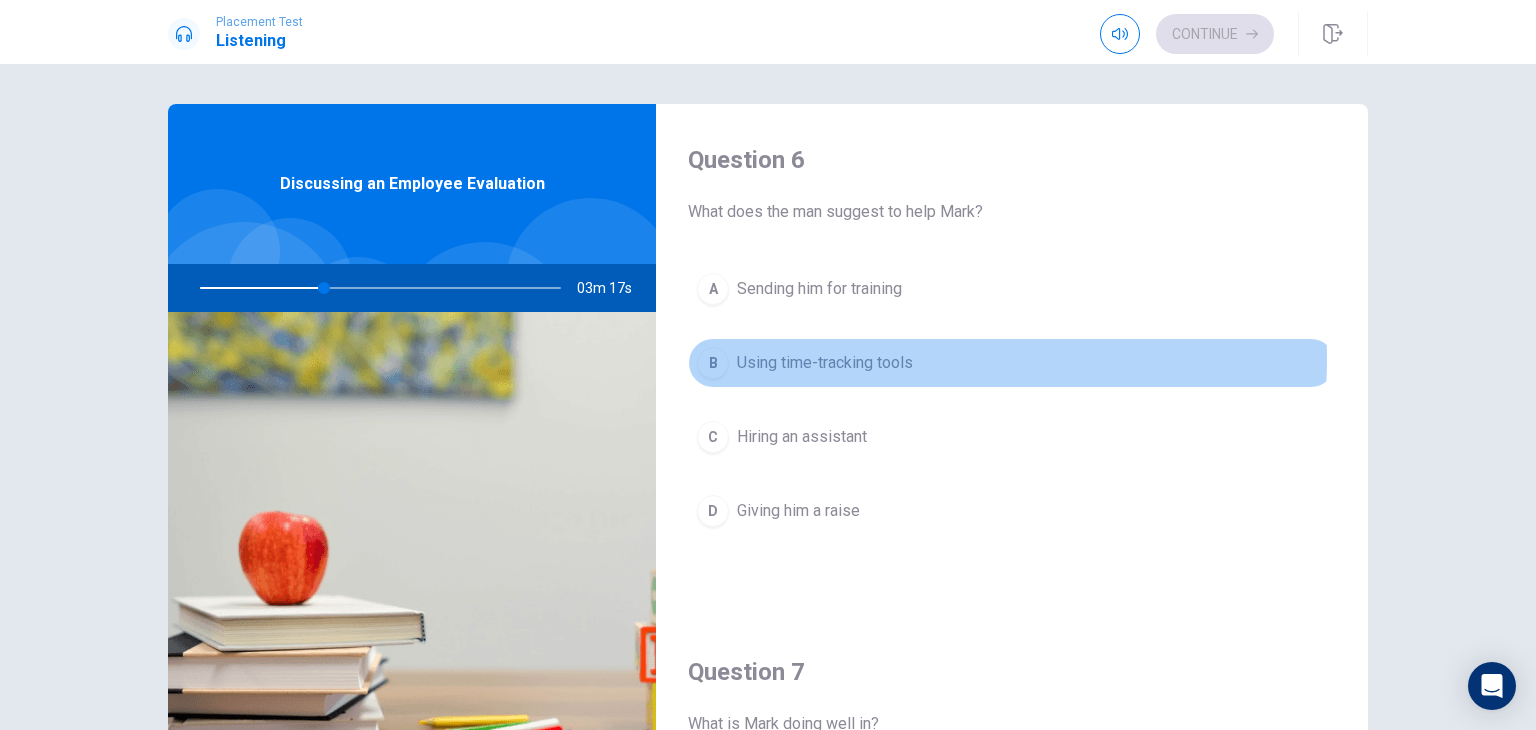 click on "Using time-tracking tools" at bounding box center (825, 363) 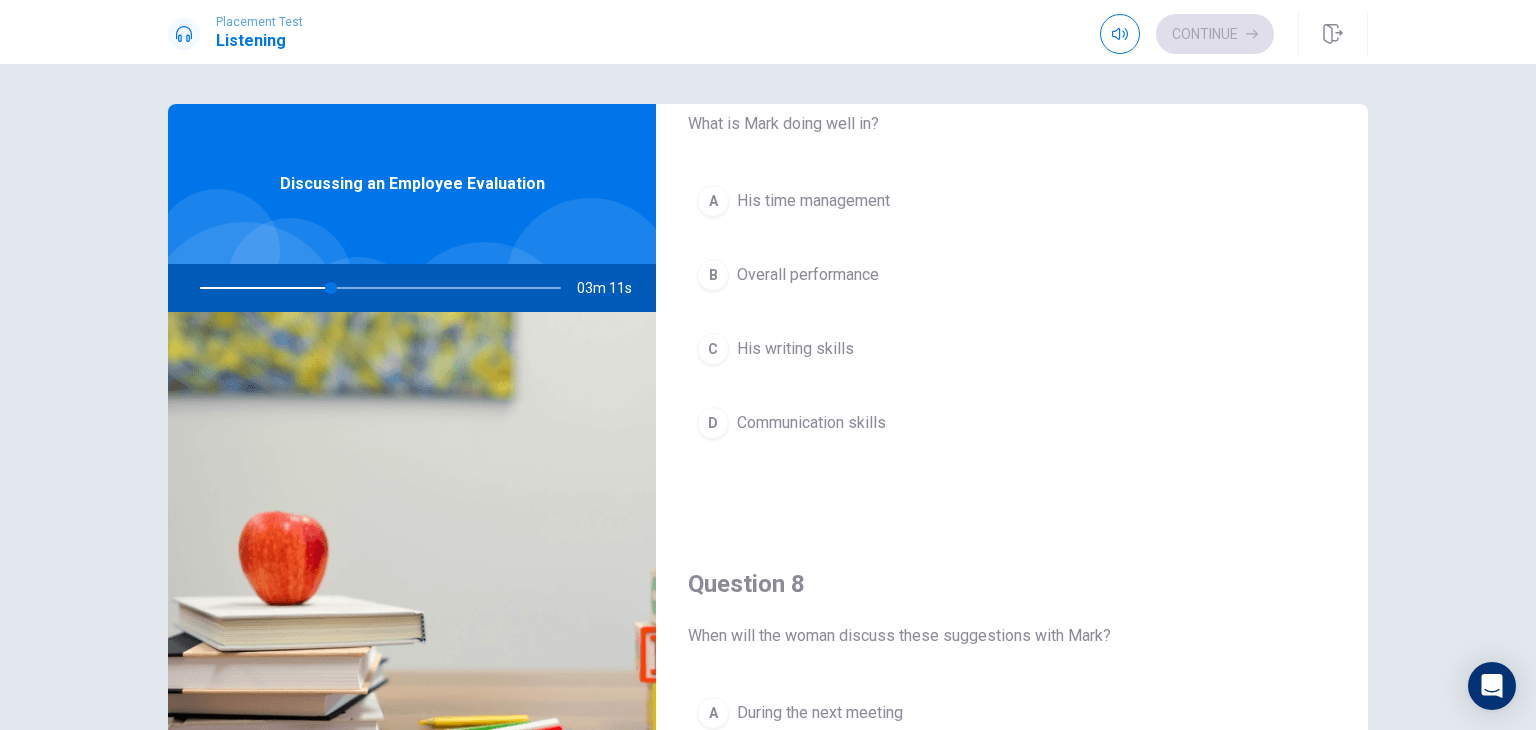 scroll, scrollTop: 500, scrollLeft: 0, axis: vertical 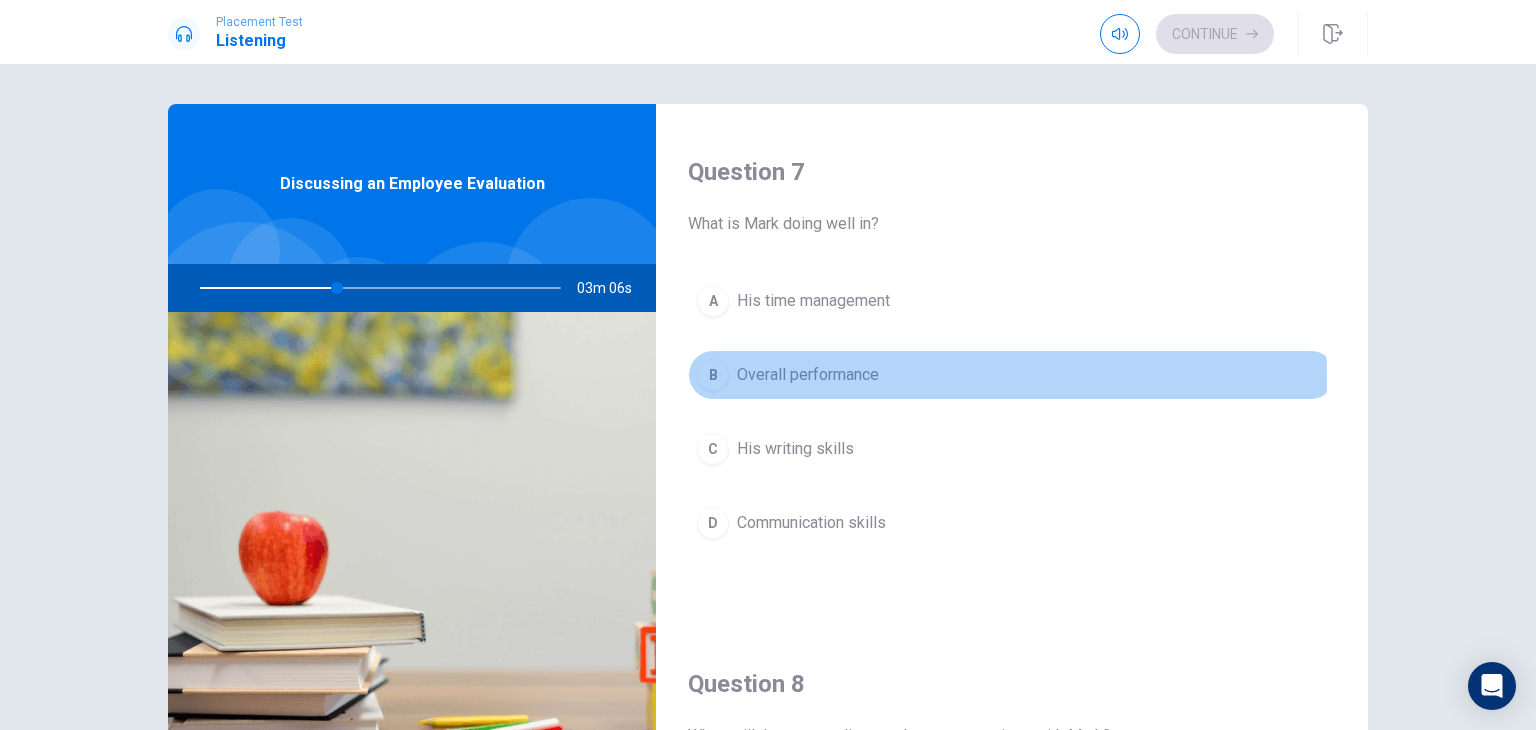 click on "Overall performance" at bounding box center [808, 375] 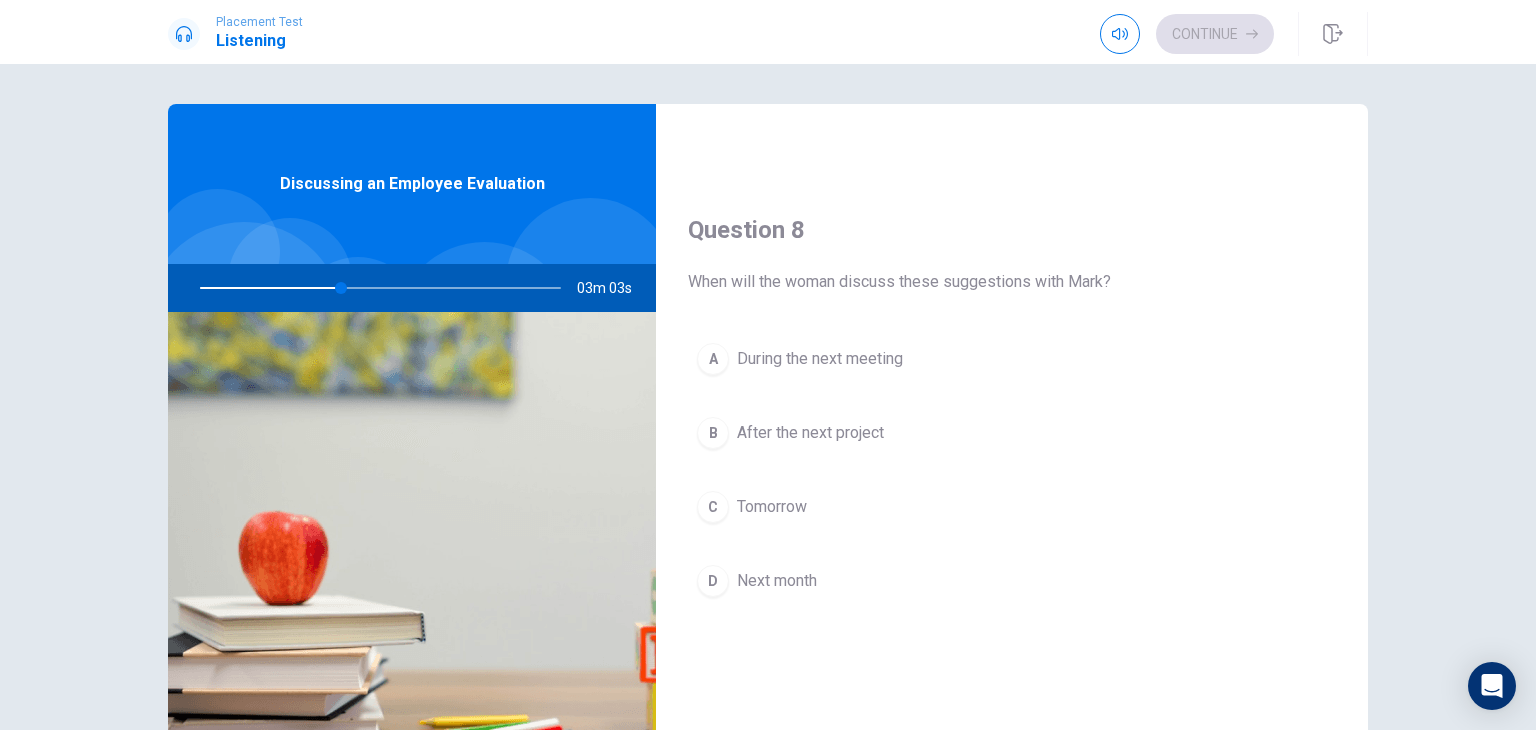 scroll, scrollTop: 1000, scrollLeft: 0, axis: vertical 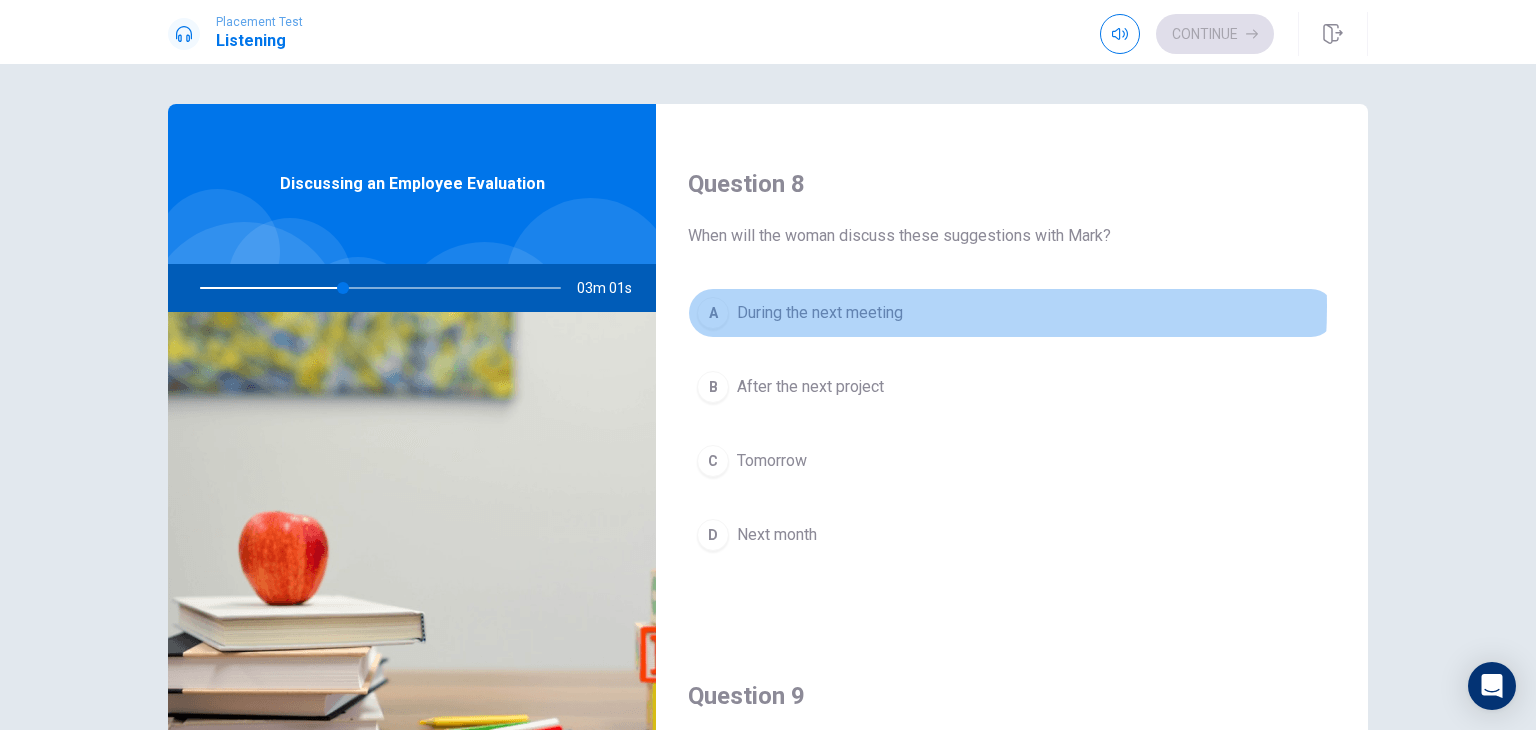 click on "During the next meeting" at bounding box center [820, 313] 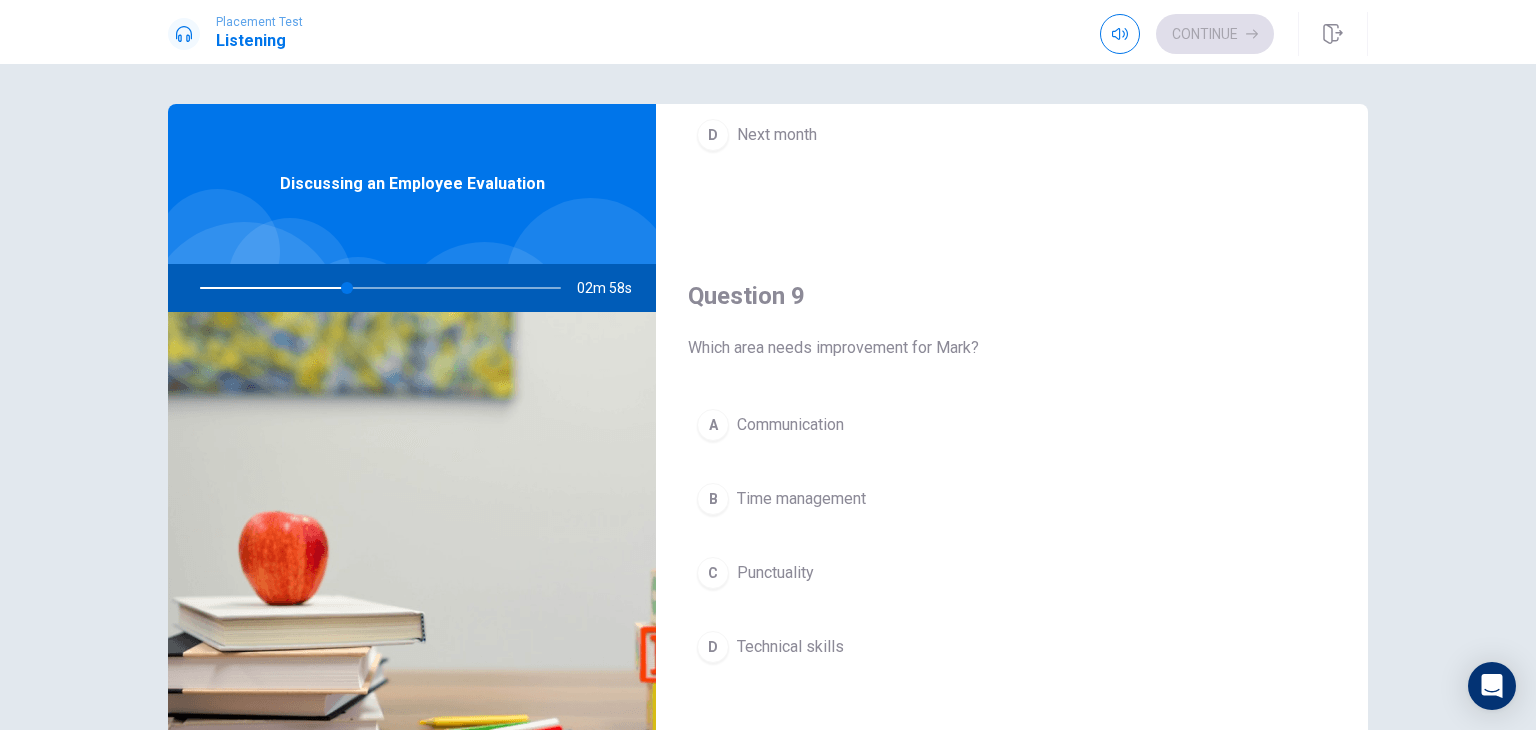 scroll, scrollTop: 1500, scrollLeft: 0, axis: vertical 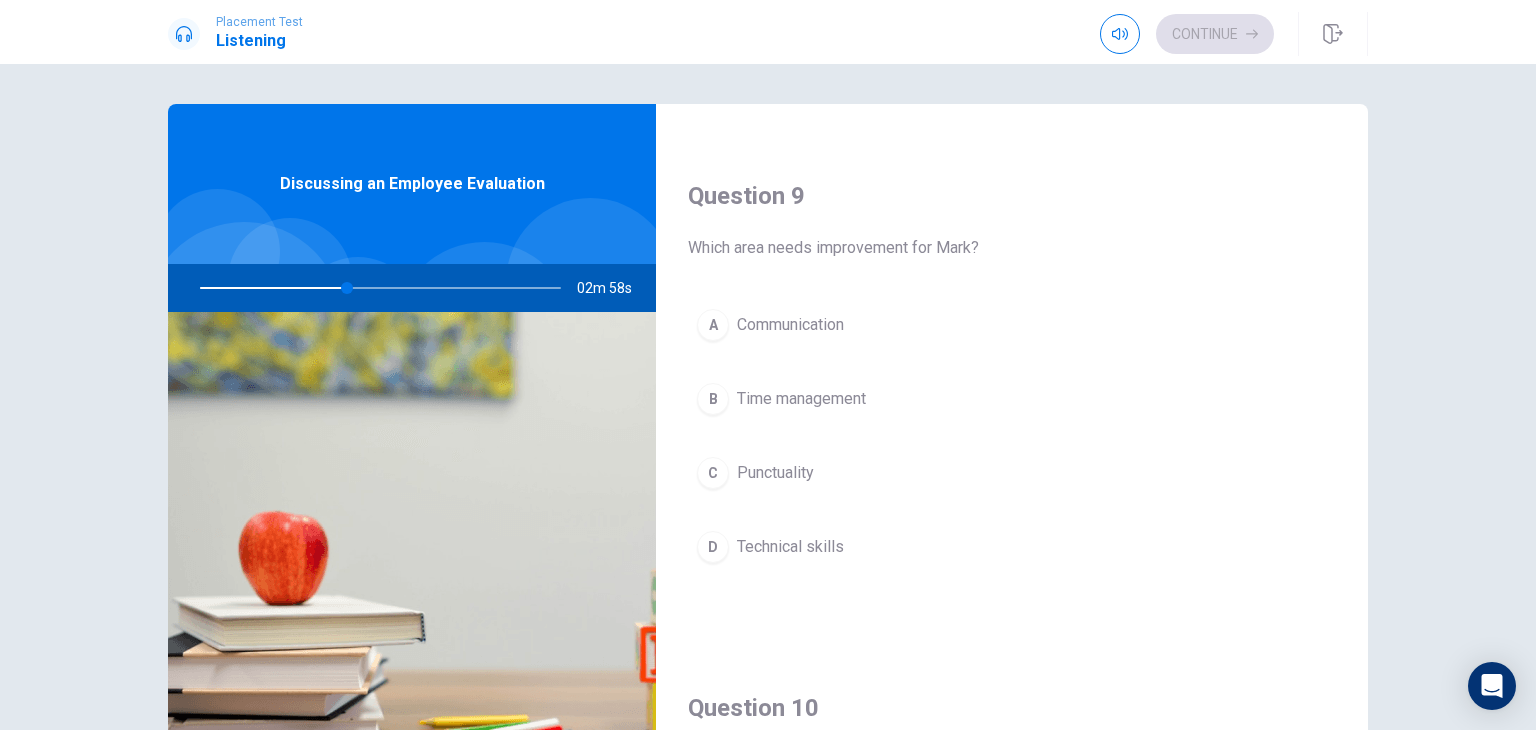 click on "Time management" at bounding box center [801, 399] 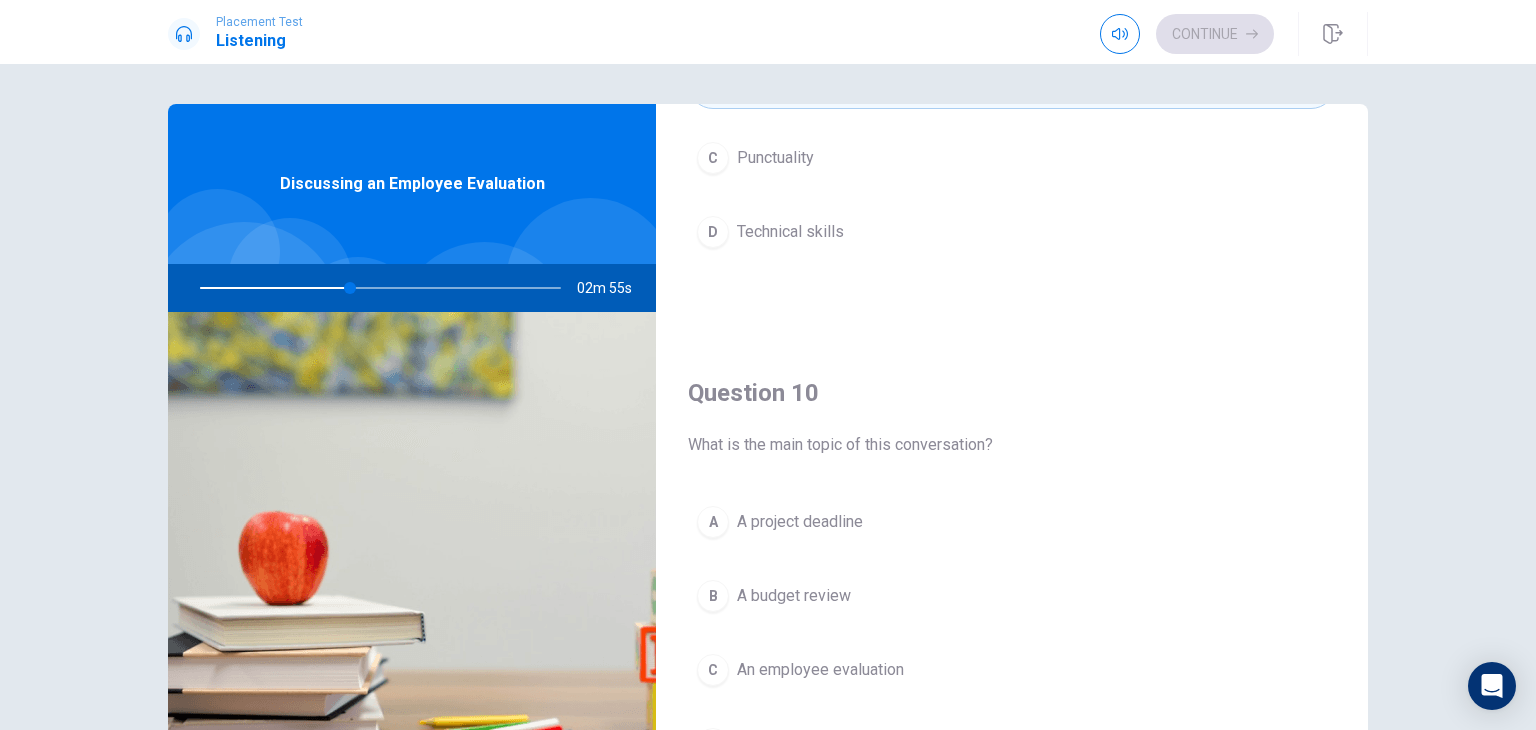 scroll, scrollTop: 1856, scrollLeft: 0, axis: vertical 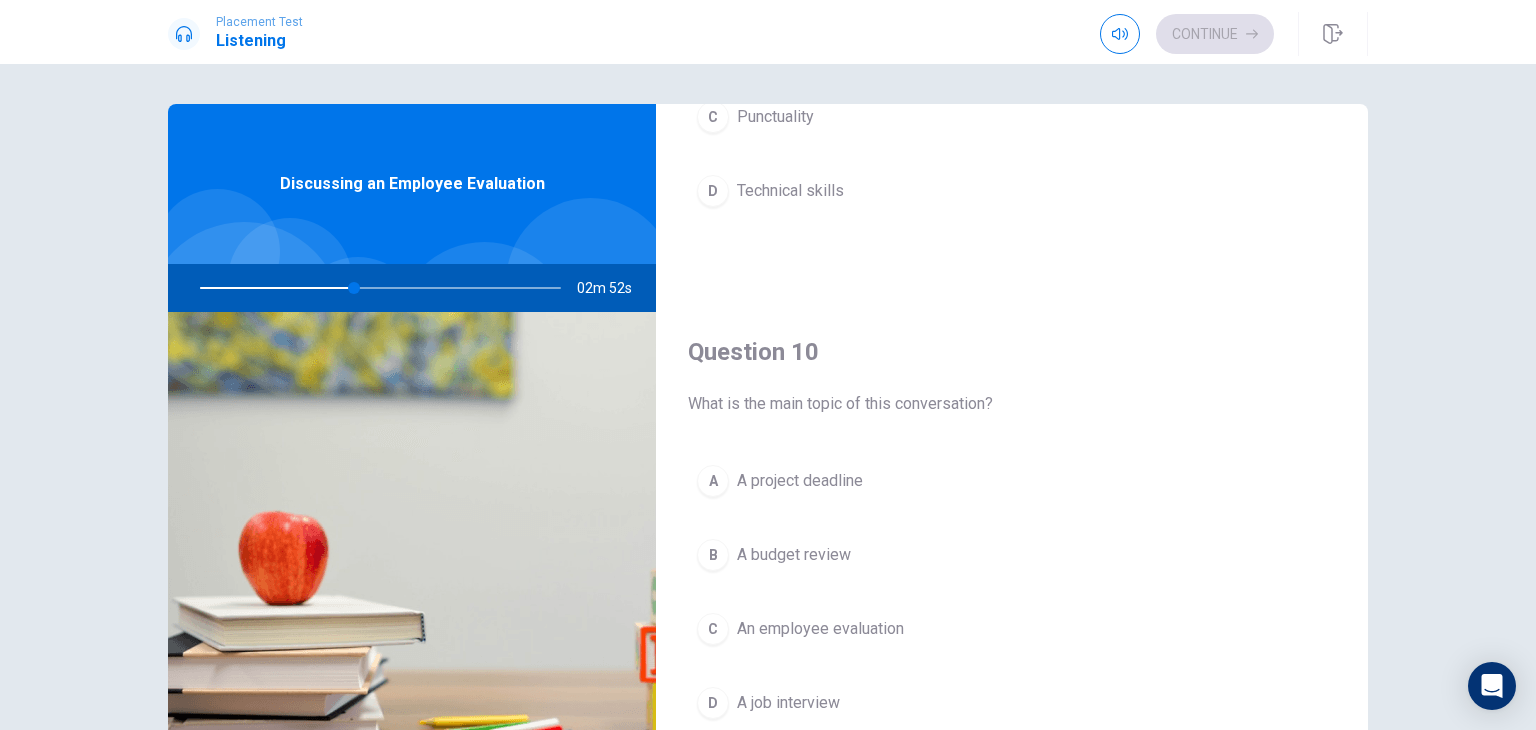click on "An employee evaluation" at bounding box center [820, 629] 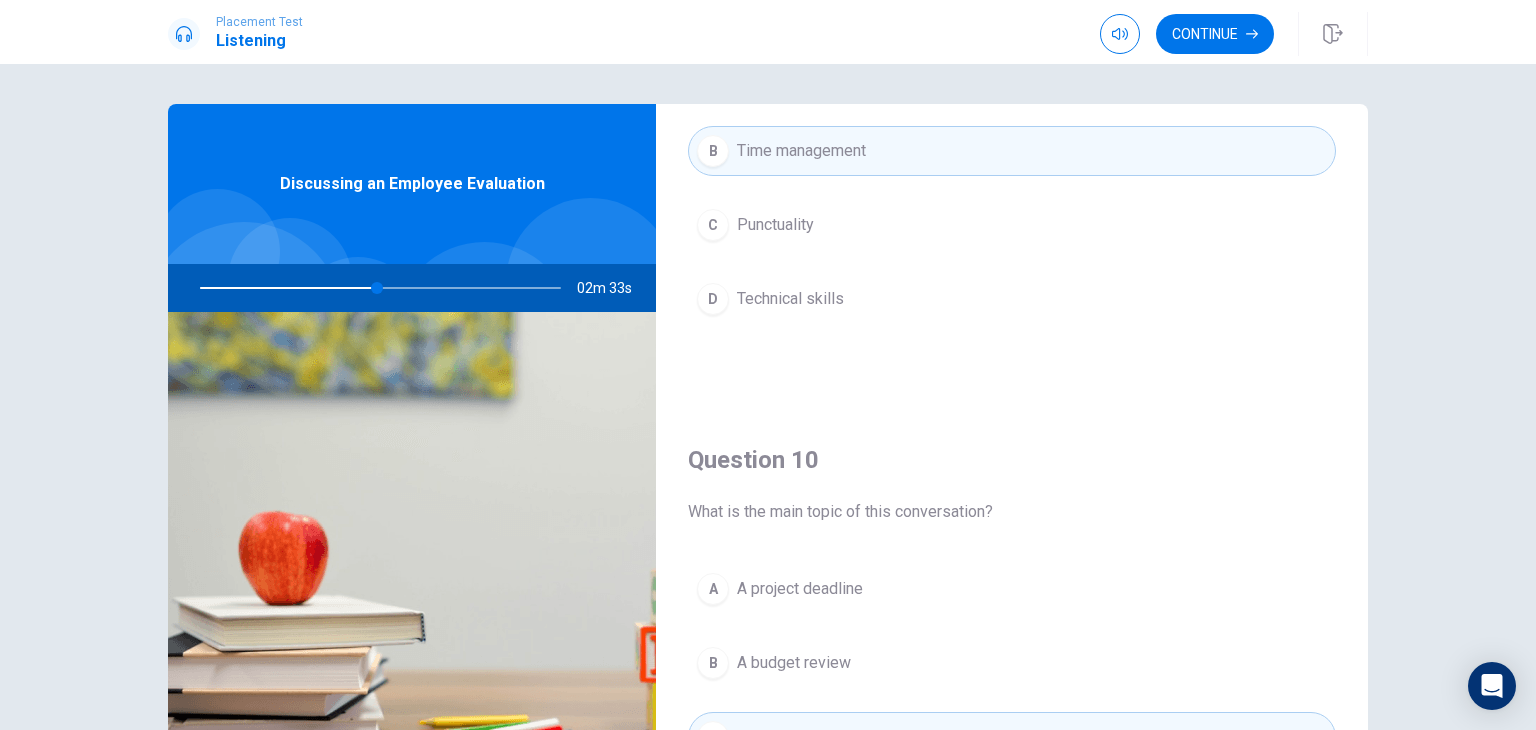 scroll, scrollTop: 1856, scrollLeft: 0, axis: vertical 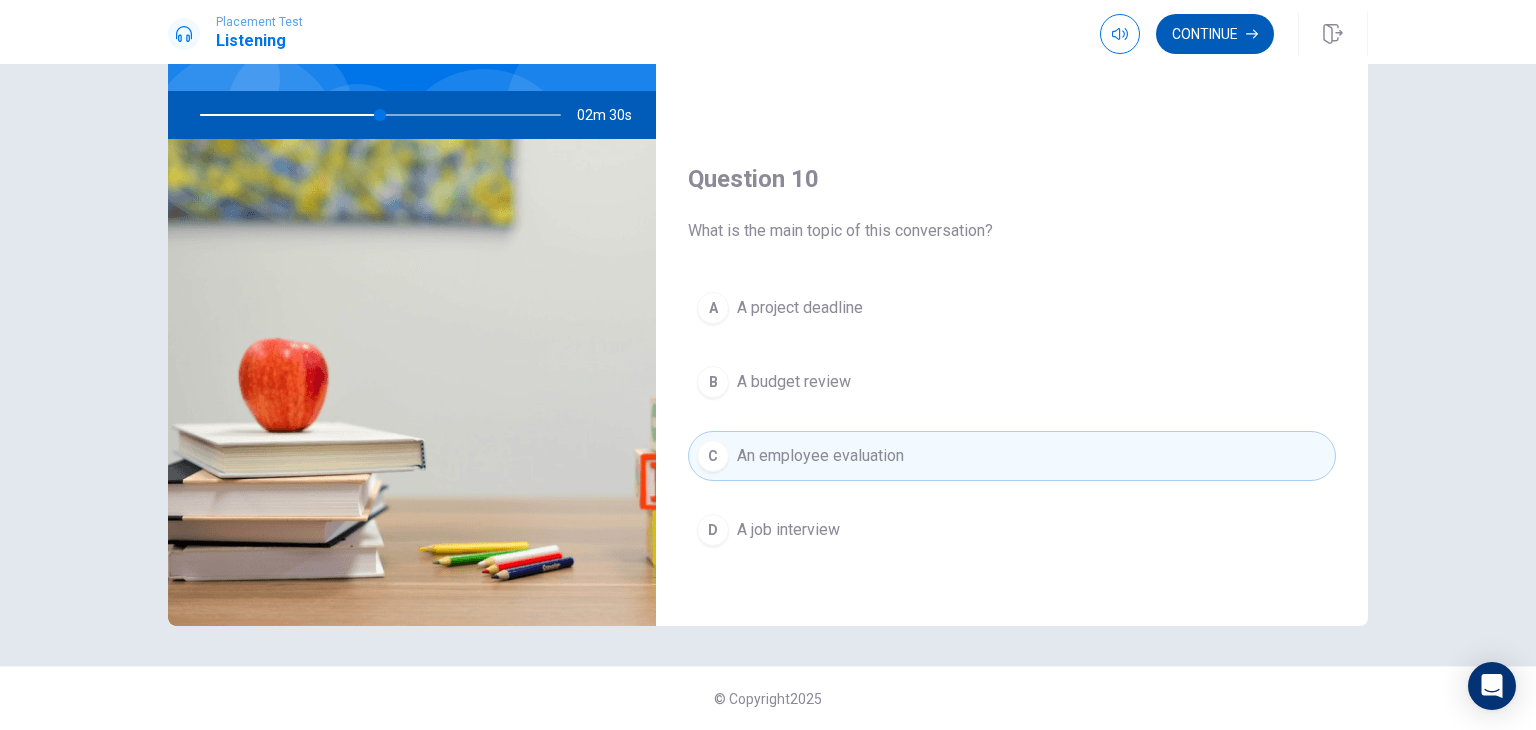 click on "Continue" at bounding box center [1215, 34] 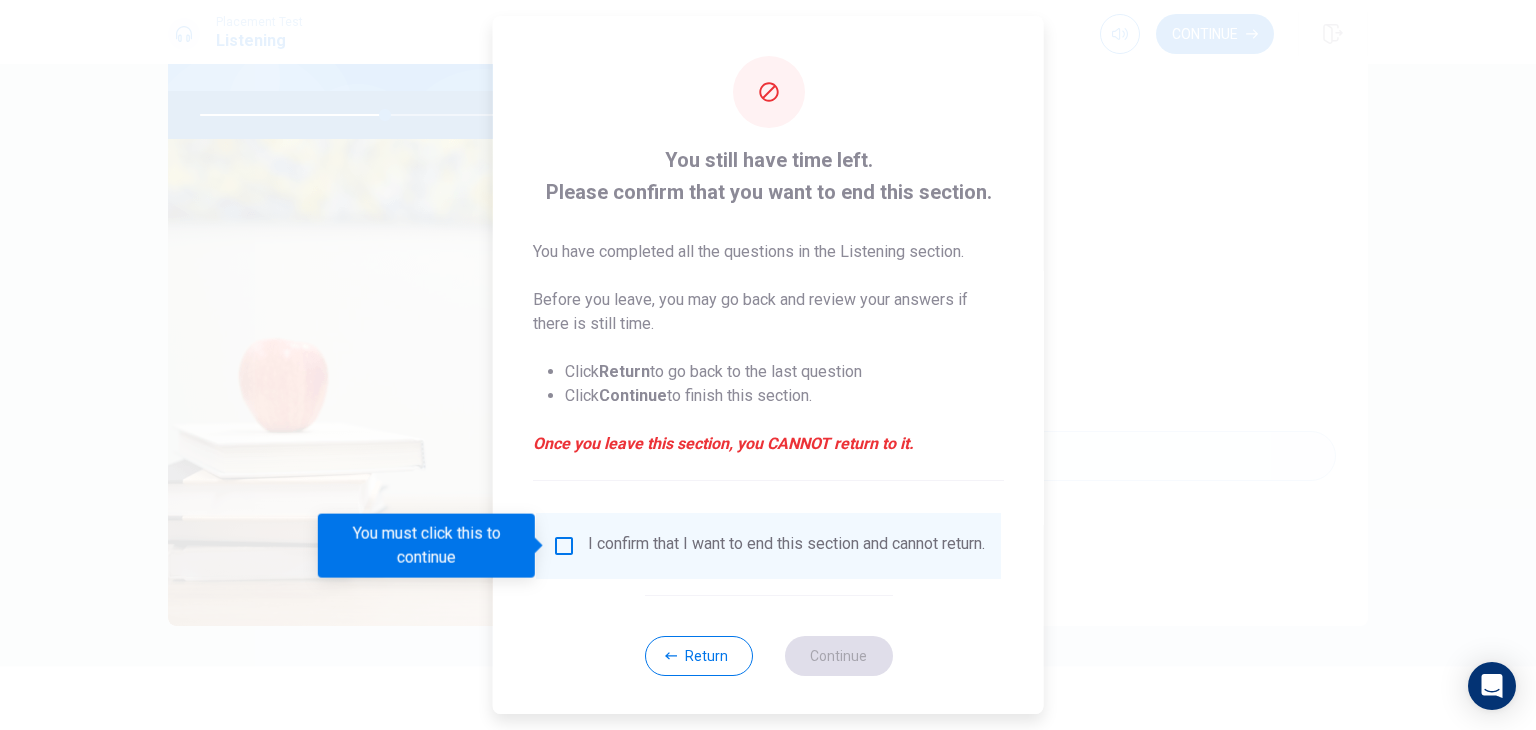 click on "Return" at bounding box center [698, 656] 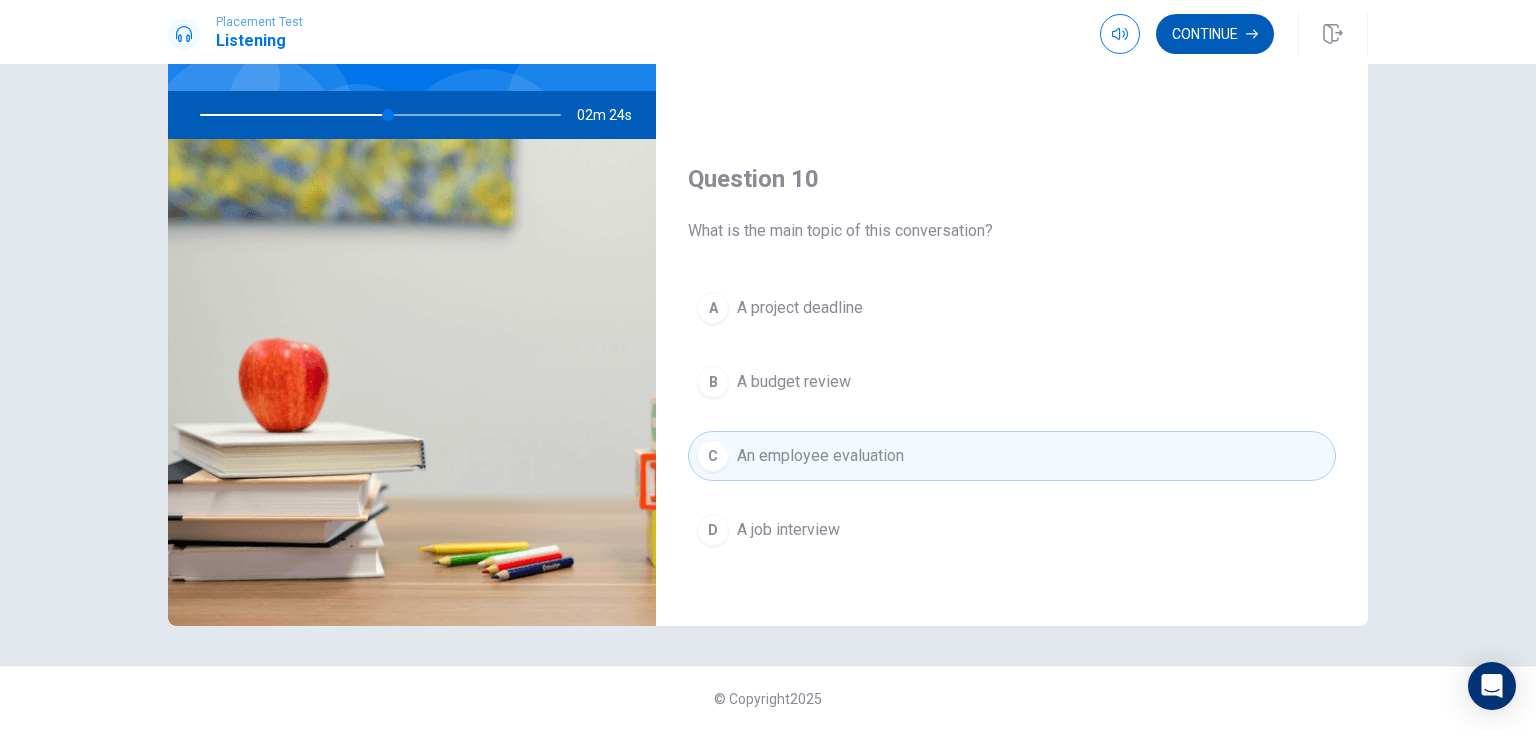 click on "Continue" at bounding box center [1215, 34] 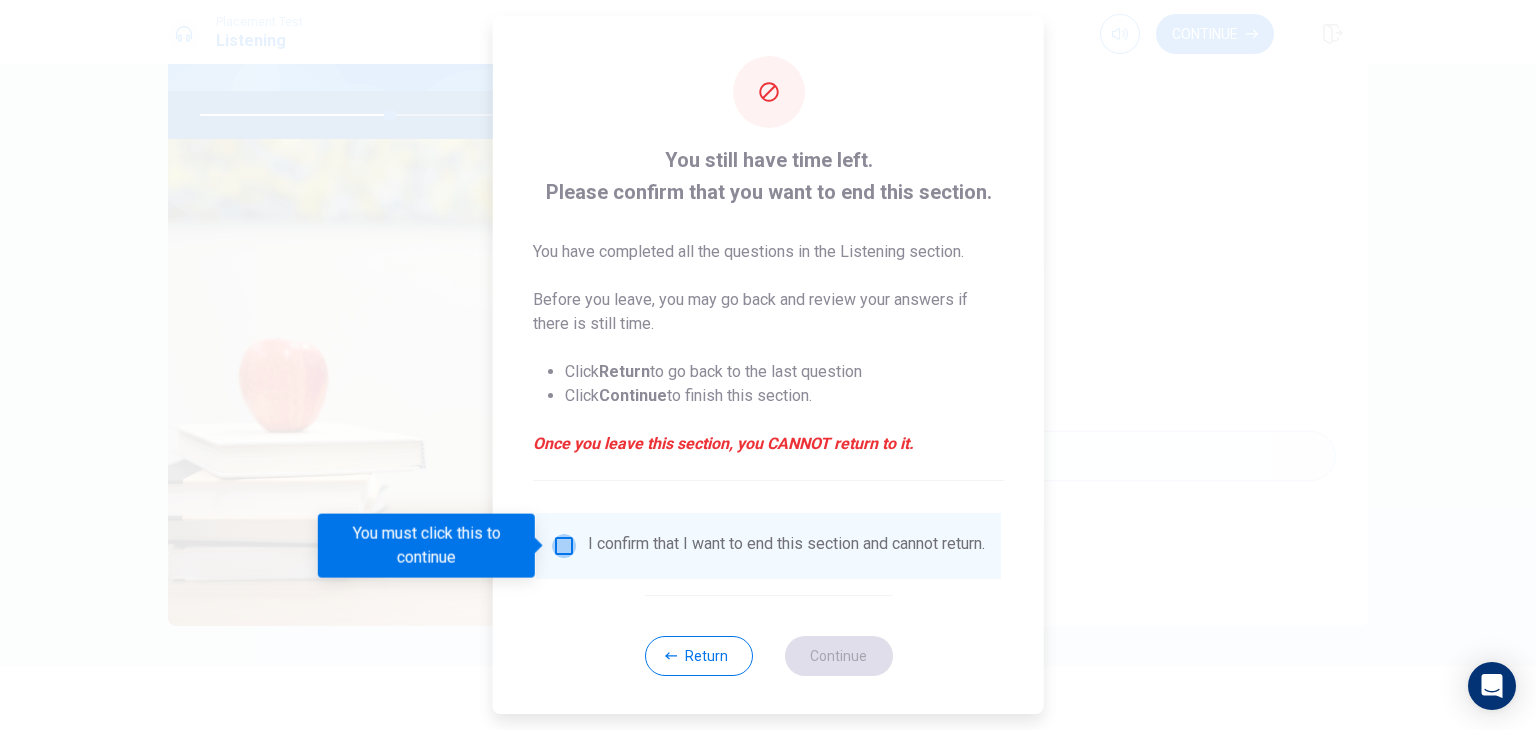 click at bounding box center [564, 546] 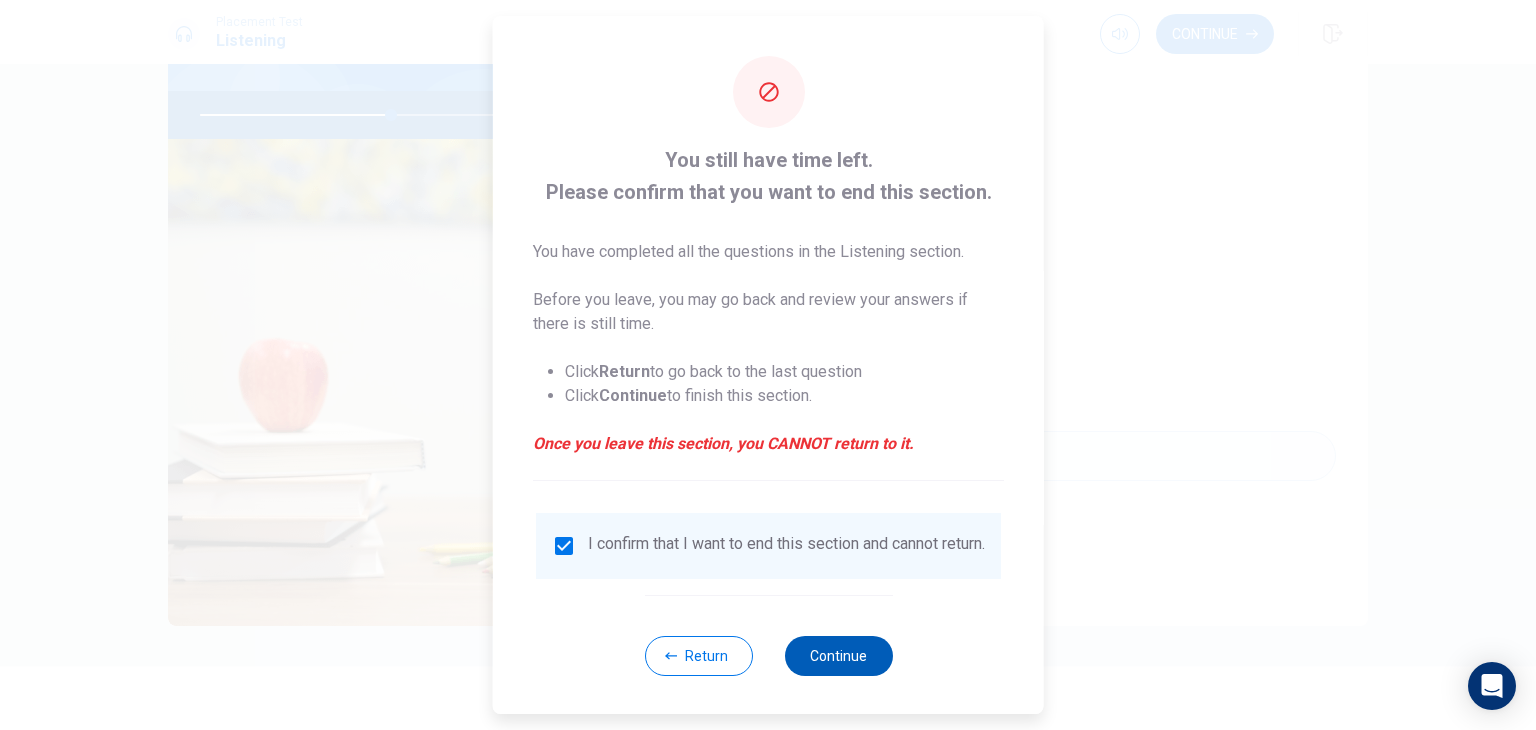click on "Continue" at bounding box center (838, 656) 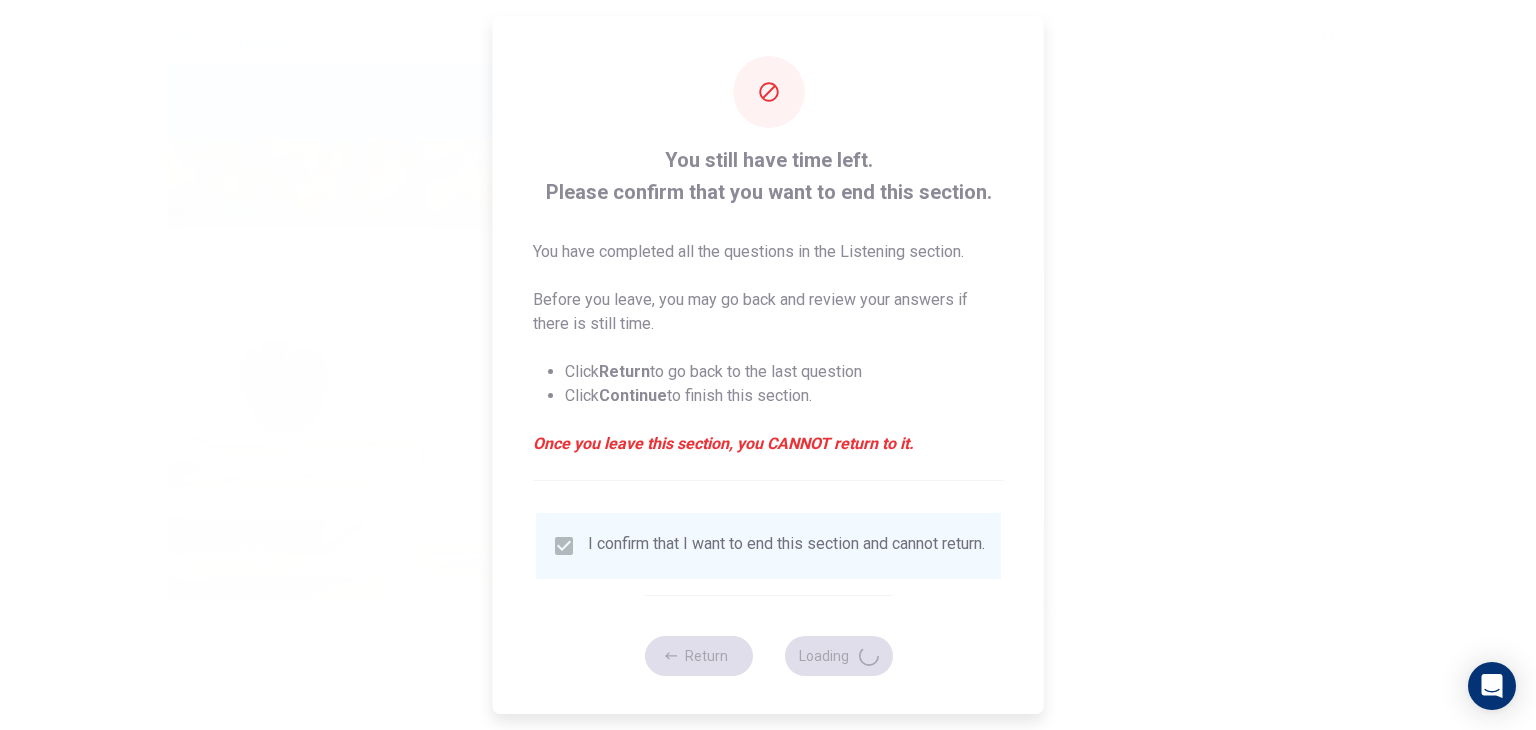 type on "54" 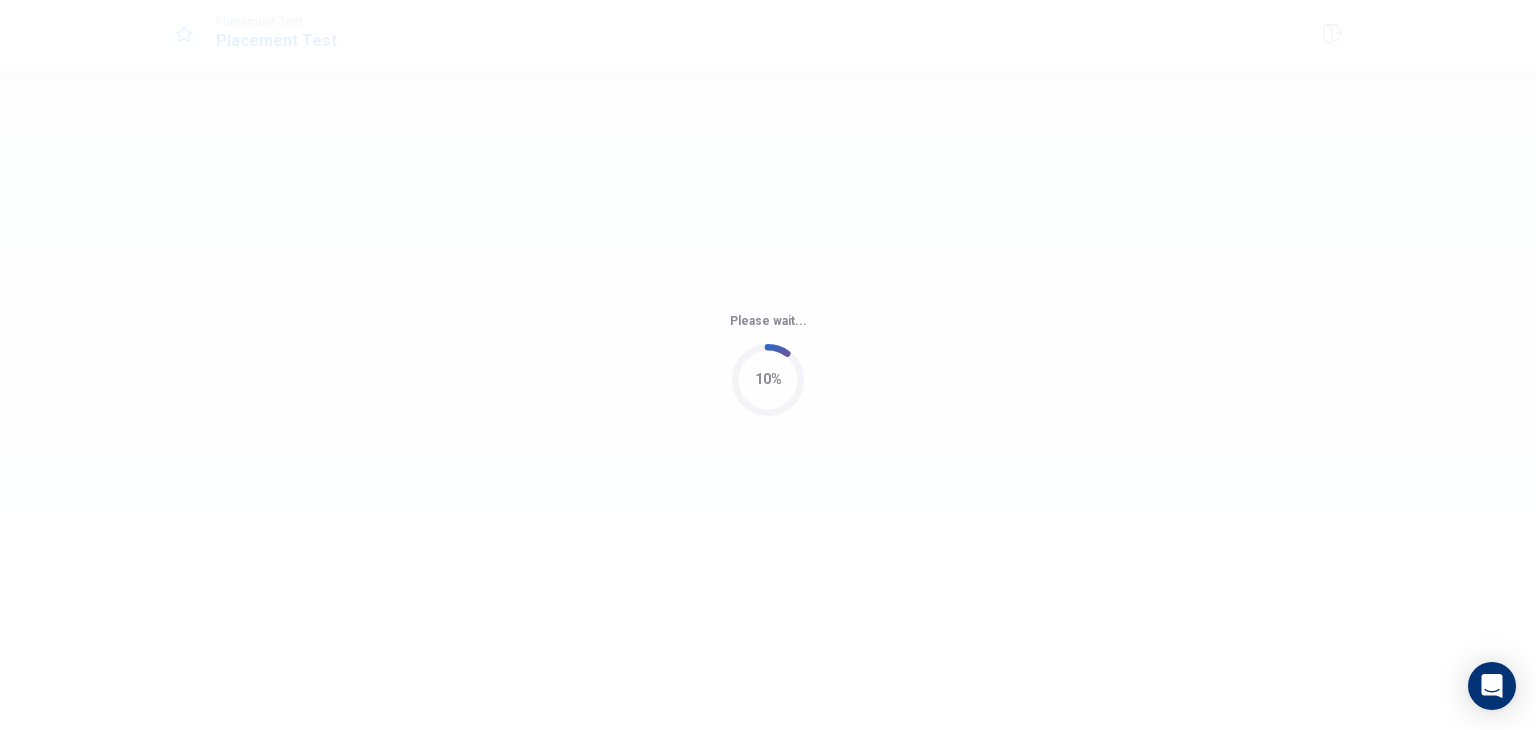 scroll, scrollTop: 0, scrollLeft: 0, axis: both 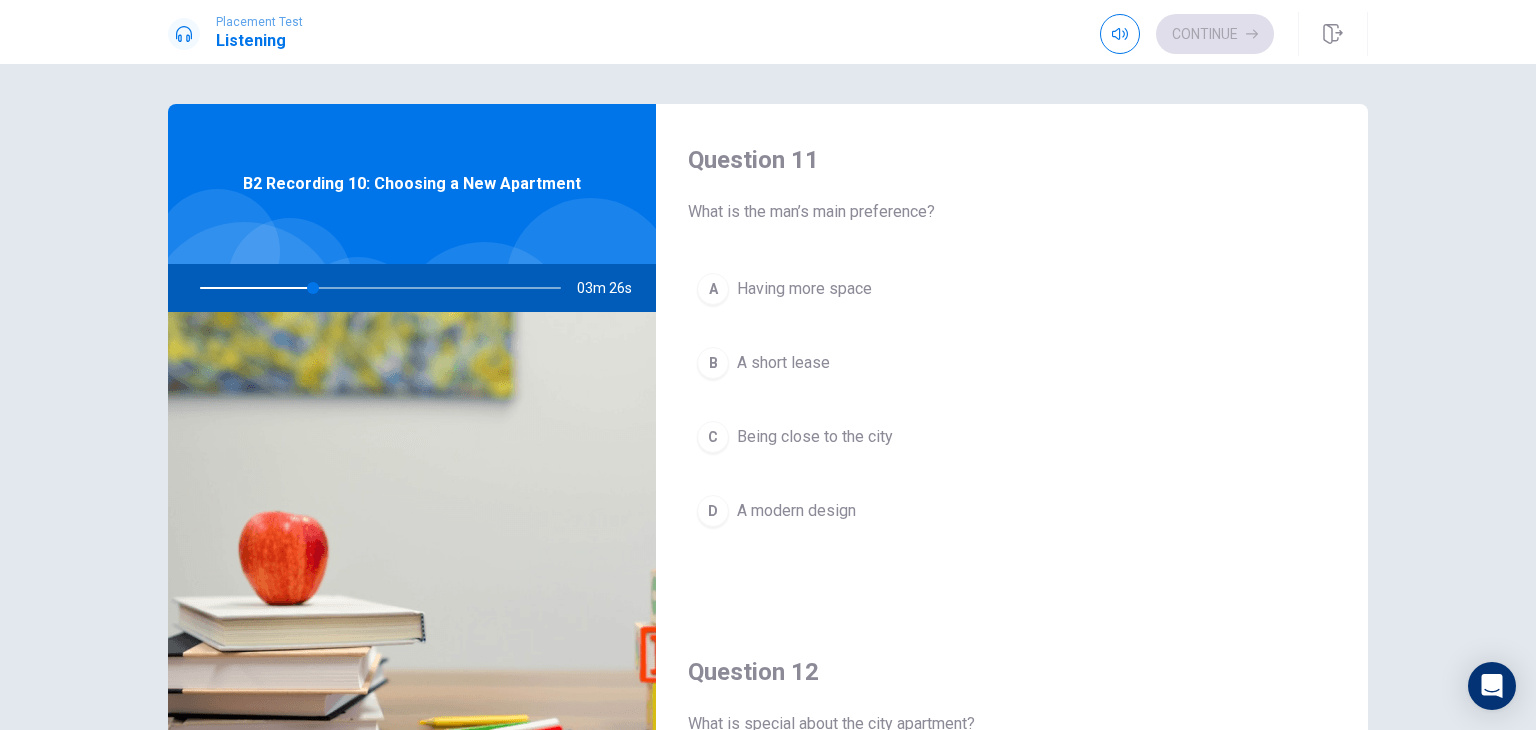 click on "Having more space" at bounding box center [804, 289] 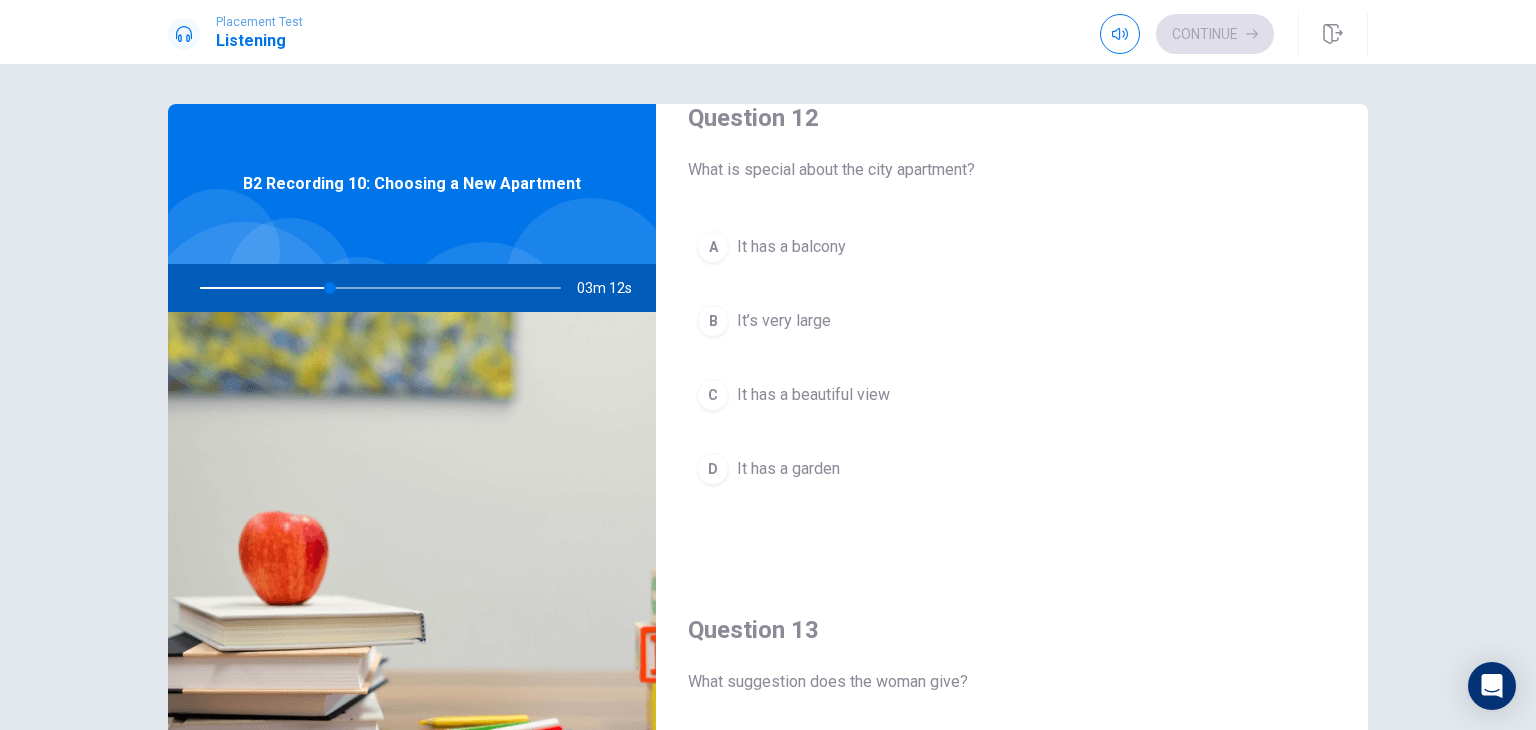 scroll, scrollTop: 600, scrollLeft: 0, axis: vertical 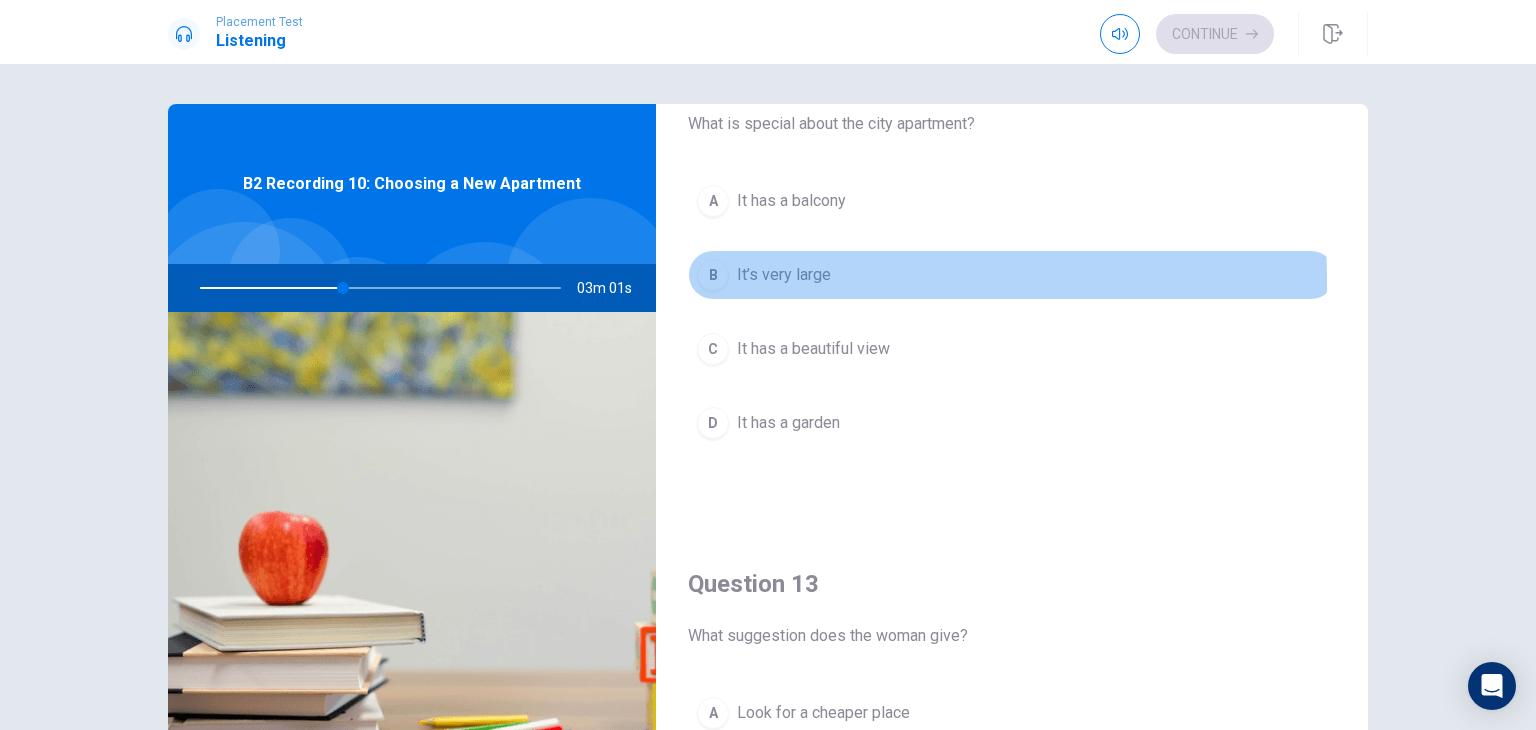 click on "It’s very large" at bounding box center [784, 275] 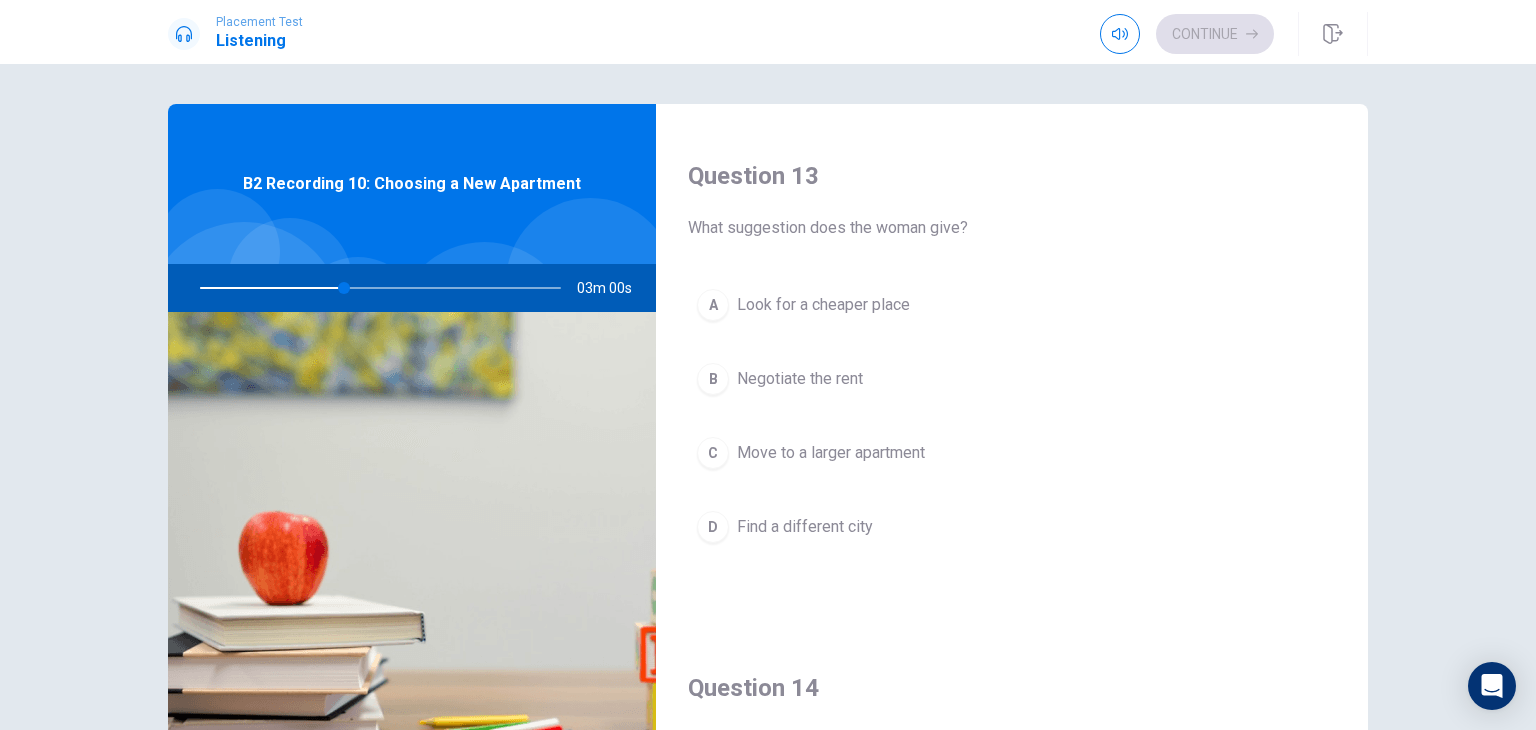 scroll, scrollTop: 1100, scrollLeft: 0, axis: vertical 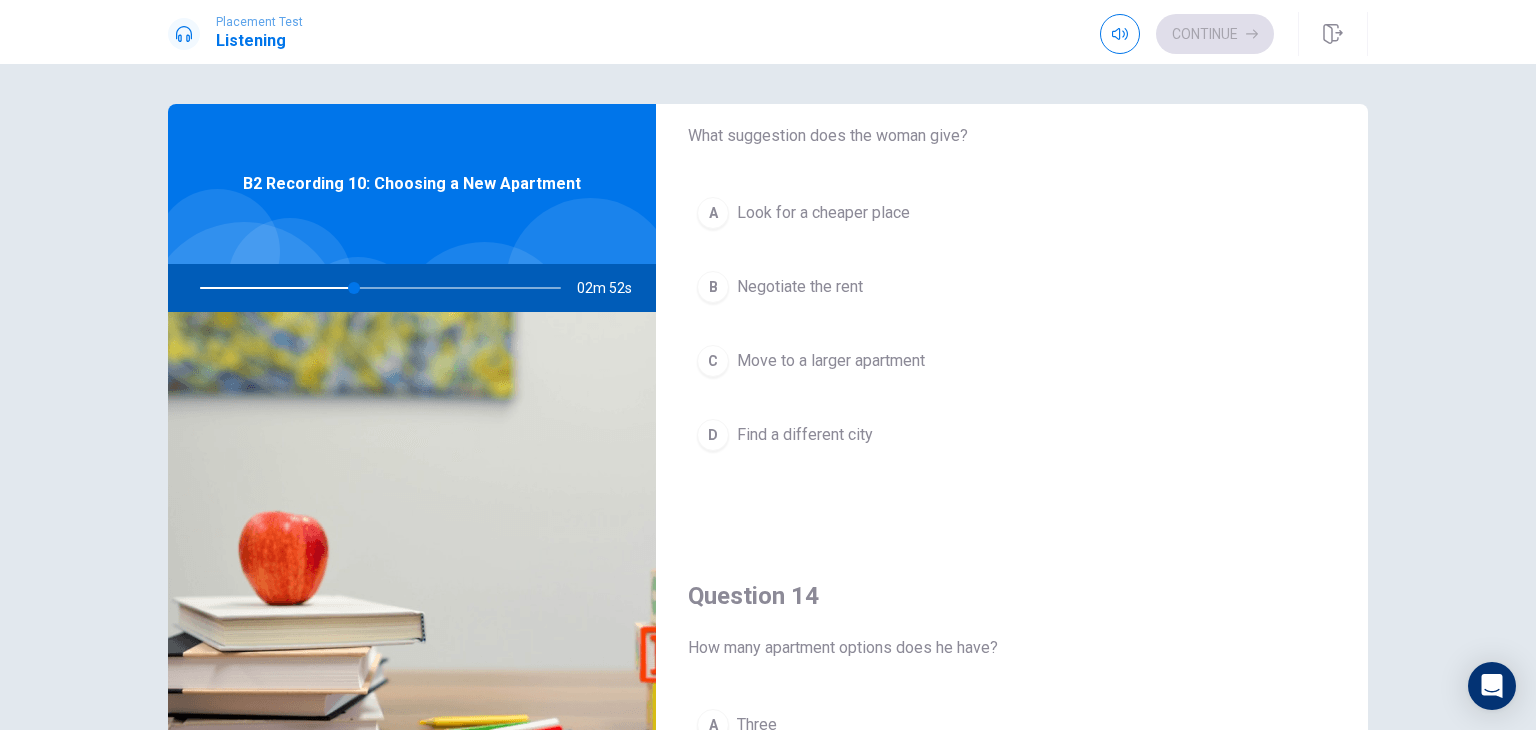 click on "Negotiate the rent" at bounding box center [800, 287] 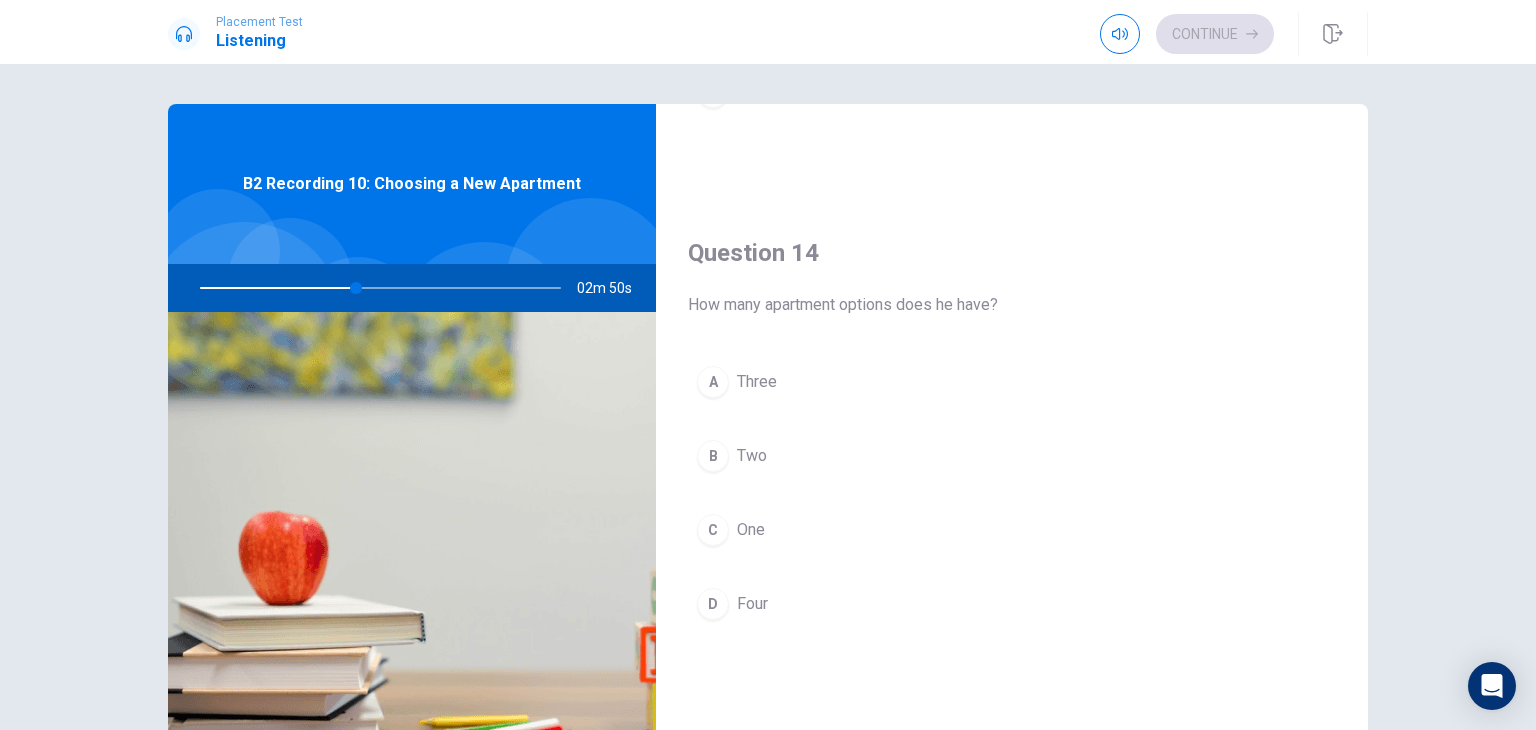 scroll, scrollTop: 1600, scrollLeft: 0, axis: vertical 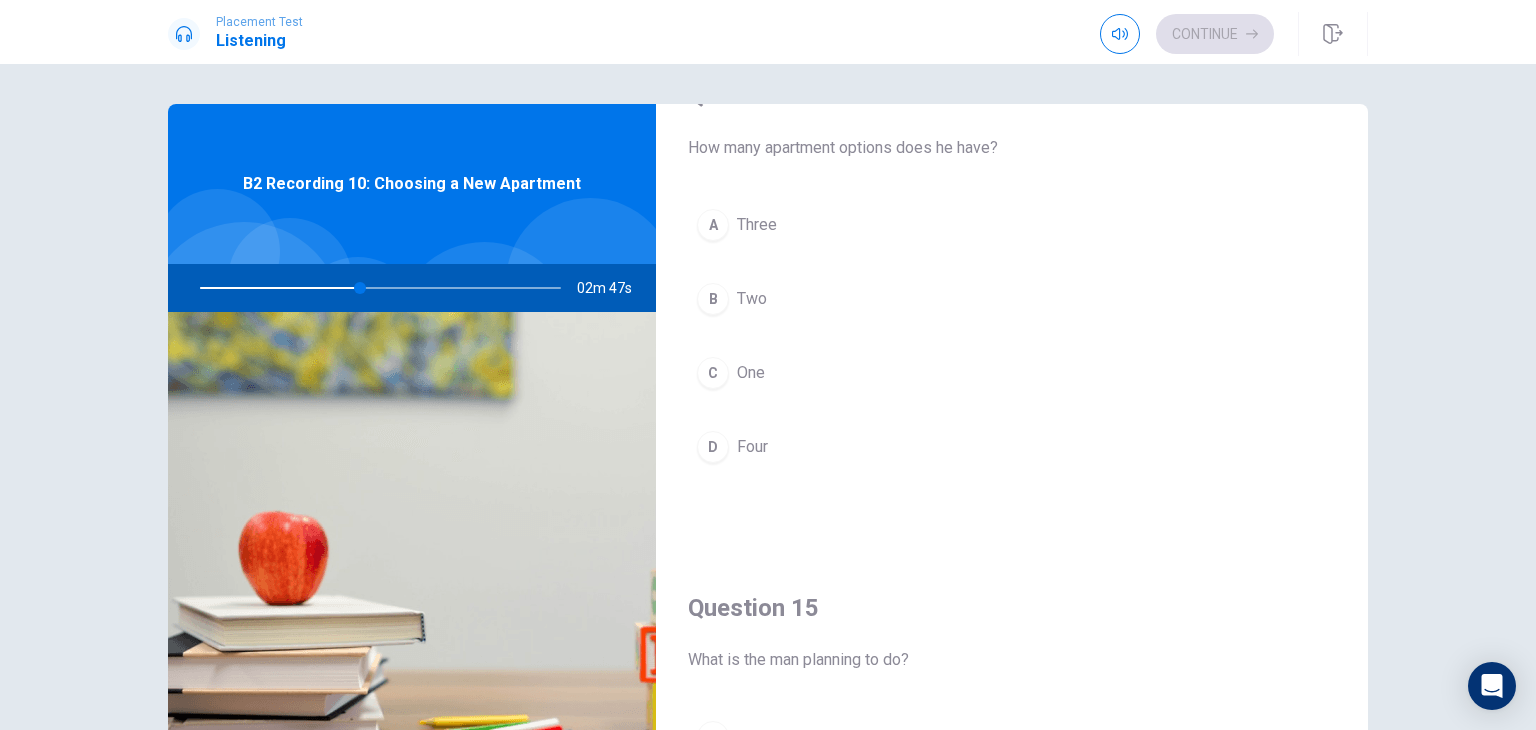 click on "Two" at bounding box center [752, 299] 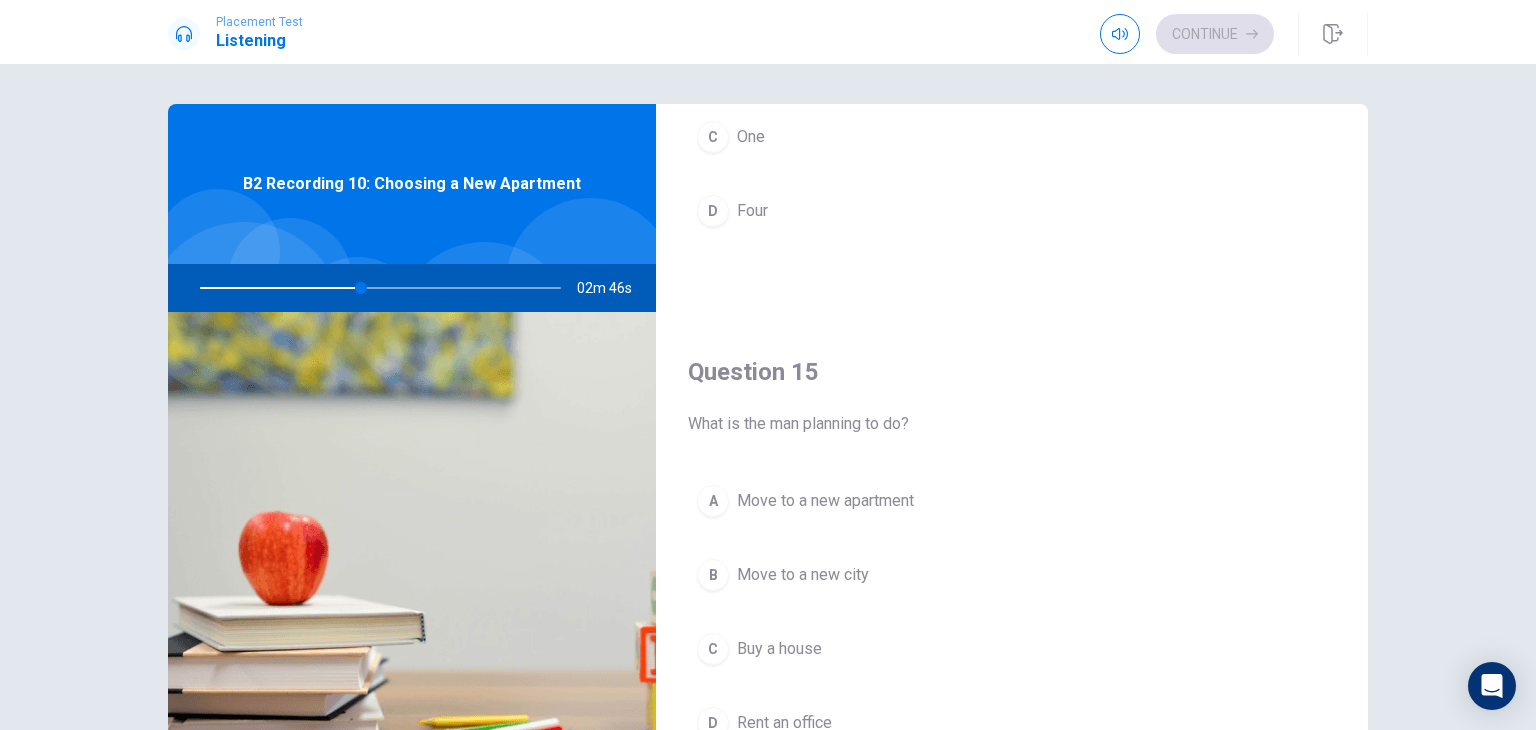 scroll, scrollTop: 1856, scrollLeft: 0, axis: vertical 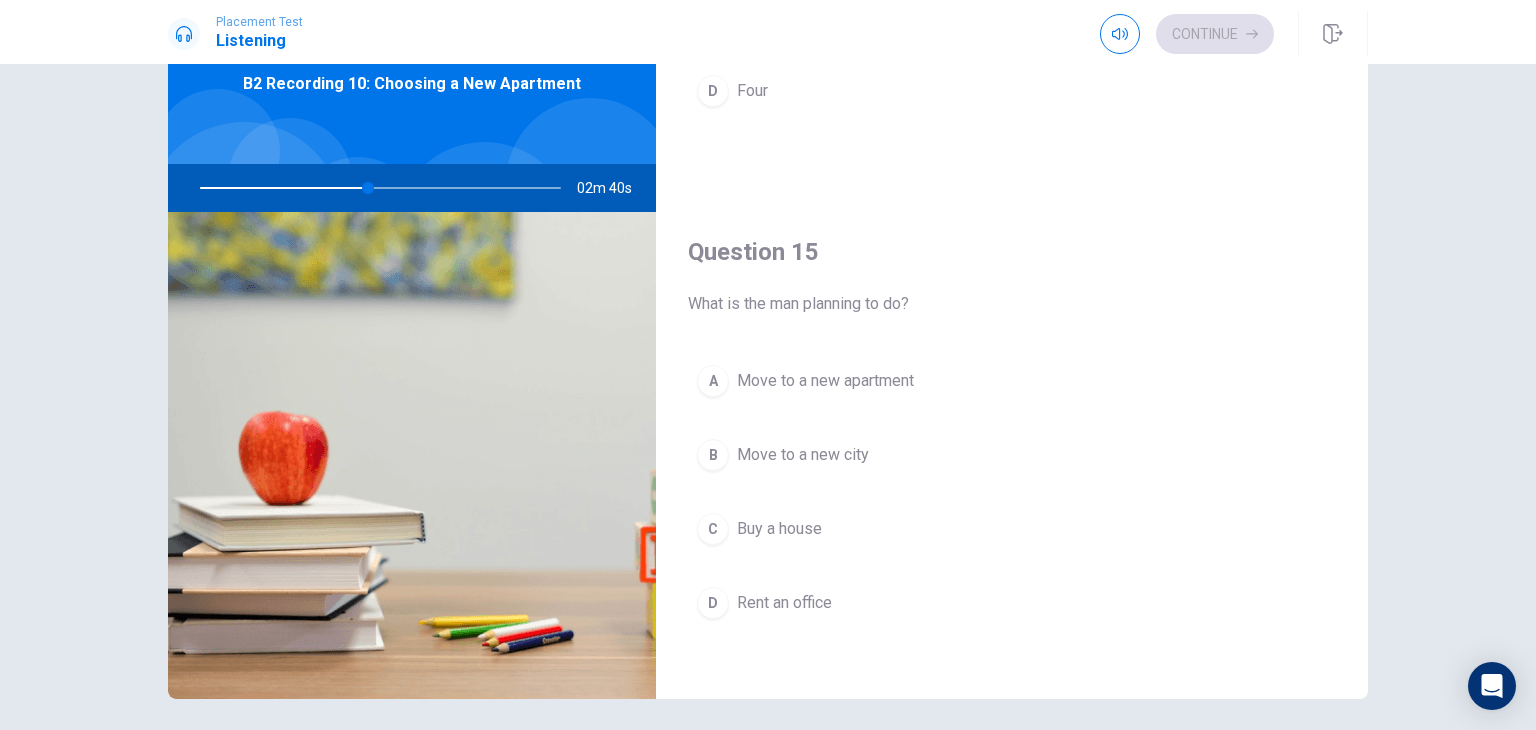 click on "Move to a new apartment" at bounding box center (825, 381) 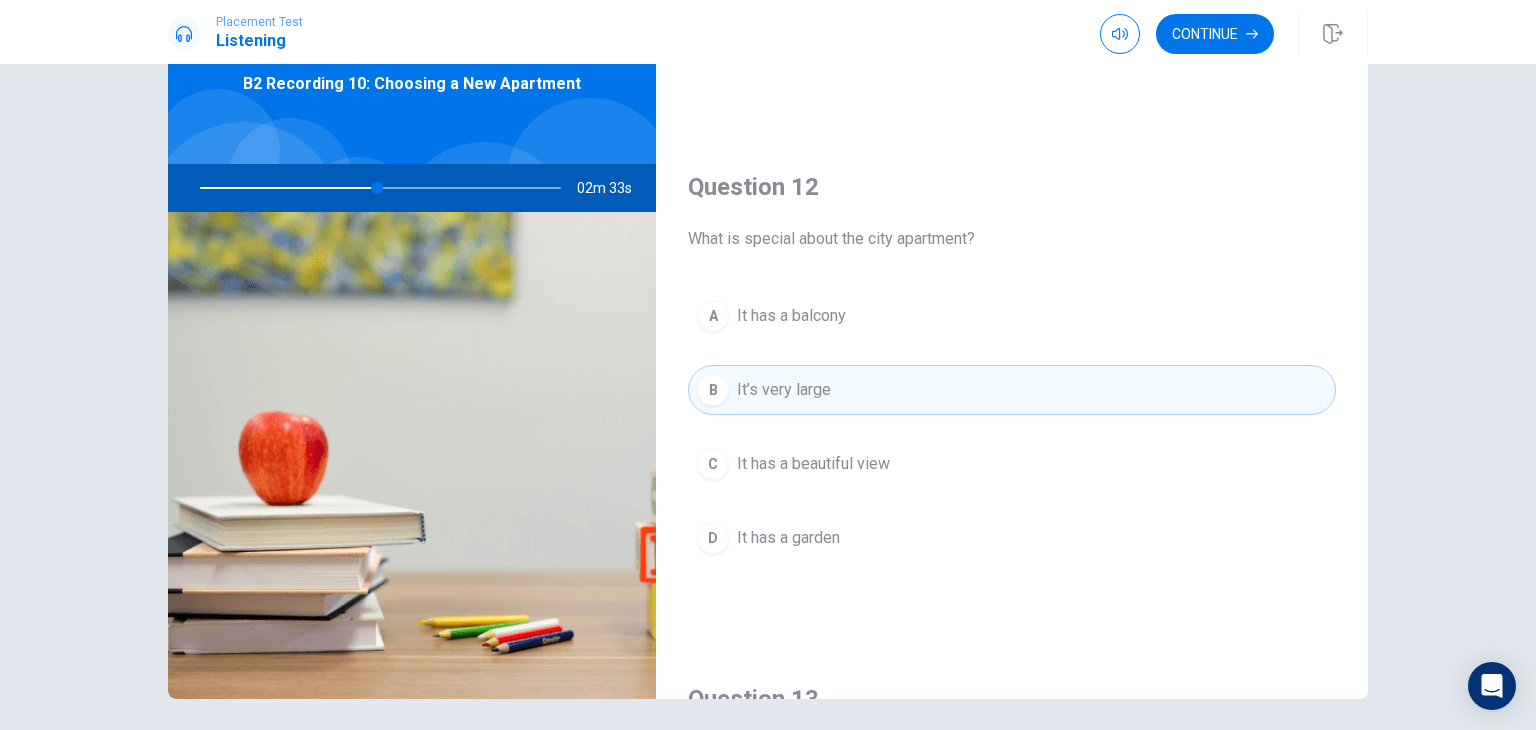 scroll, scrollTop: 500, scrollLeft: 0, axis: vertical 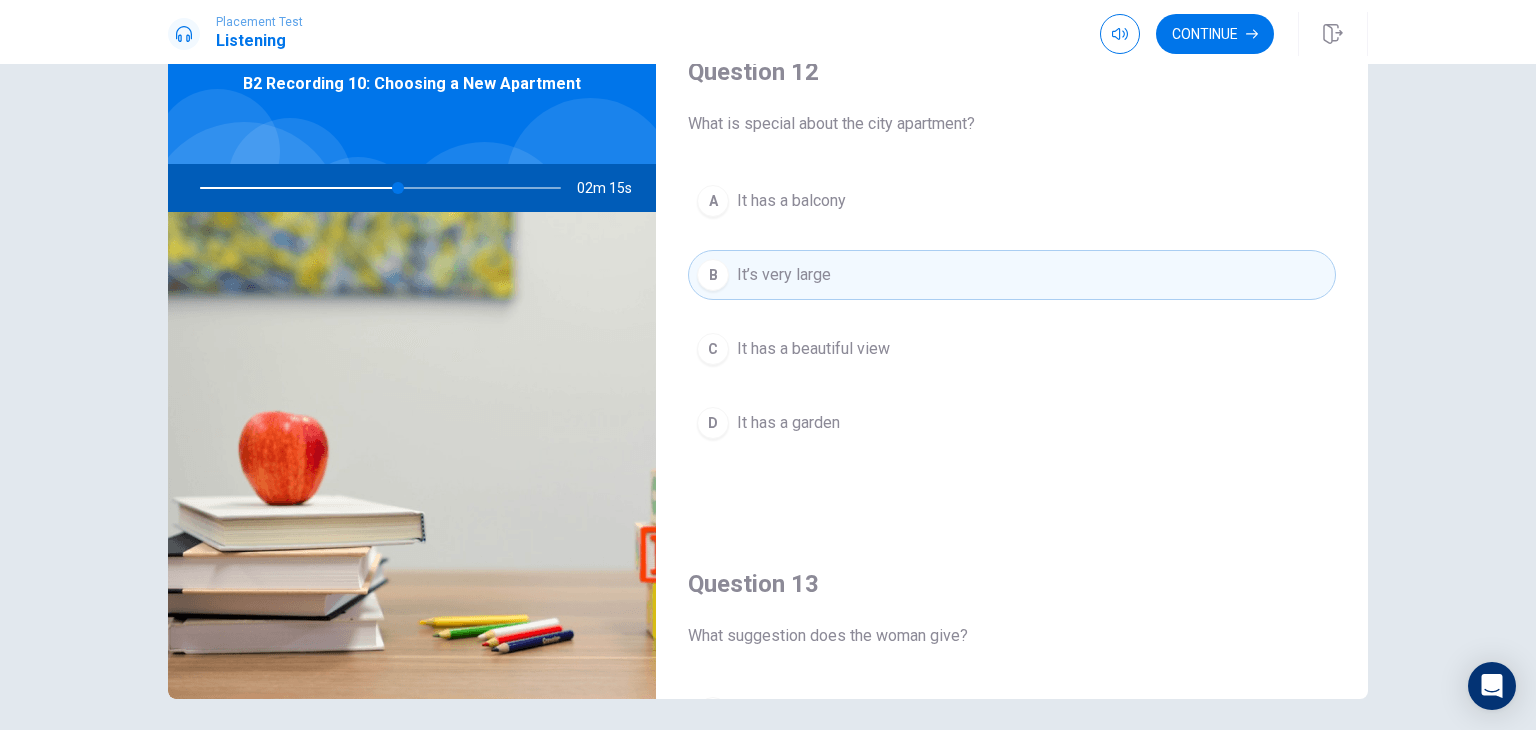 click on "It has a beautiful view" at bounding box center (813, 349) 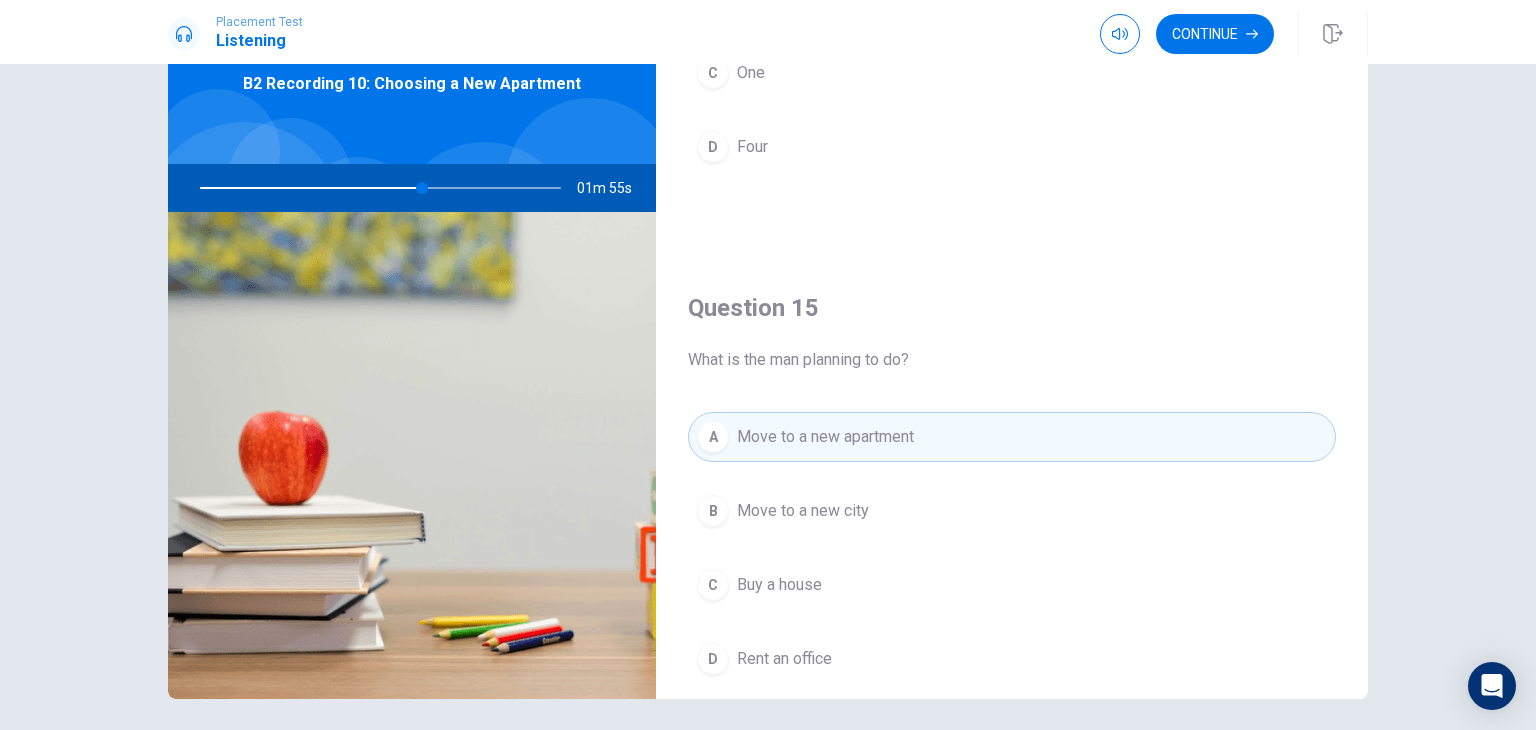 scroll, scrollTop: 1856, scrollLeft: 0, axis: vertical 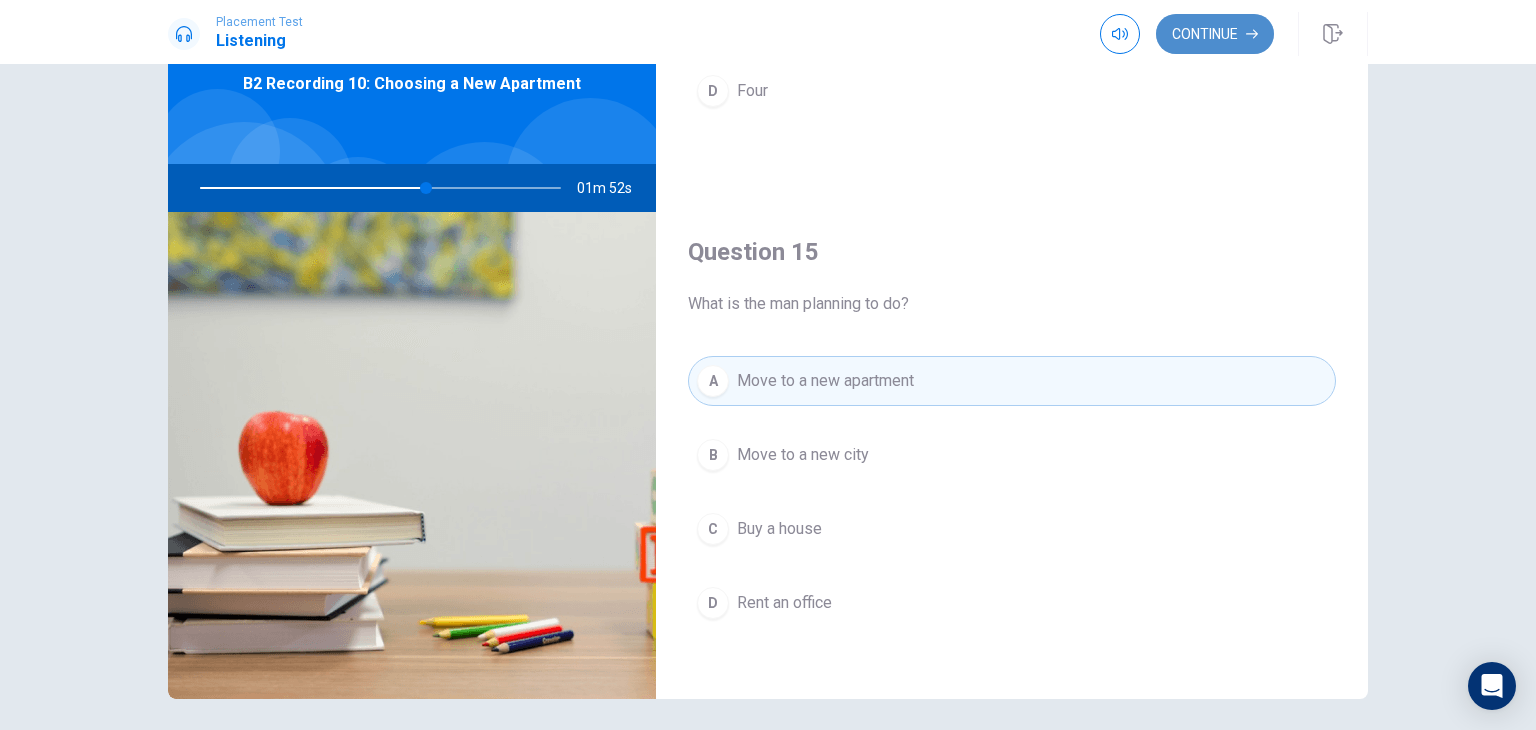 click on "Continue" at bounding box center [1215, 34] 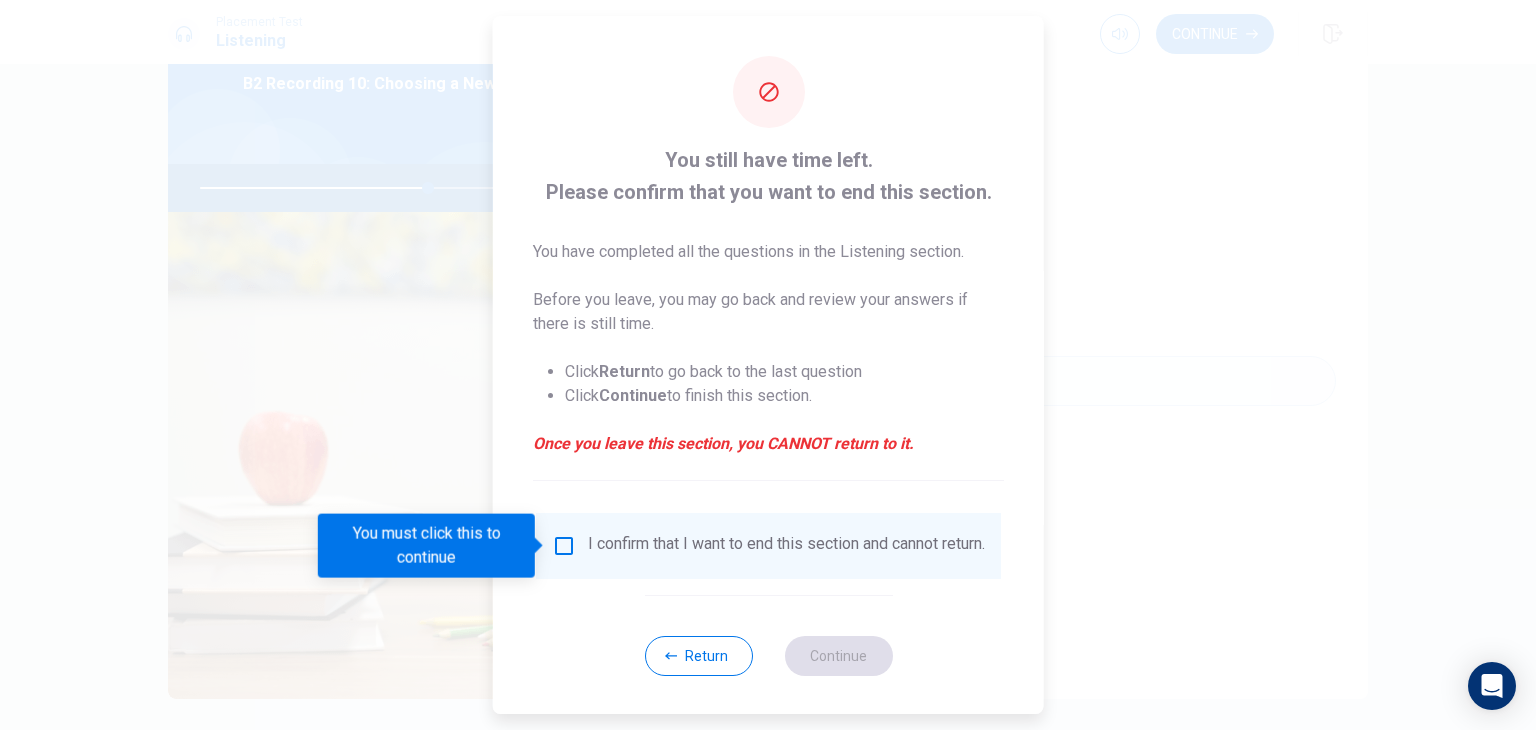click at bounding box center (564, 546) 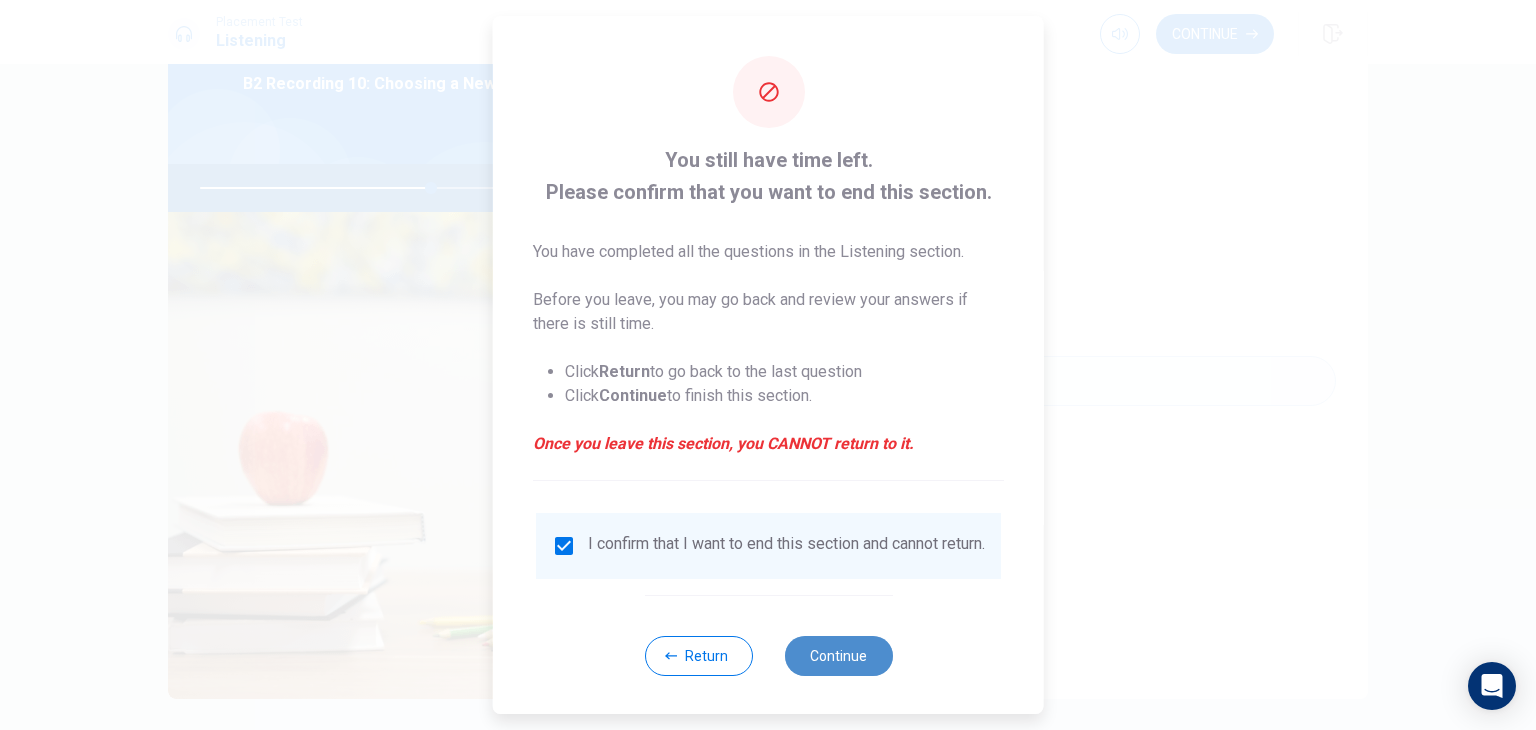 click on "Continue" at bounding box center [838, 656] 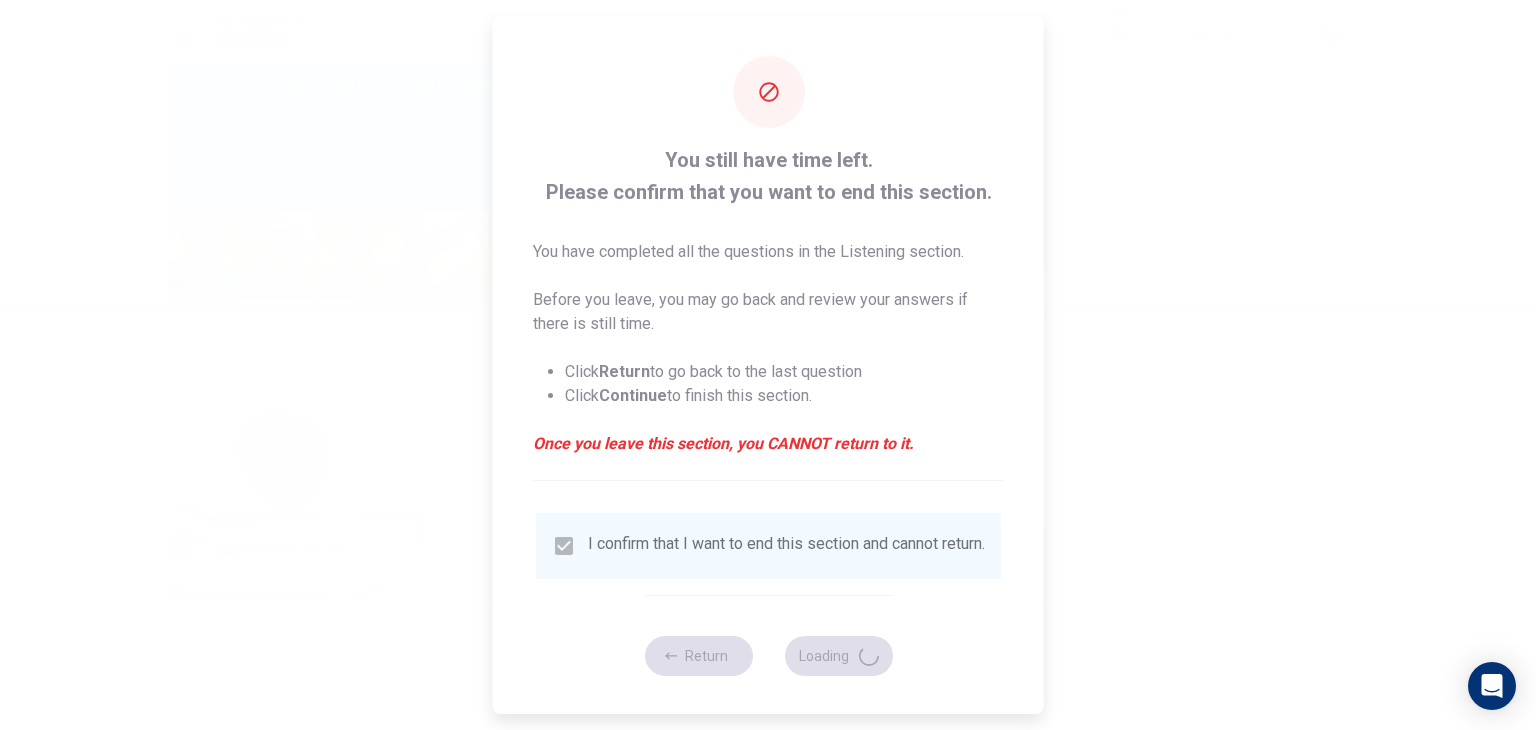 type on "65" 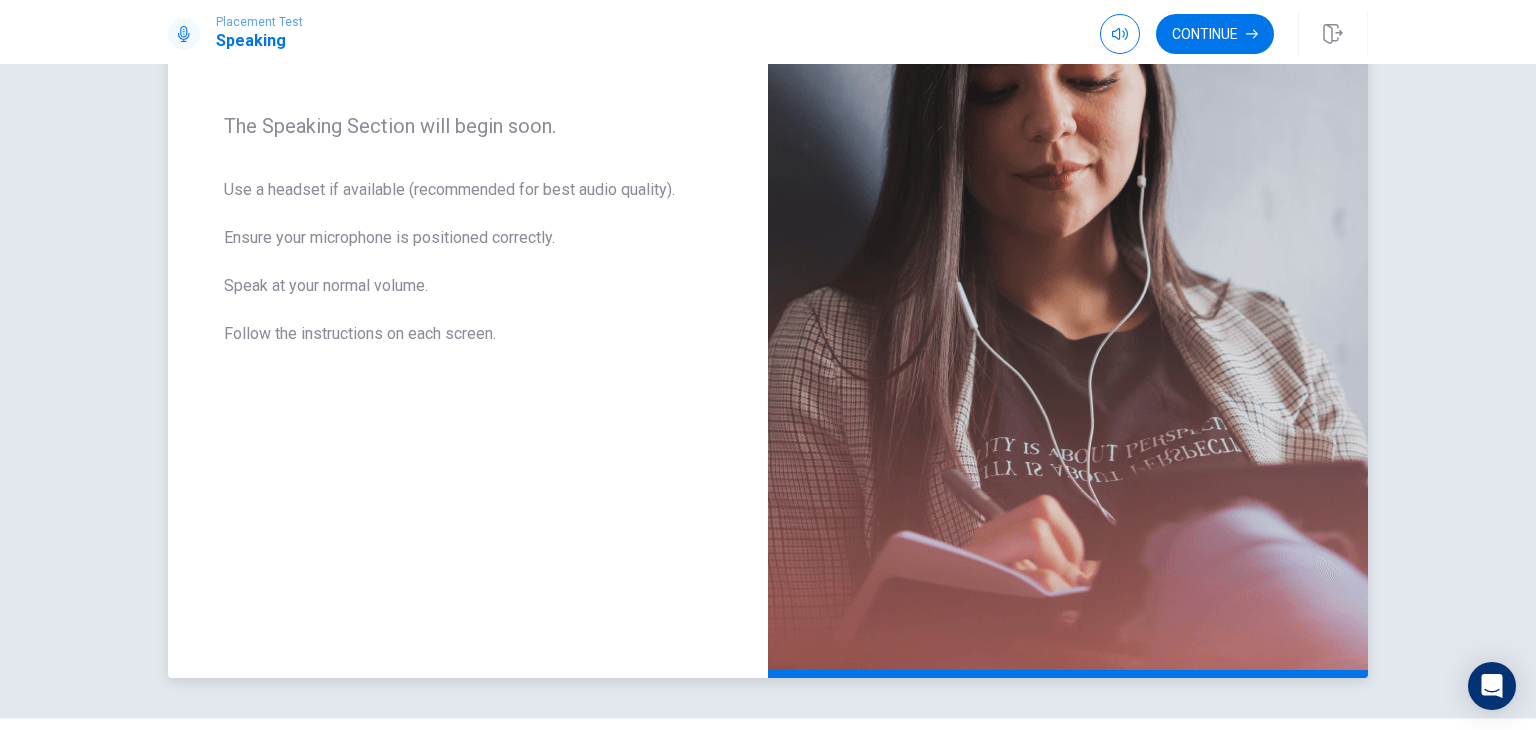 scroll, scrollTop: 250, scrollLeft: 0, axis: vertical 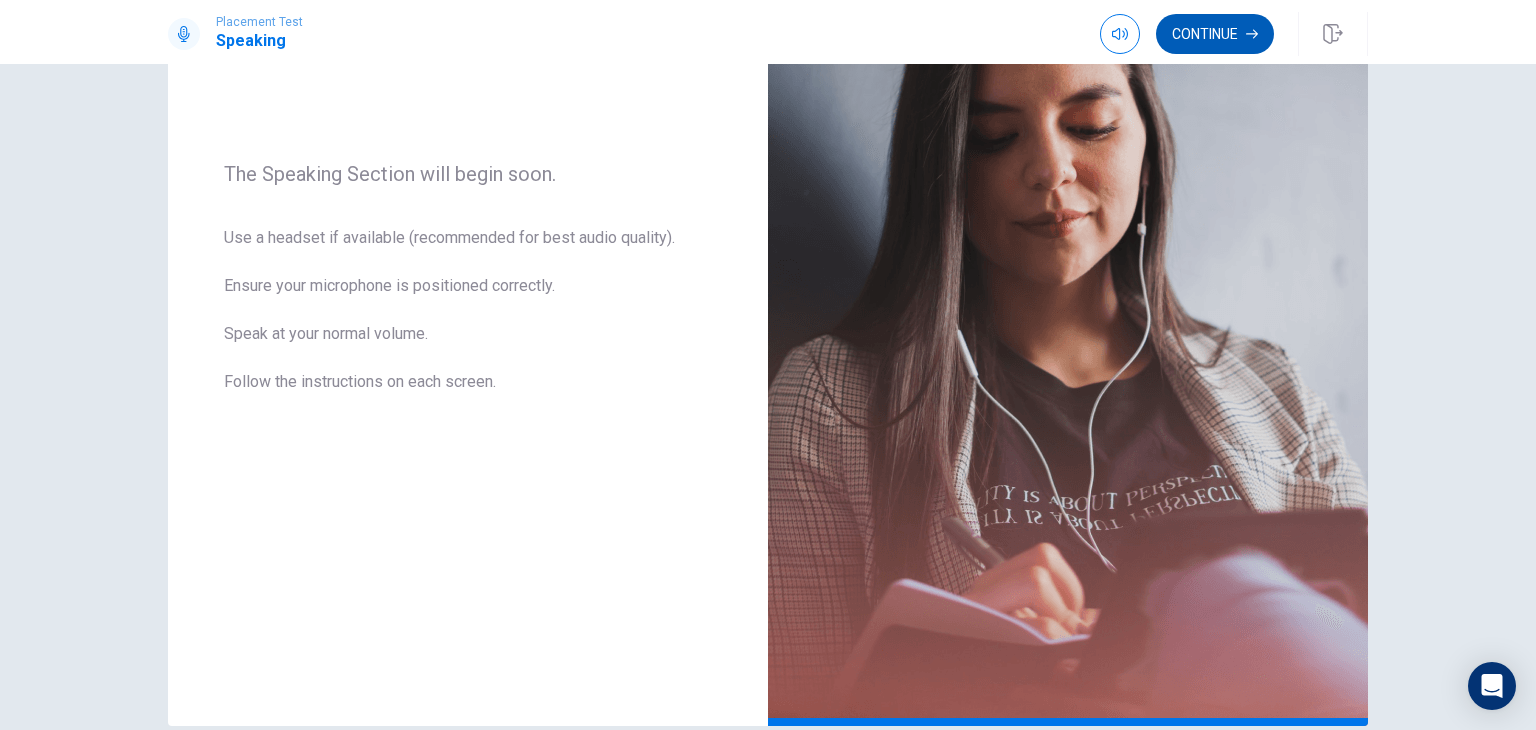 click on "Continue" at bounding box center (1215, 34) 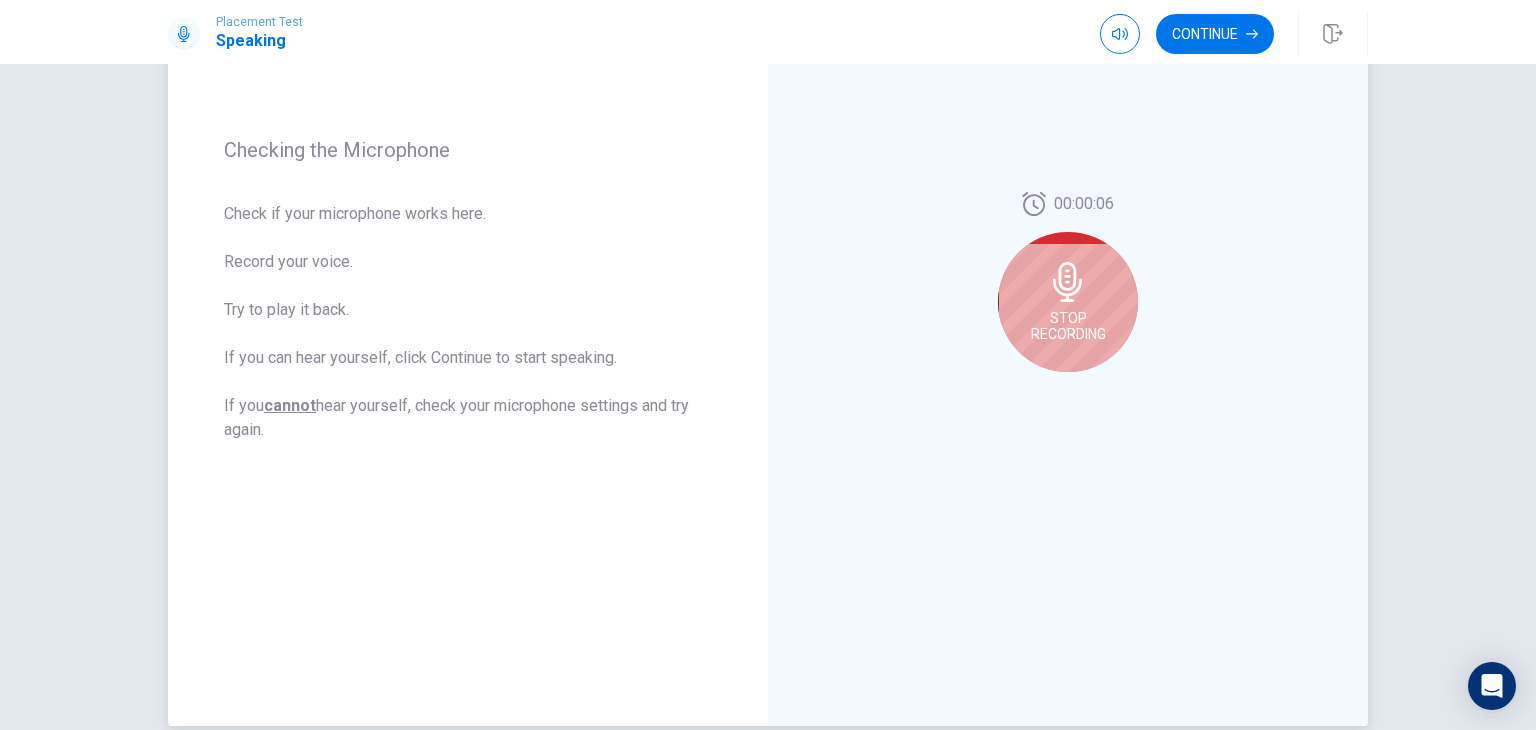 click 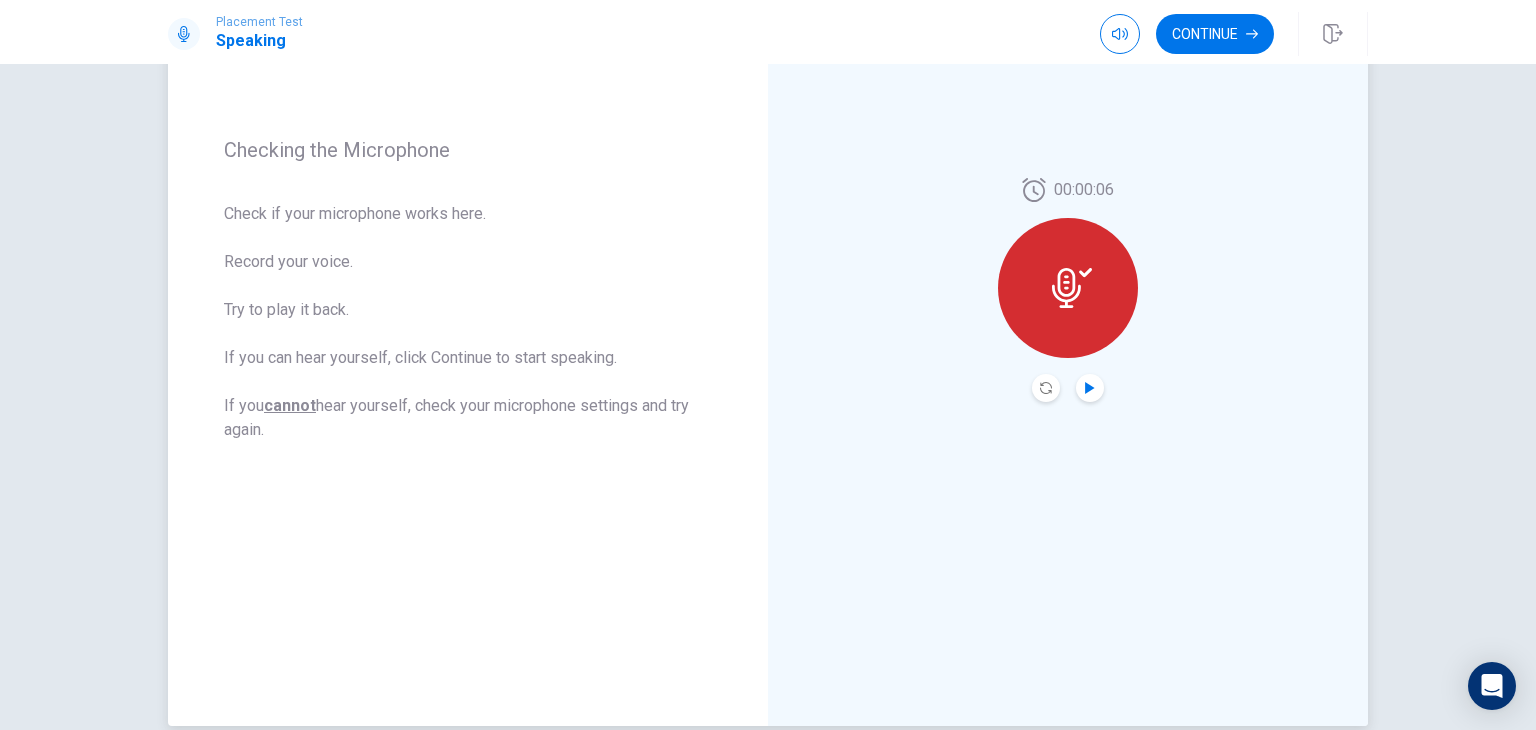 click 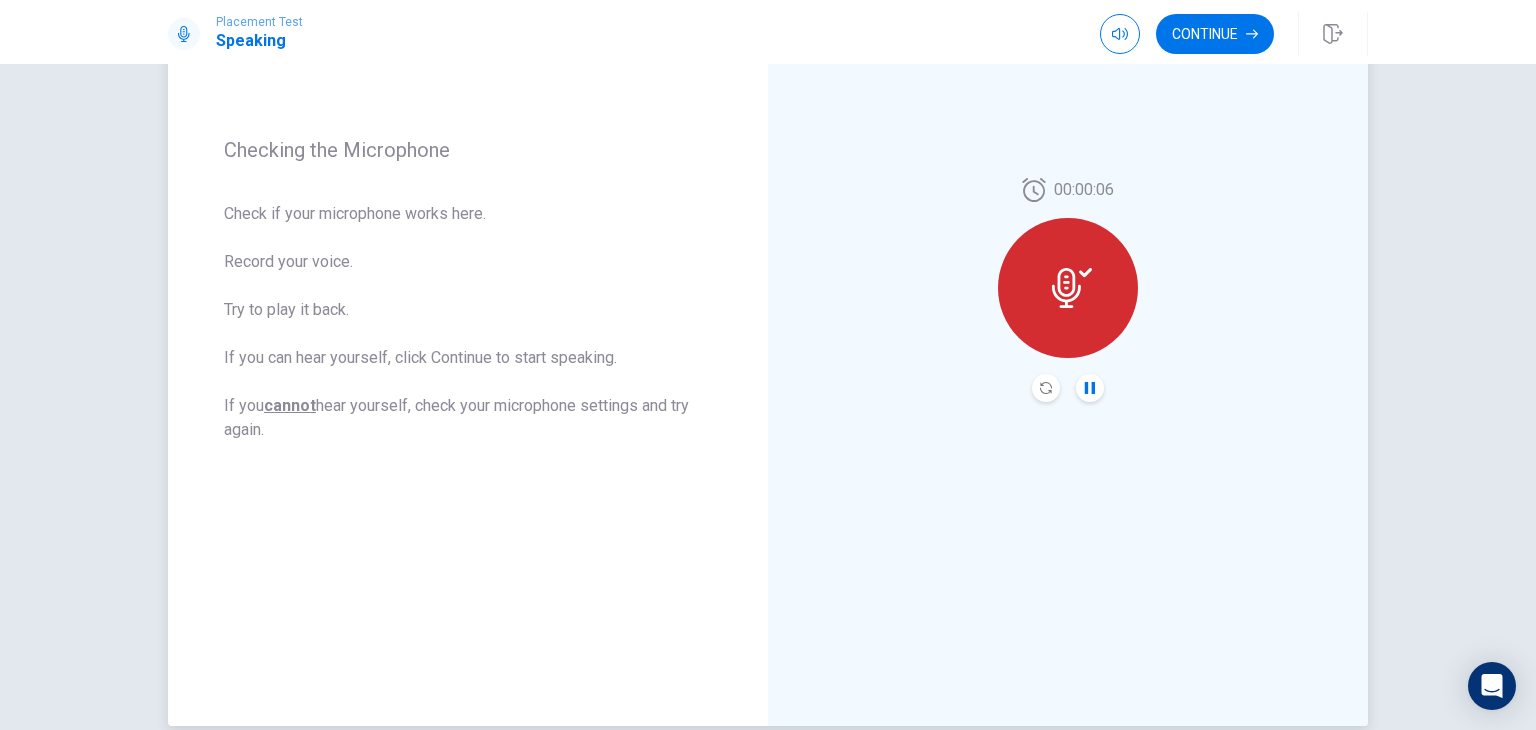 click on "Continue" at bounding box center (1215, 34) 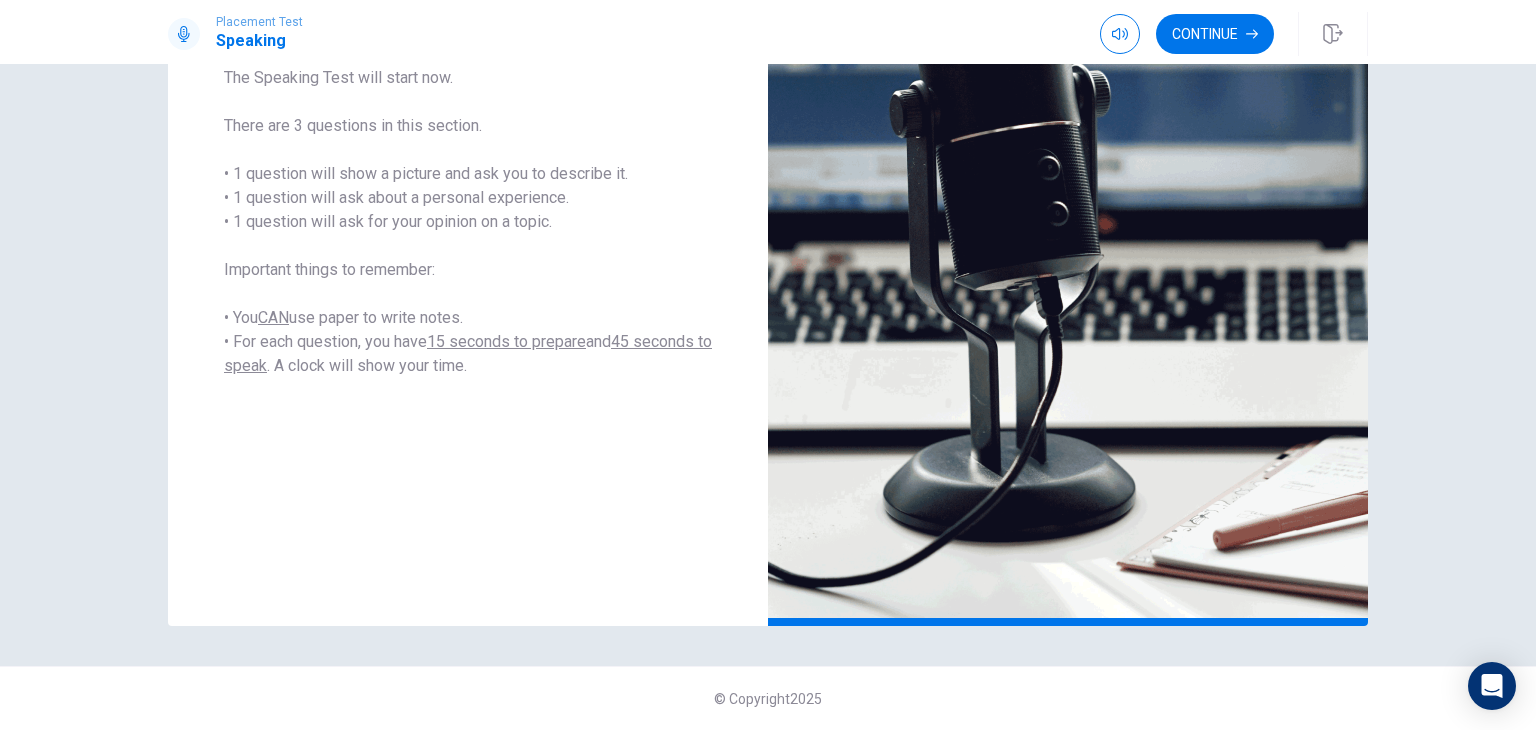 scroll, scrollTop: 250, scrollLeft: 0, axis: vertical 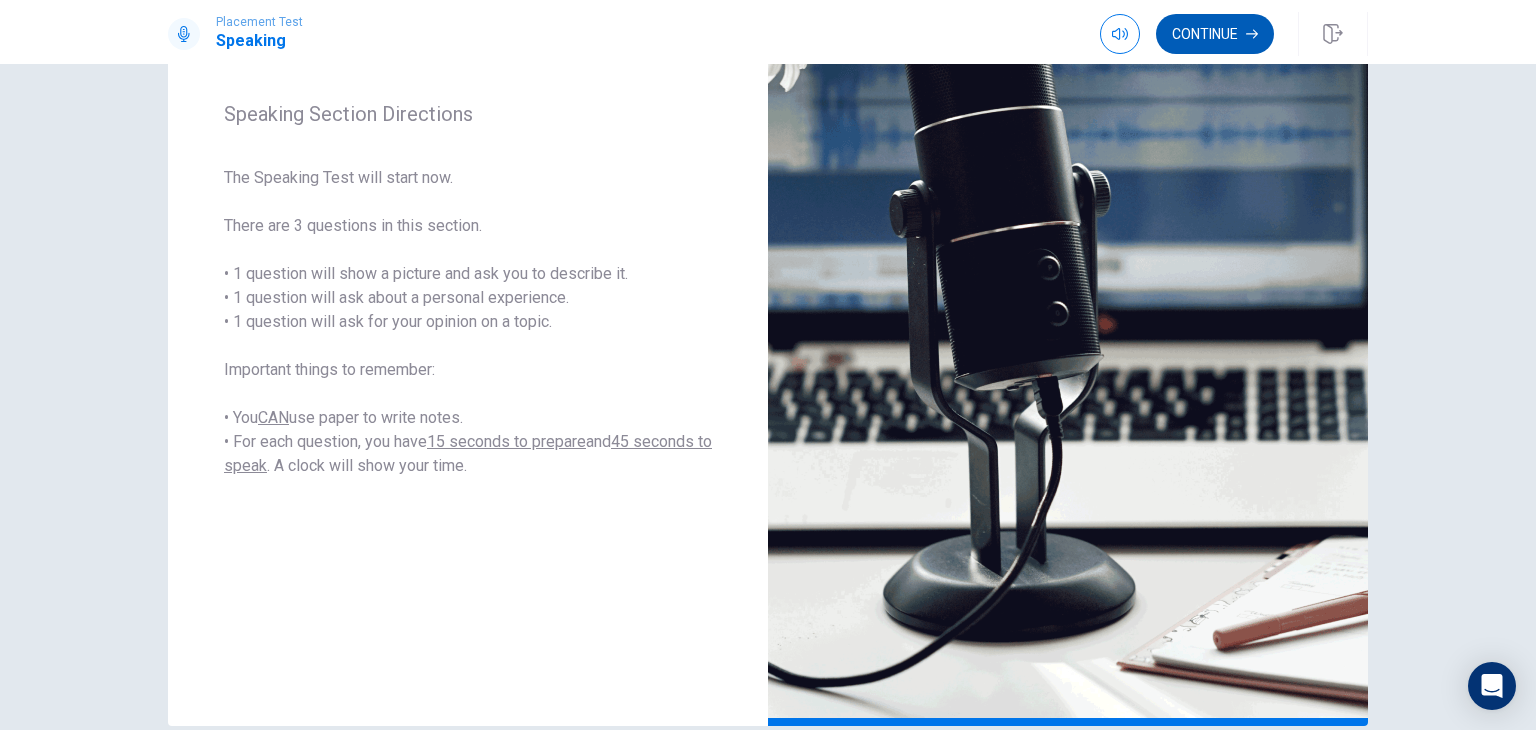 click on "Continue" at bounding box center (1215, 34) 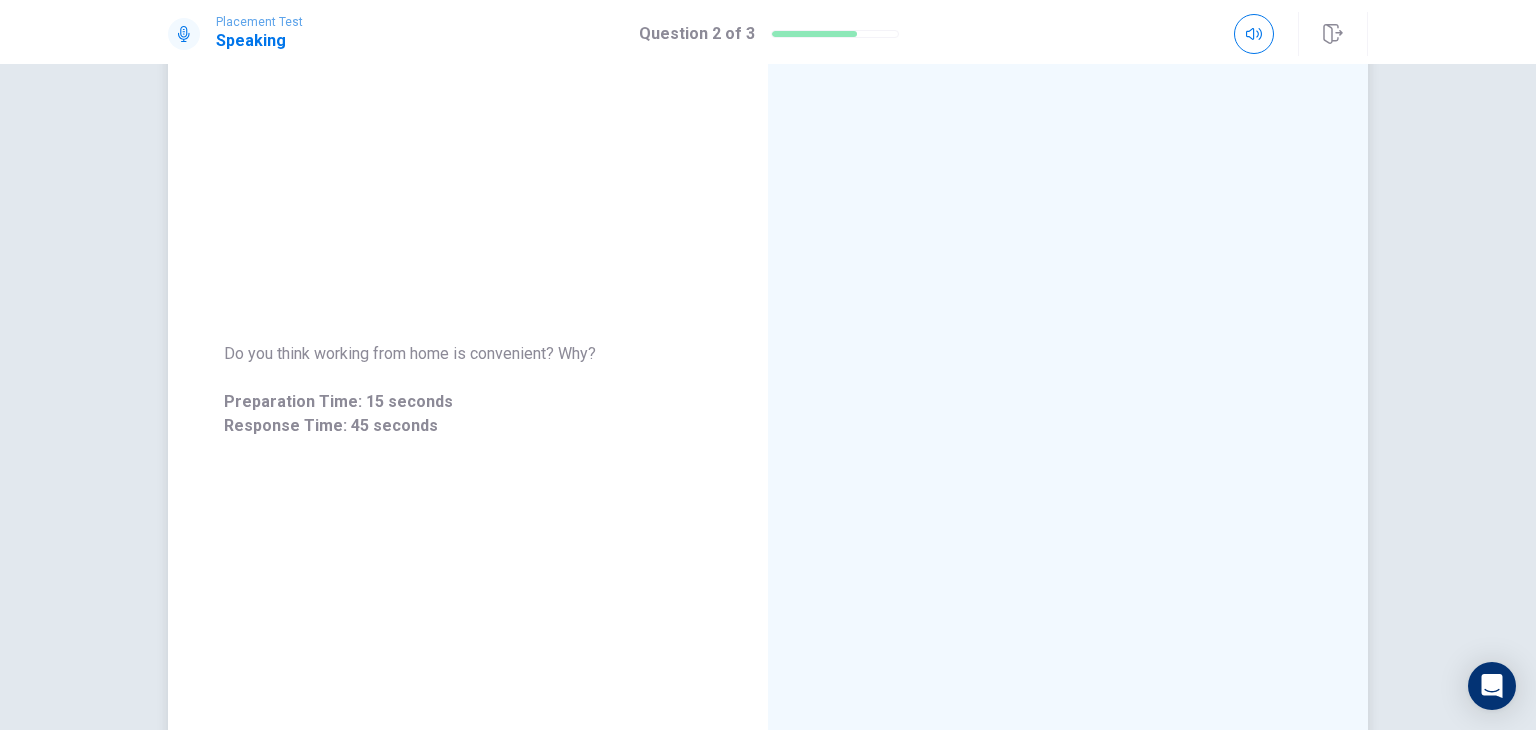 scroll, scrollTop: 0, scrollLeft: 0, axis: both 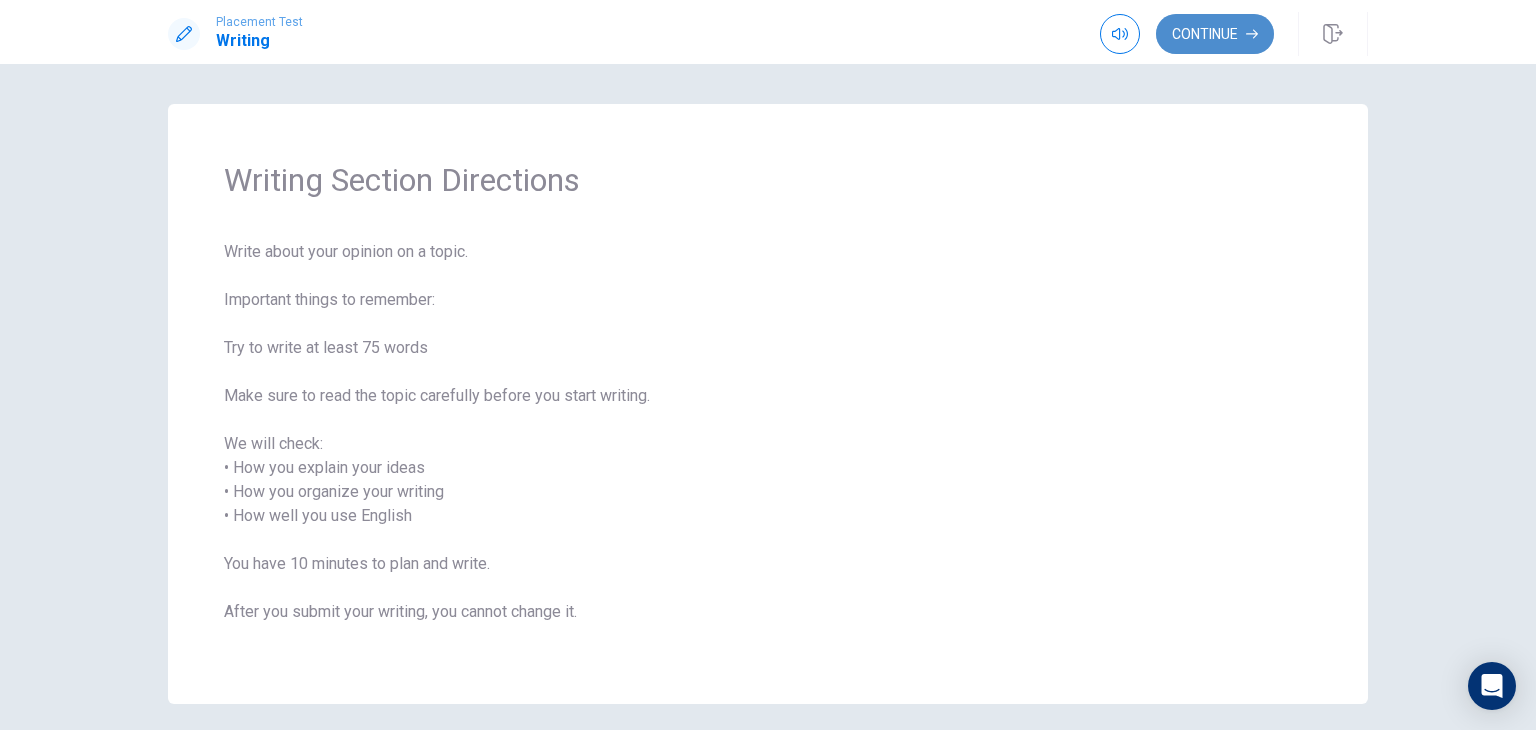click on "Continue" at bounding box center (1215, 34) 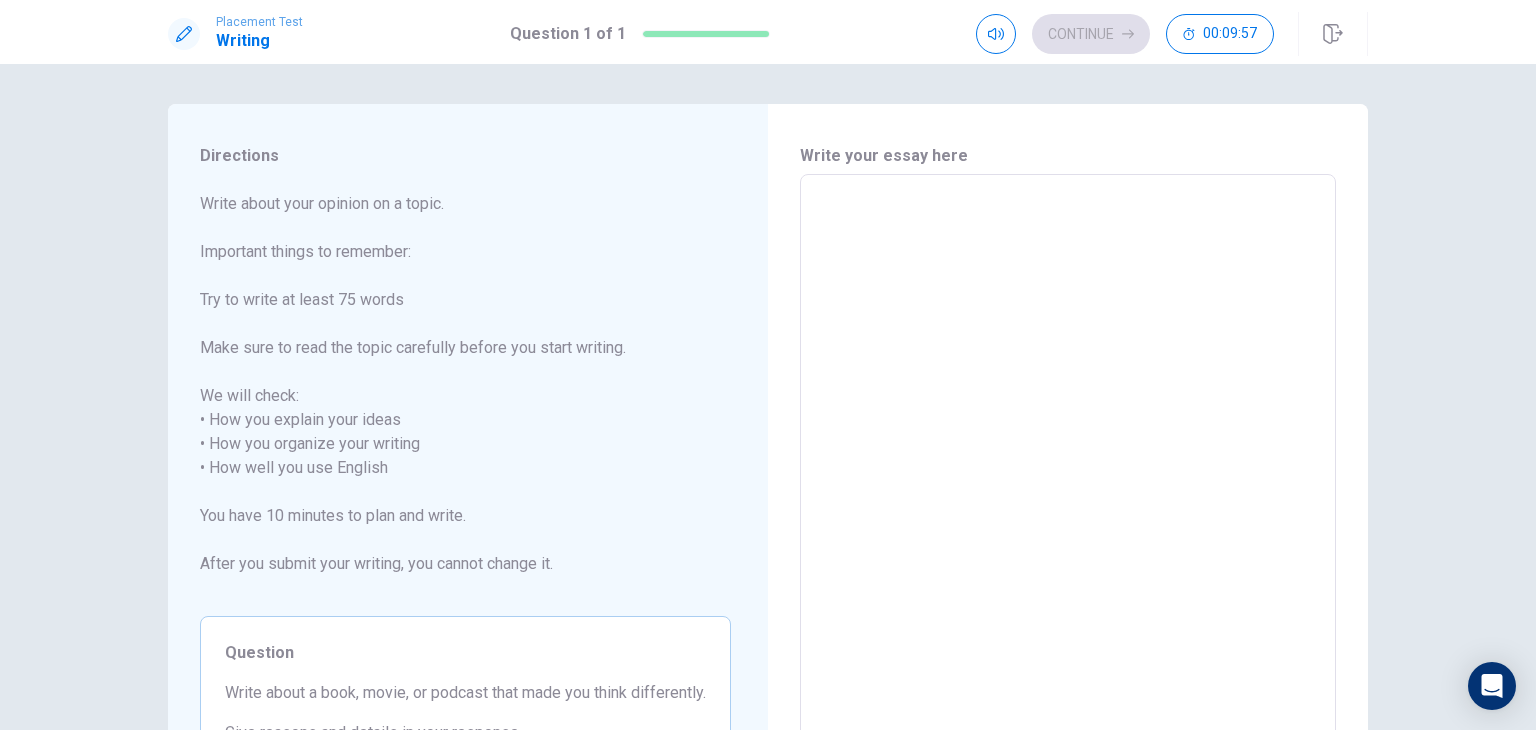 click at bounding box center [1068, 456] 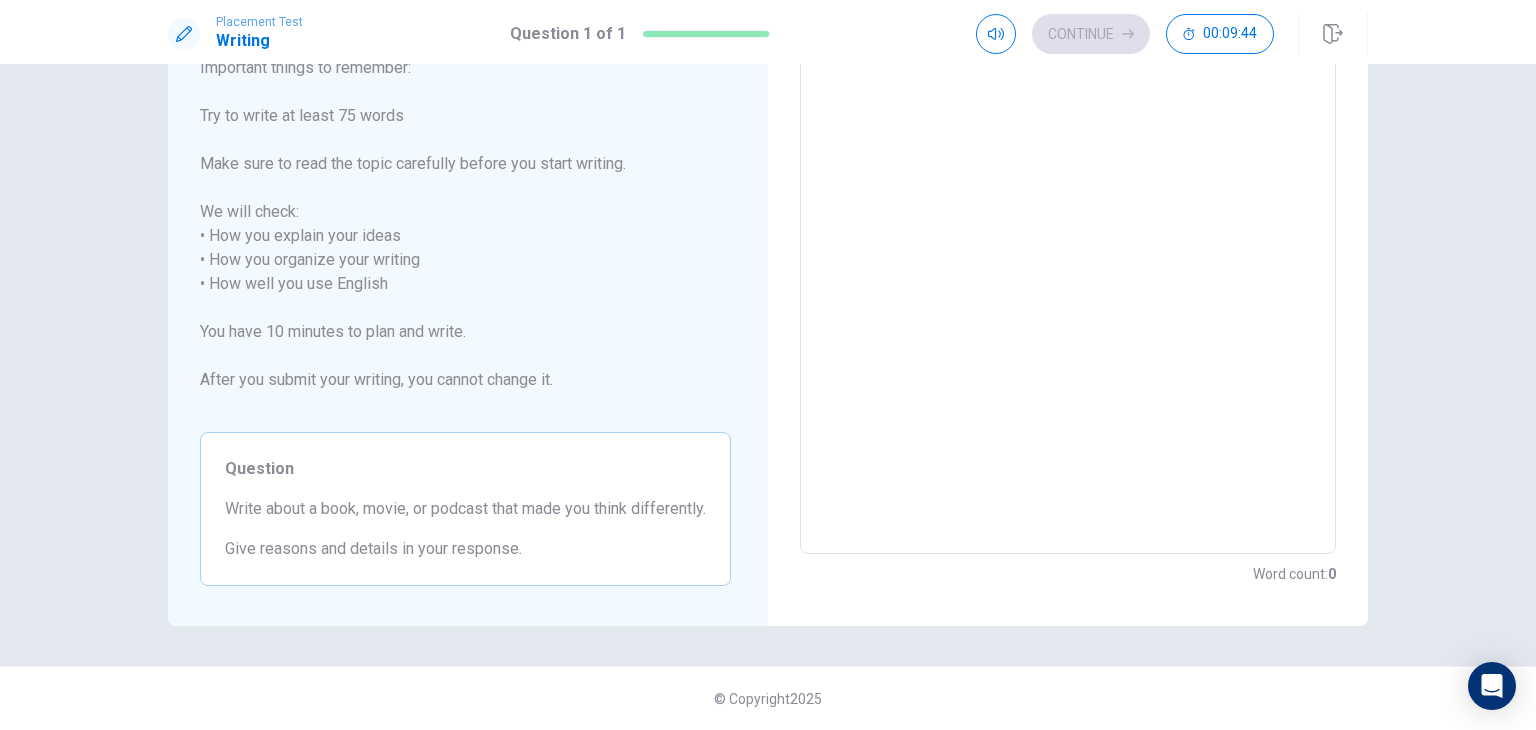 scroll, scrollTop: 108, scrollLeft: 0, axis: vertical 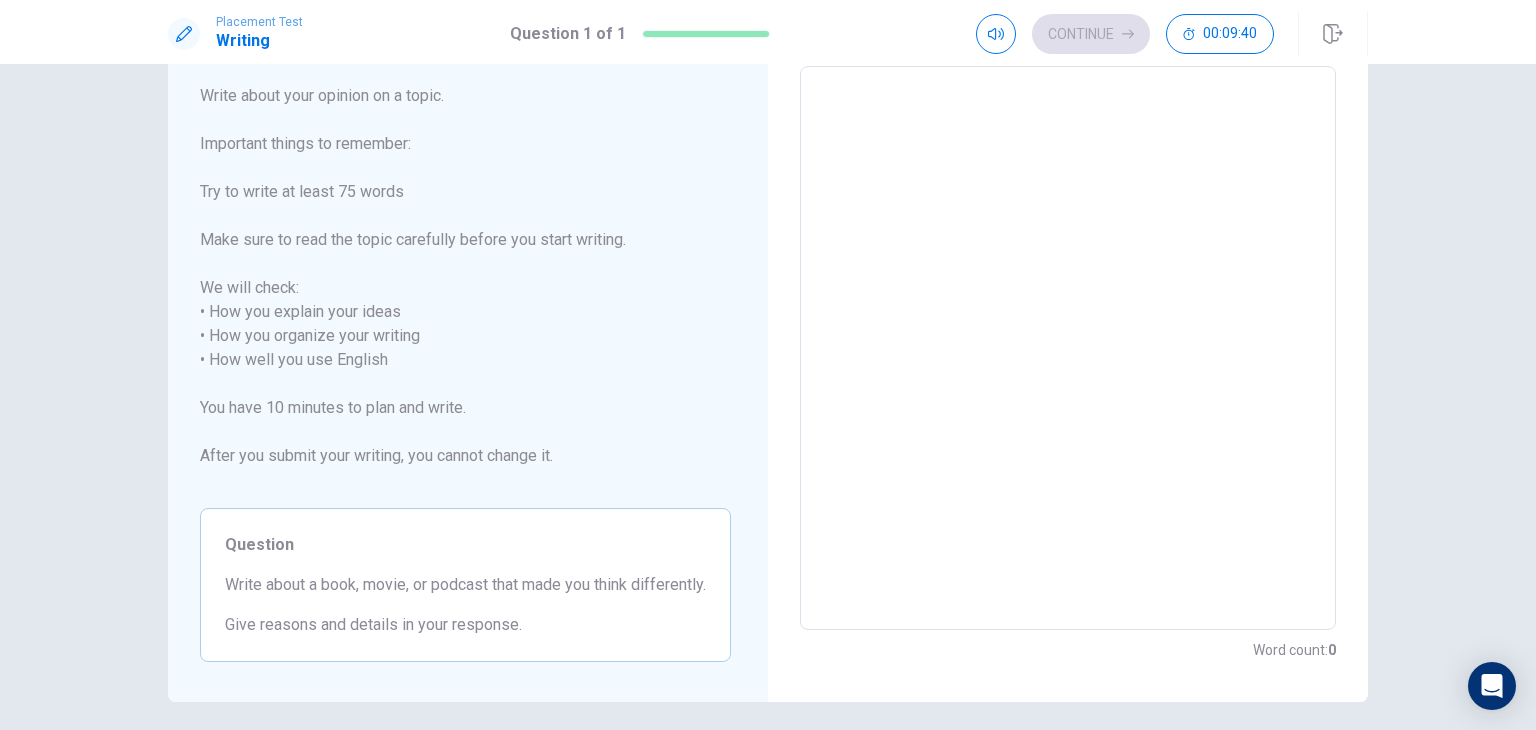 click on "x ​" at bounding box center (1068, 348) 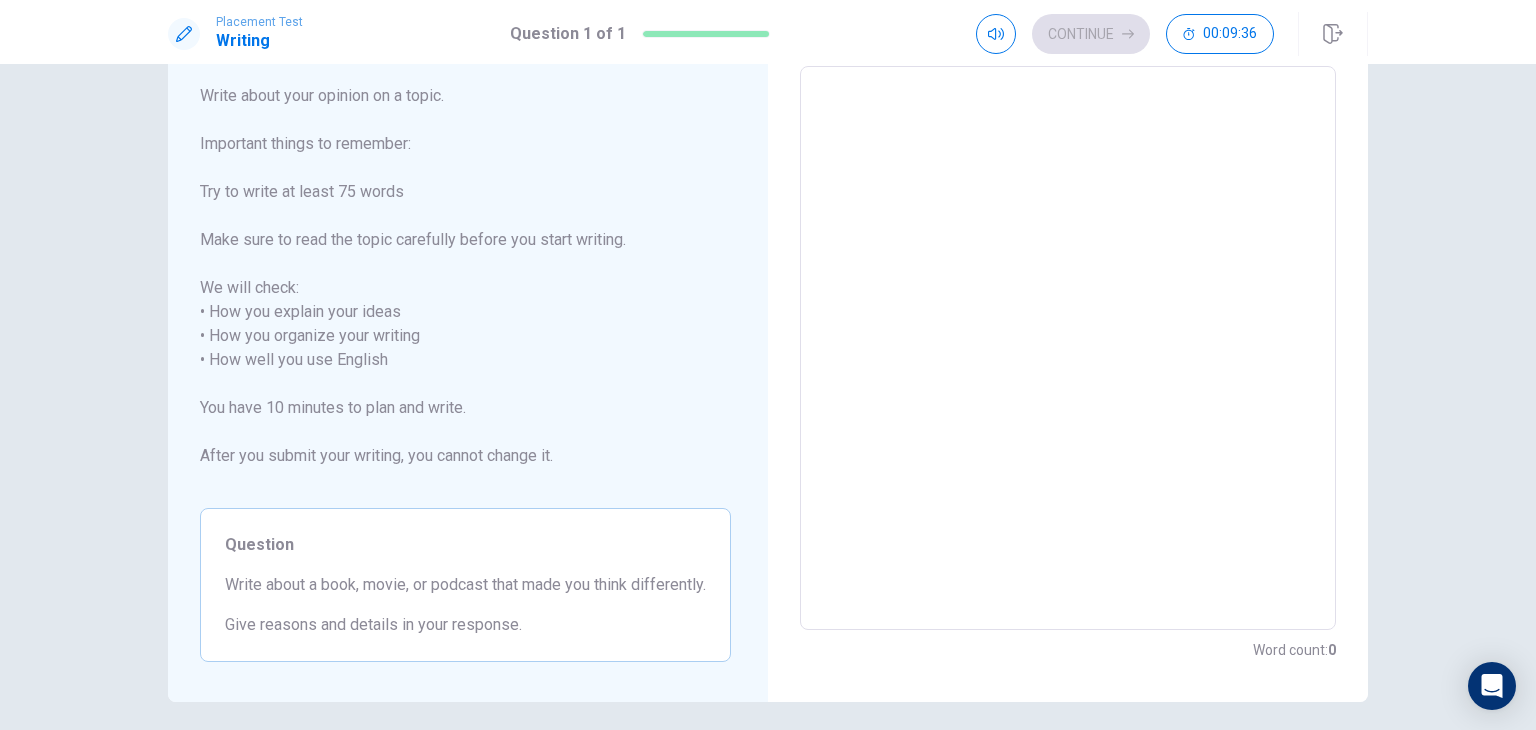 type on "L" 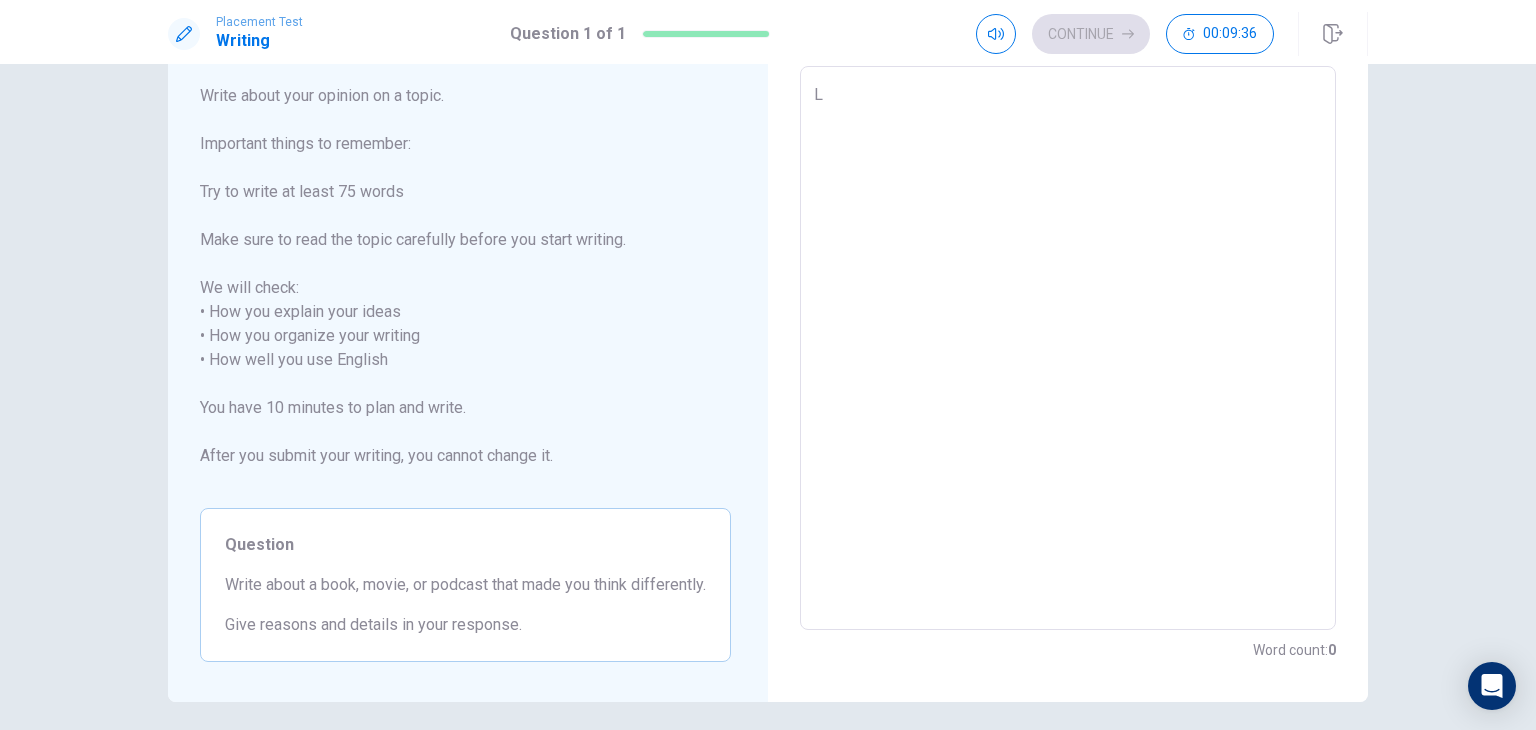 type on "x" 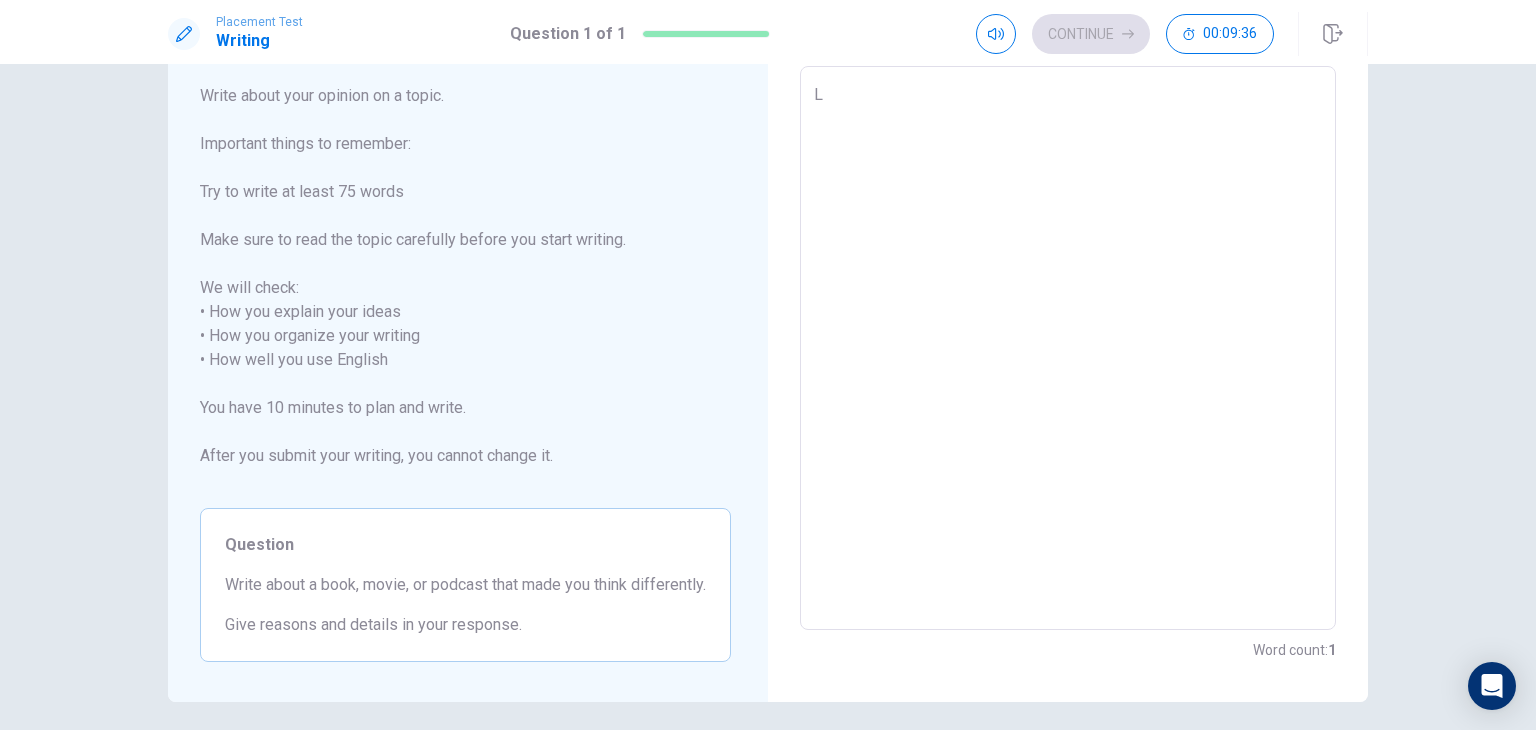 type on "La" 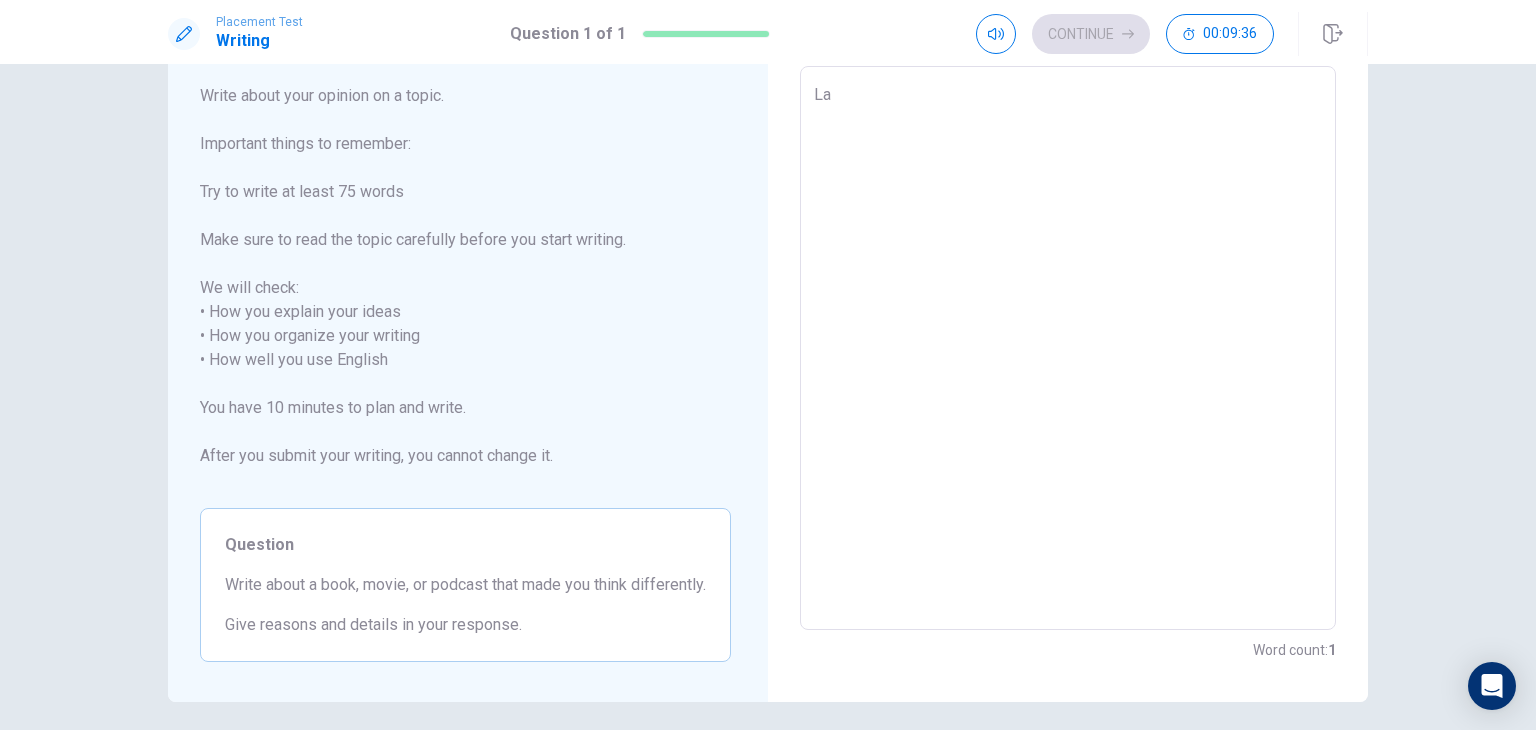type on "x" 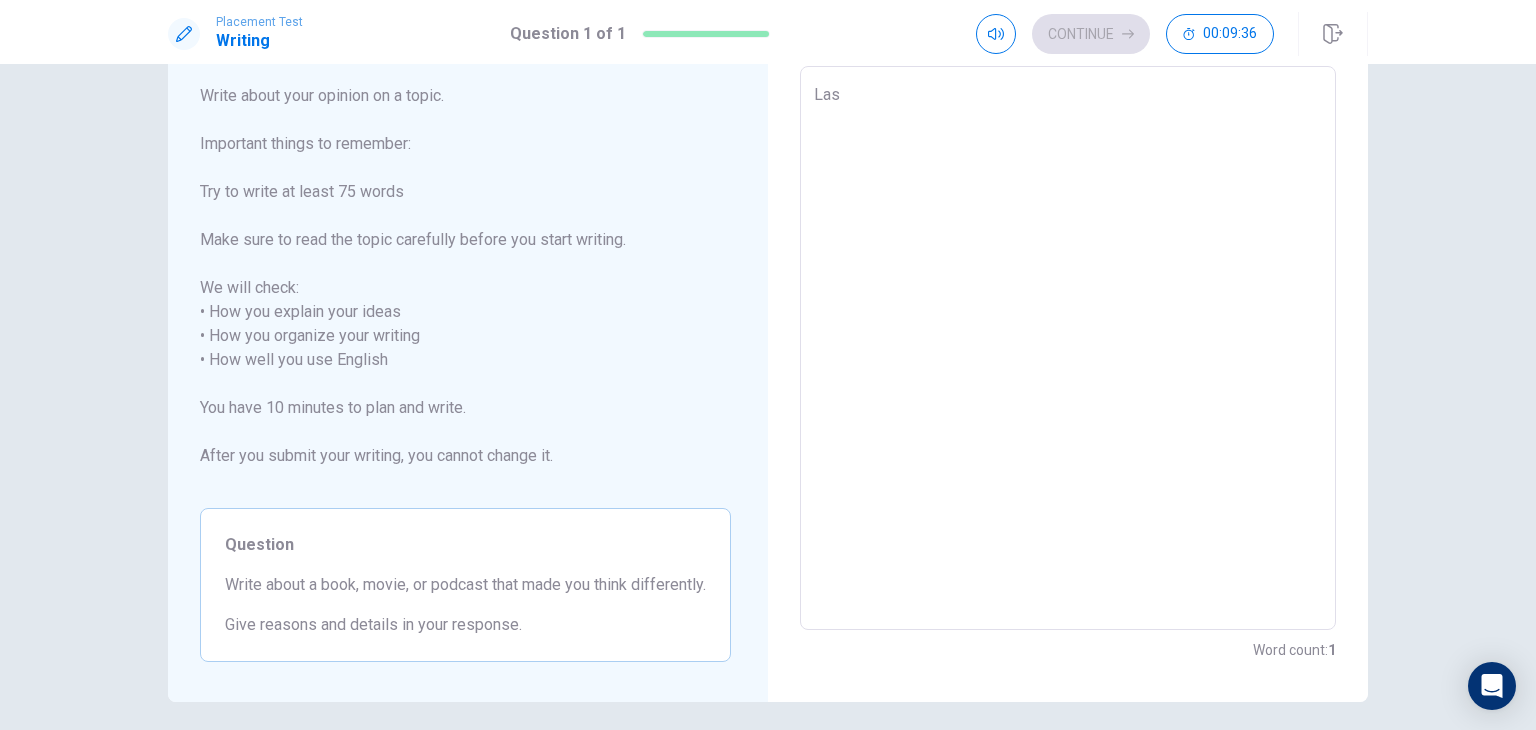 type on "x" 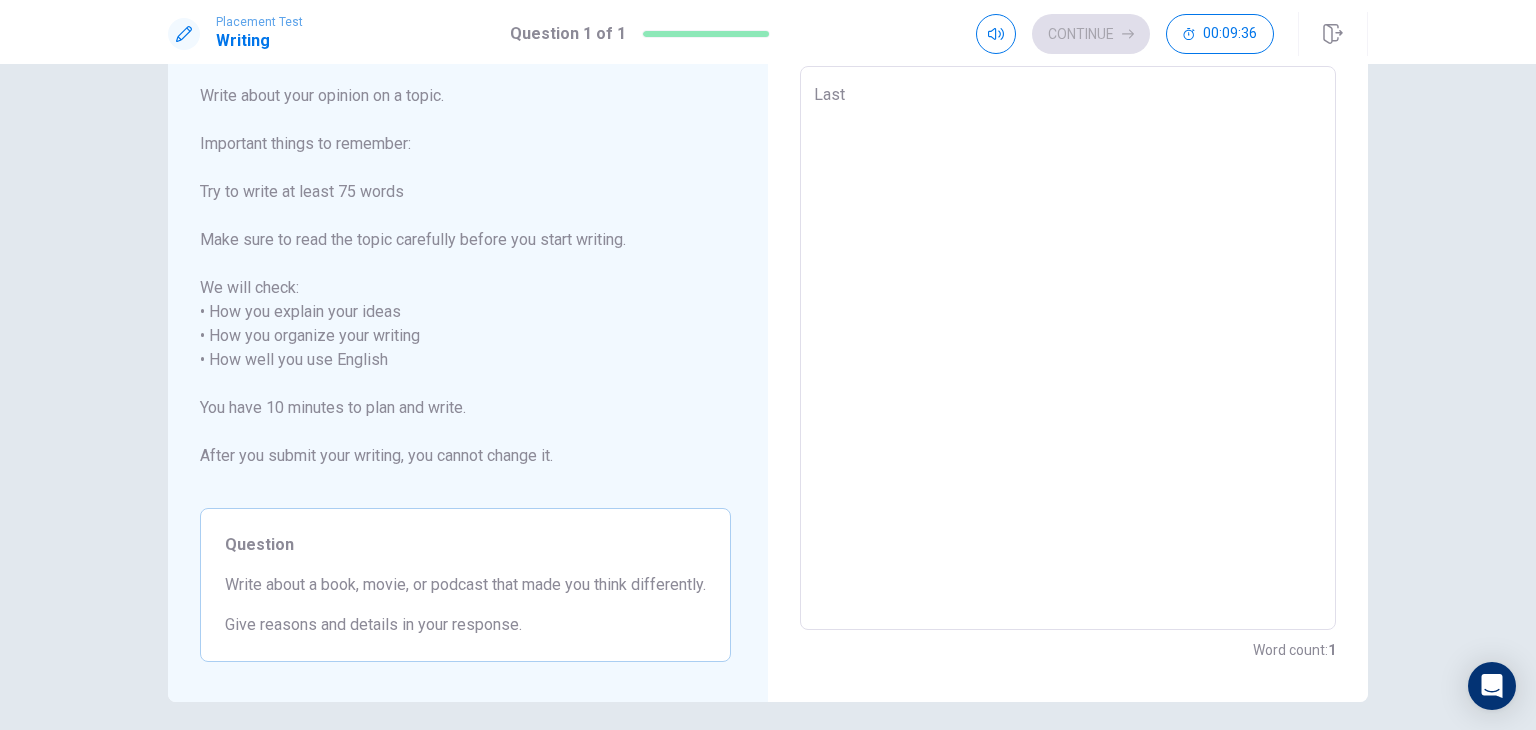 type on "x" 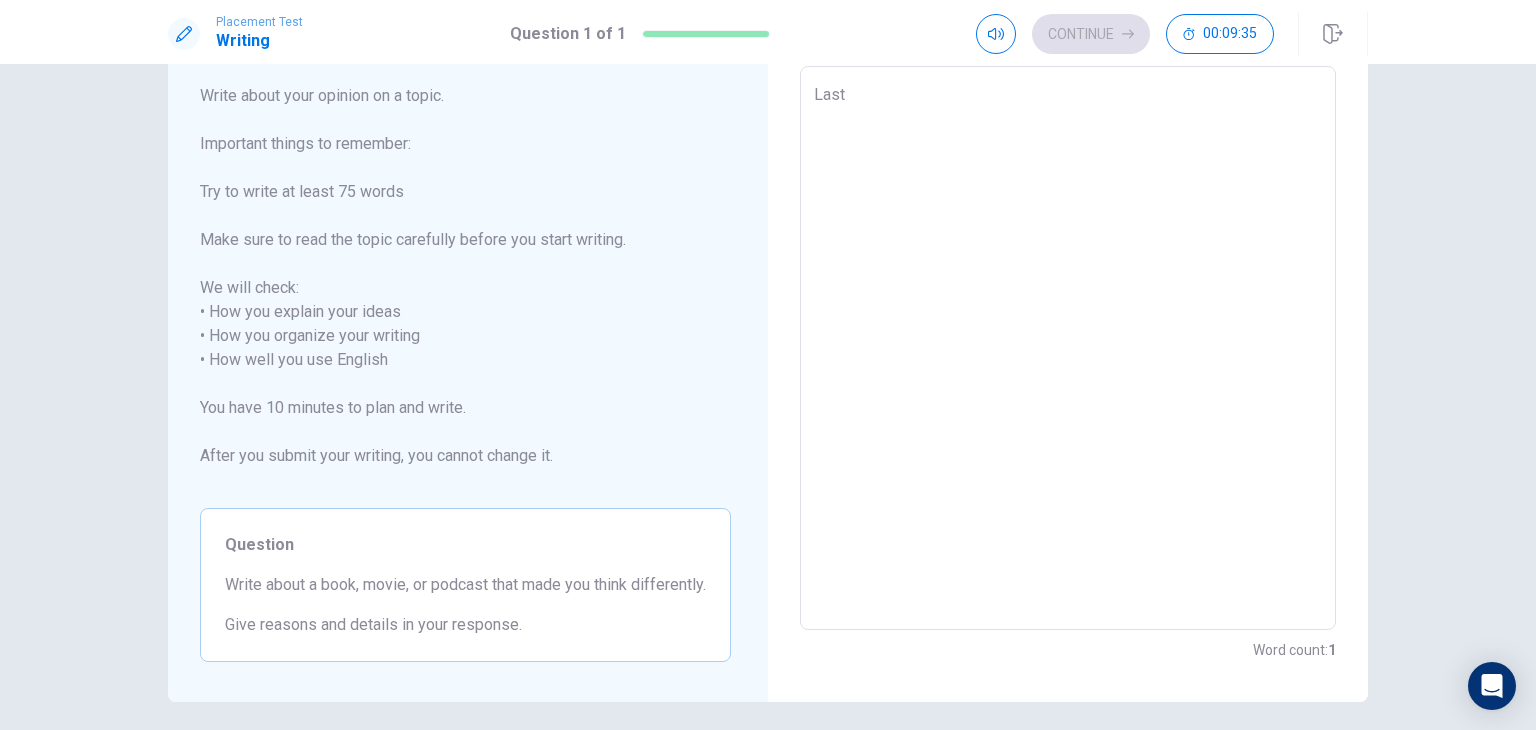 type on "Last w" 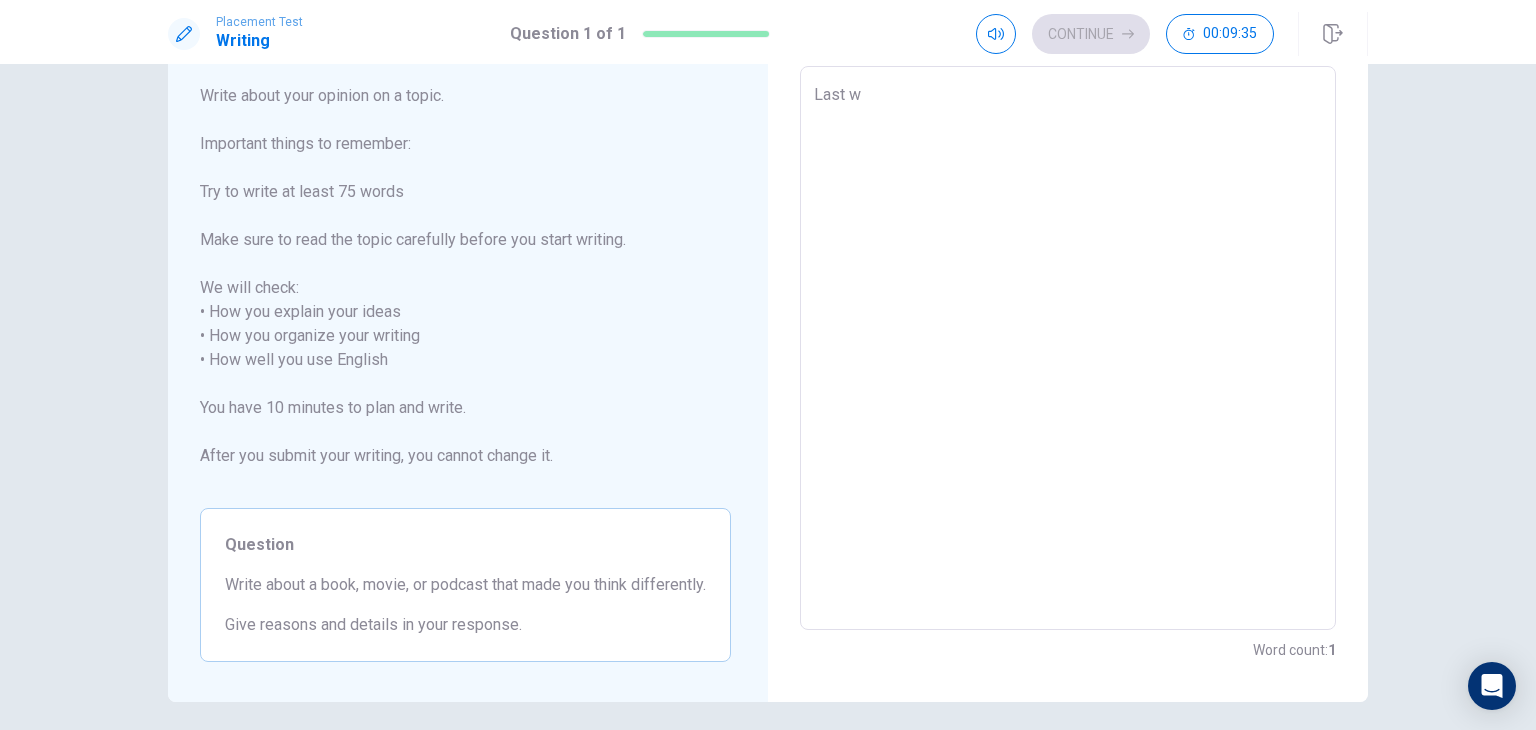 type on "x" 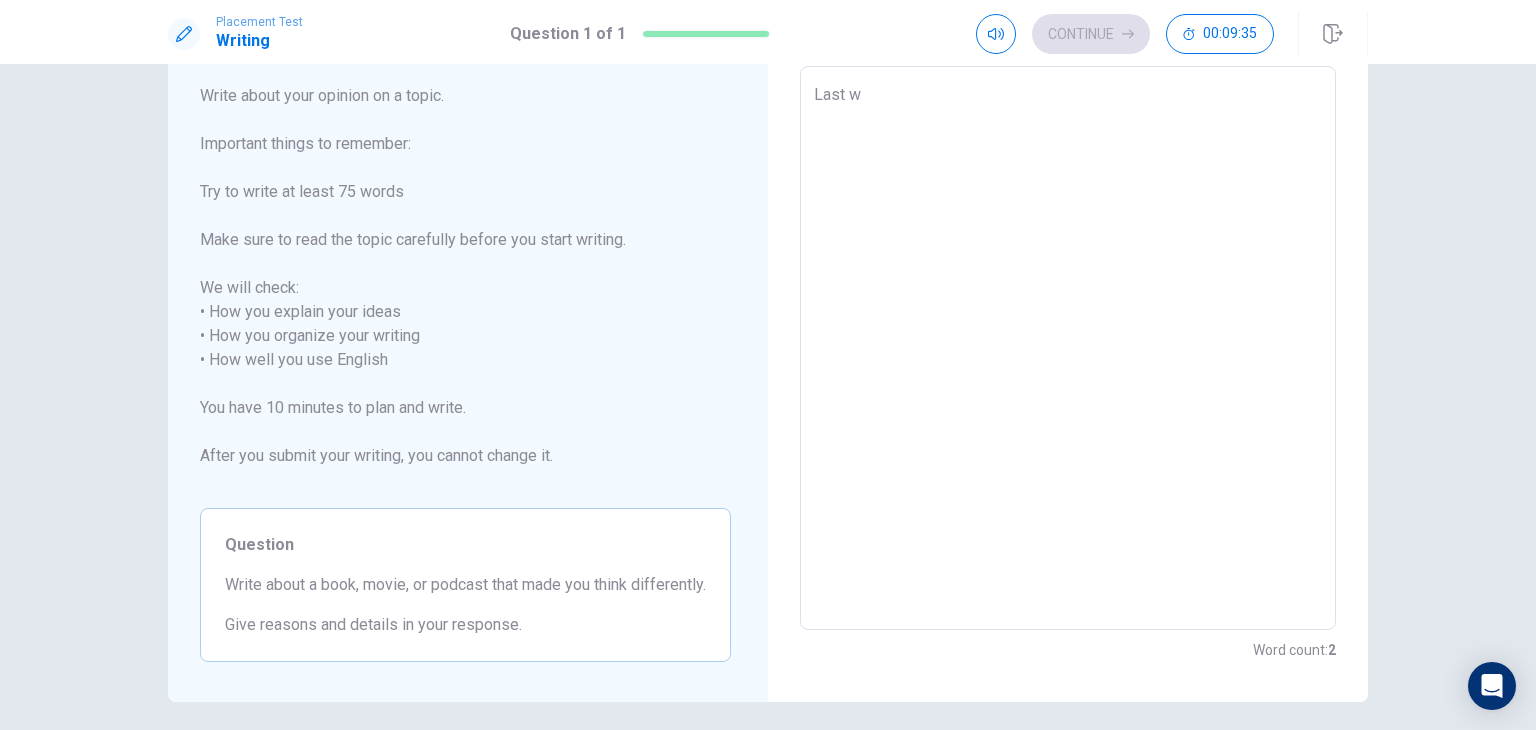 type on "Last we" 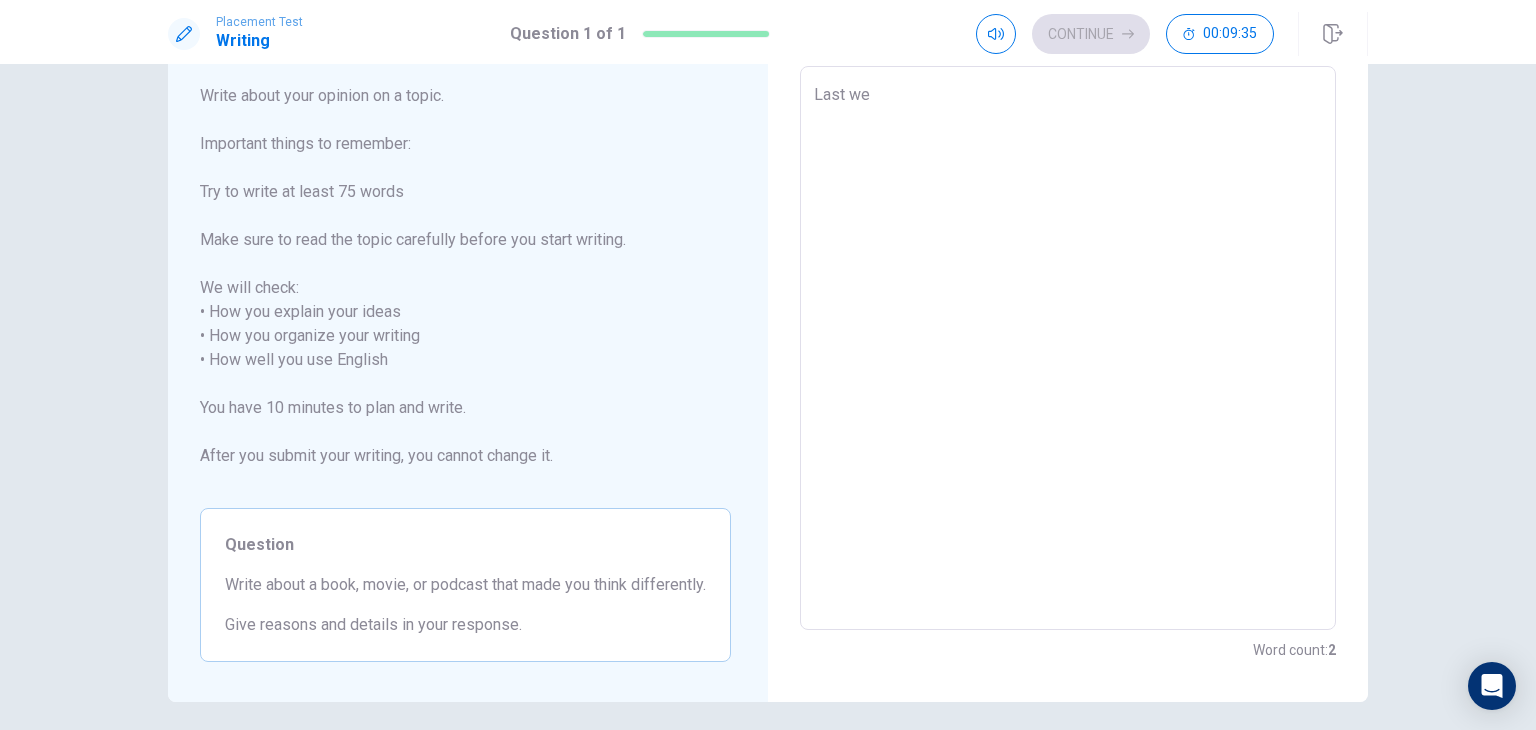 type on "x" 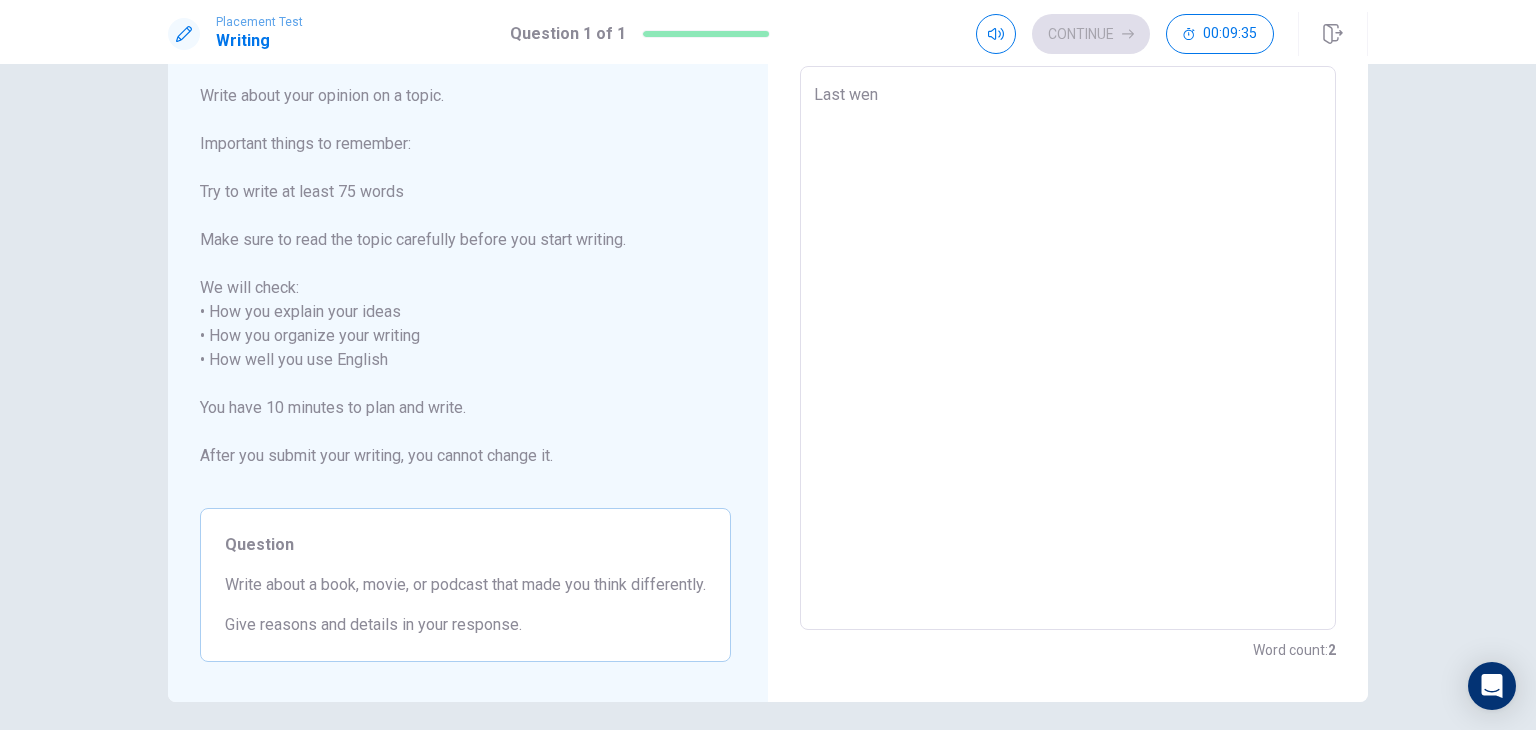 type on "x" 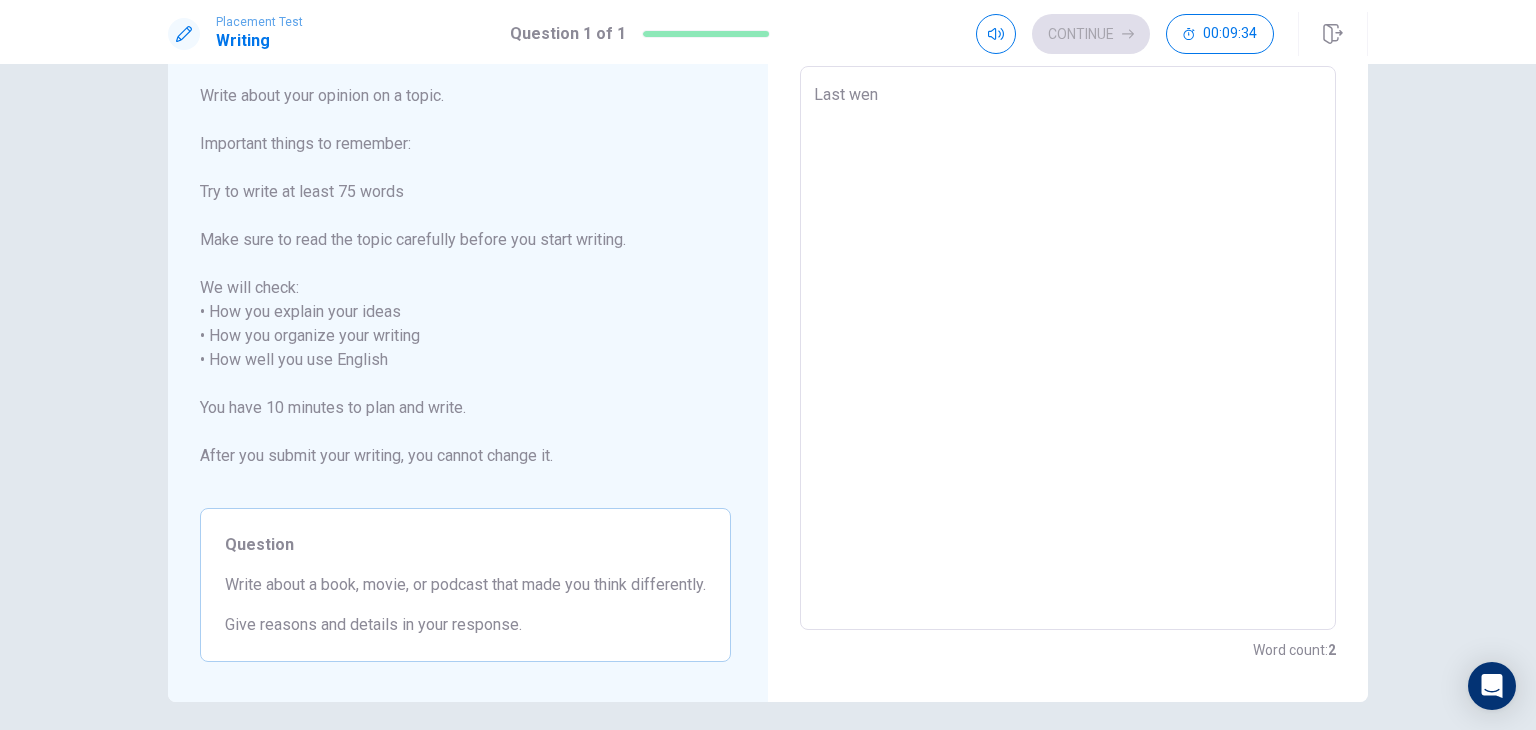 type on "Last went" 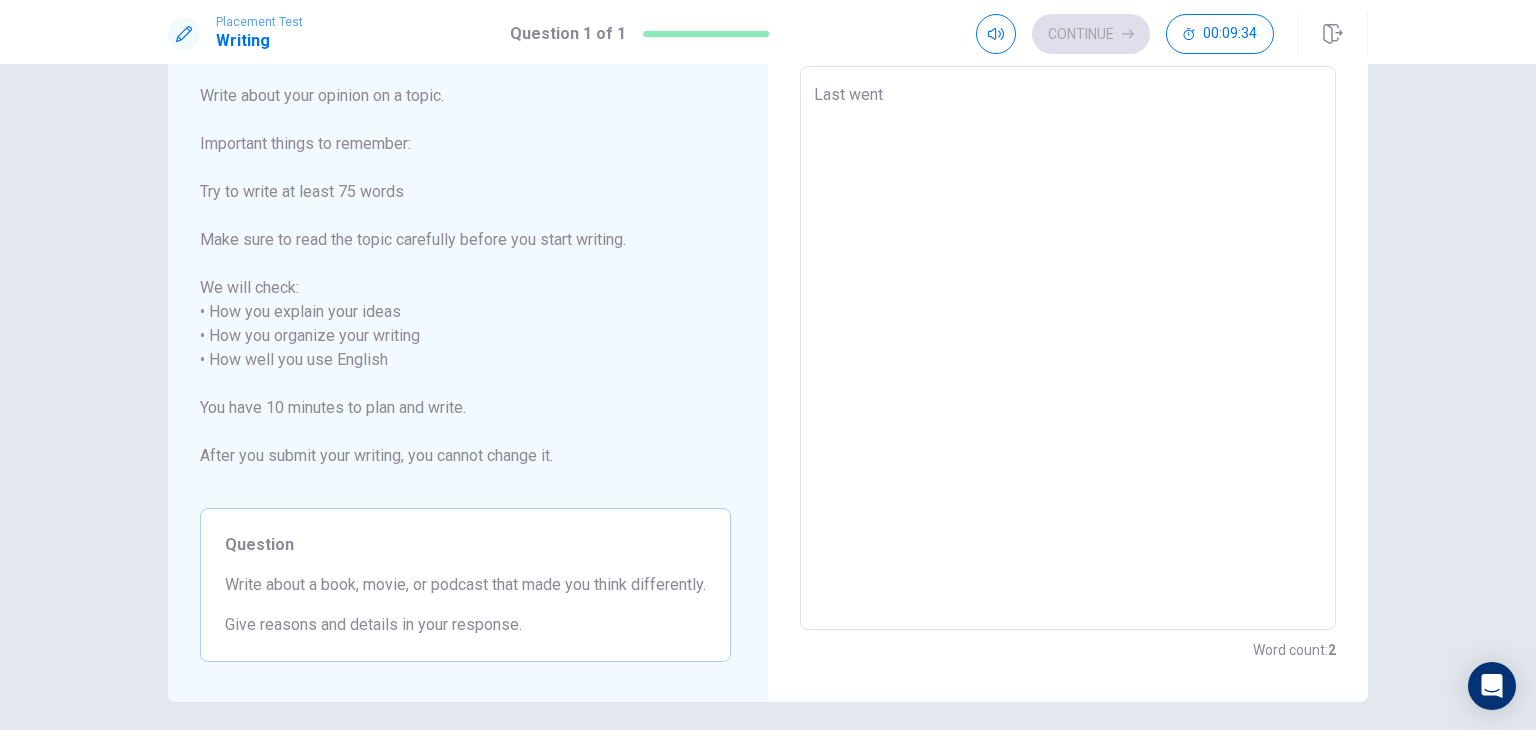 type on "x" 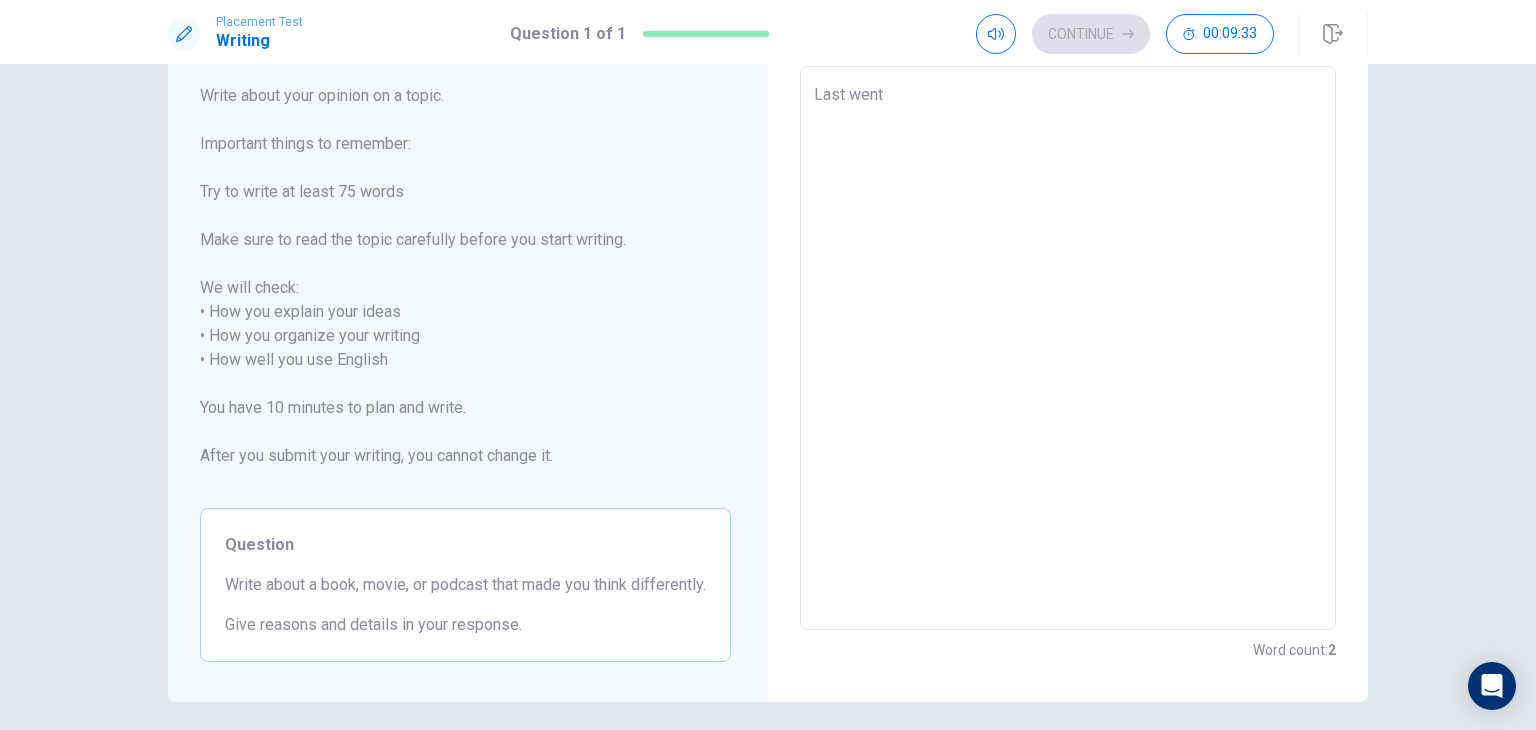 type on "Last went" 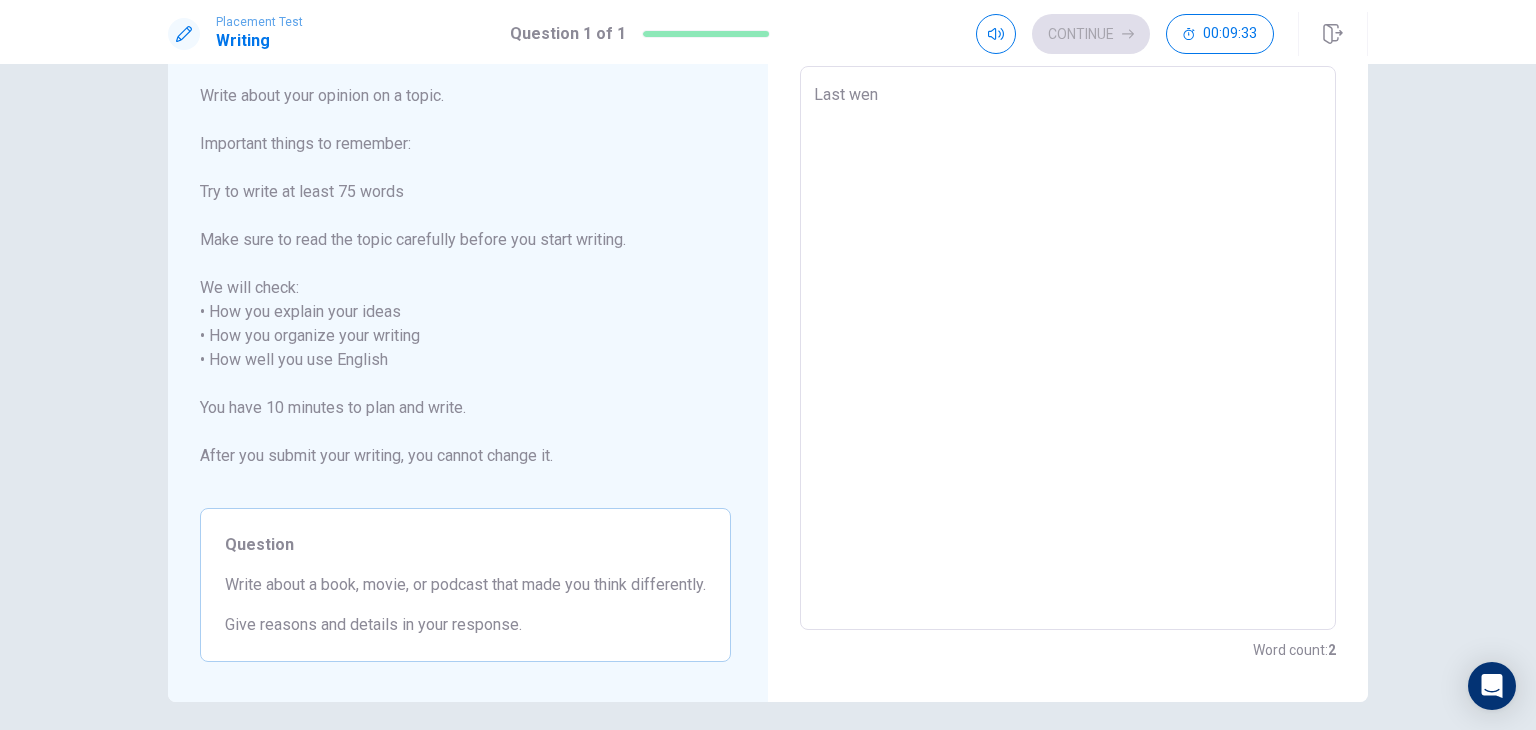 type on "x" 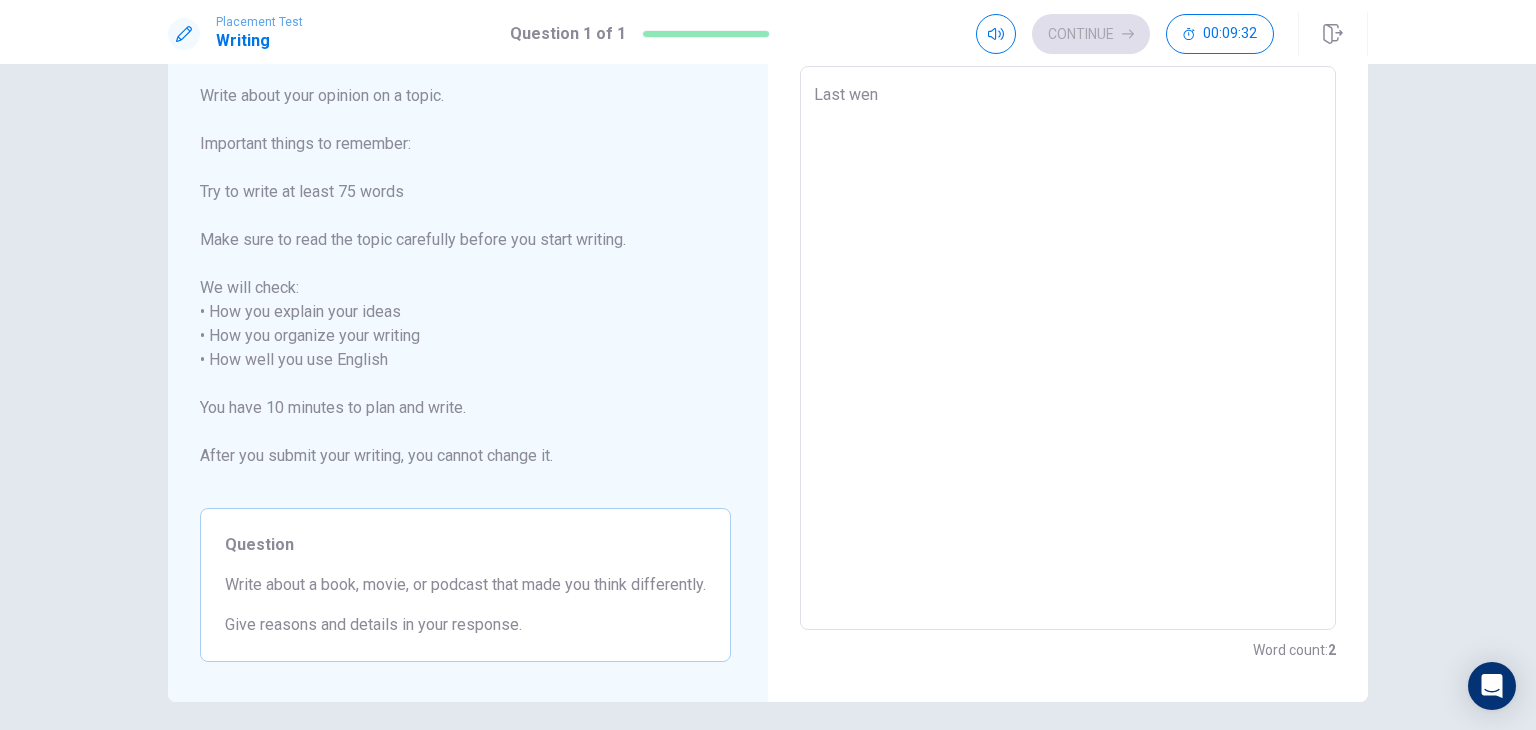 type on "Last we" 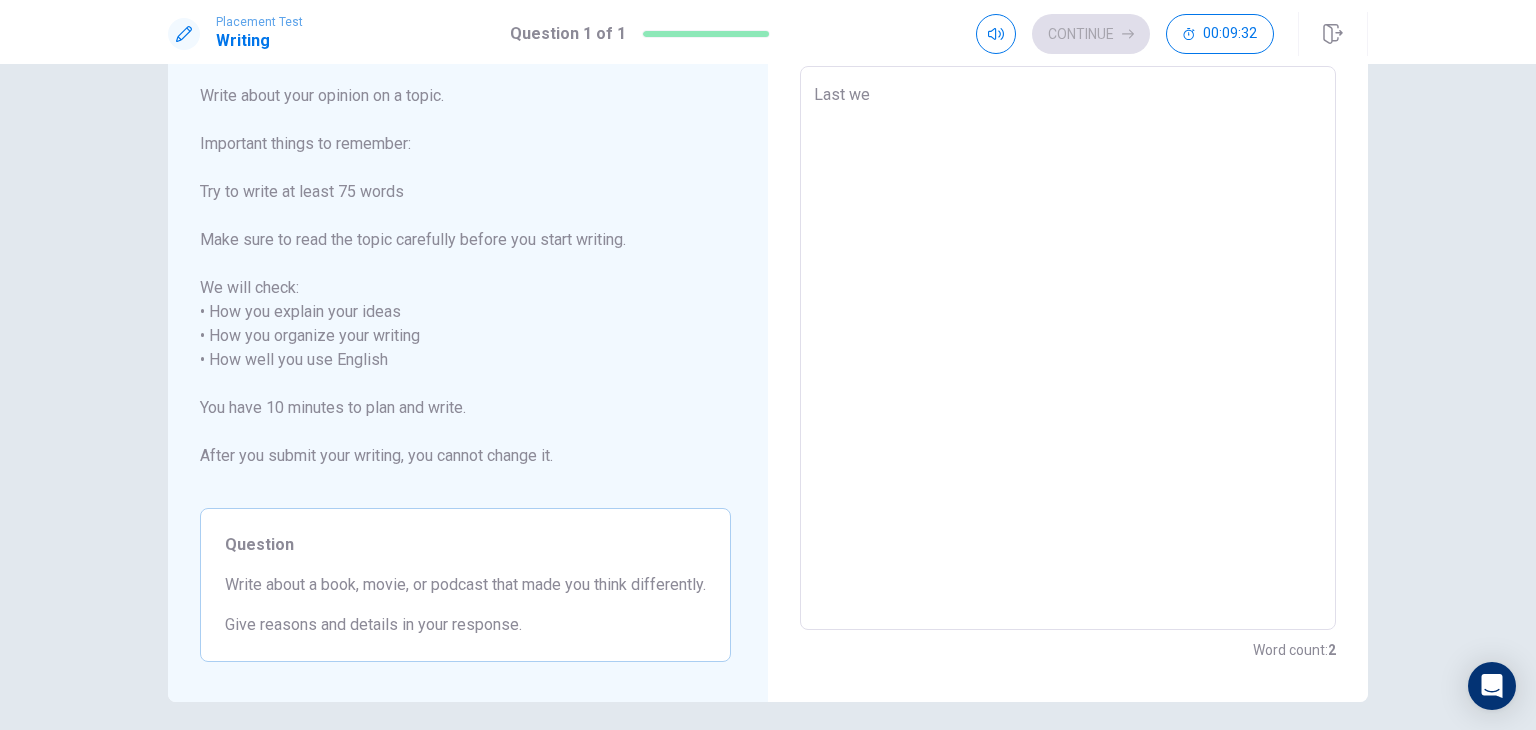 type on "x" 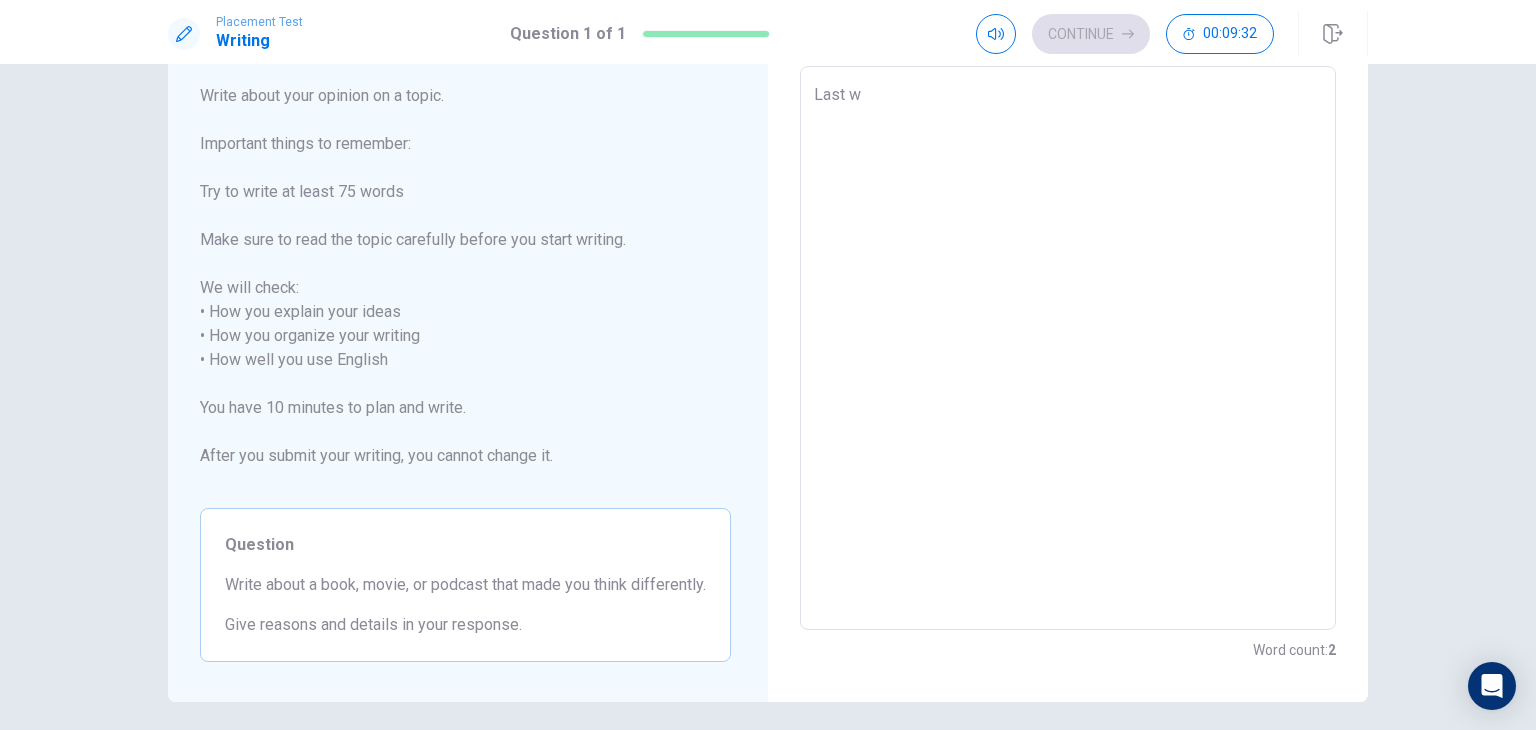 type on "x" 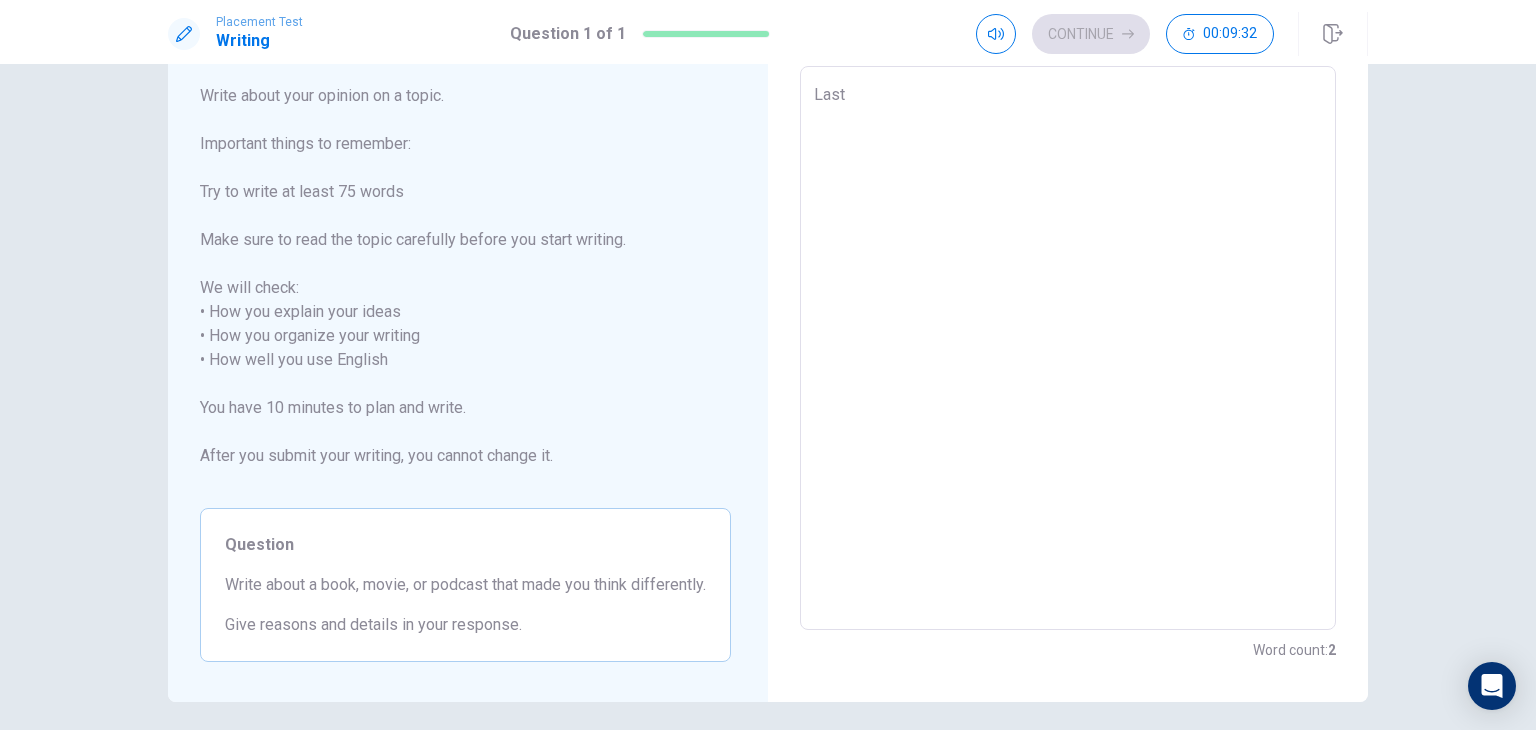 type on "x" 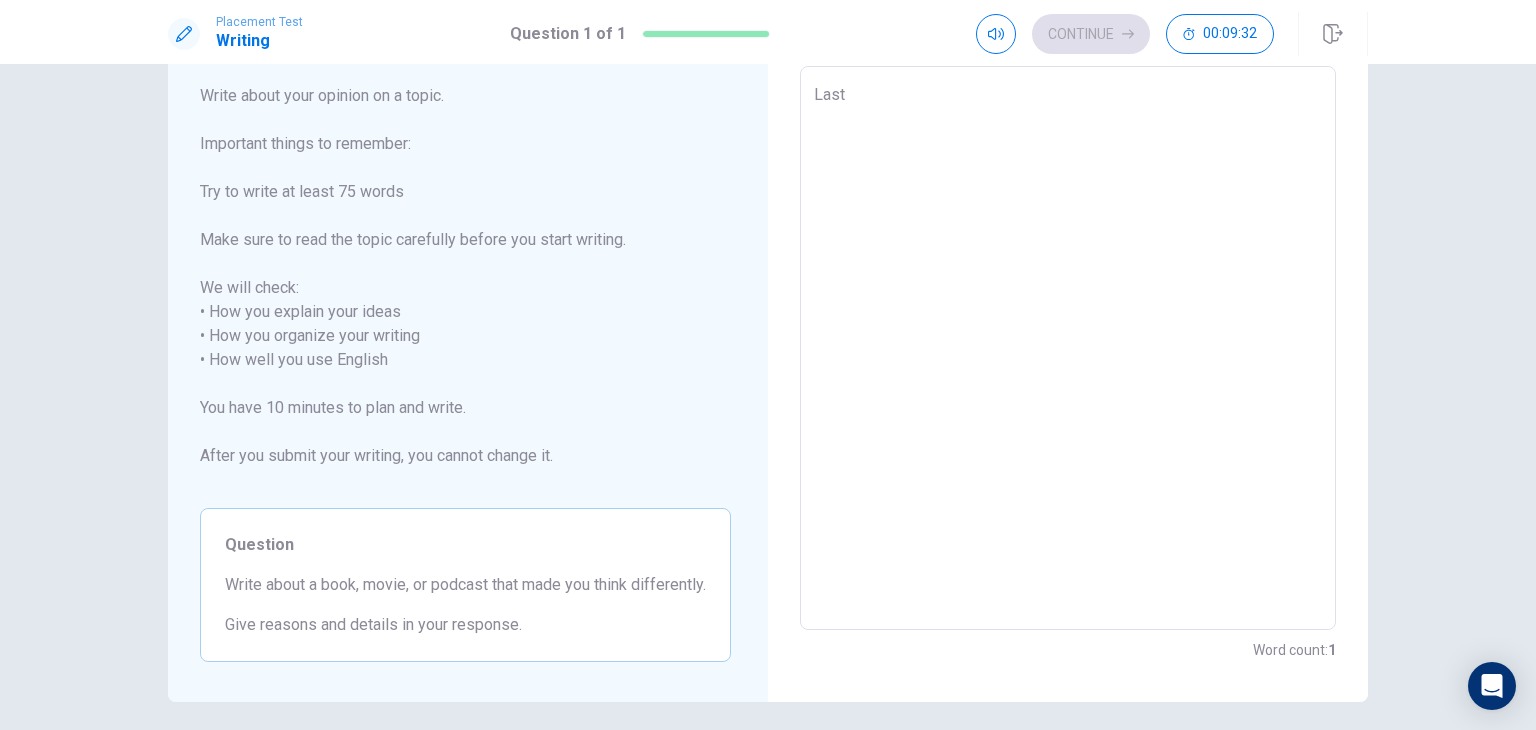 type on "Last" 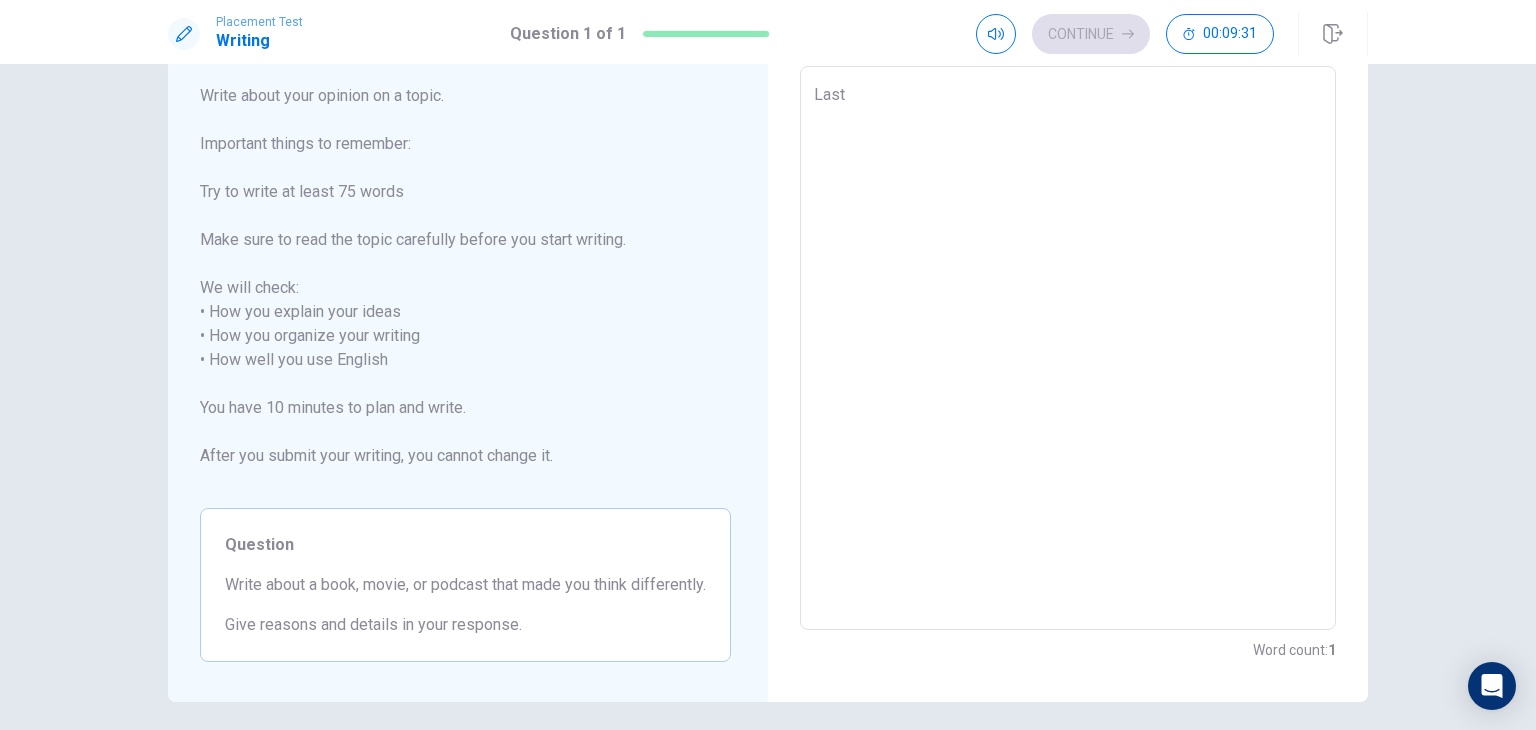 type on "Last  w" 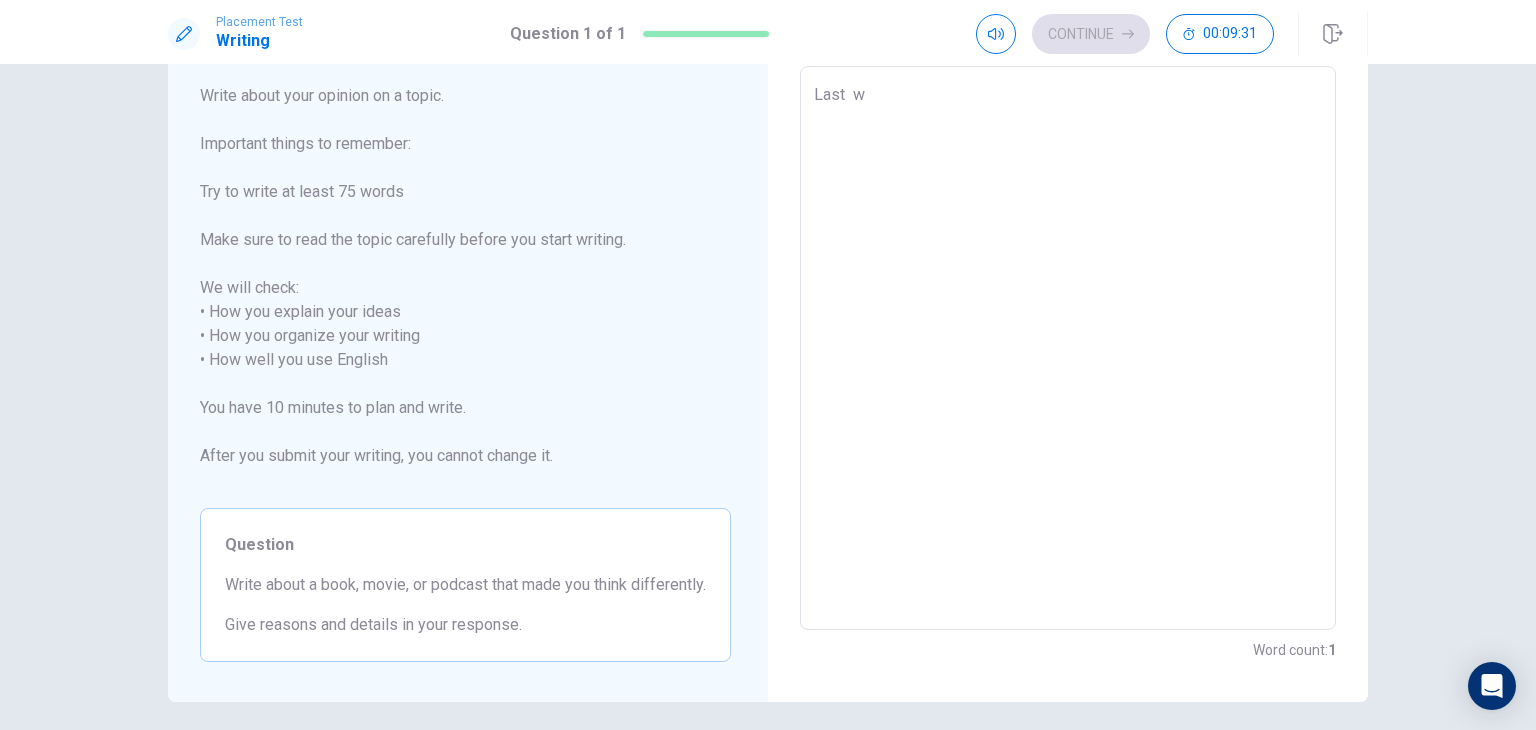 type on "x" 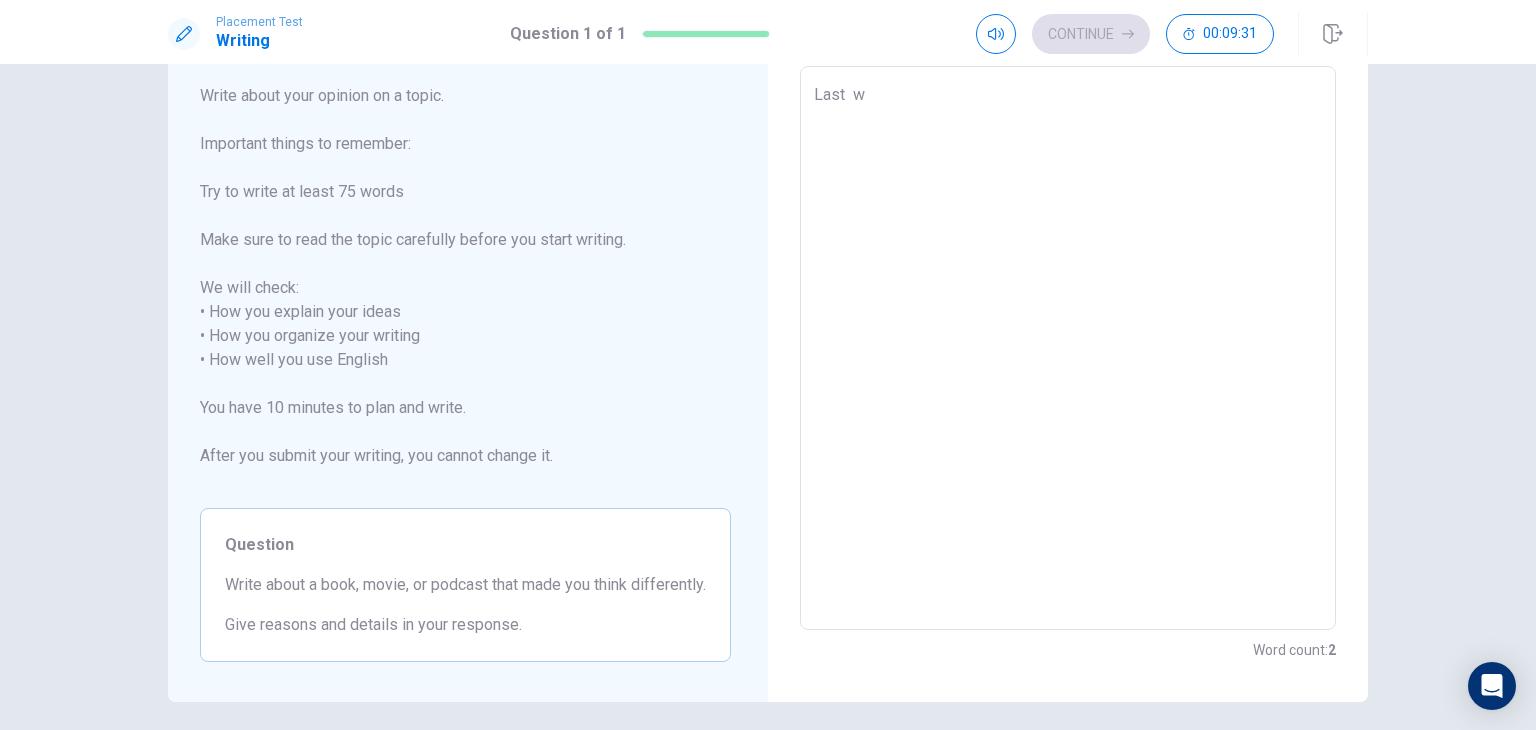 type on "Last  we" 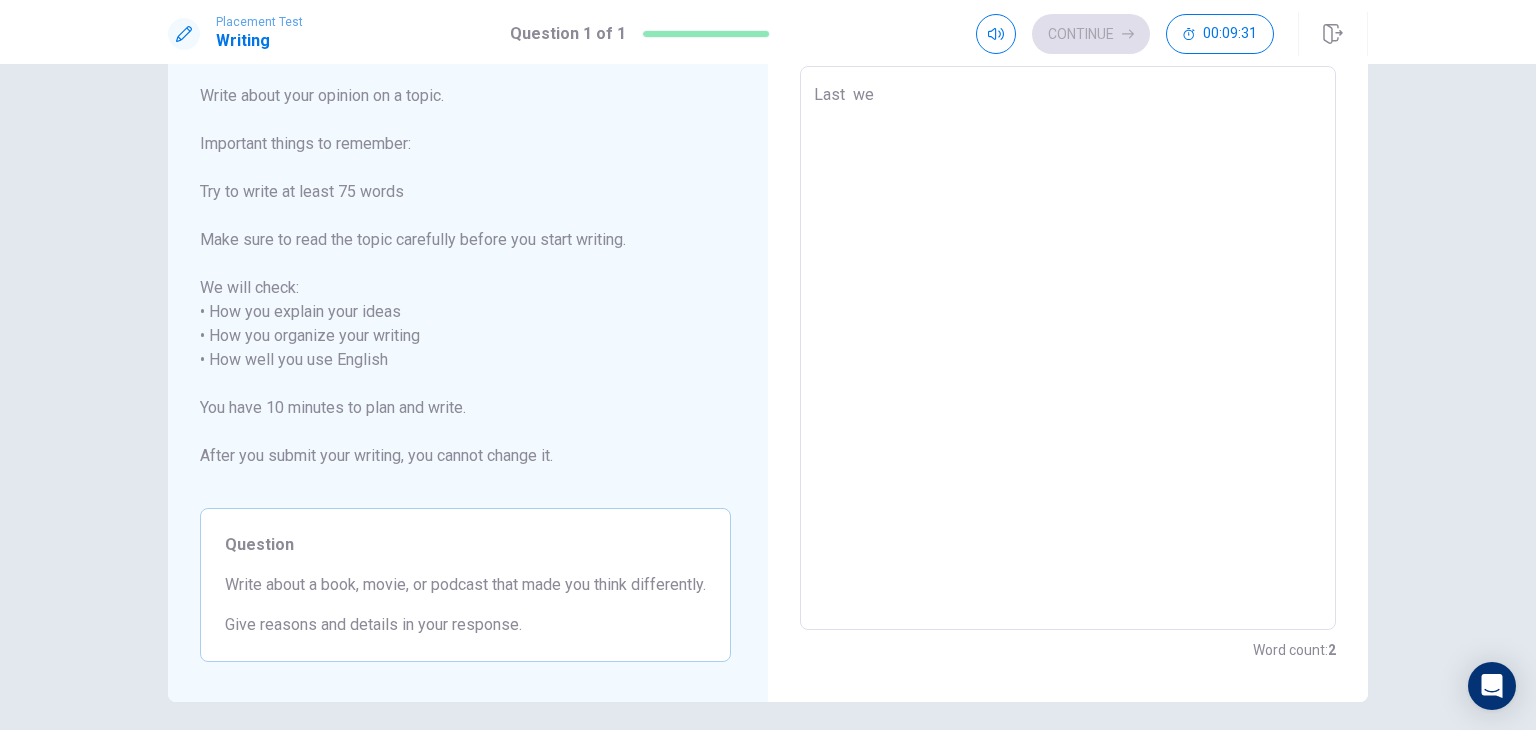 type on "x" 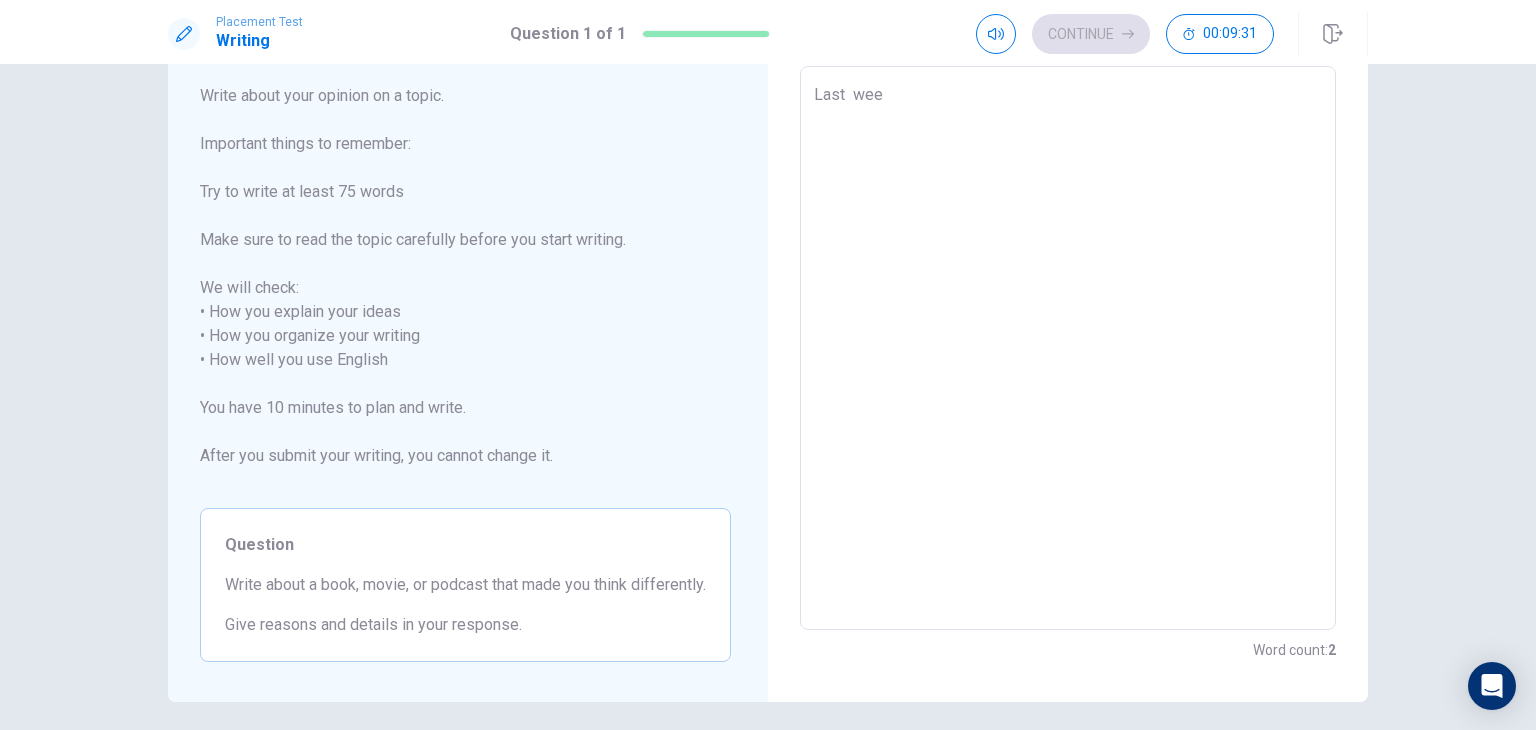 type on "x" 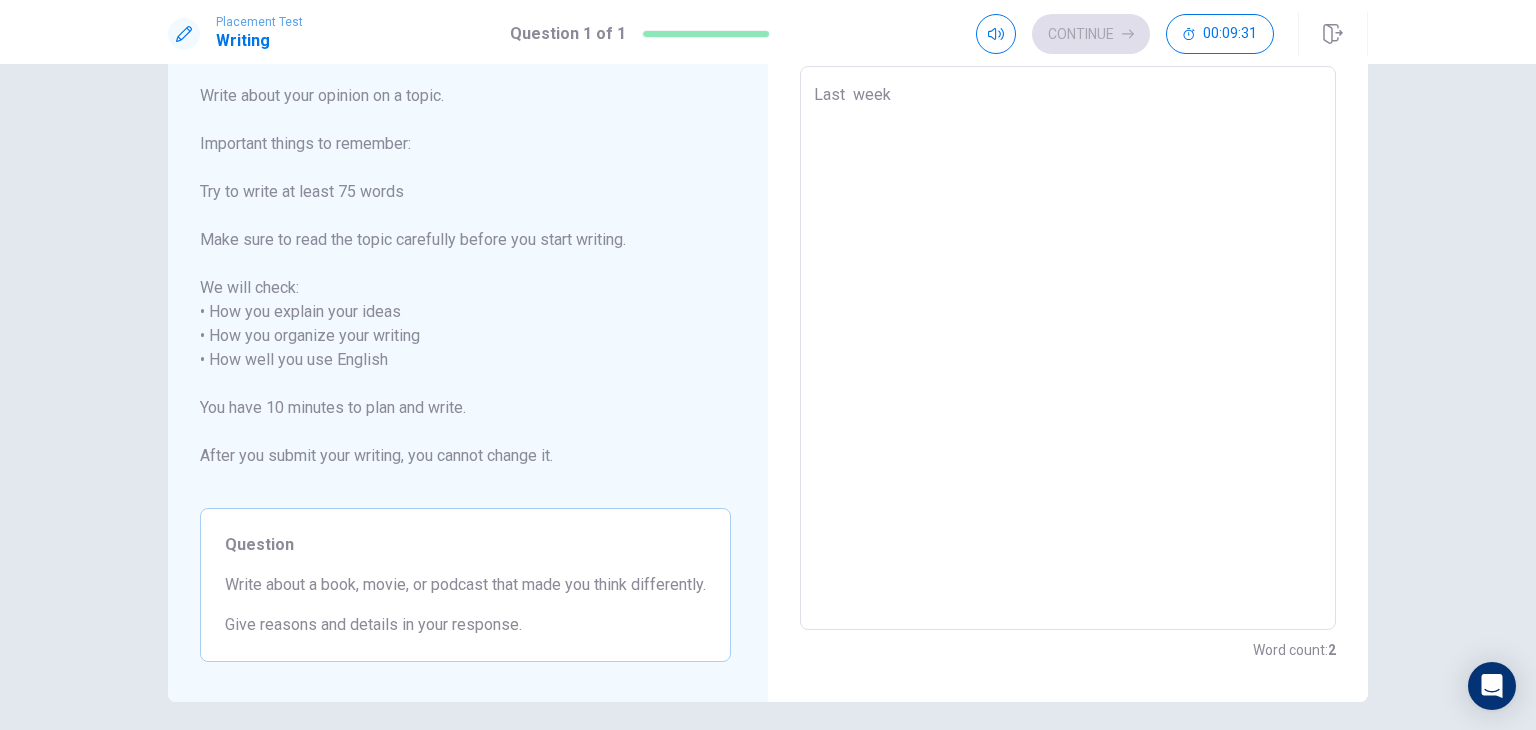 type on "x" 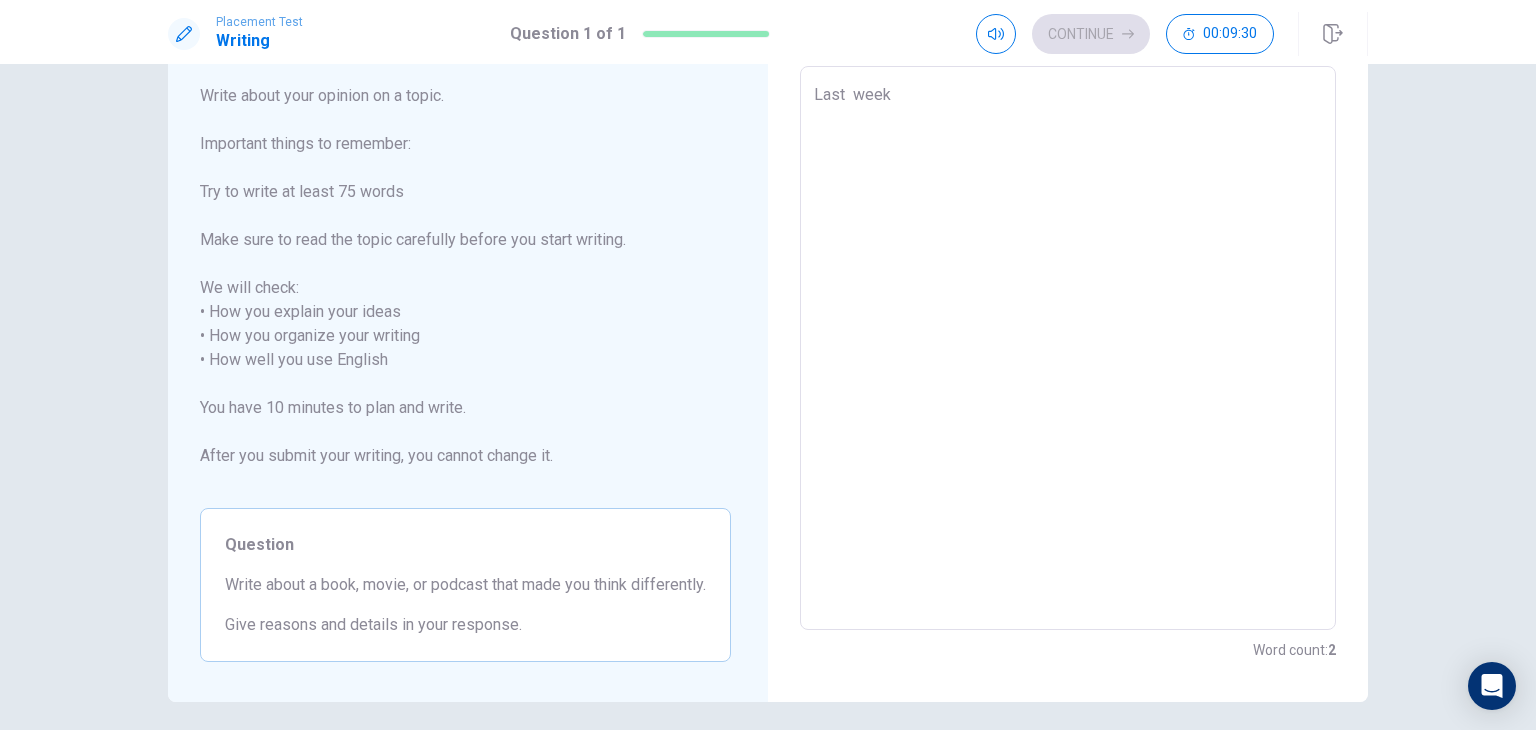 type on "Last  weeke" 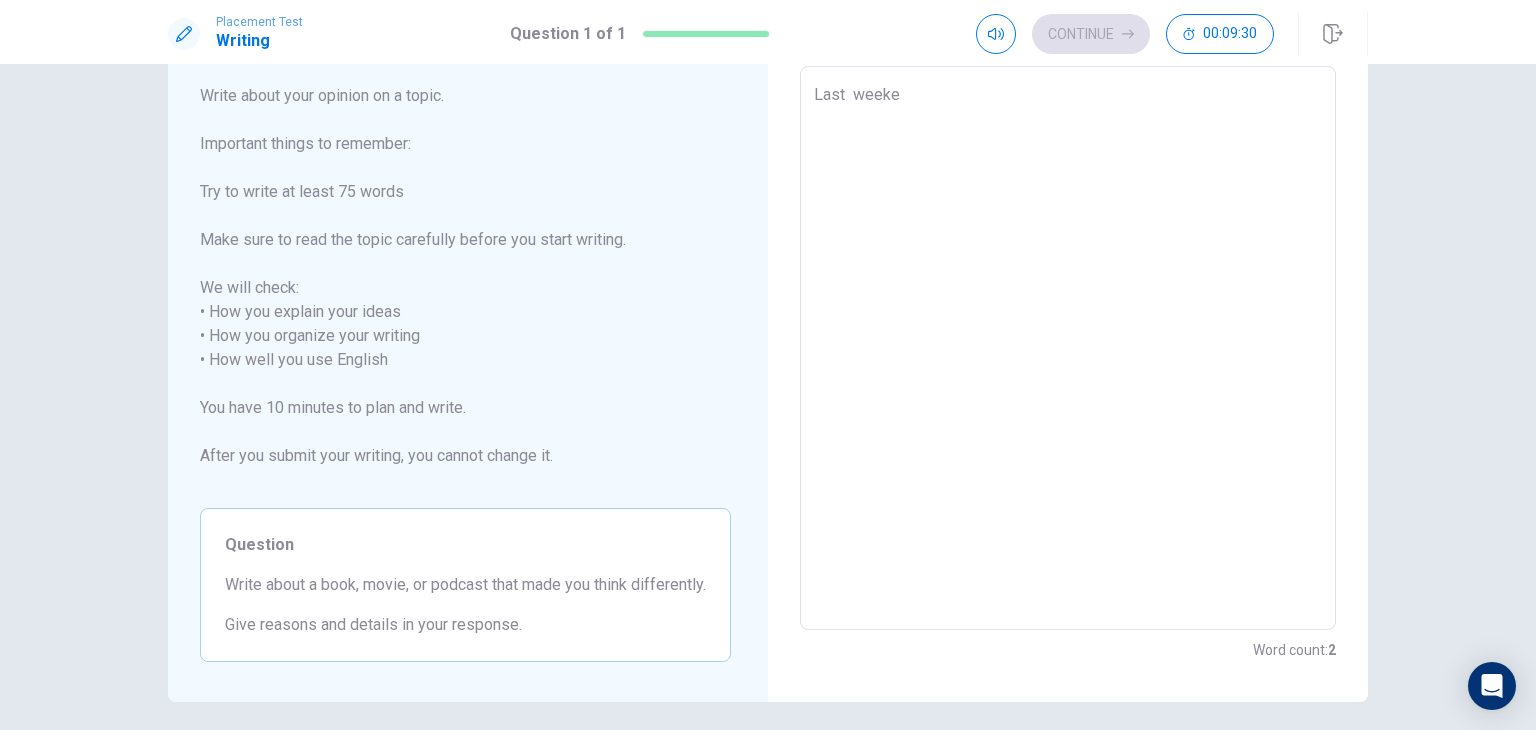 type on "x" 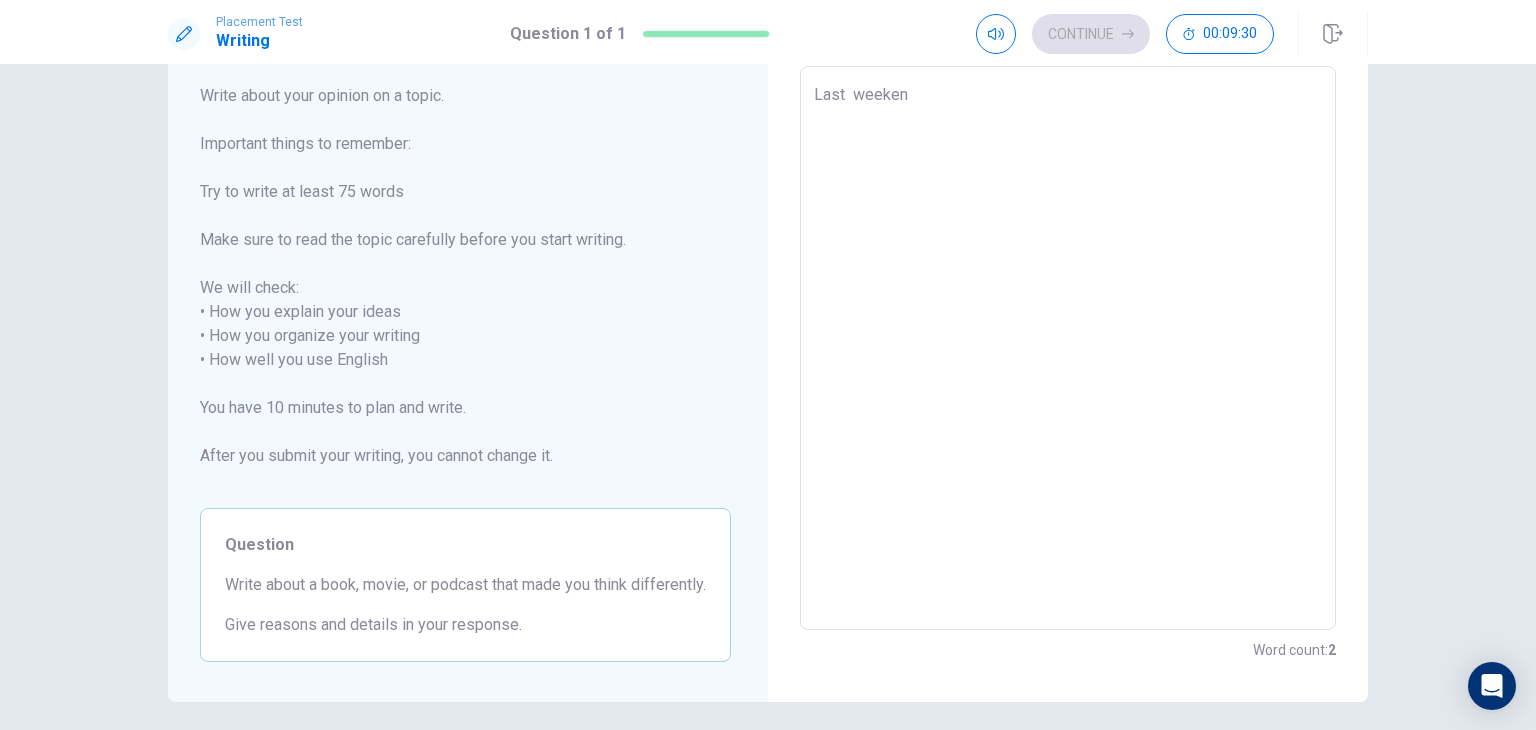 type on "x" 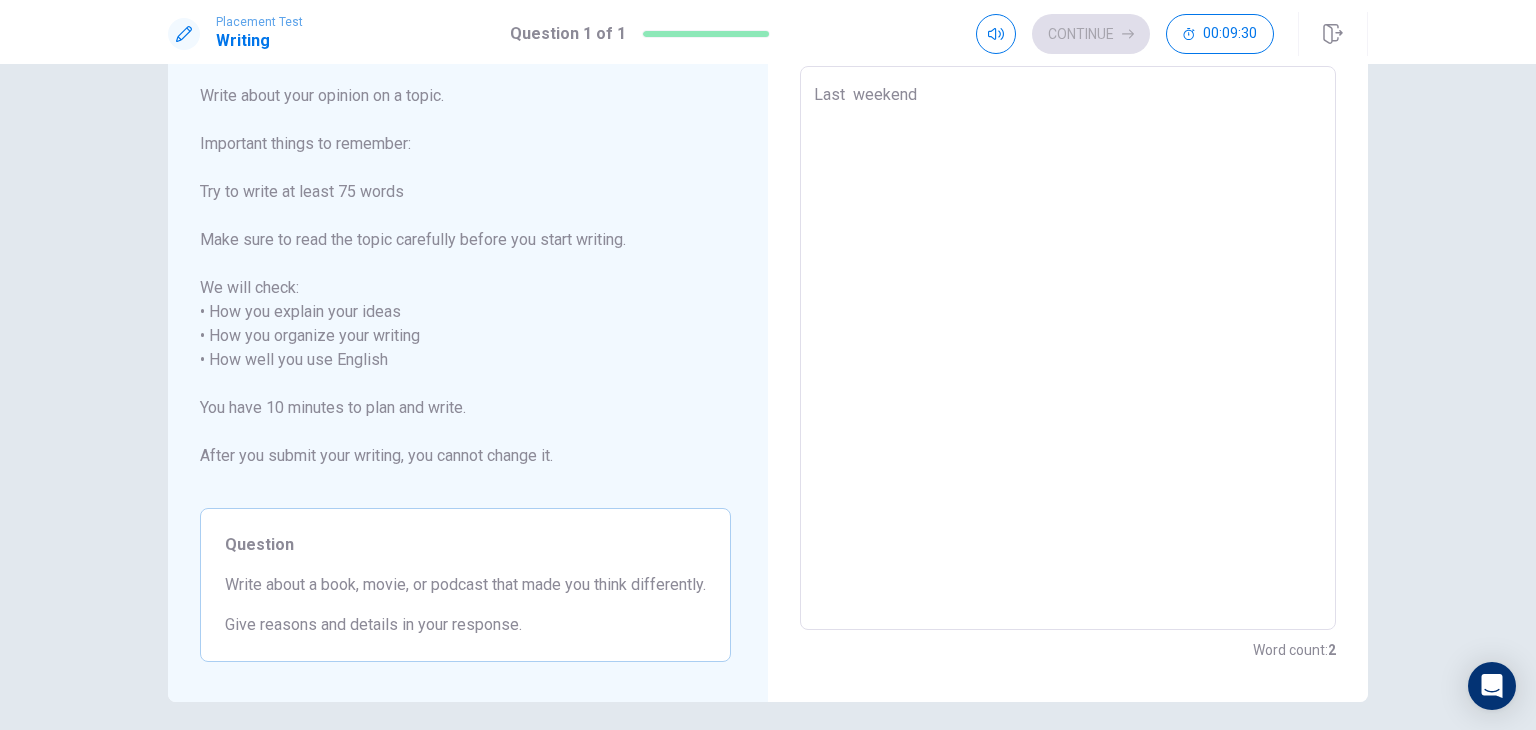 type on "x" 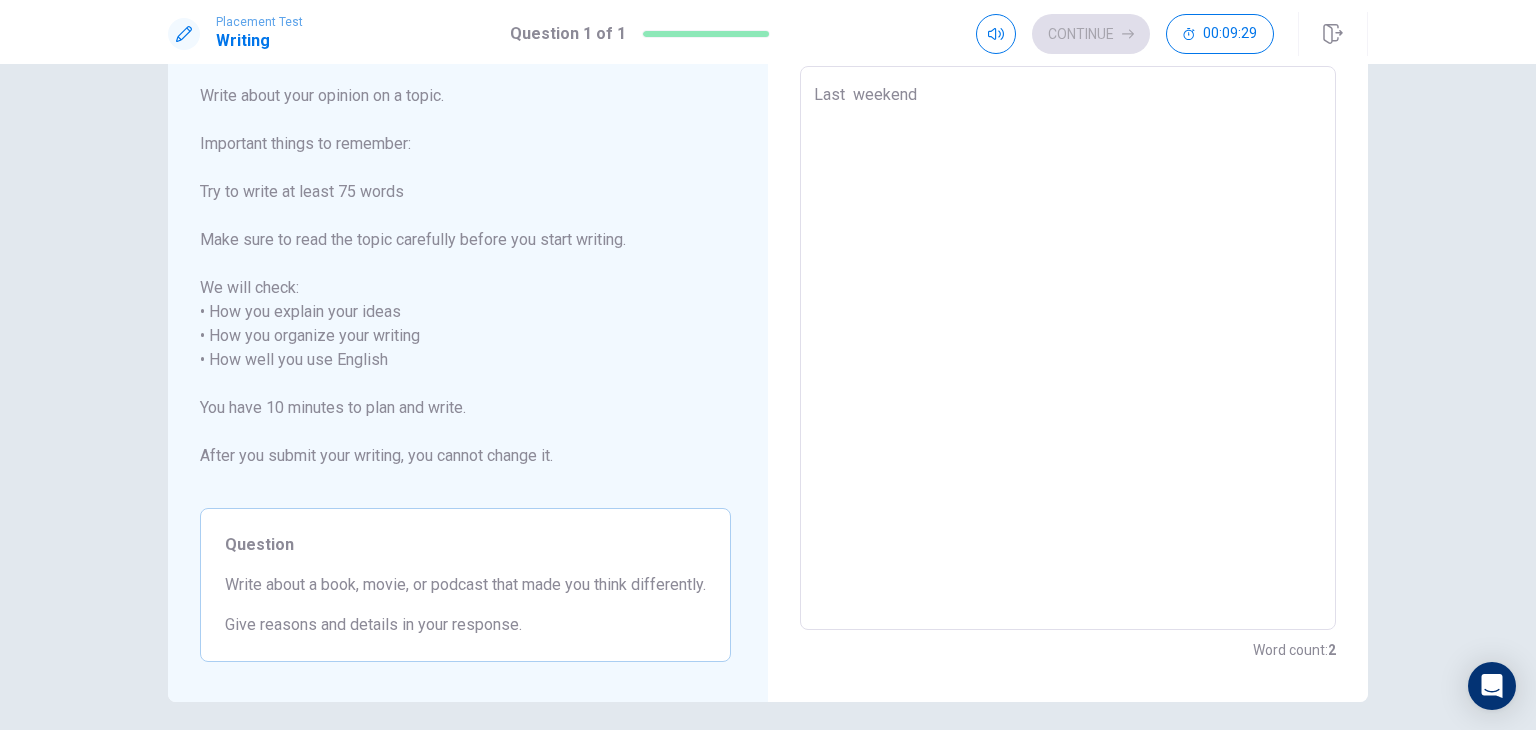 type on "Last  weekend" 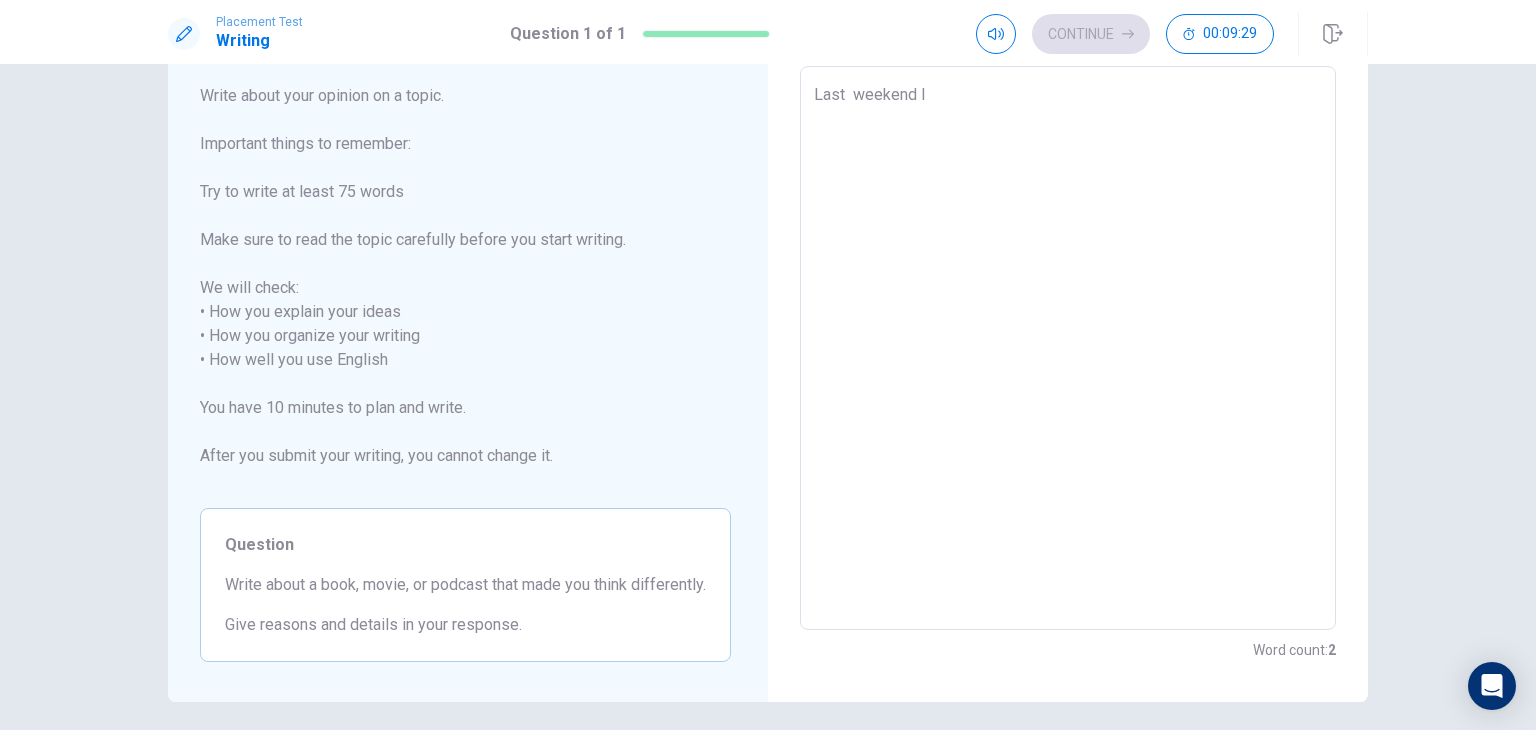 type on "x" 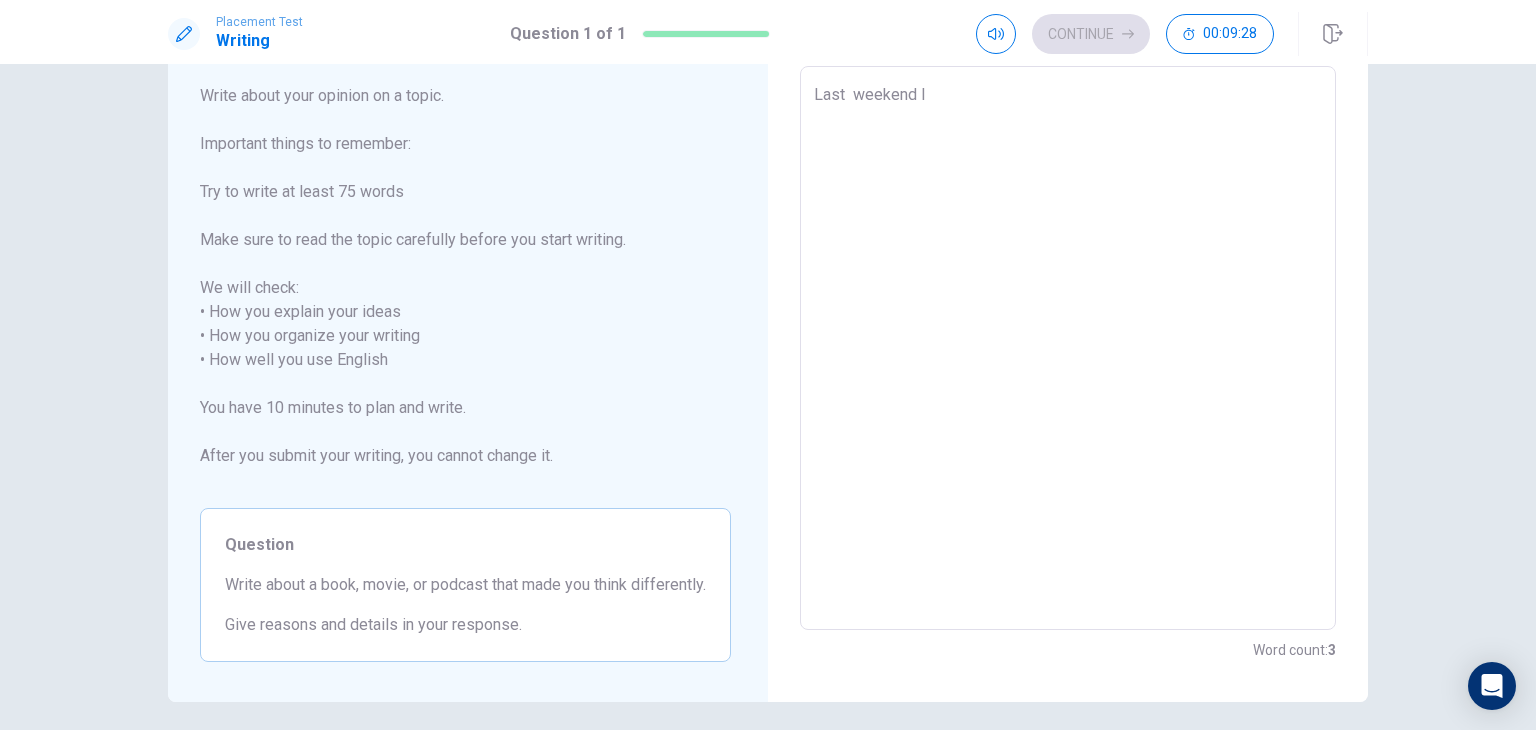 type on "Last  weekend I w" 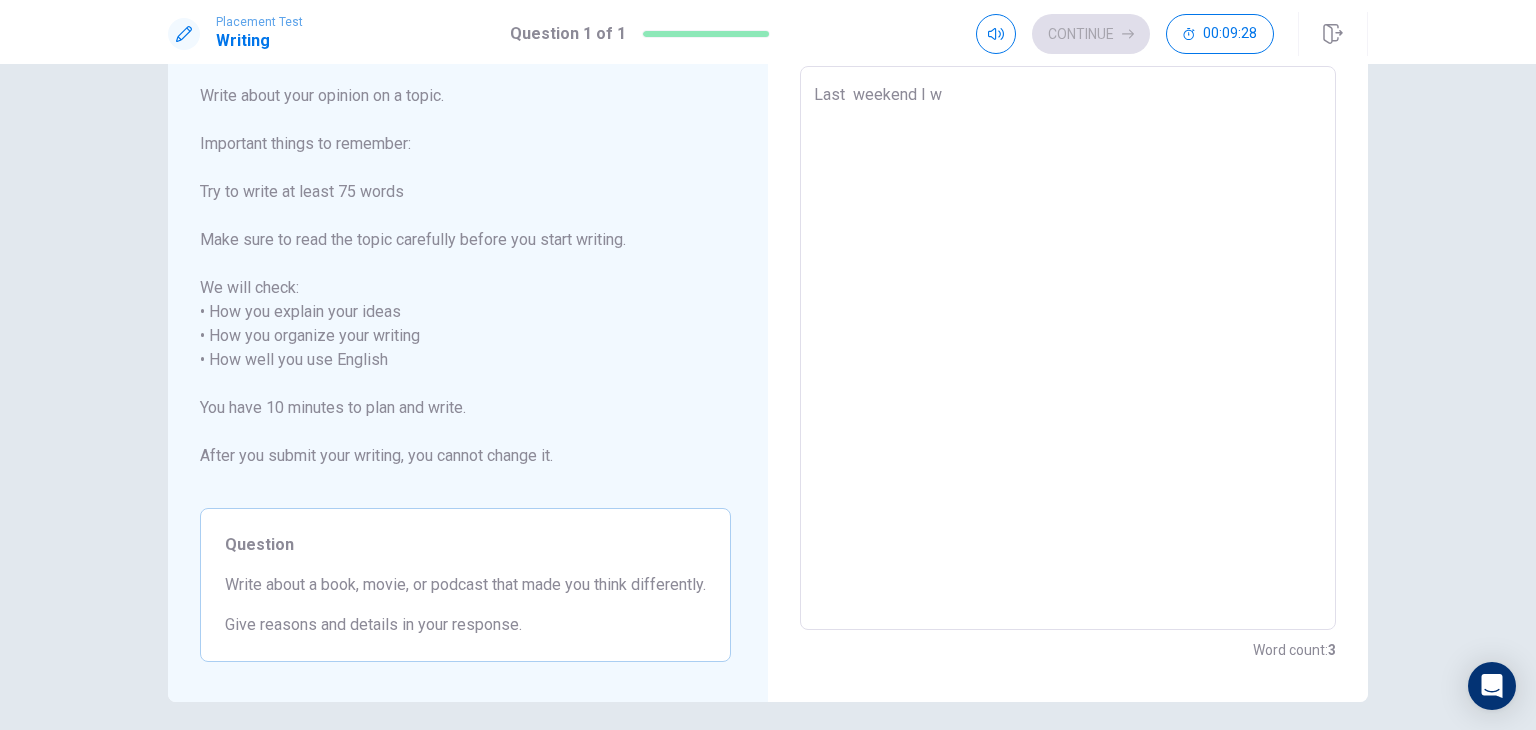 type on "x" 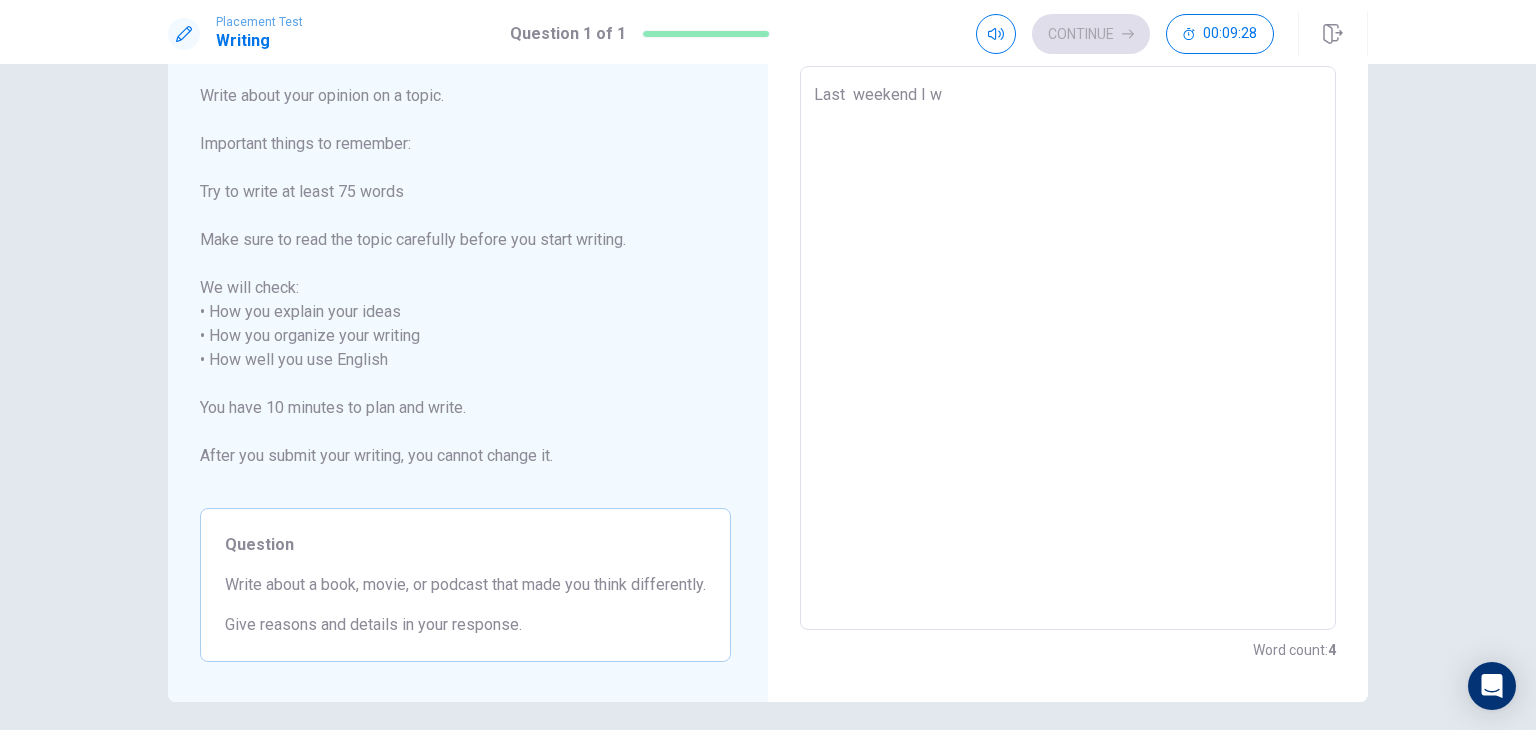 type on "Last  weekend I we" 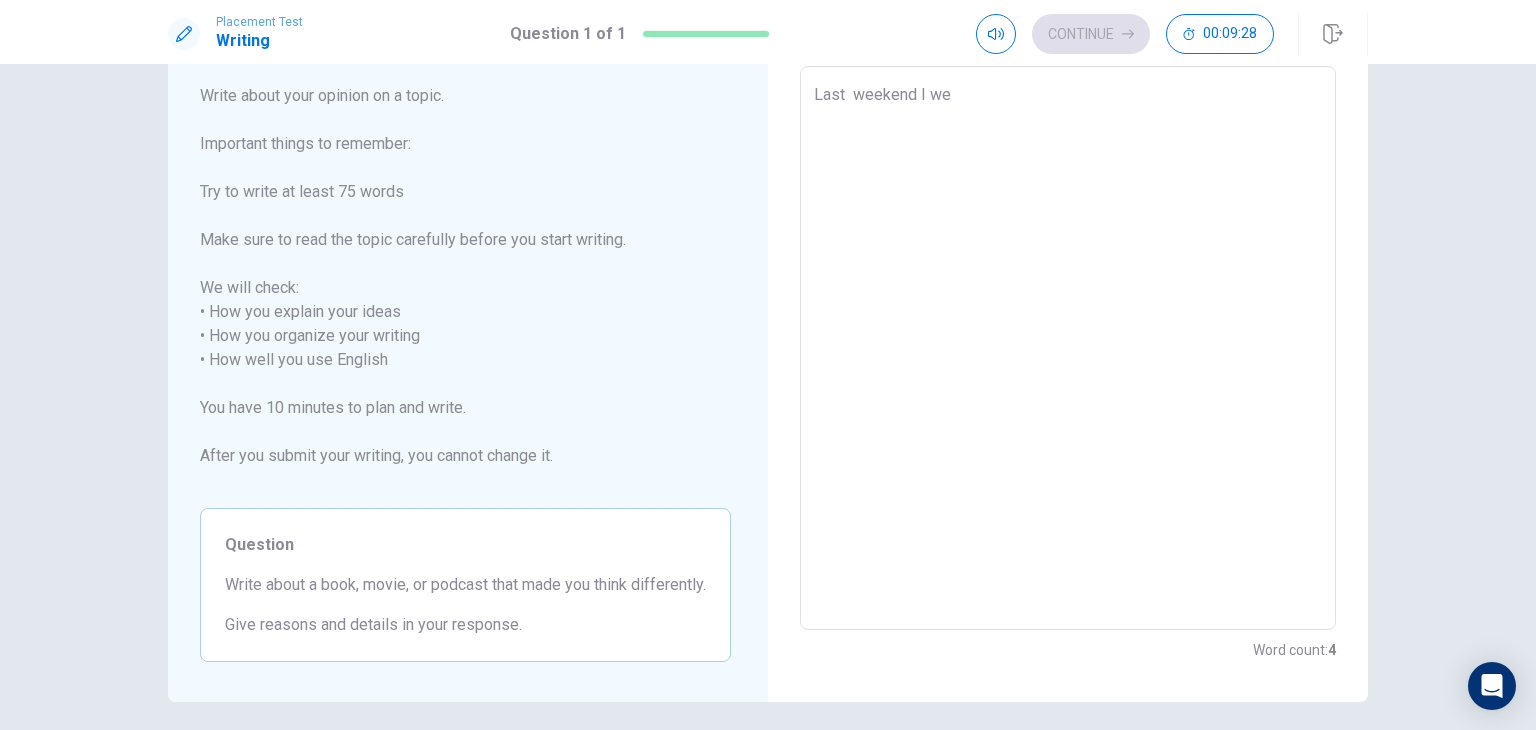 type on "x" 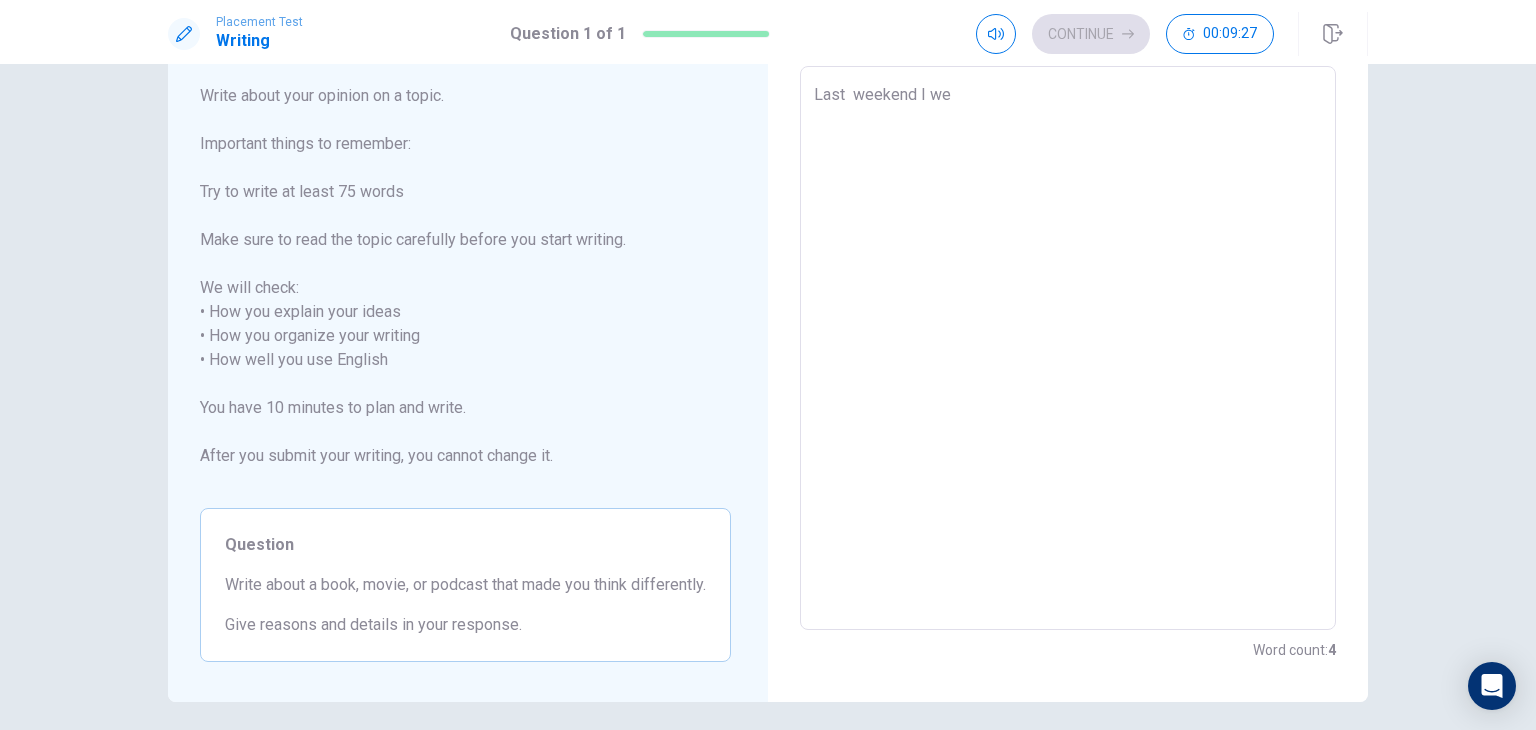 type on "Last  weekend I wen" 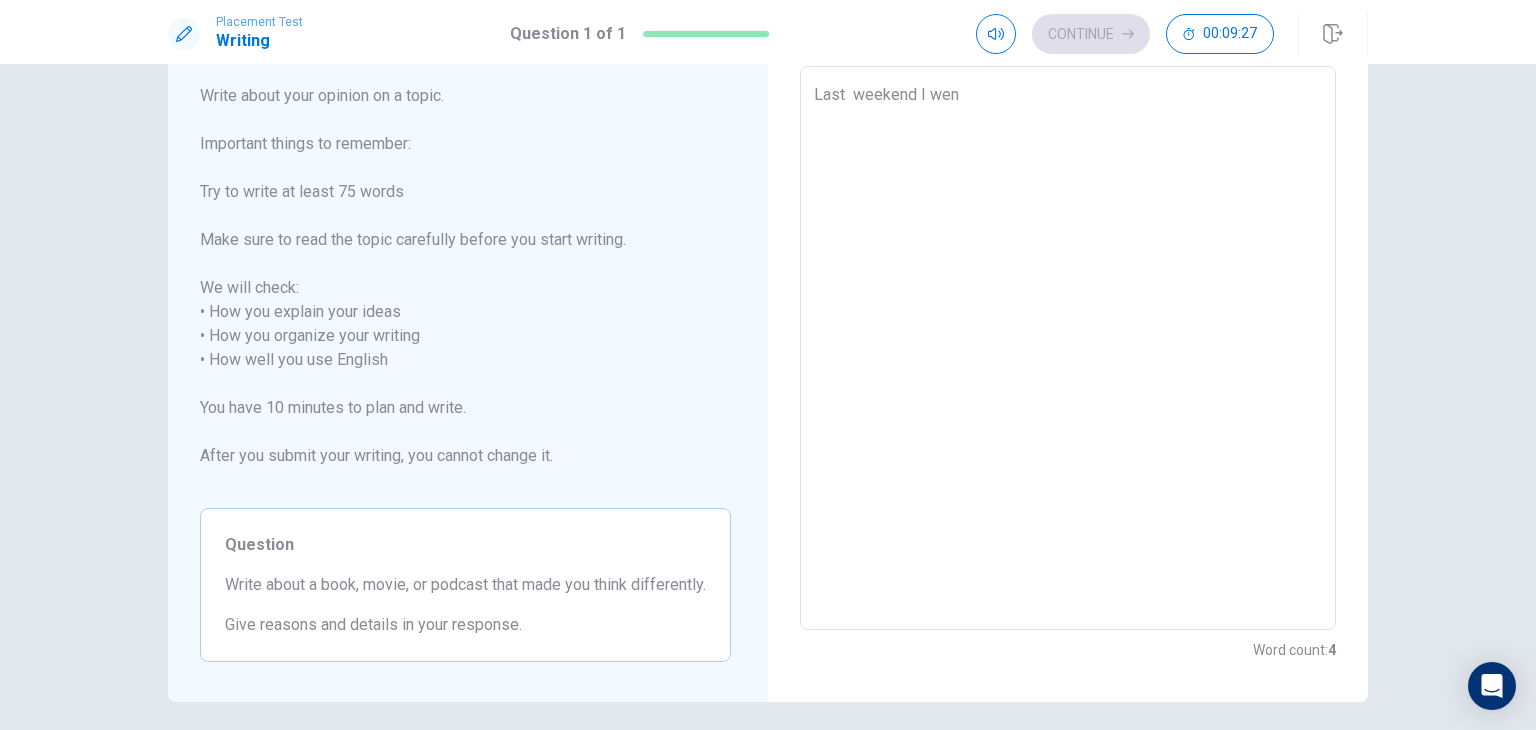 type on "x" 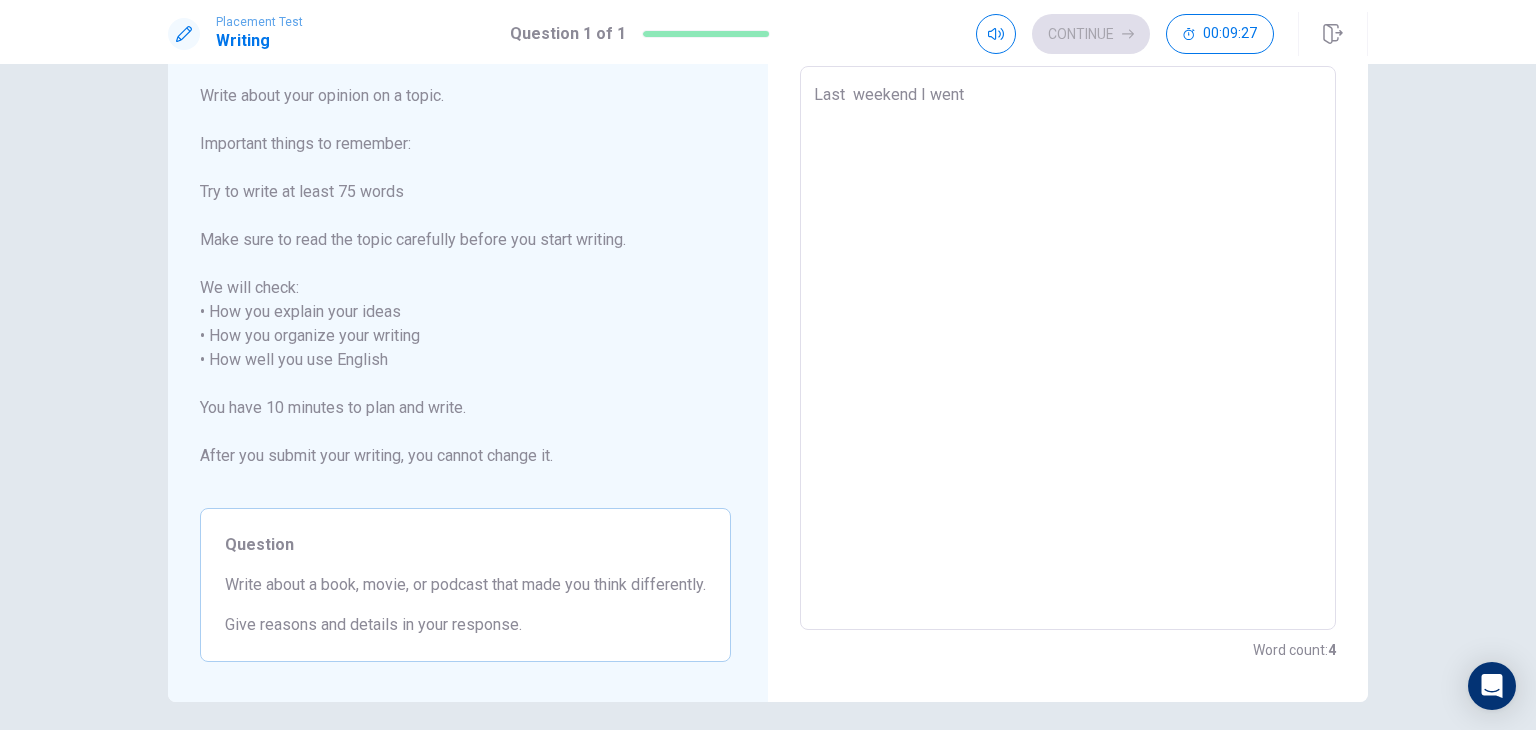 type on "x" 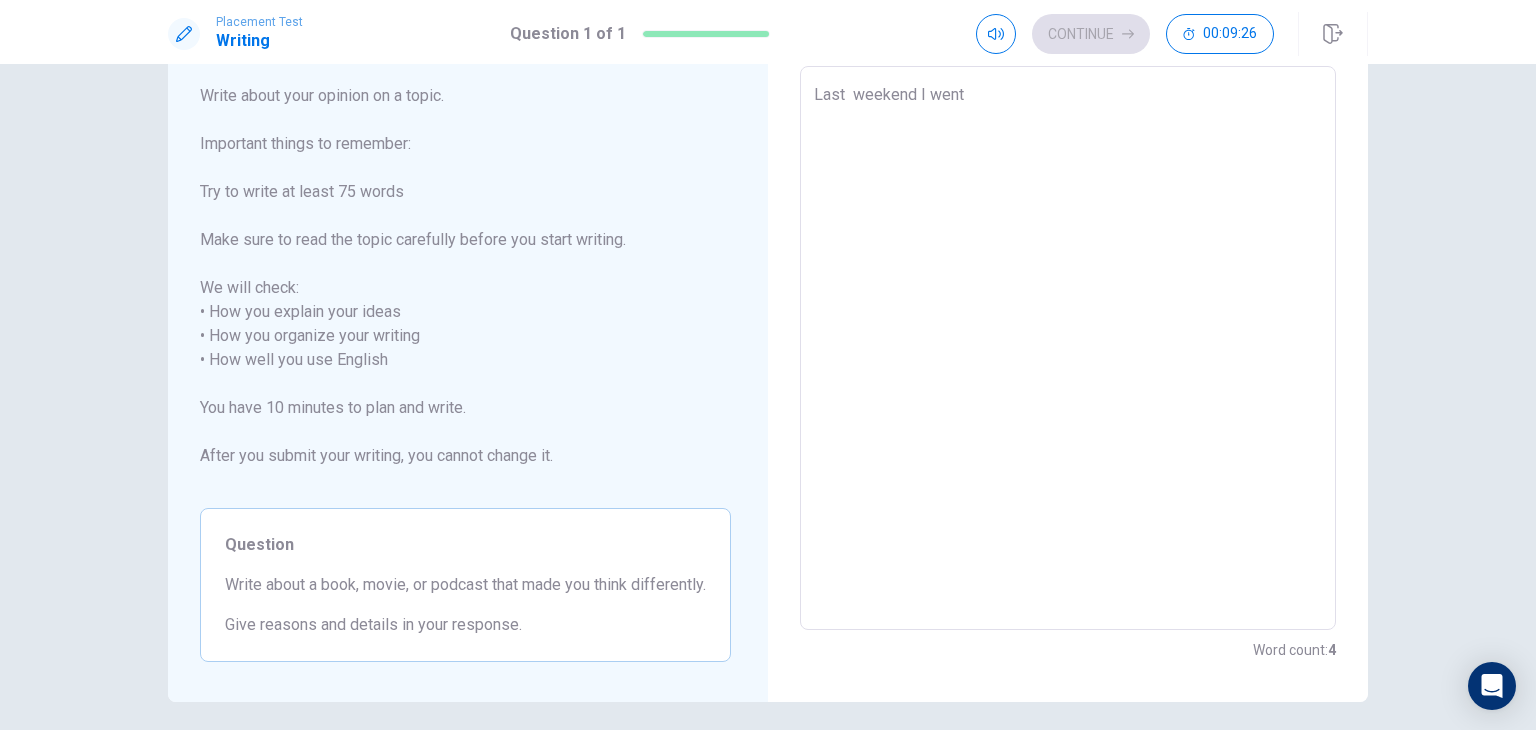 type on "Last  weekend I went t" 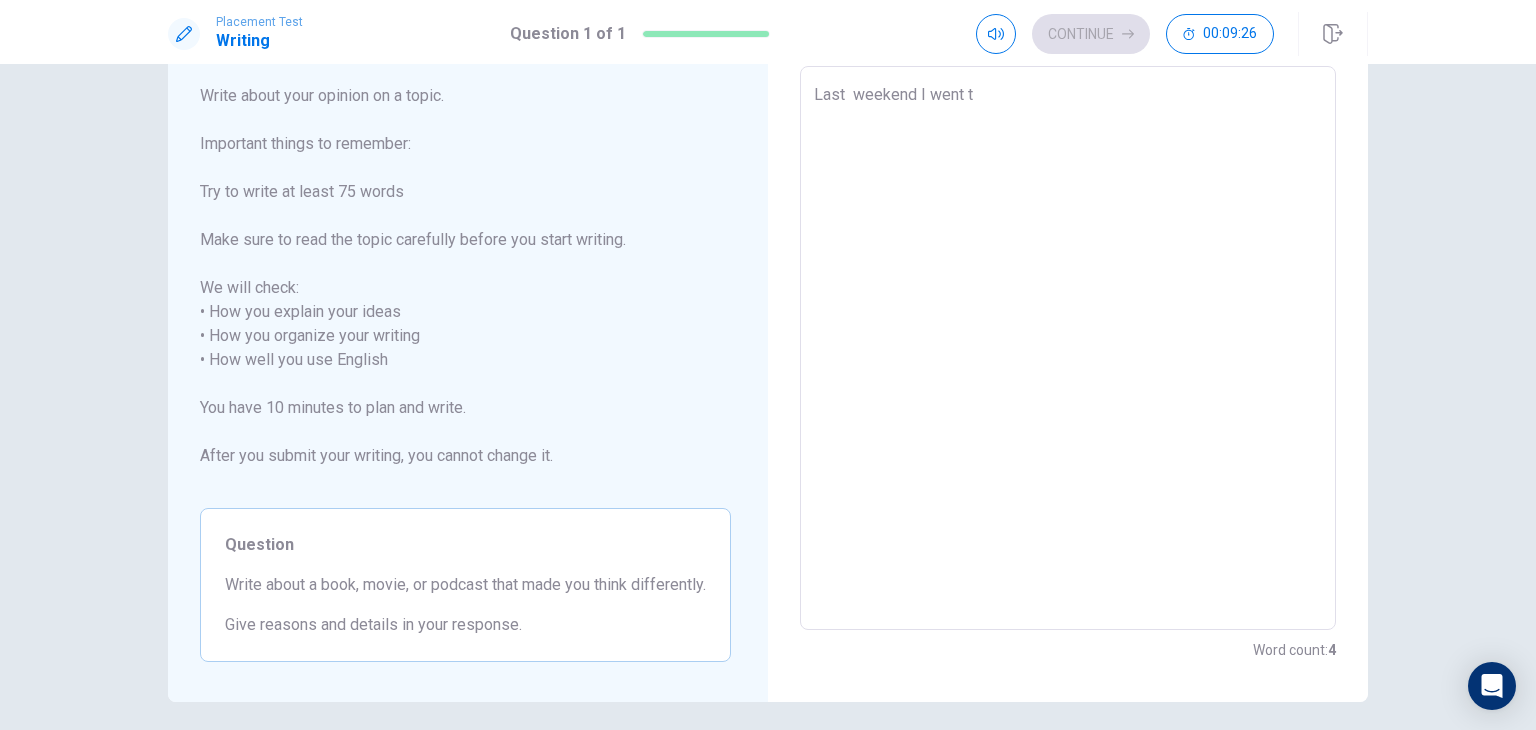 type on "x" 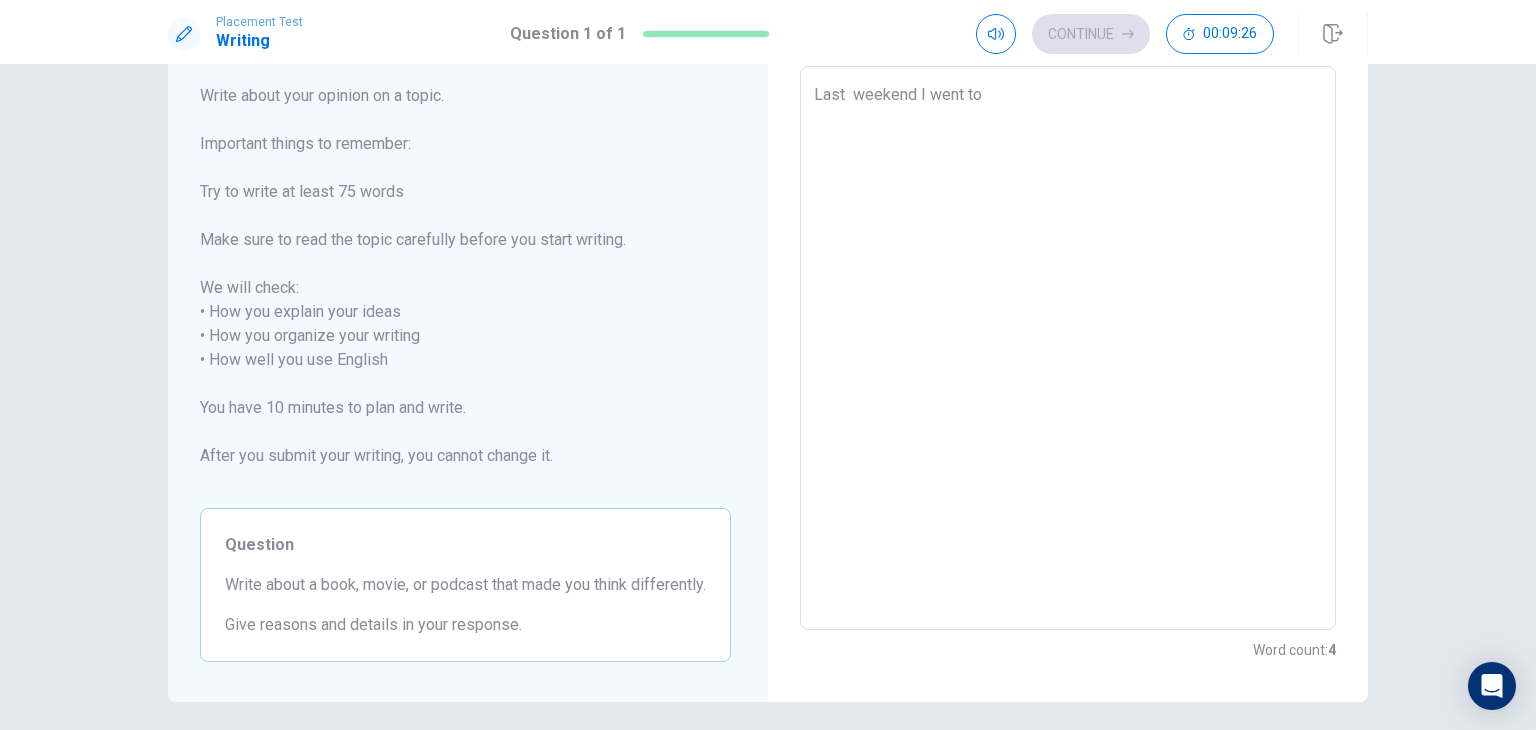 type on "x" 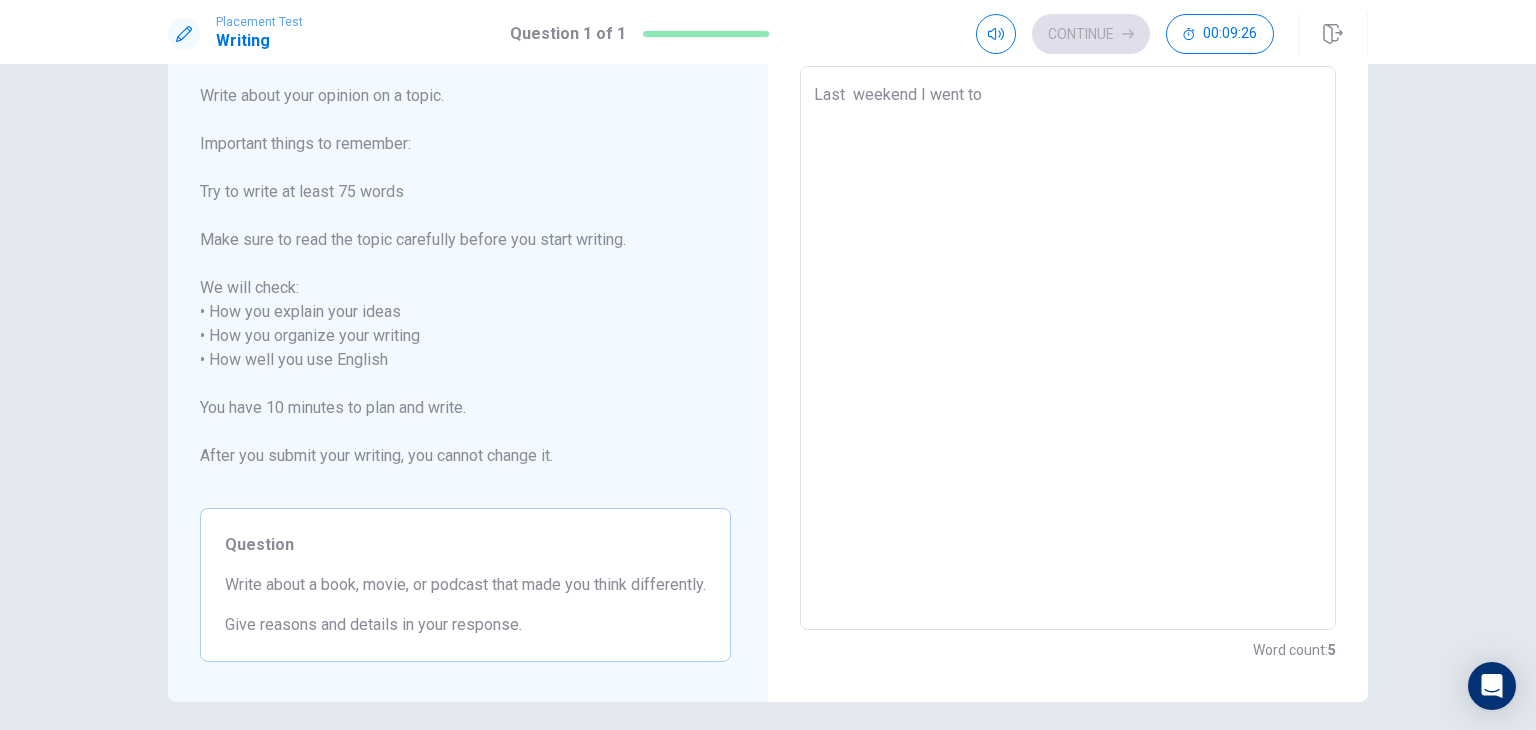 type on "Last  weekend I went to" 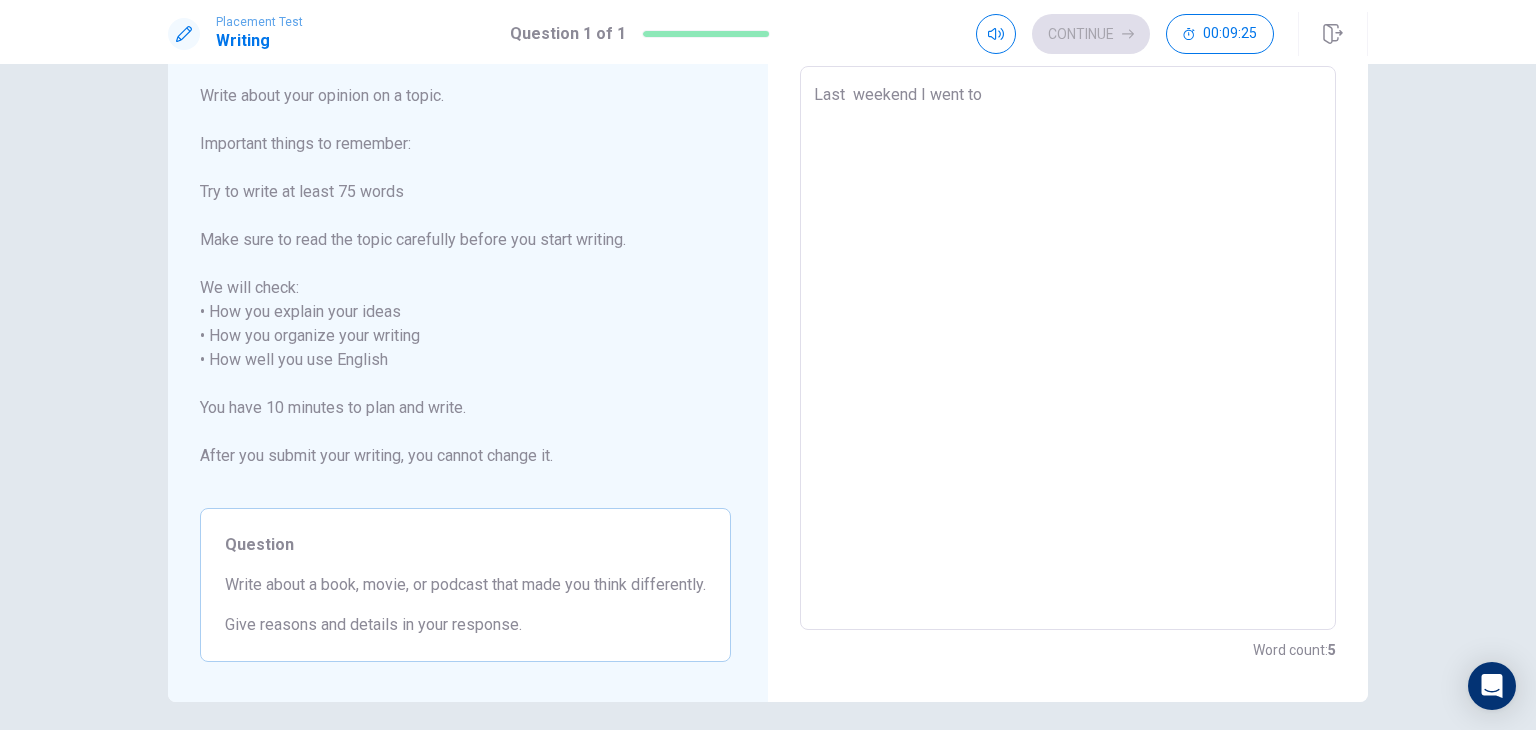 type on "Last  weekend I went to t" 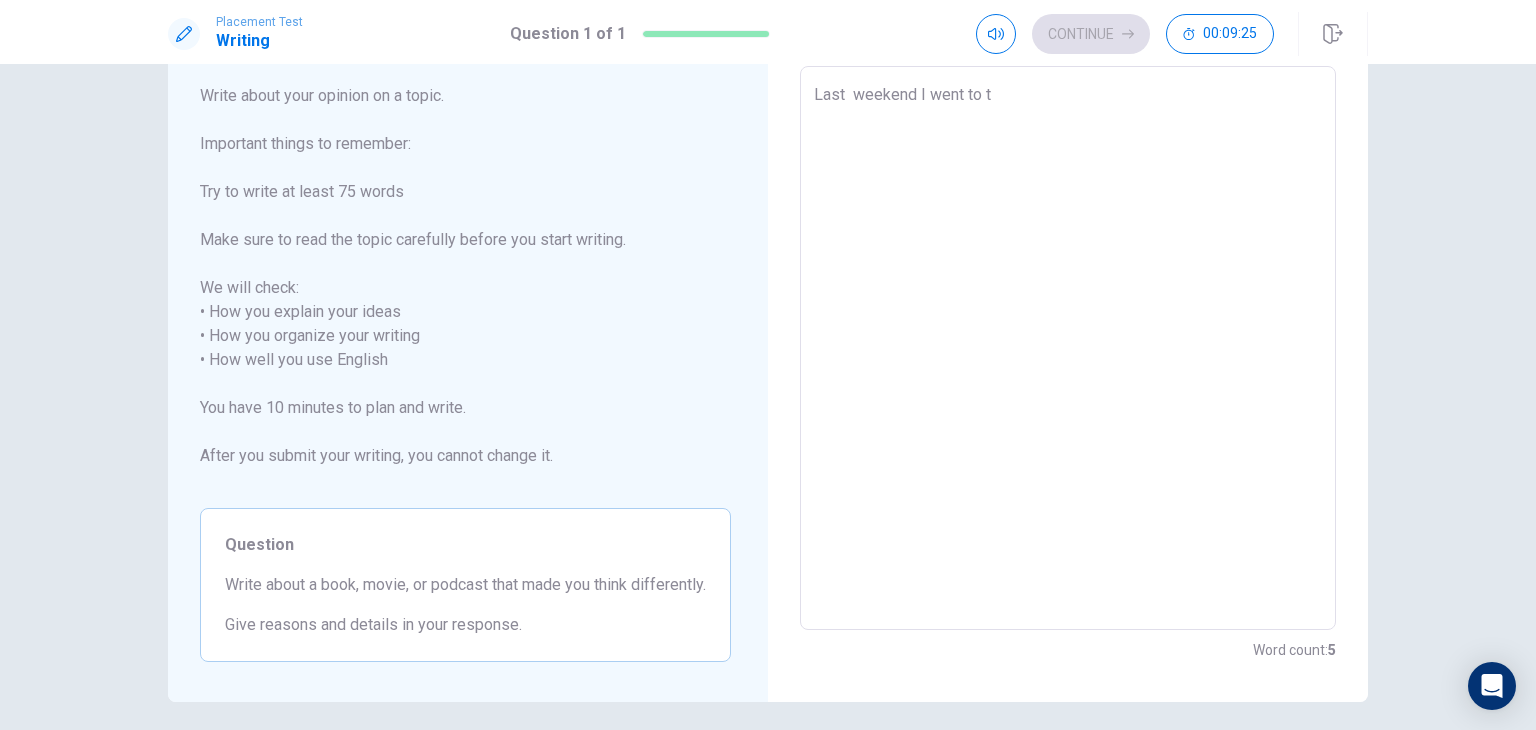 type on "x" 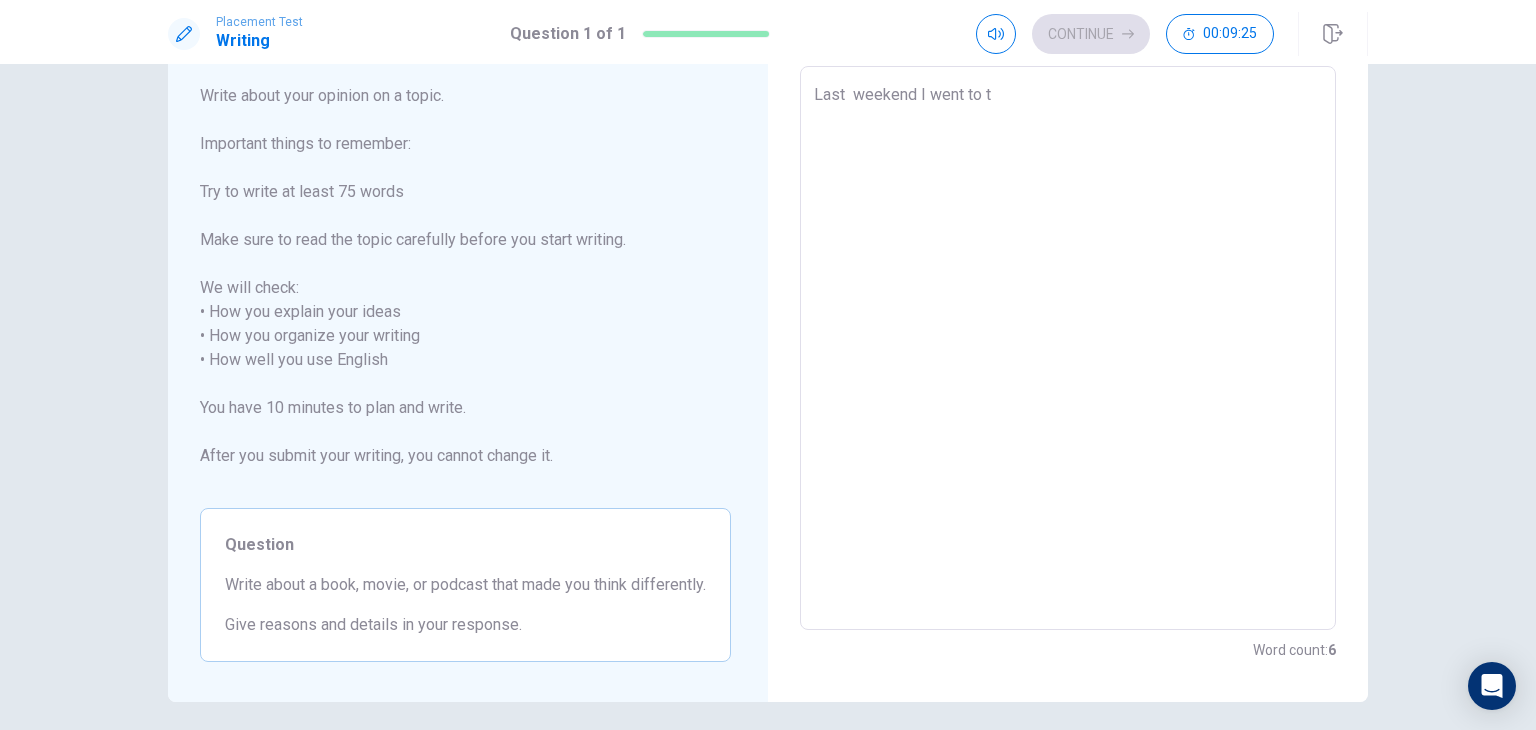 type on "Last  weekend I went to th" 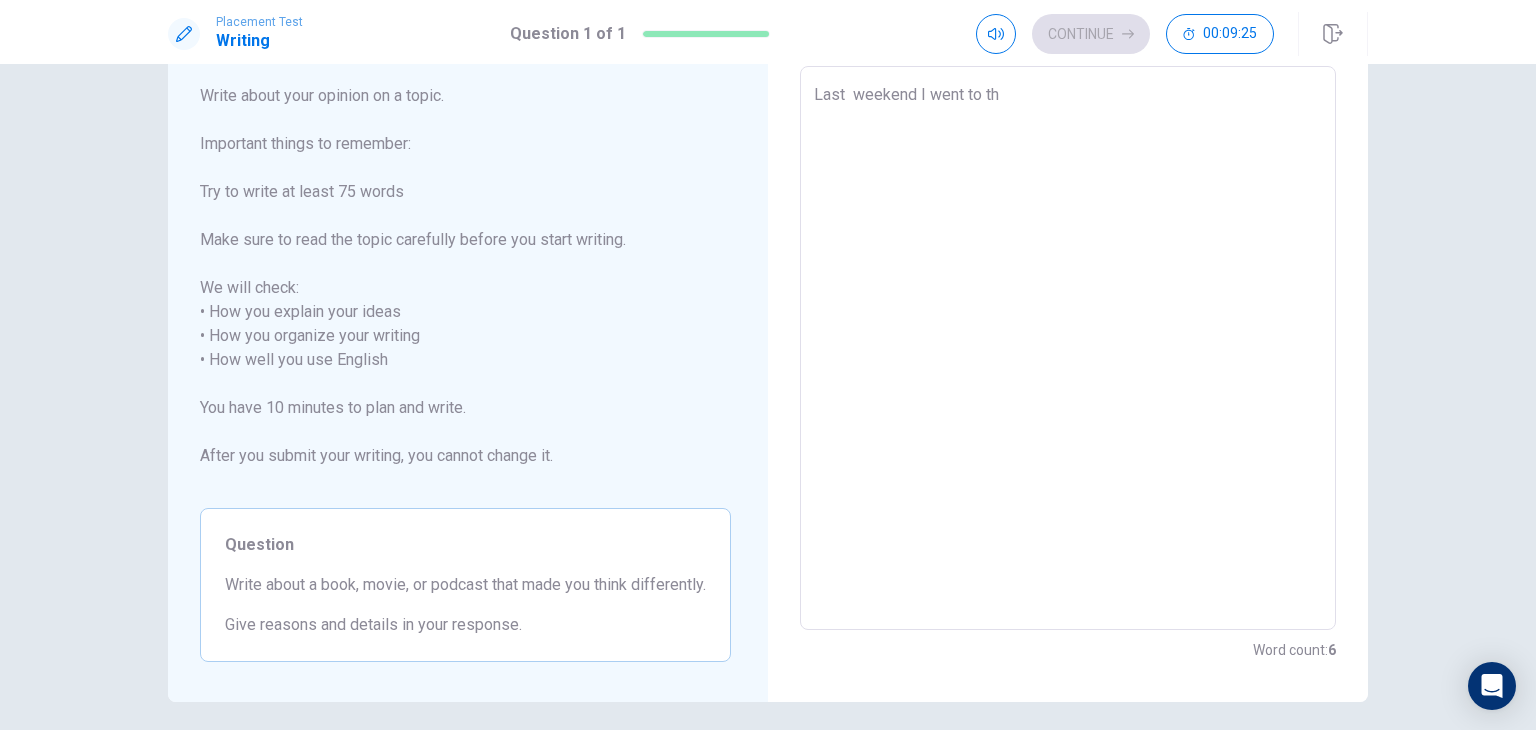 type on "x" 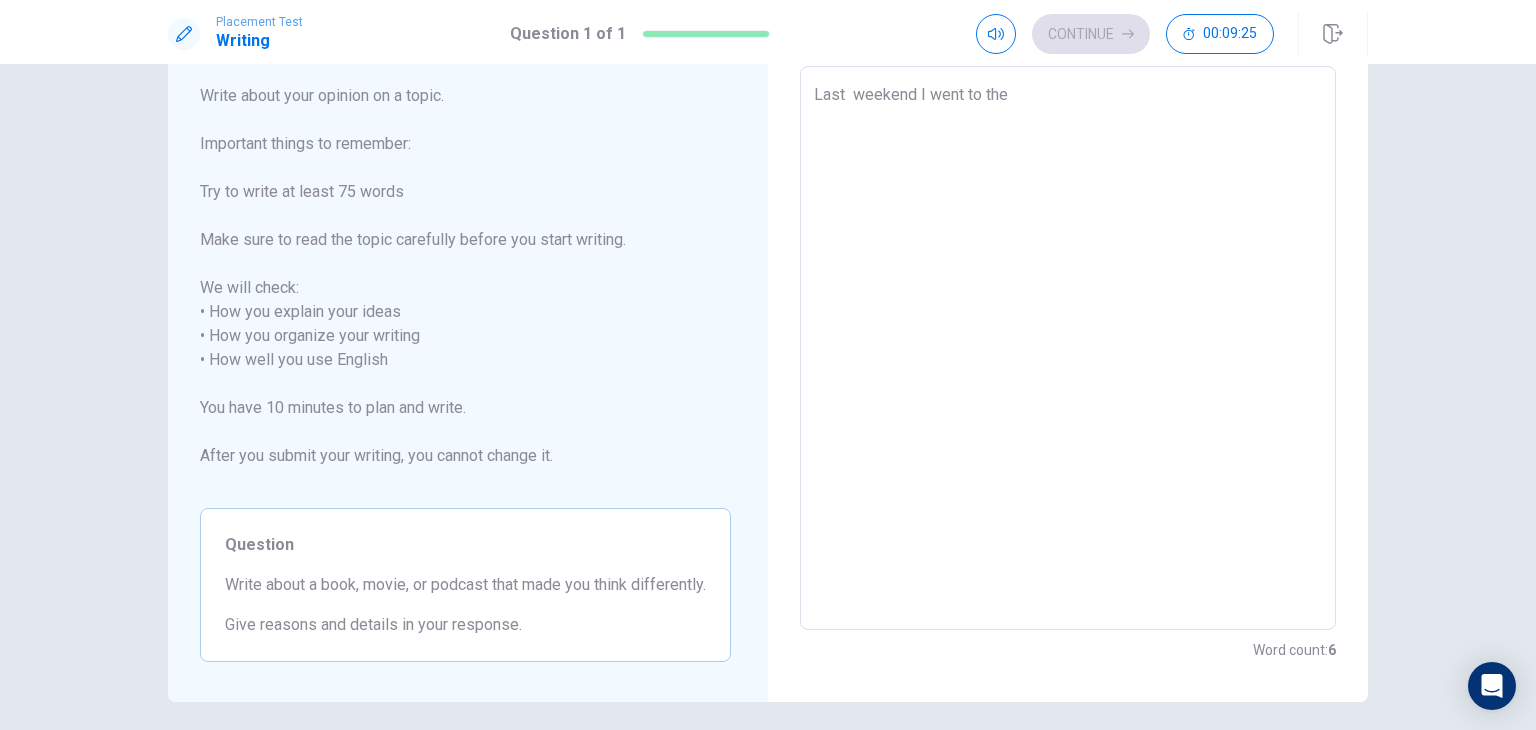 type on "x" 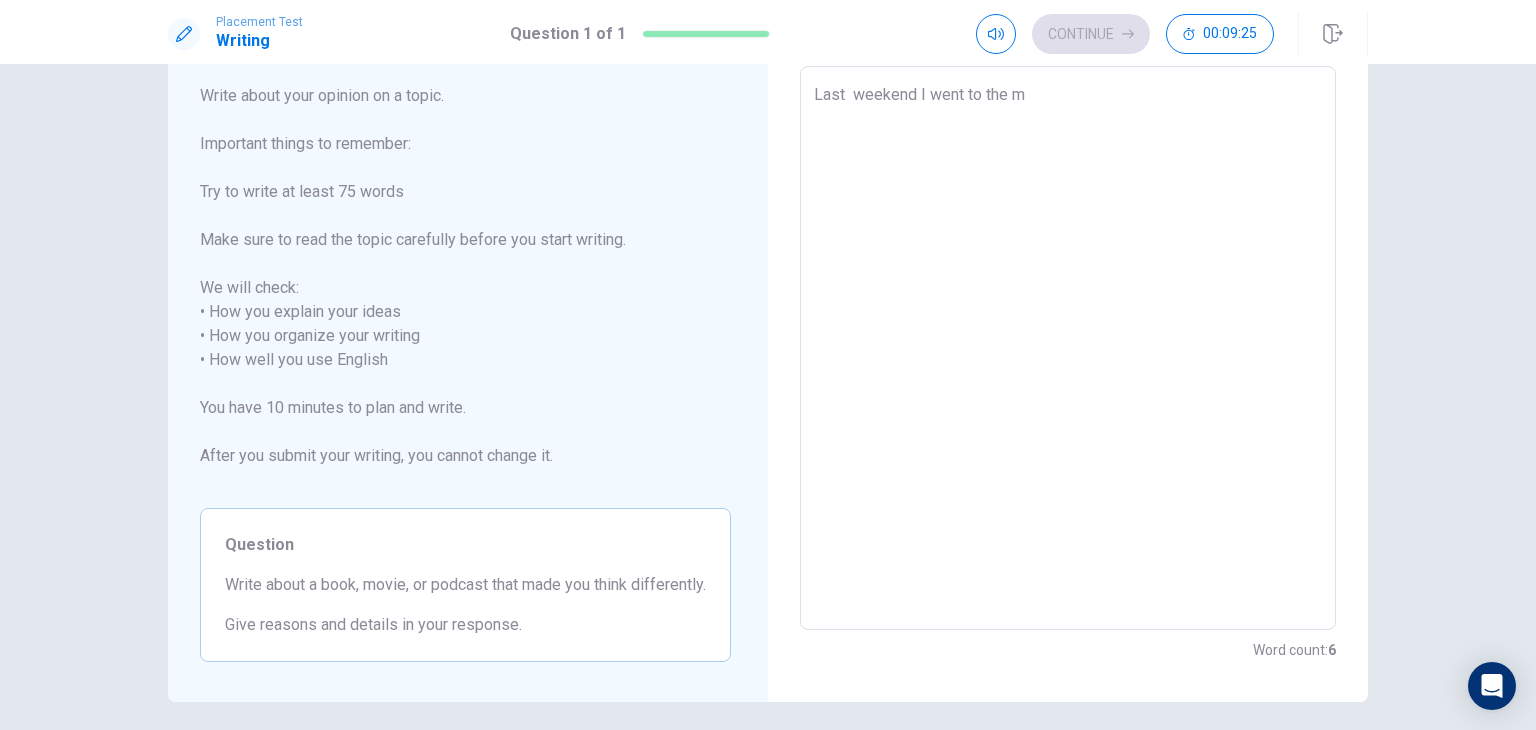 type on "x" 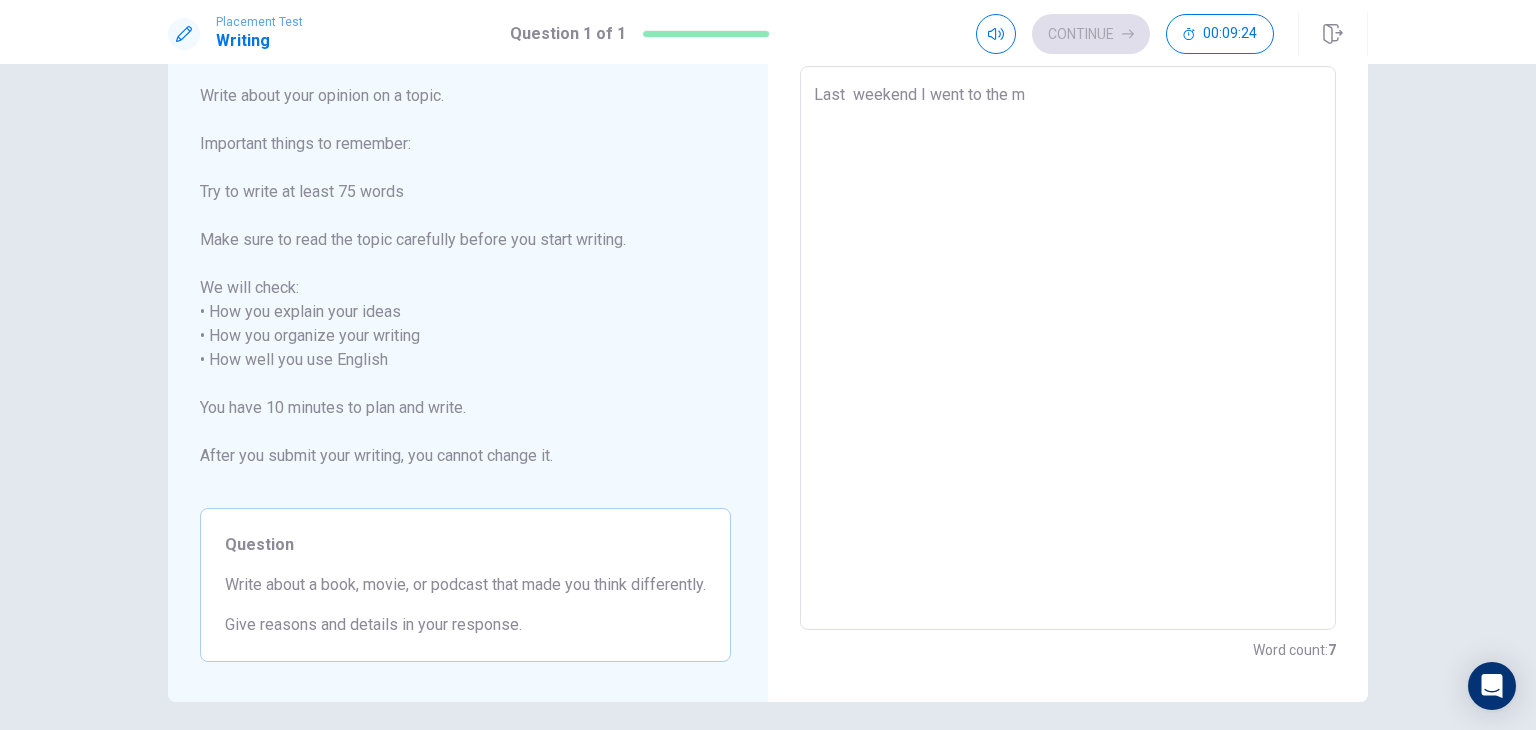 type on "Last  weekend I went to the mo" 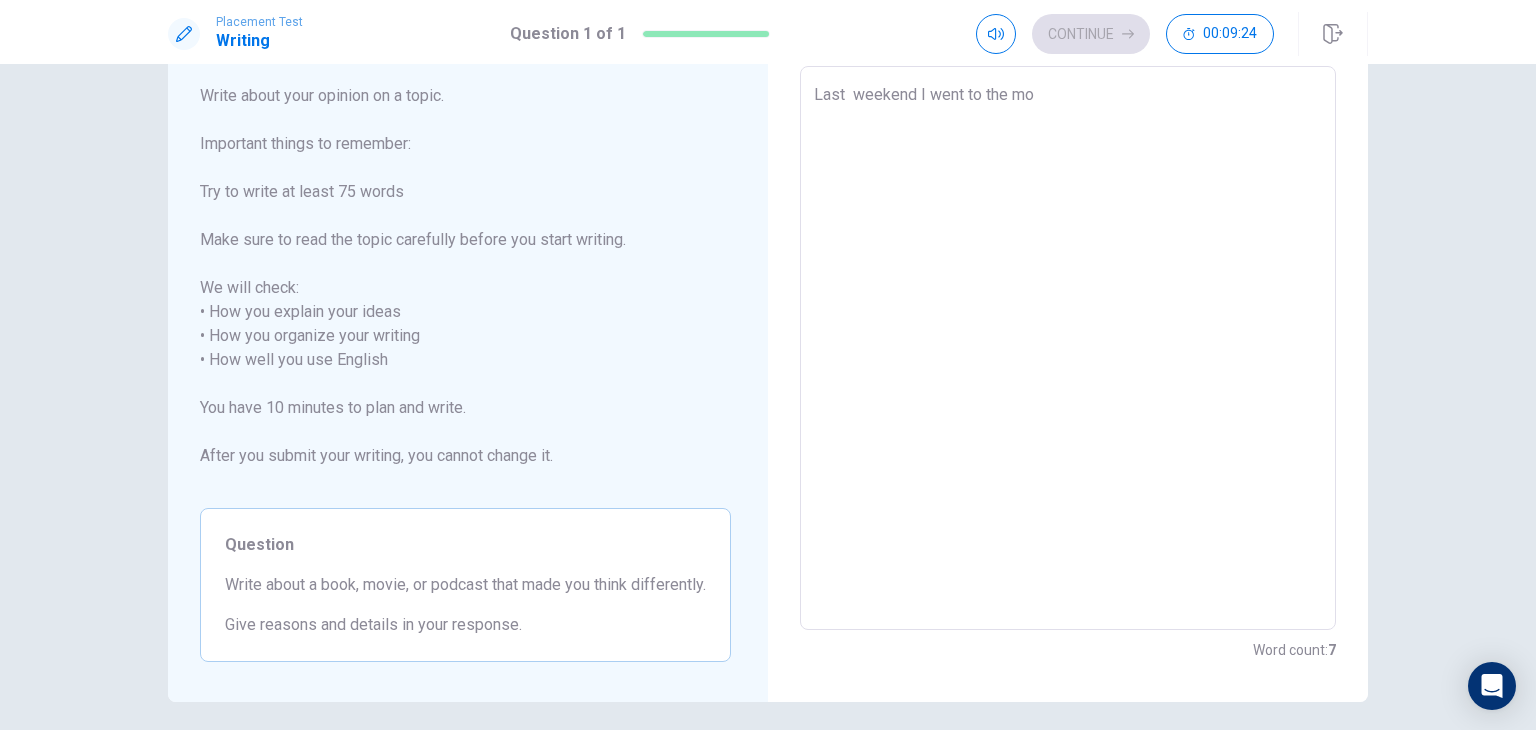type on "x" 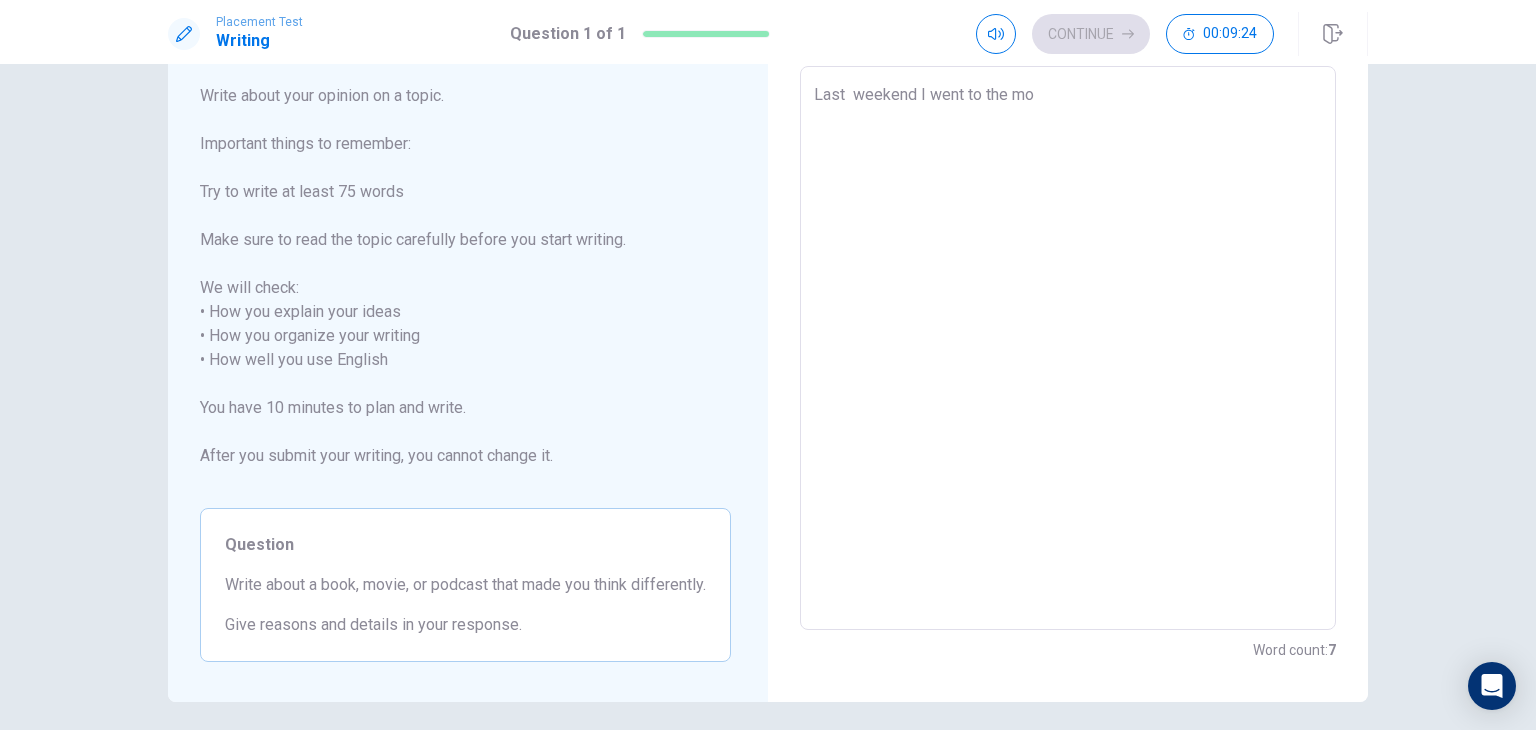 type on "Last weekend I went to the mov" 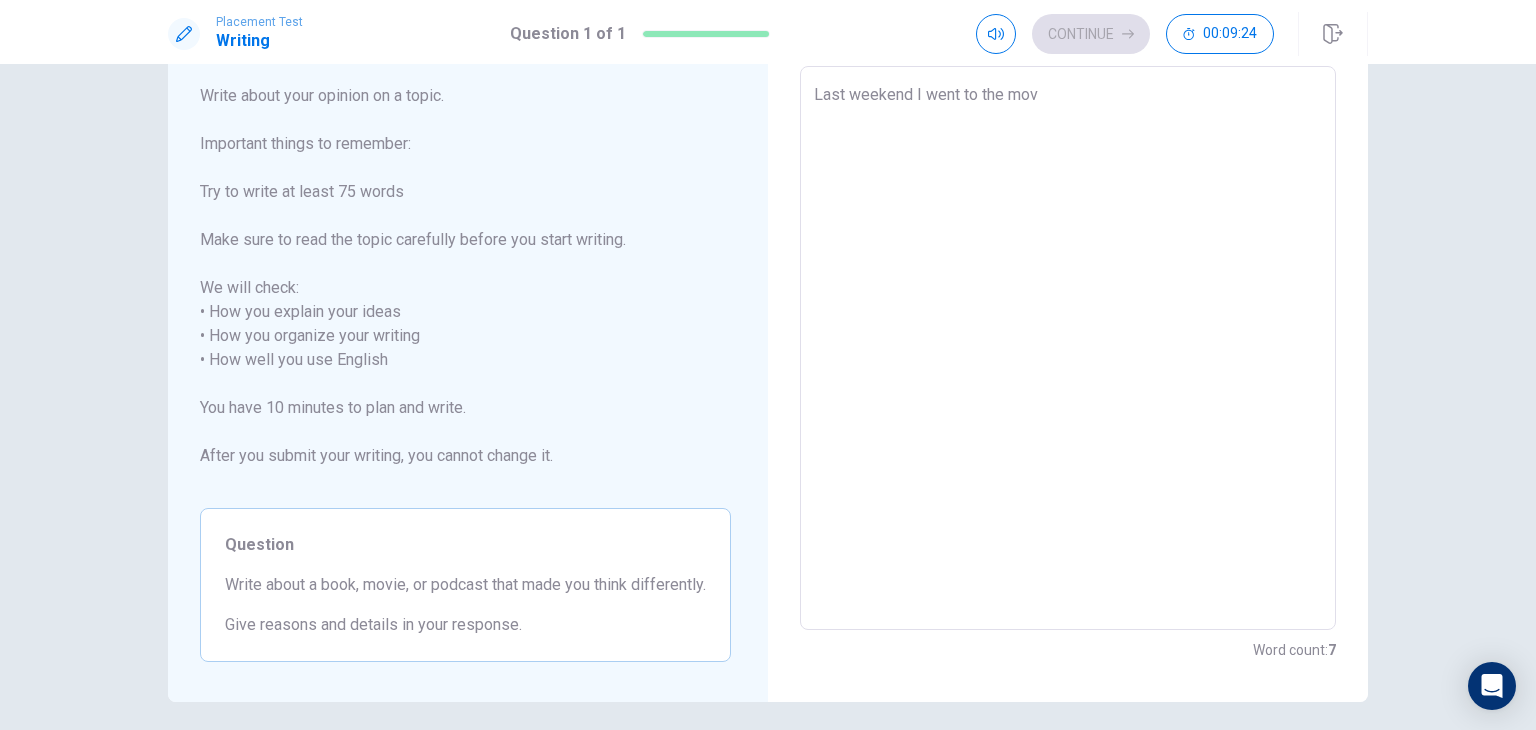 type on "x" 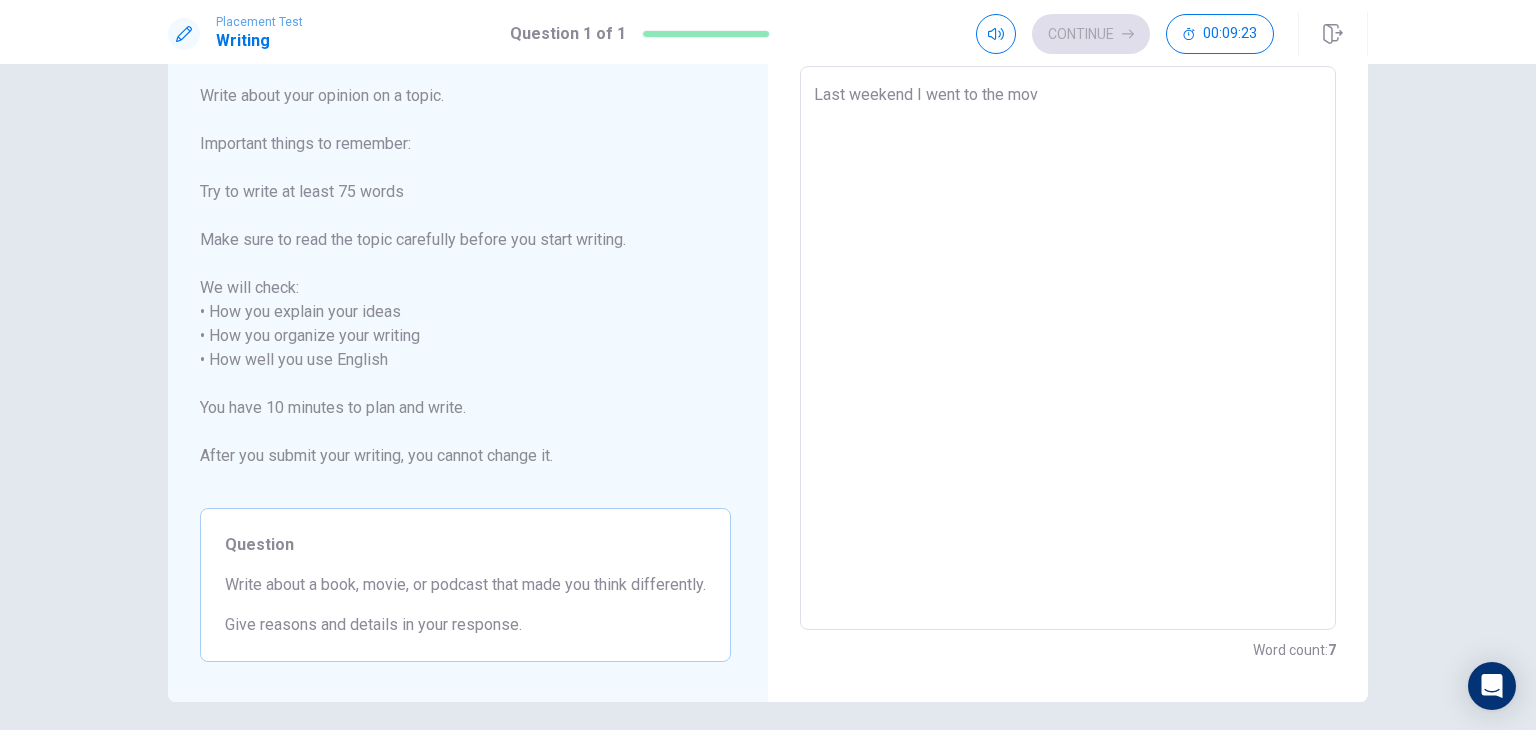 type on "Last  weekend I went to the movi" 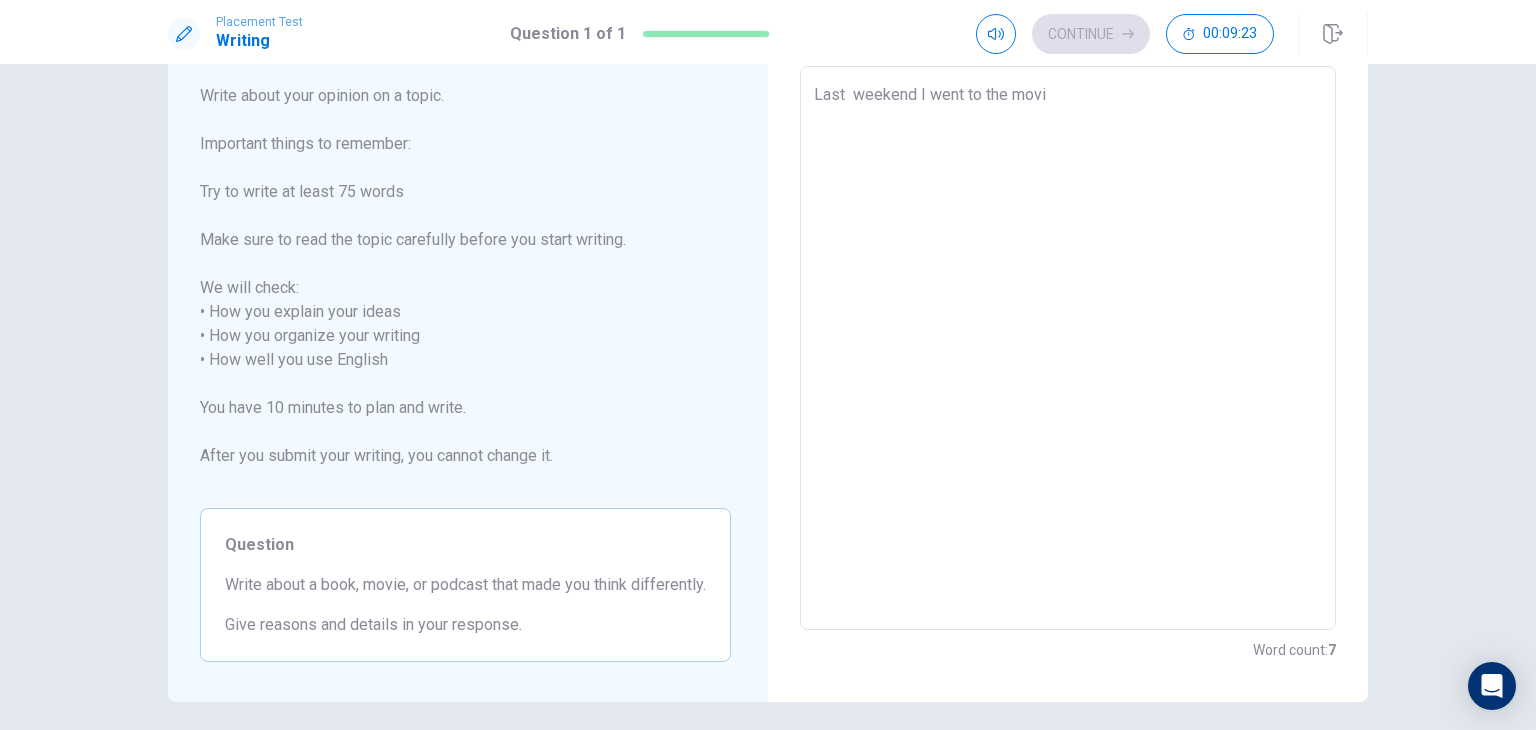 type on "x" 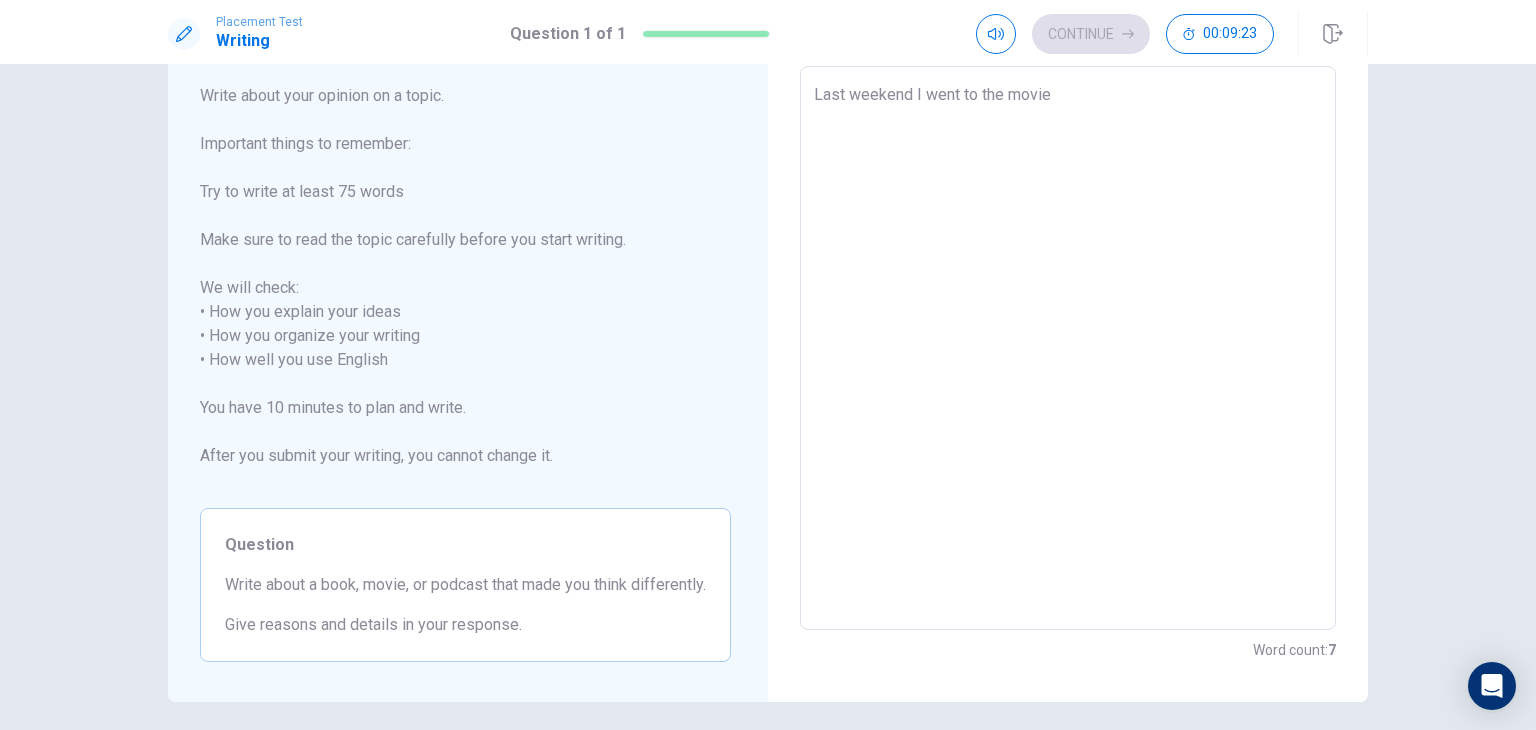 type on "x" 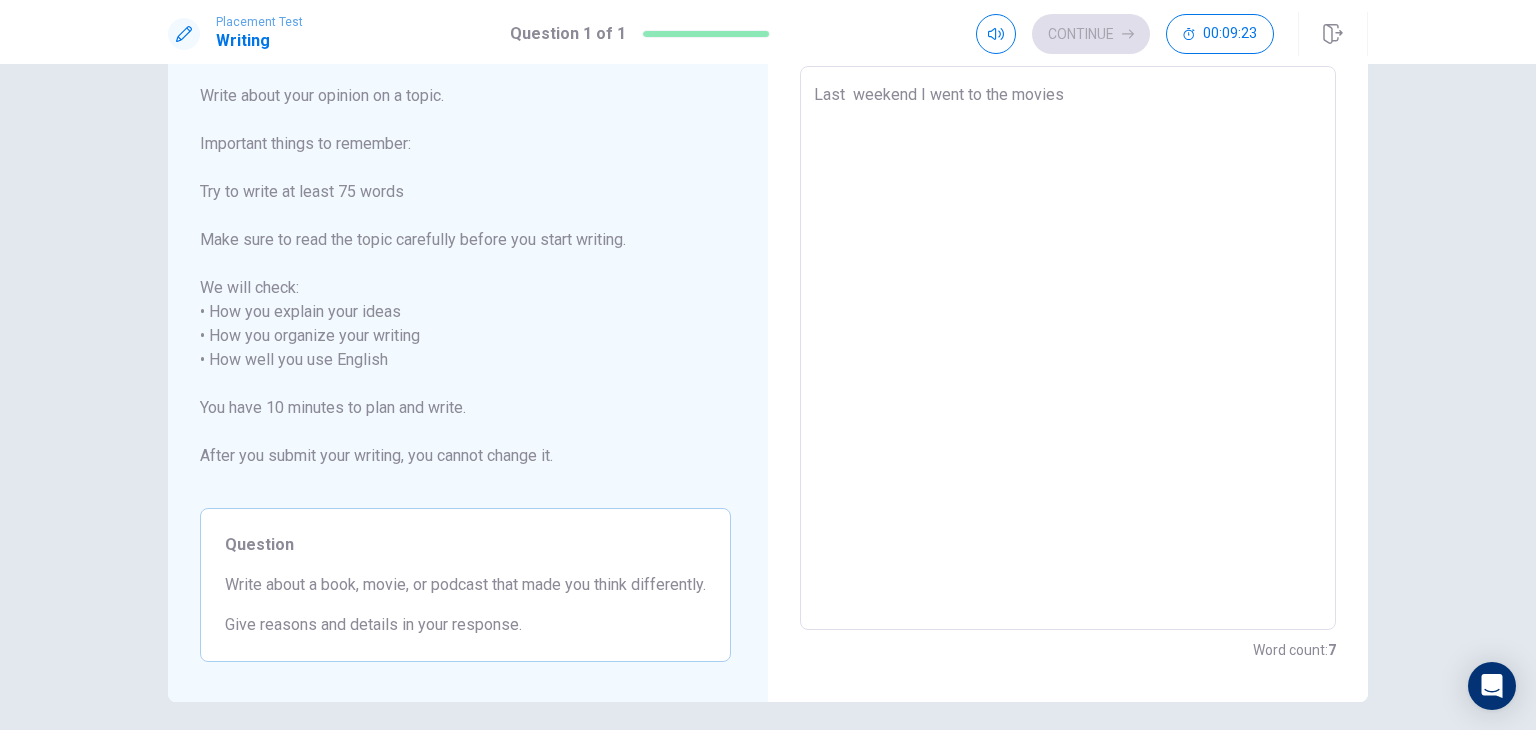 type on "x" 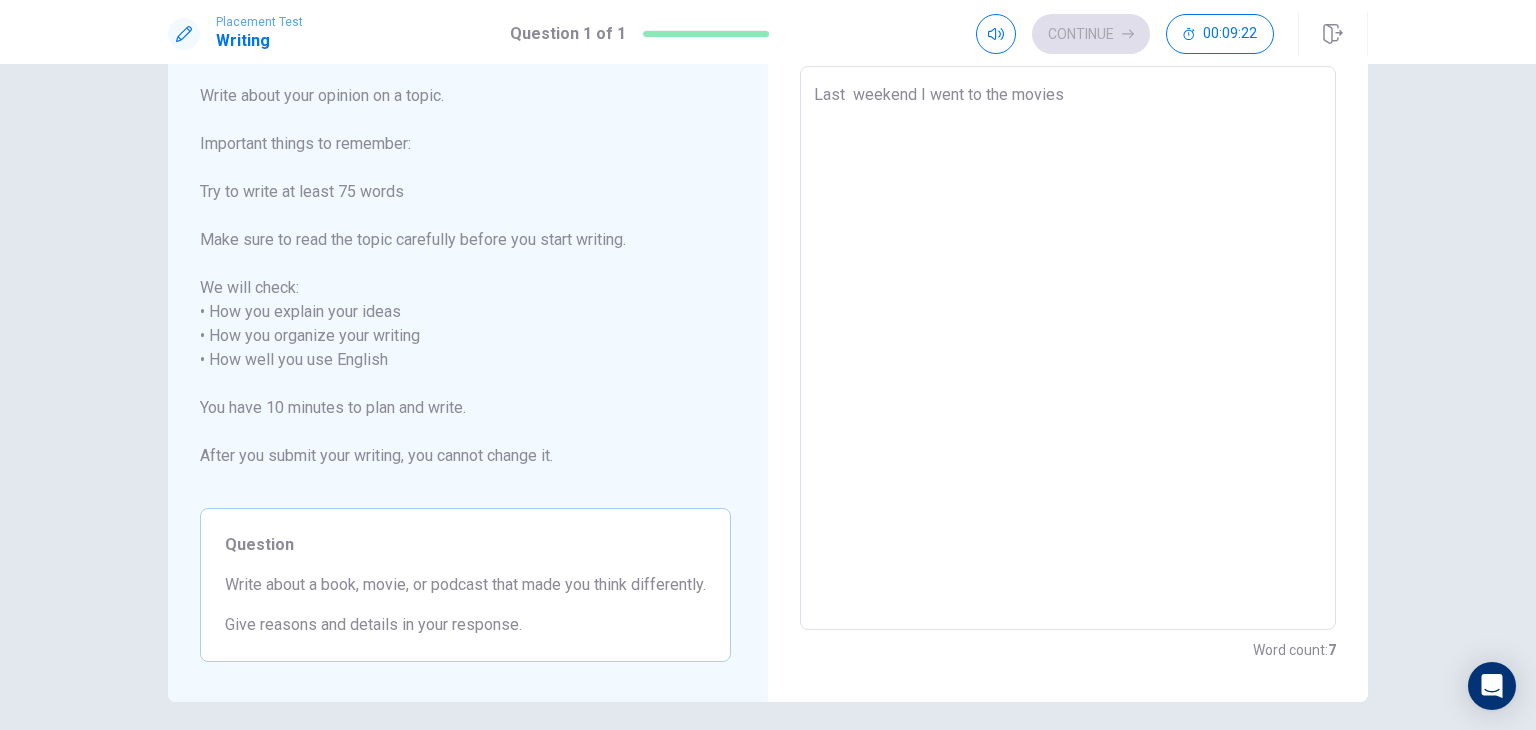 type on "Last  weekend I went to the movies" 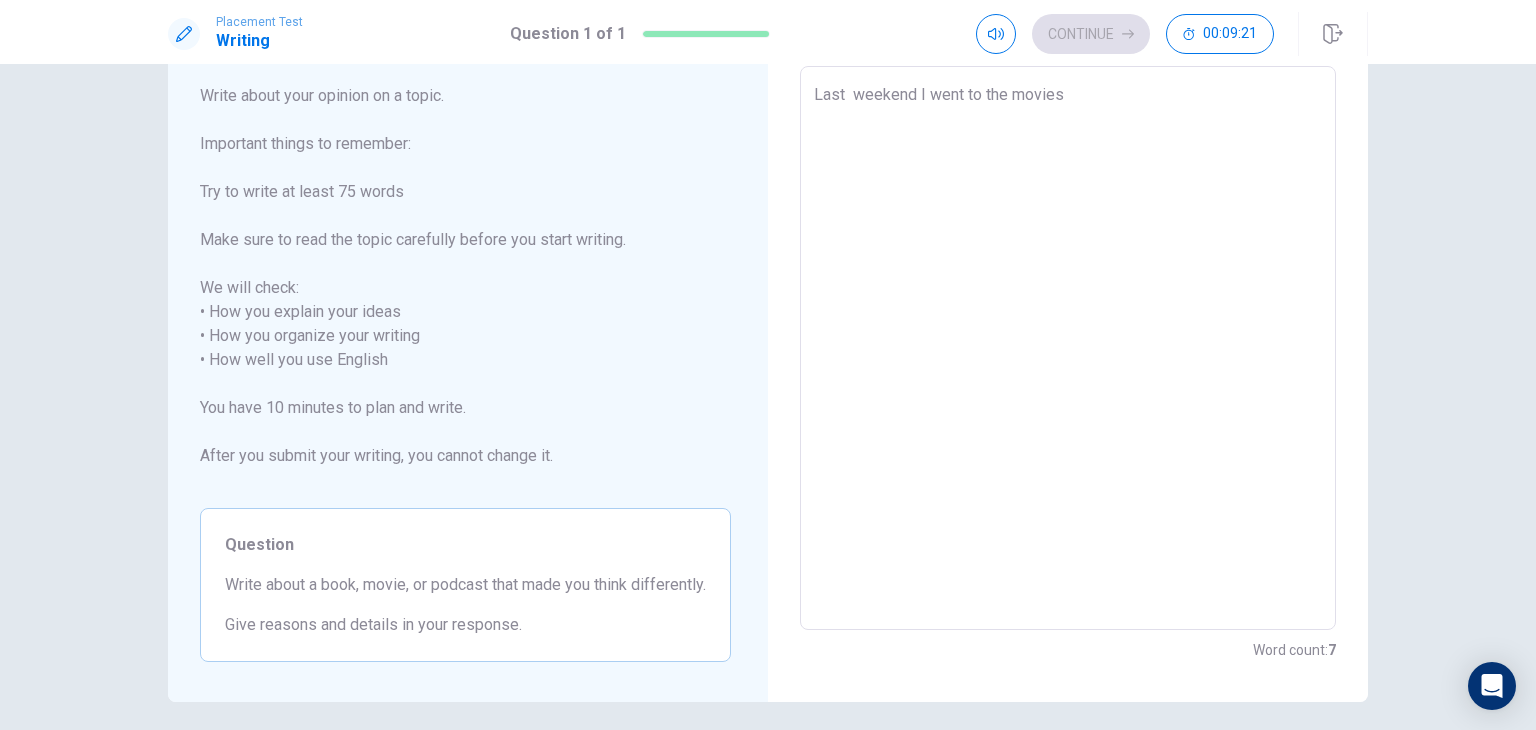 type on "Last weekend I went to the movies a" 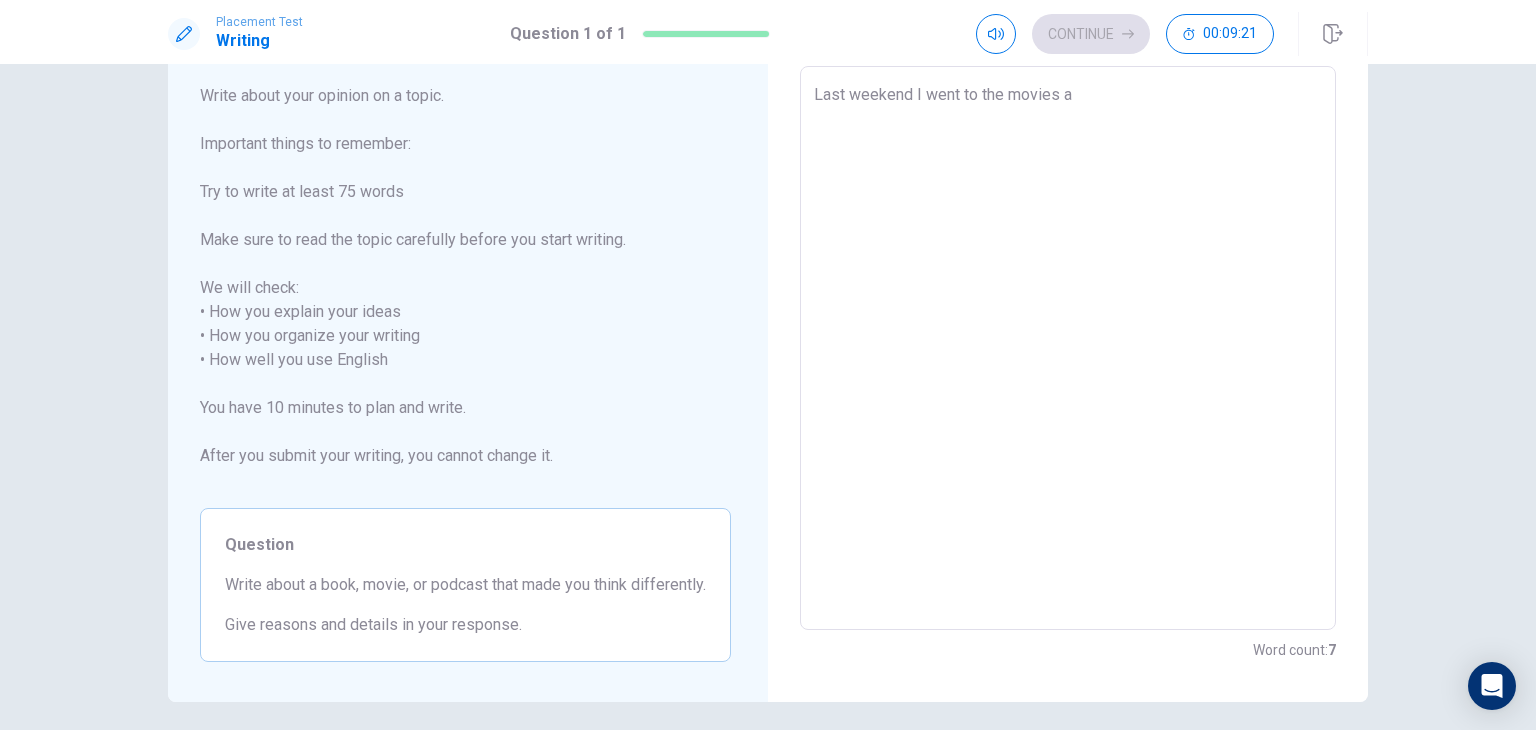 type on "x" 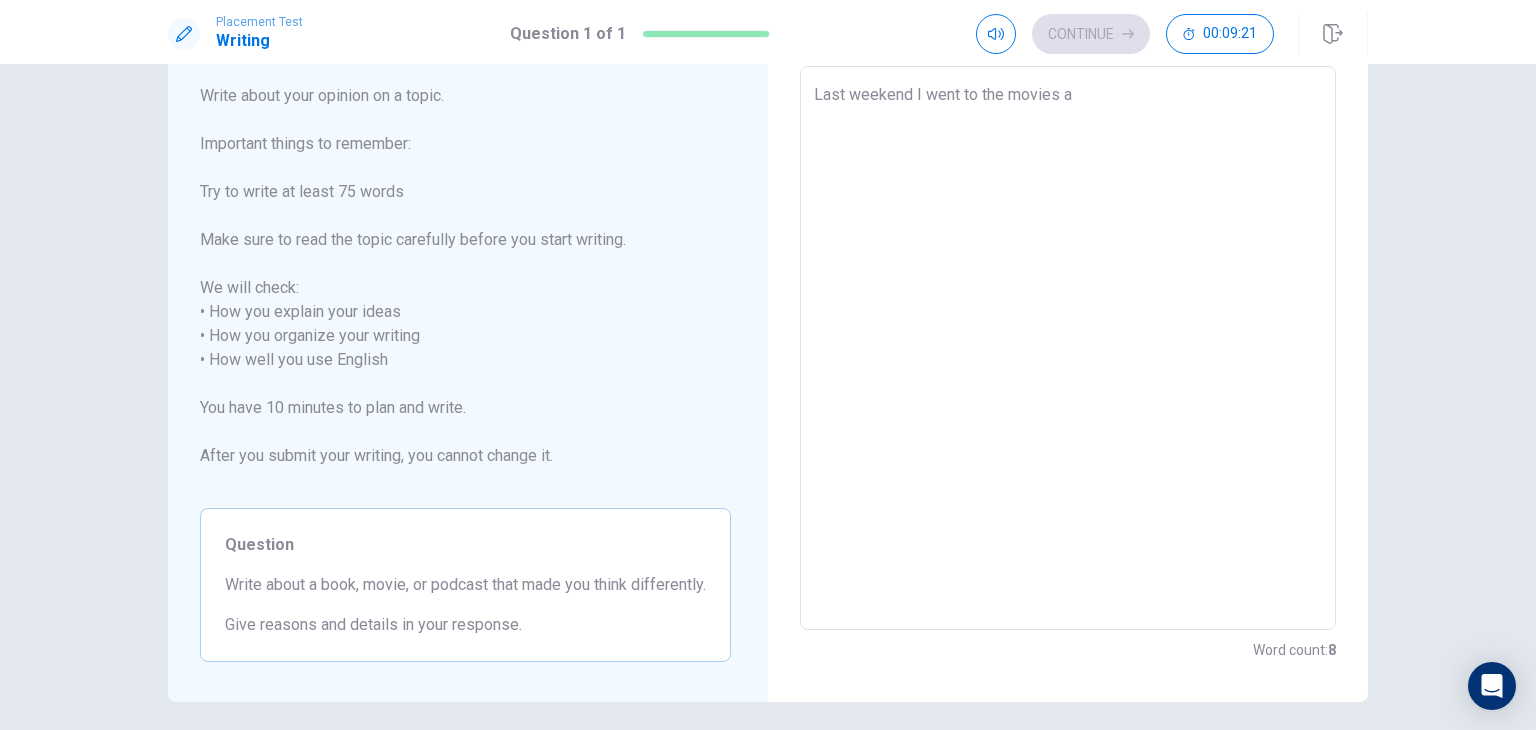 type on "Last weekend I went to the movies an" 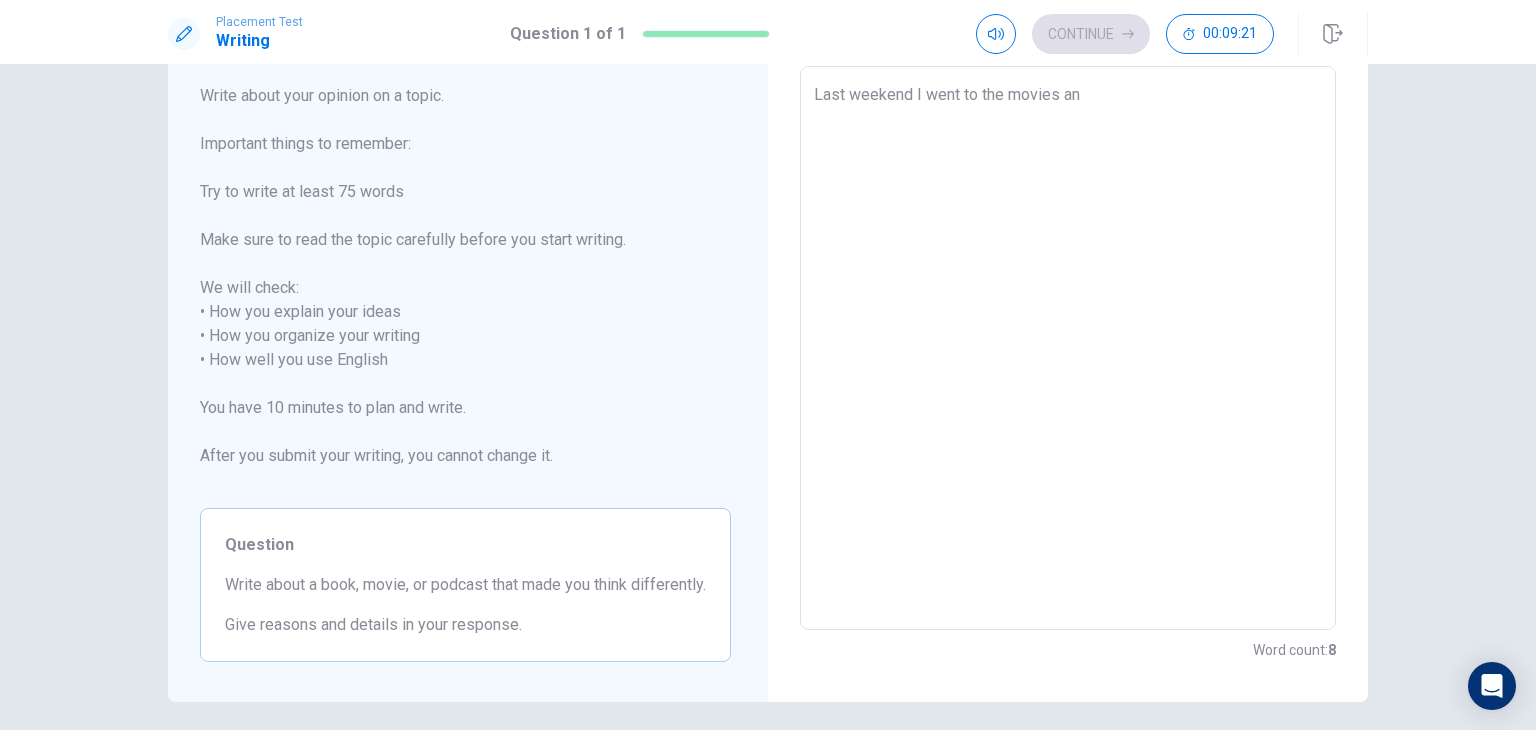 type on "x" 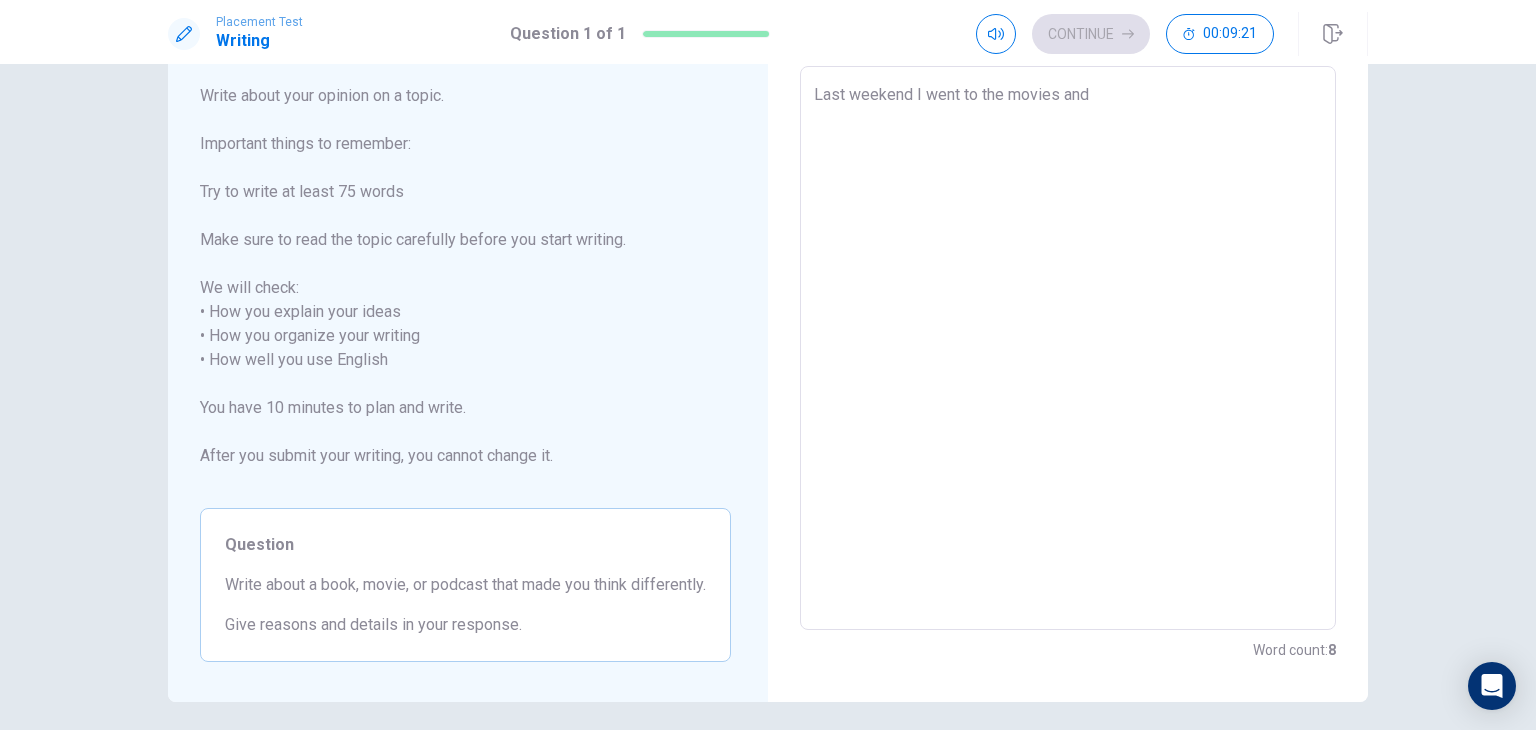 type on "x" 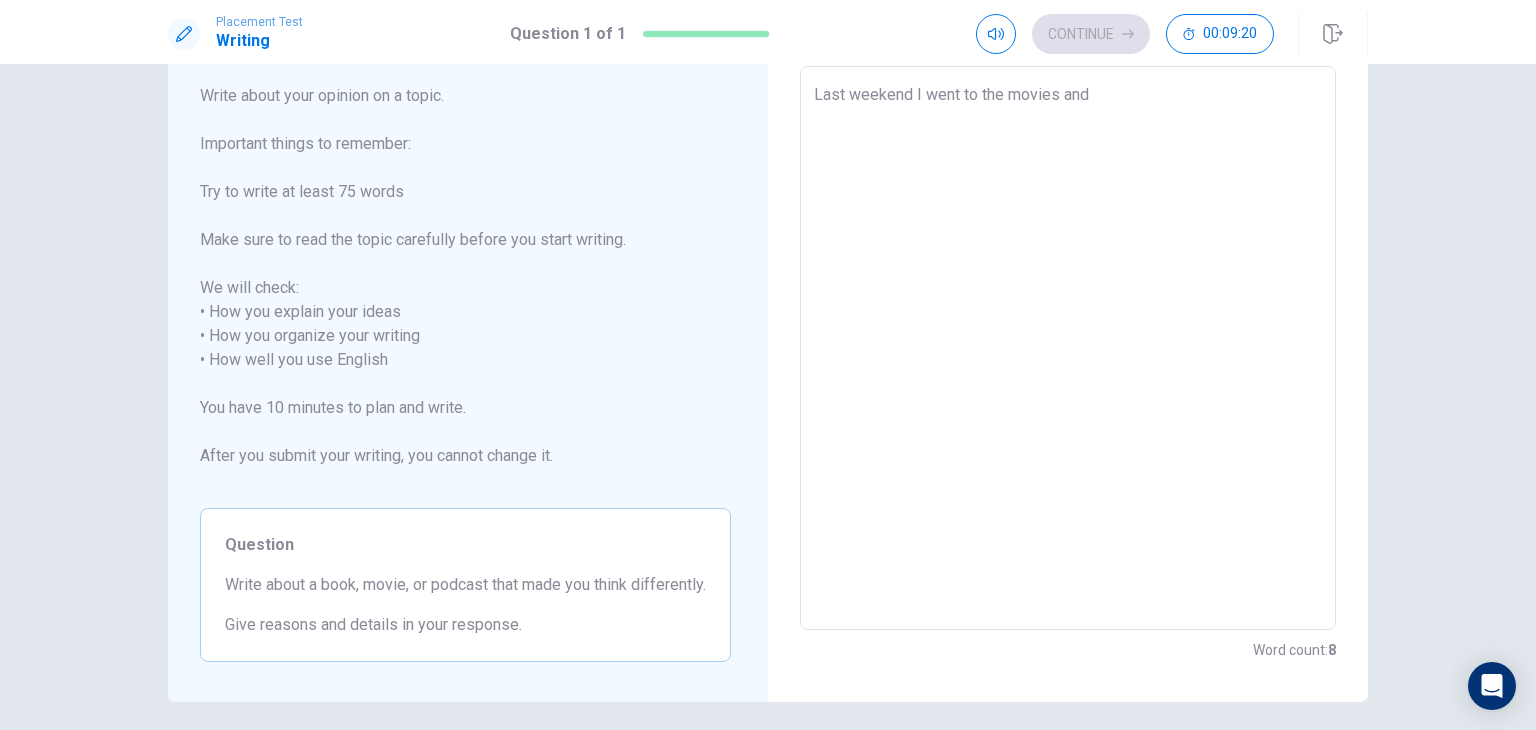 type on "Last  weekend I went to the movies and I" 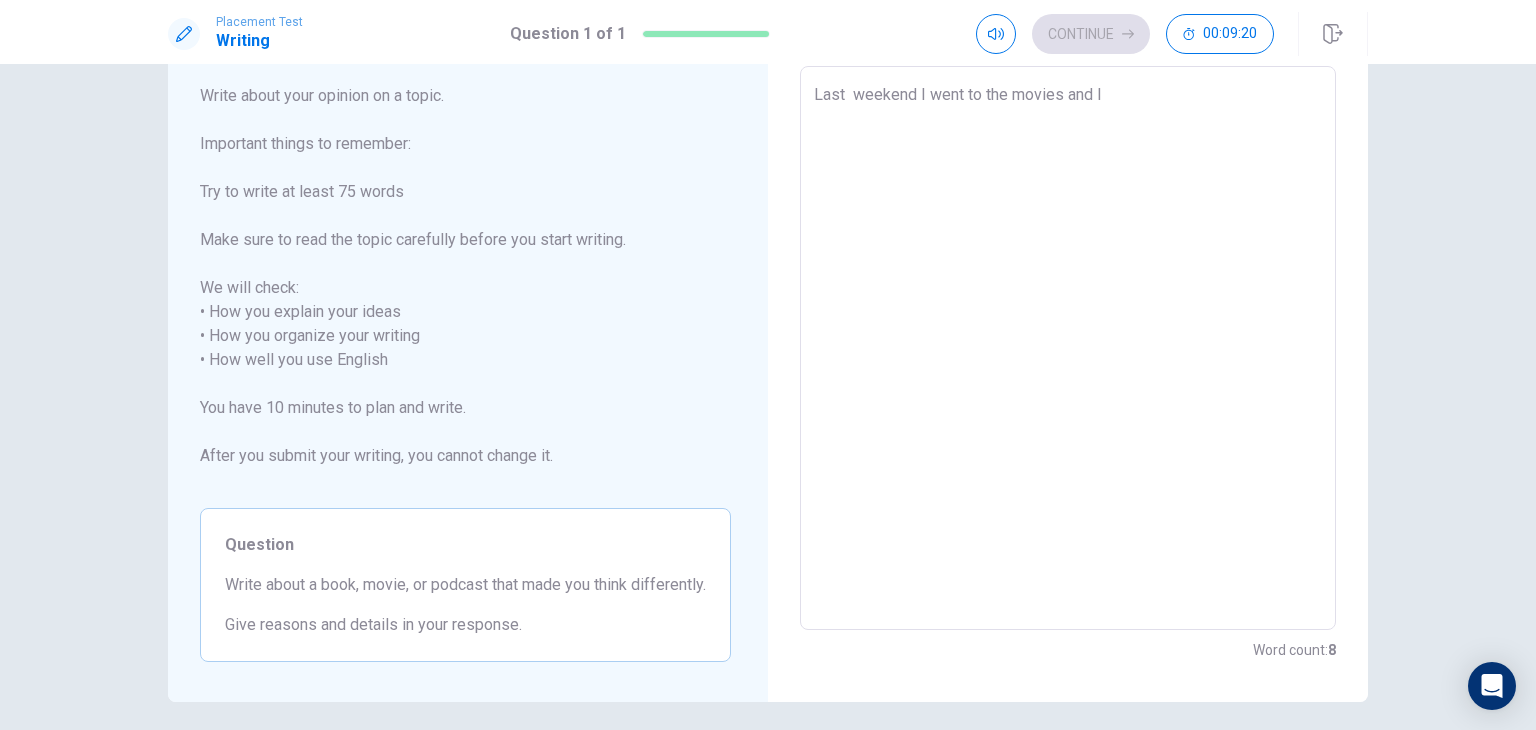 type on "x" 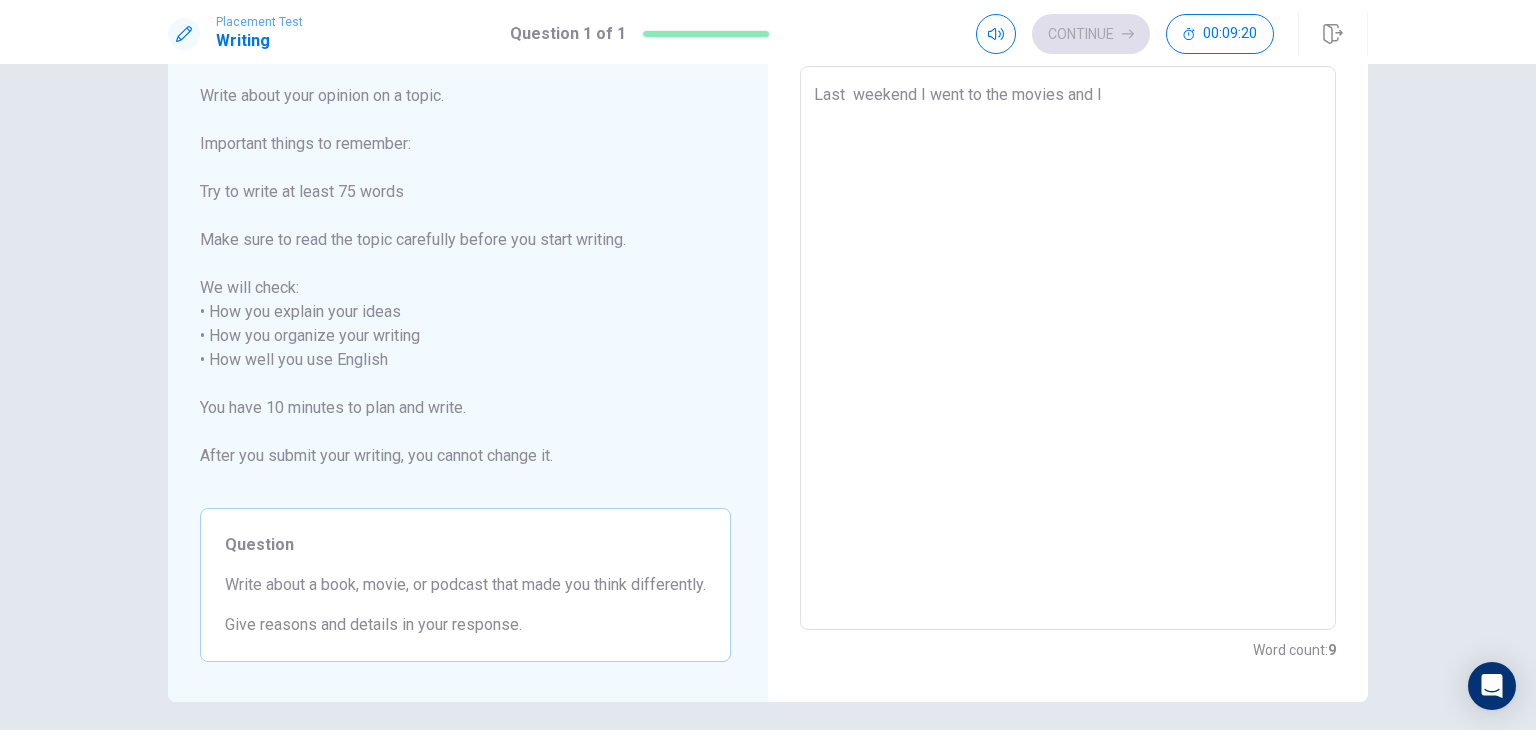 type on "Last  weekend I went to the movies and I" 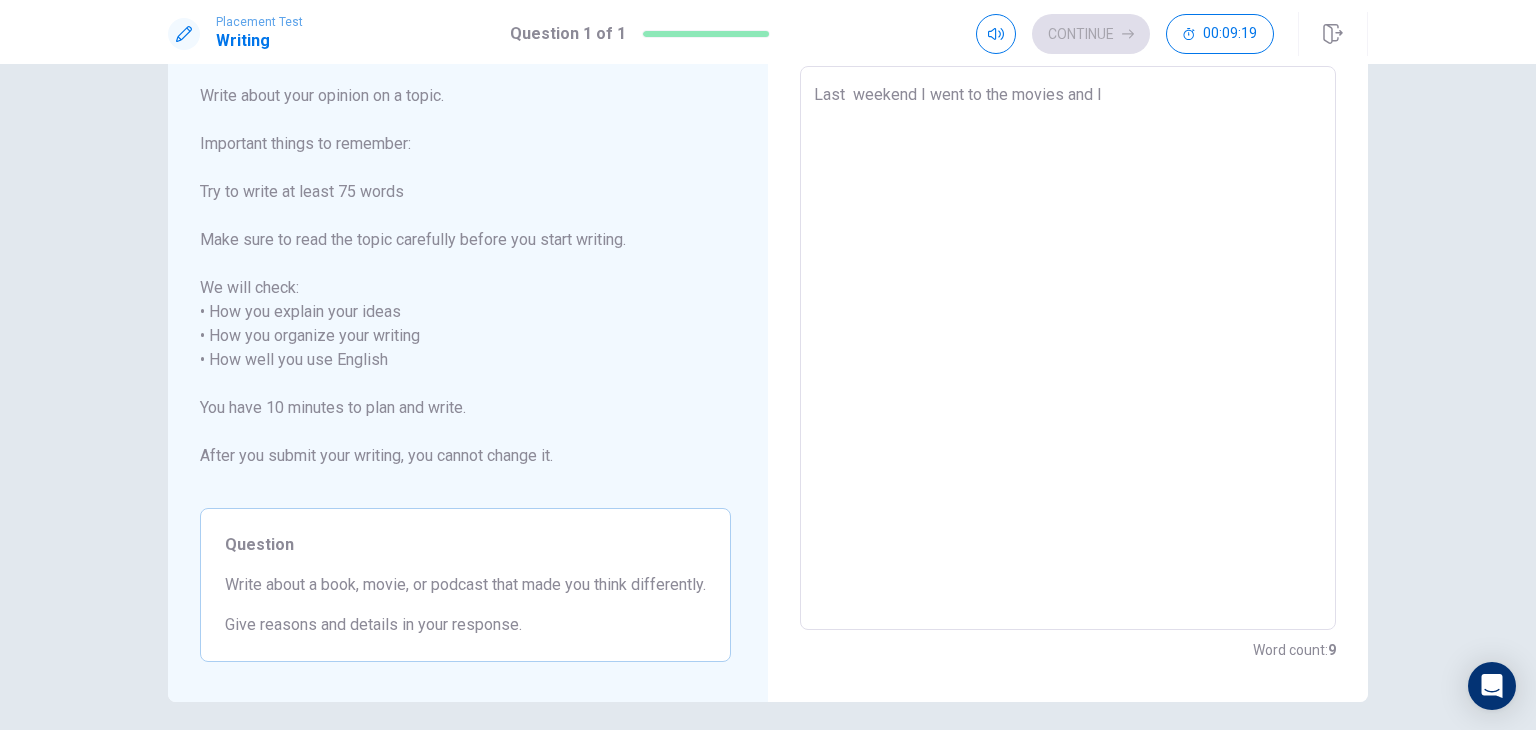 type on "Last  weekend I went to the movies and I s" 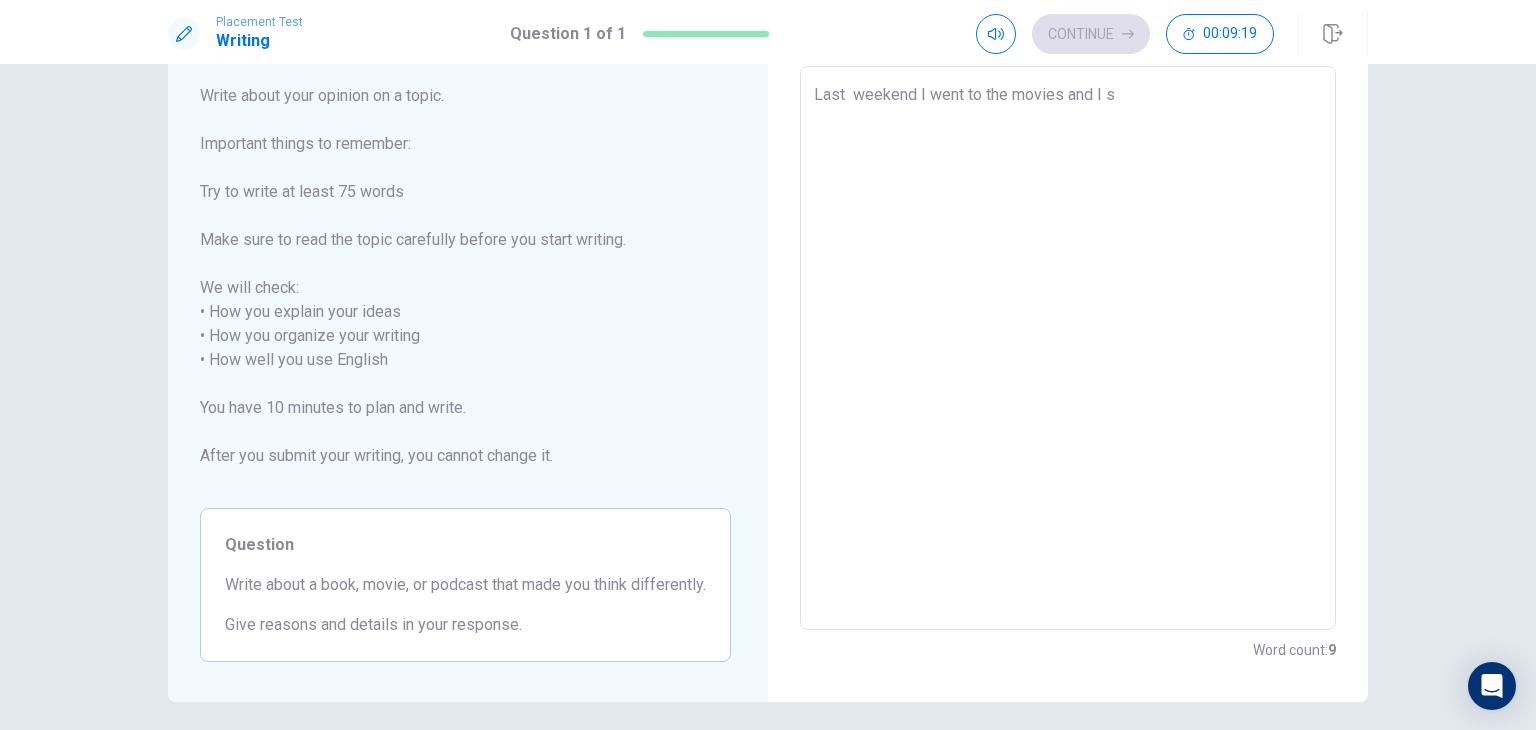 type on "x" 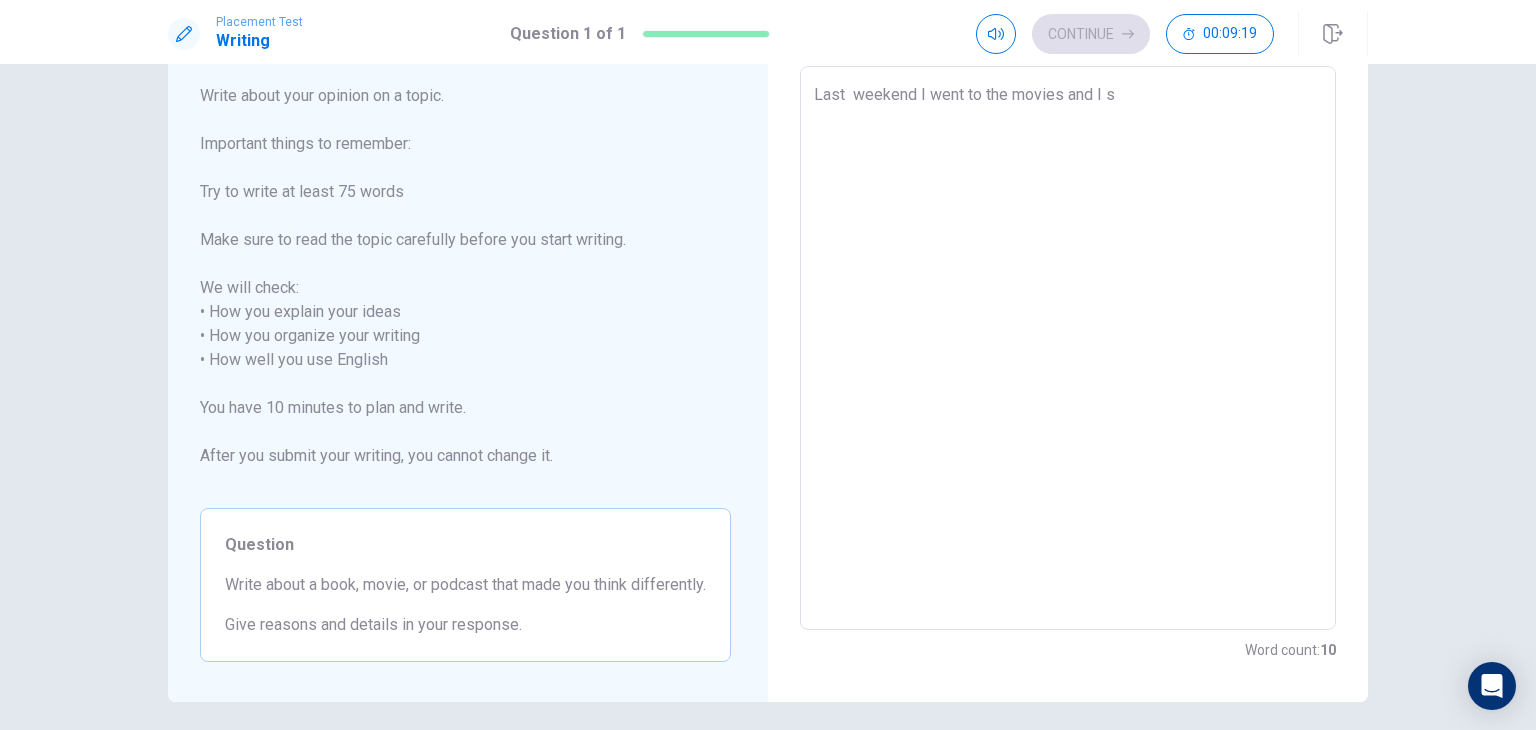 type on "Last  weekend I went to the movies and I sa" 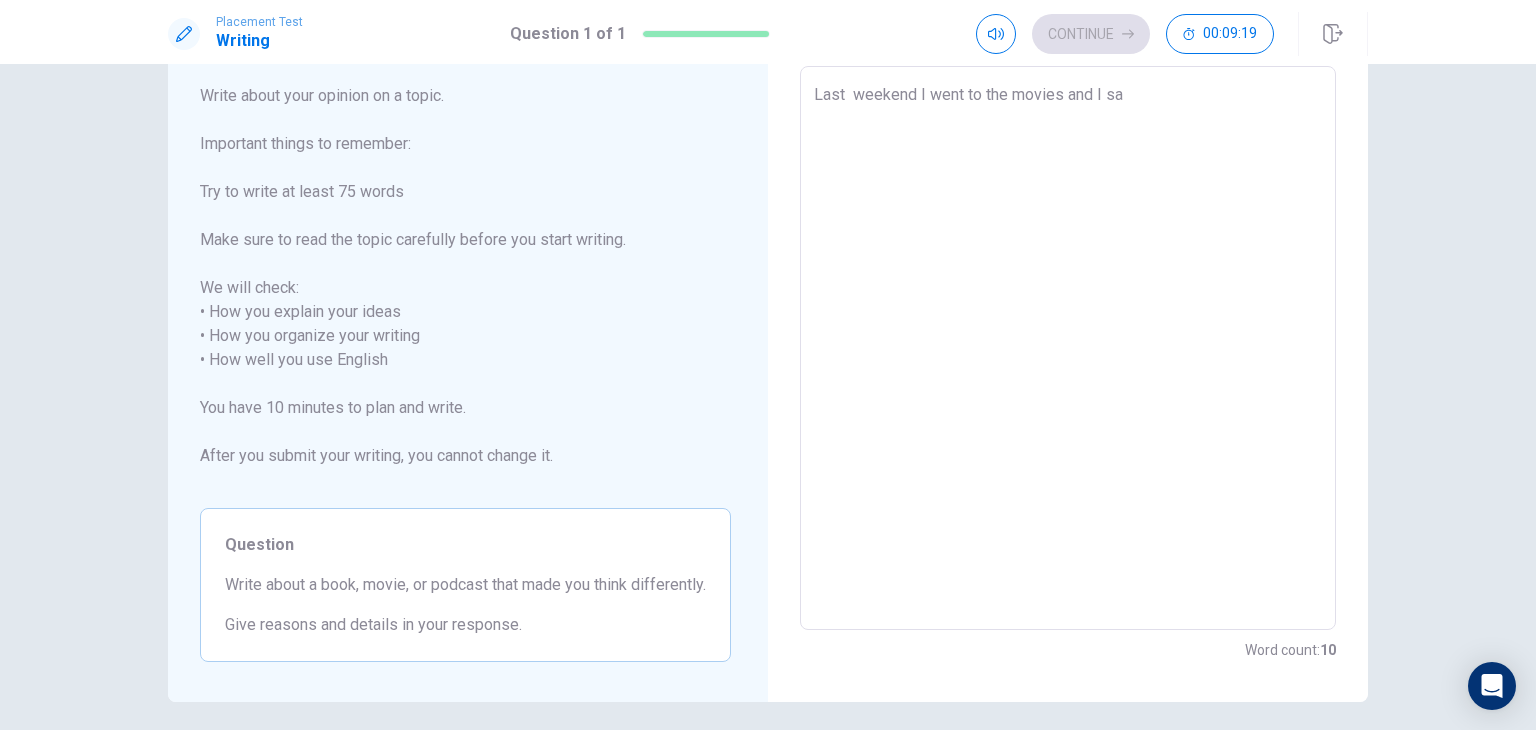 type on "x" 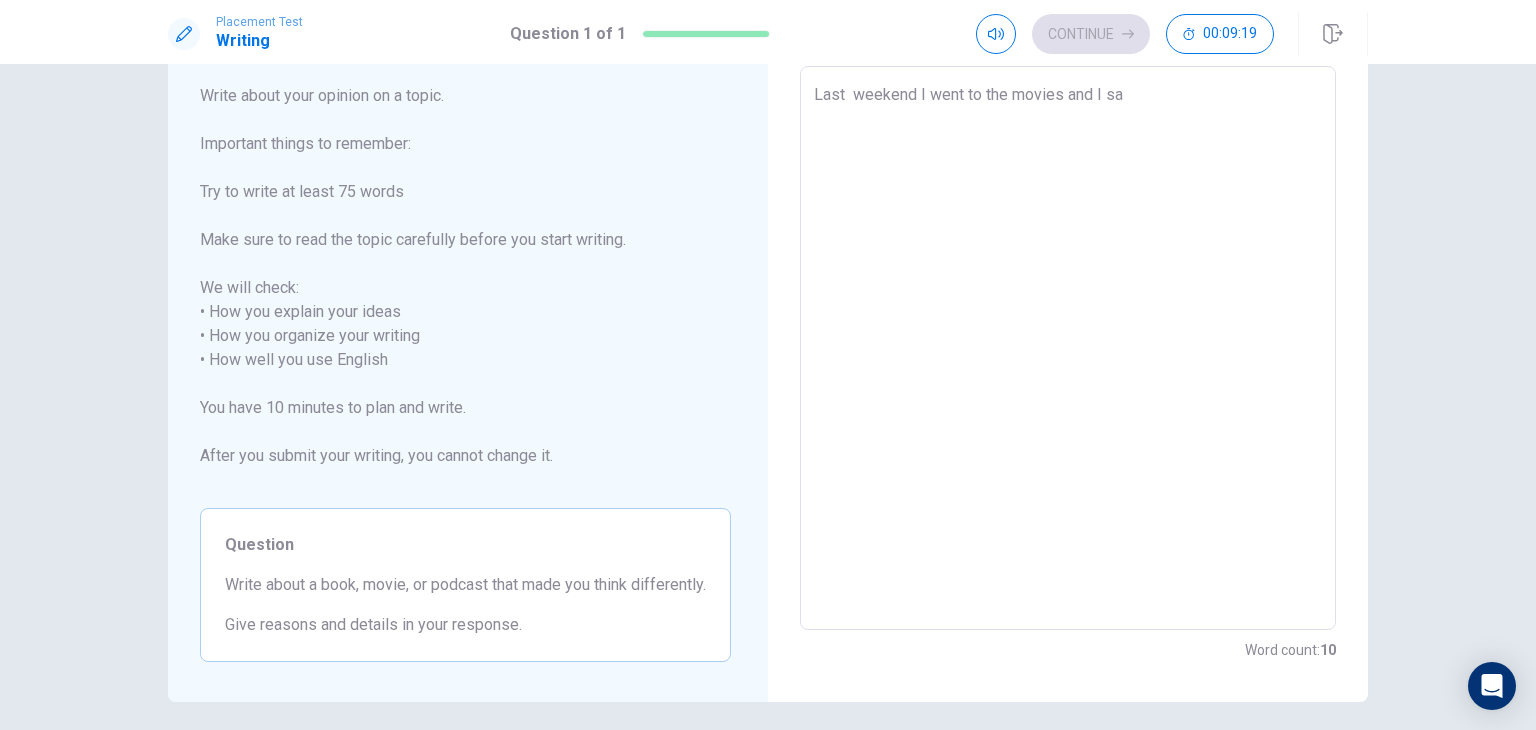 type on "Last  weekend I went to the movies and I saw" 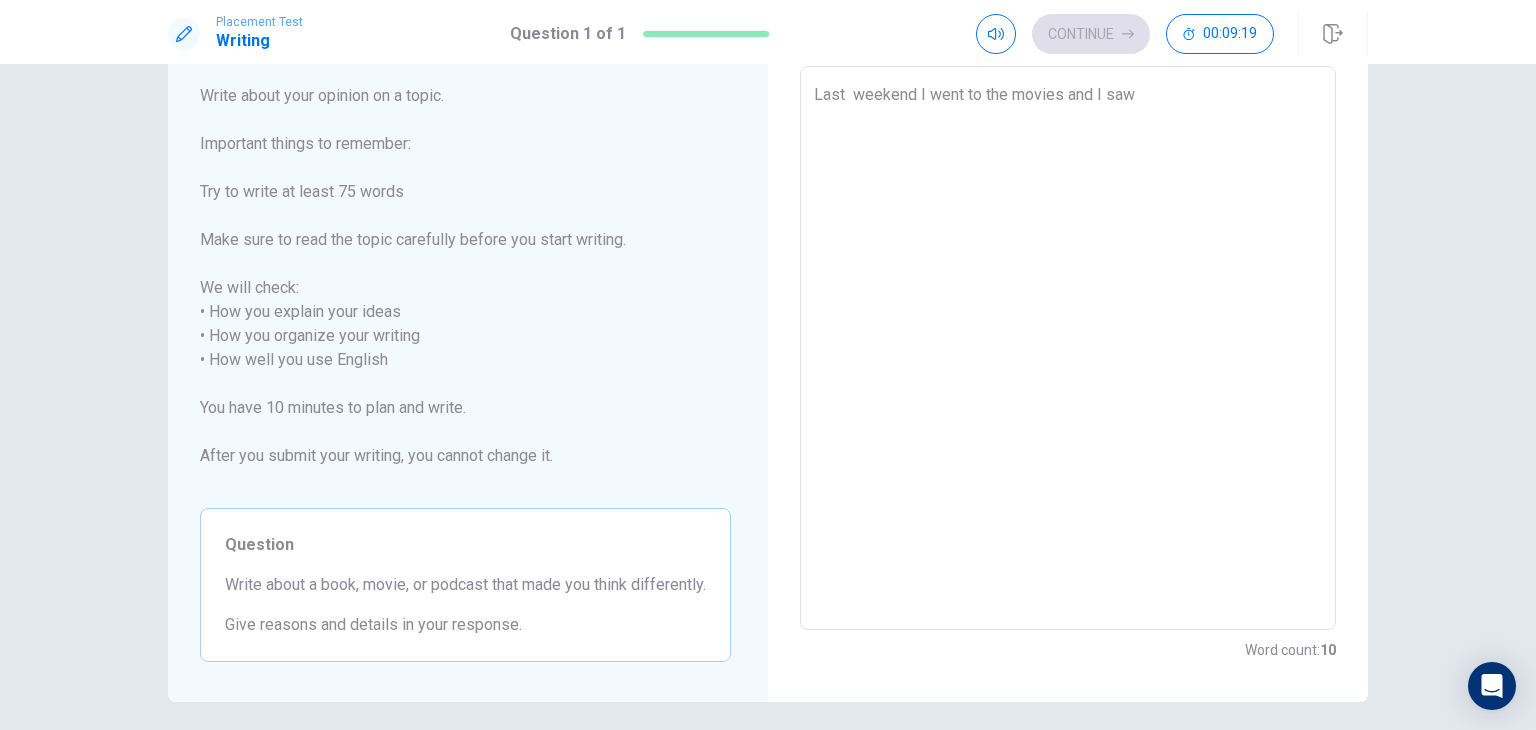 type on "x" 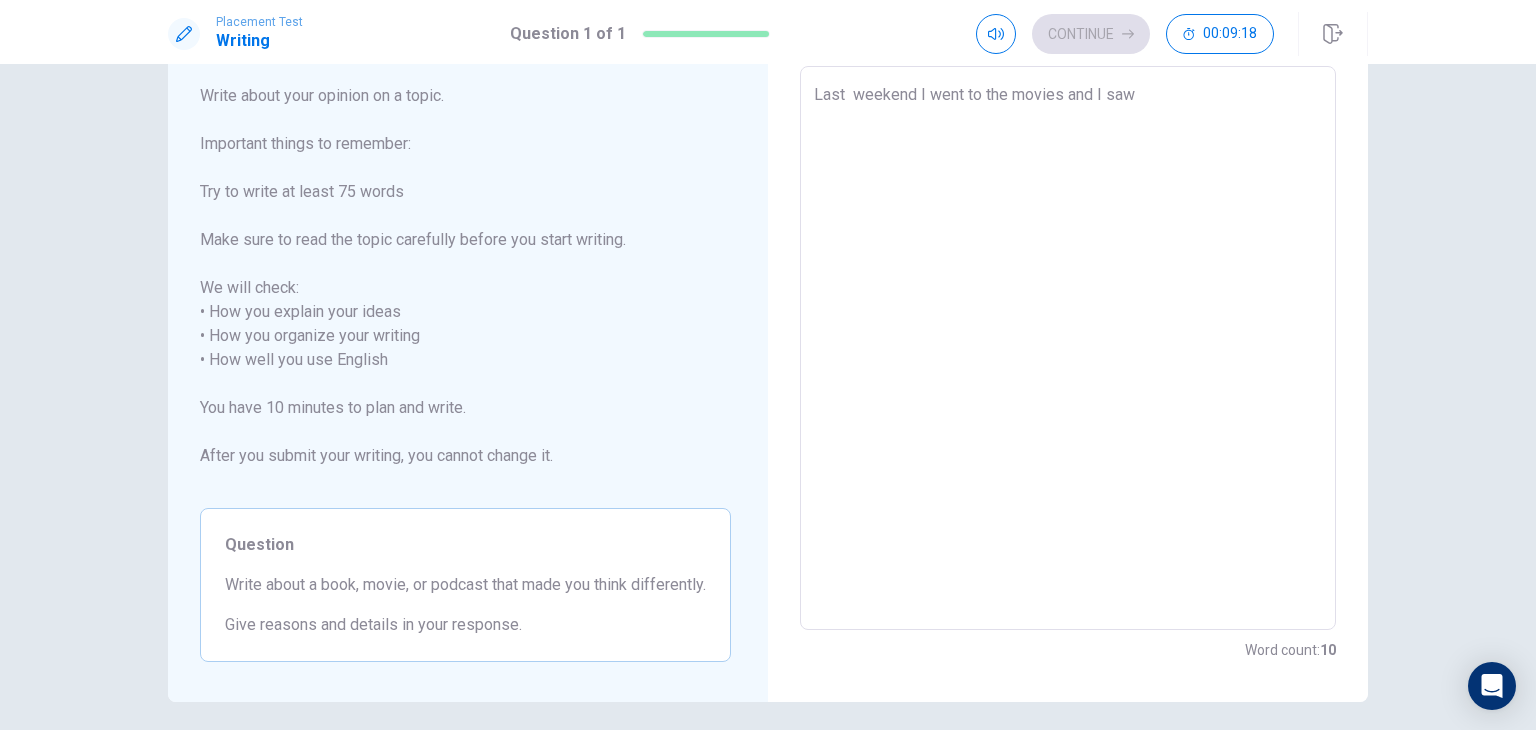 type on "Last weekend I went to the movies and I saw a" 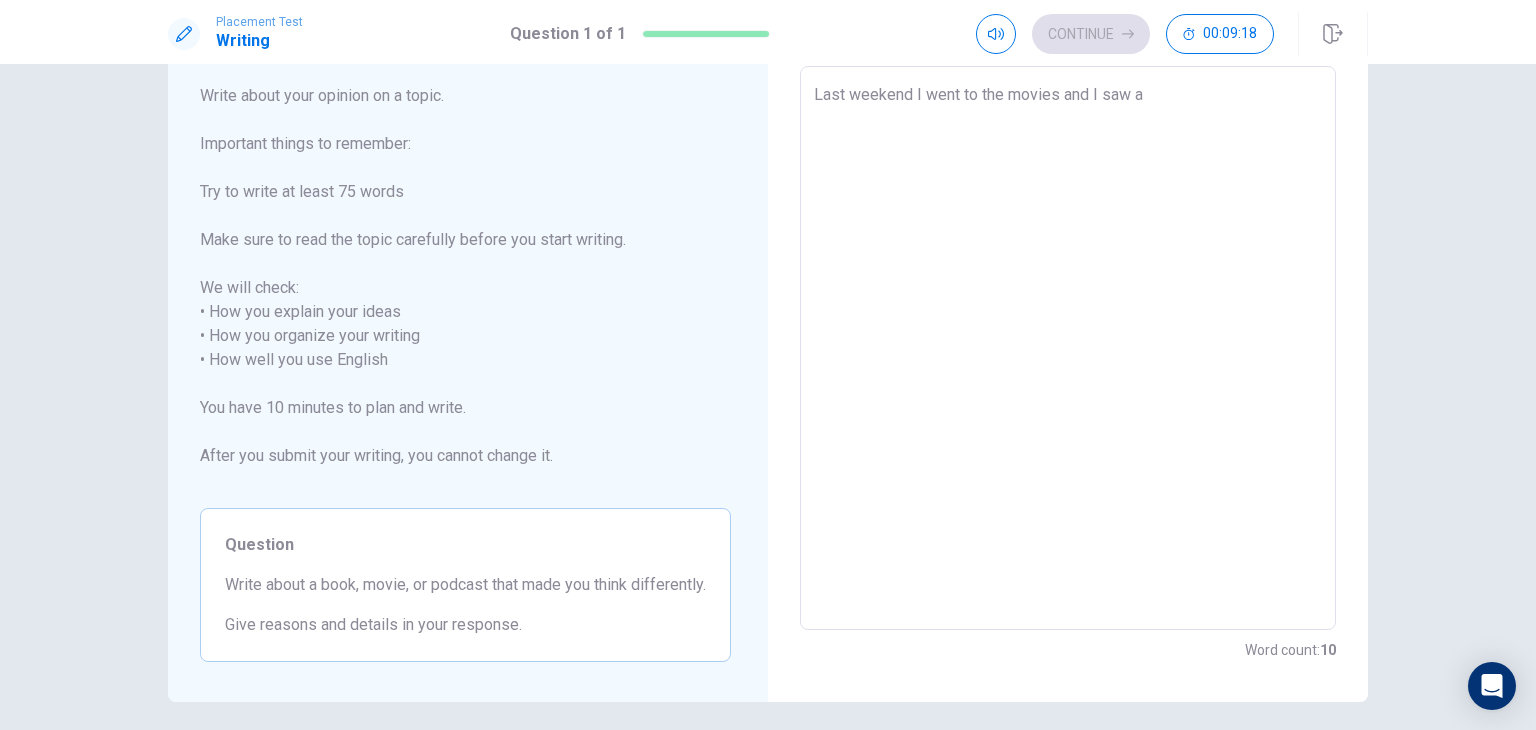 type on "x" 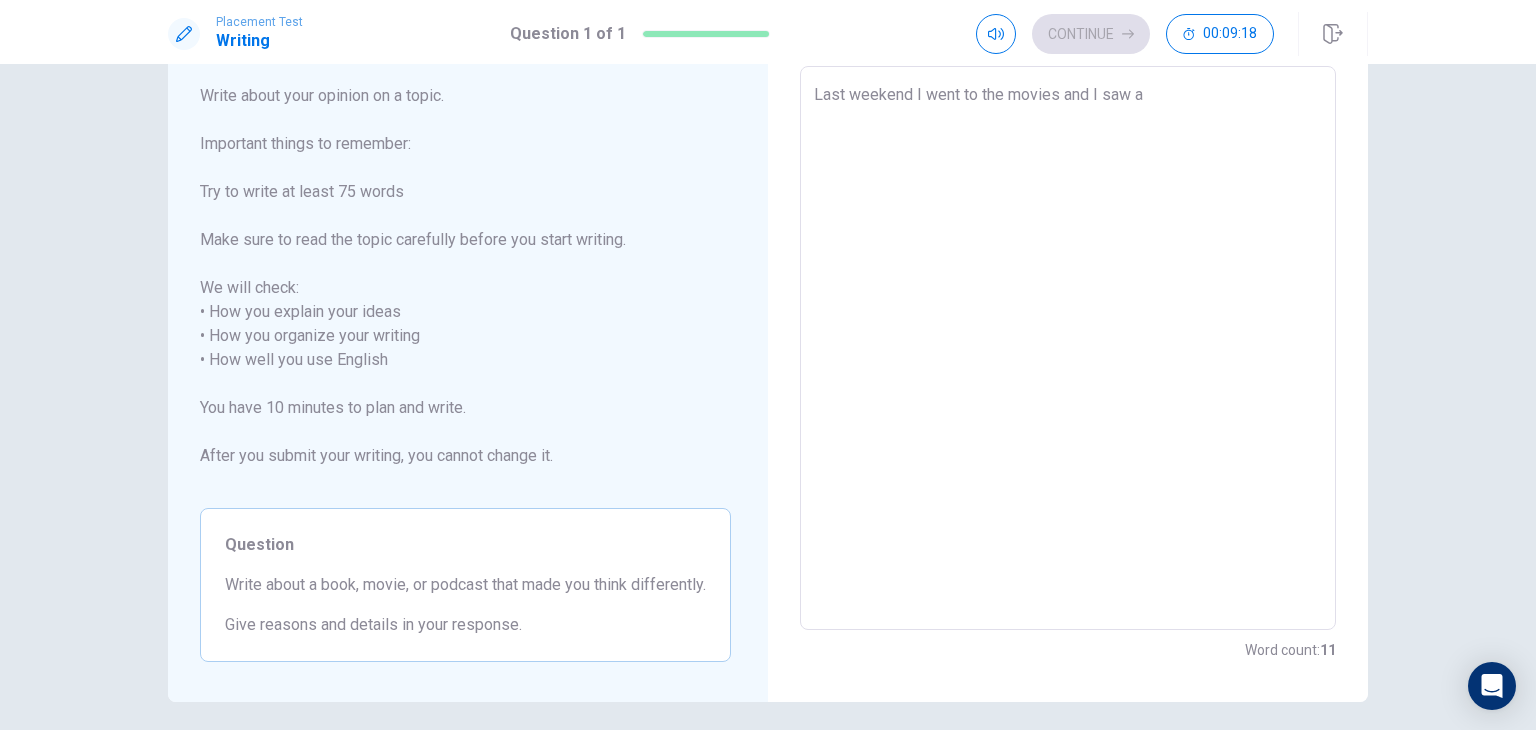 type on "Last weekend I went to the movies and I saw a" 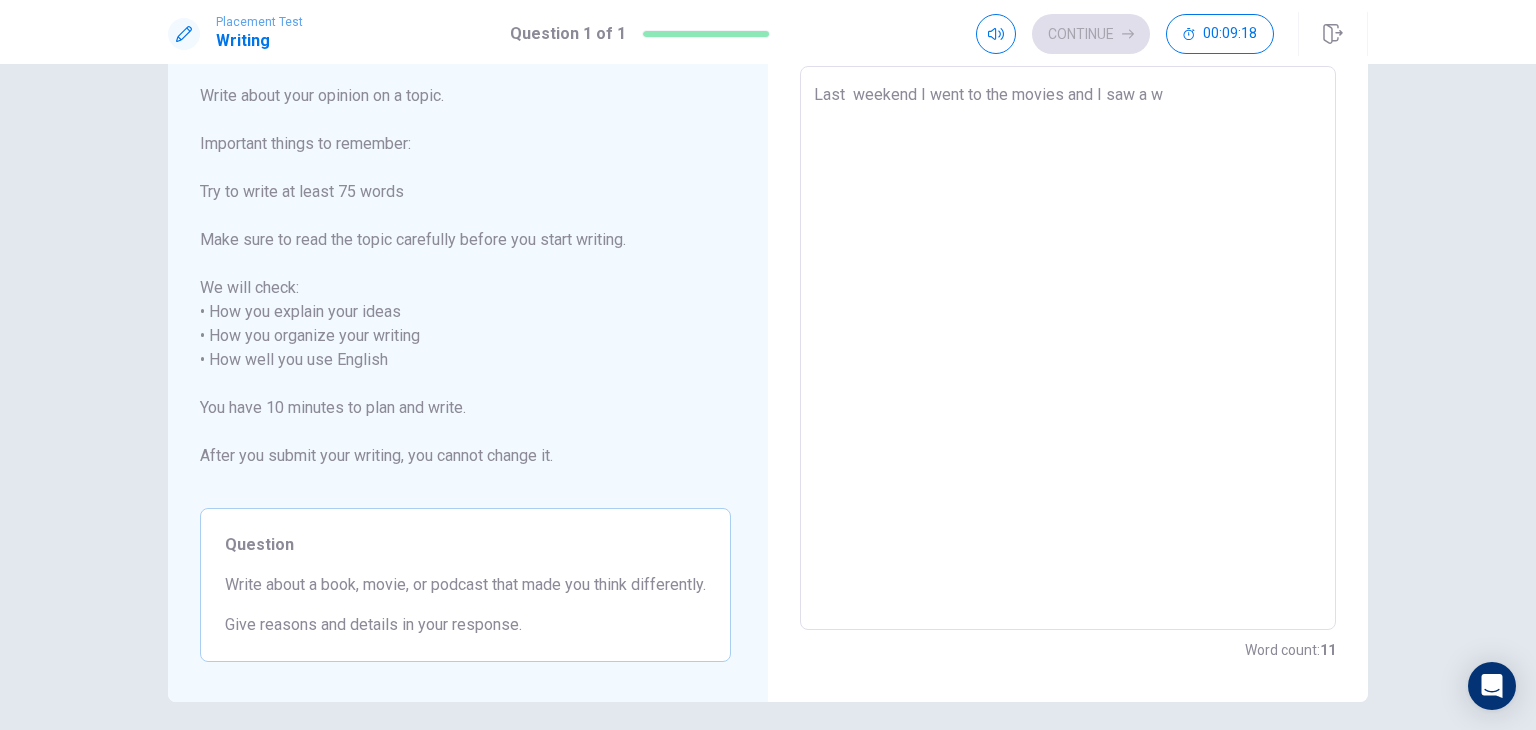 type on "x" 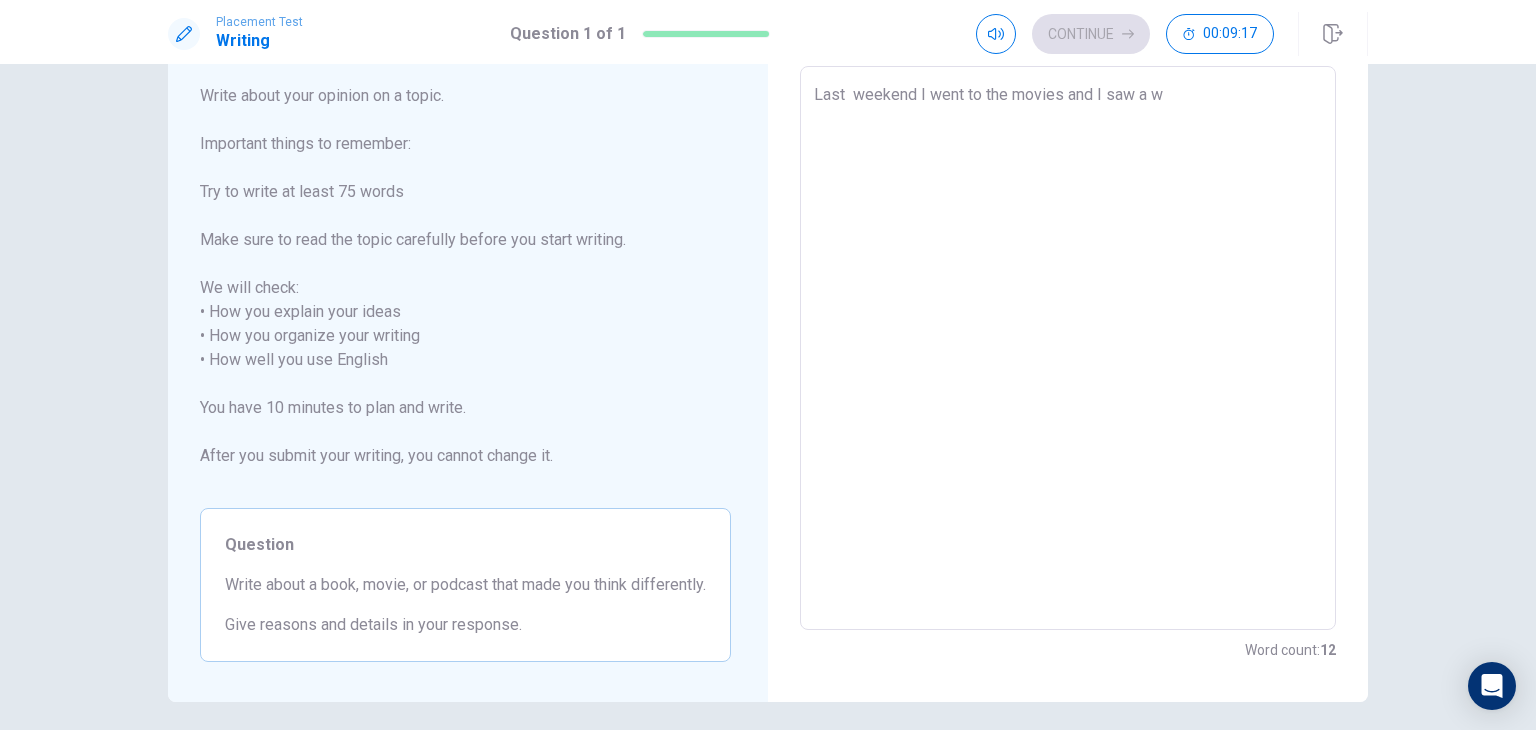 type on "Last weekend I went to the movies and I saw a wo" 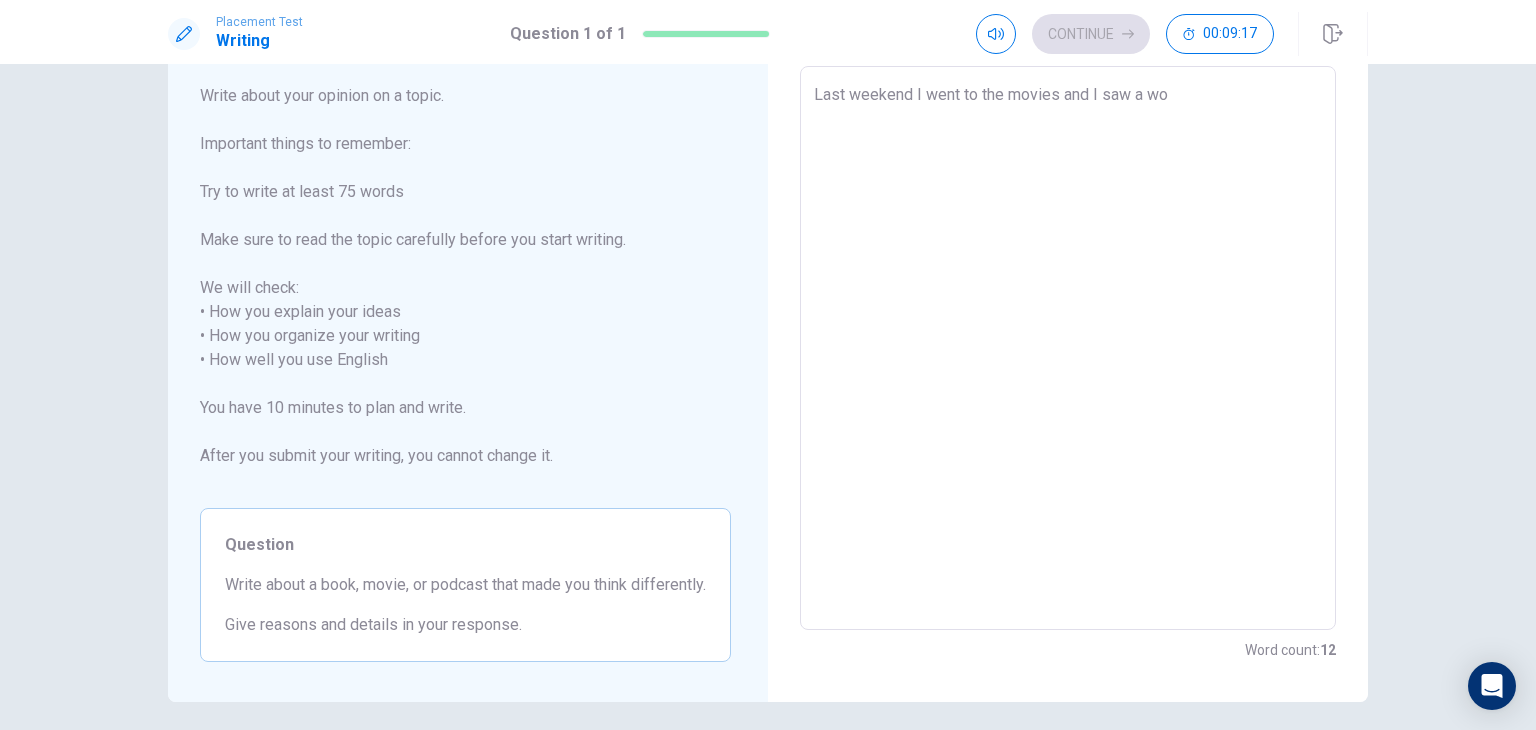 type on "x" 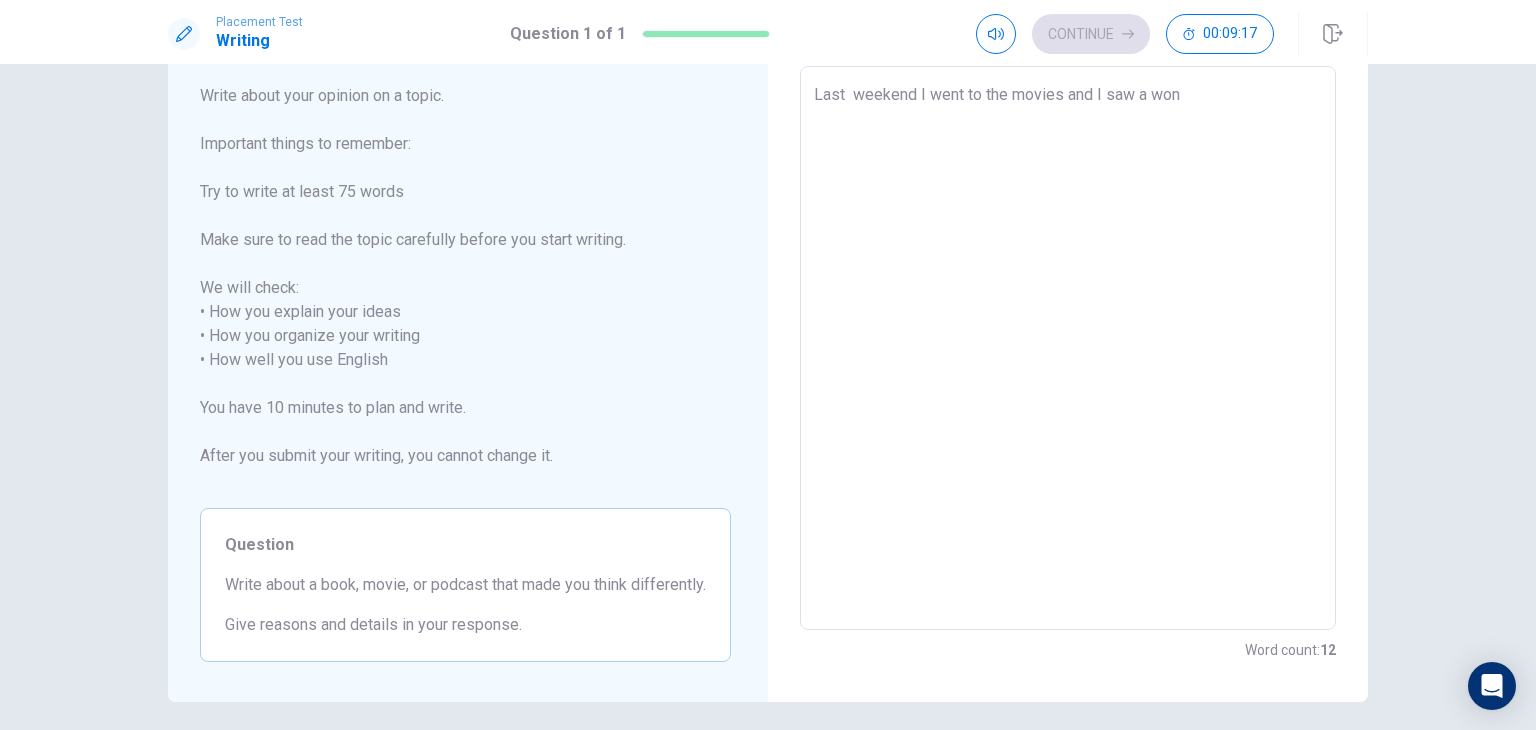 type on "x" 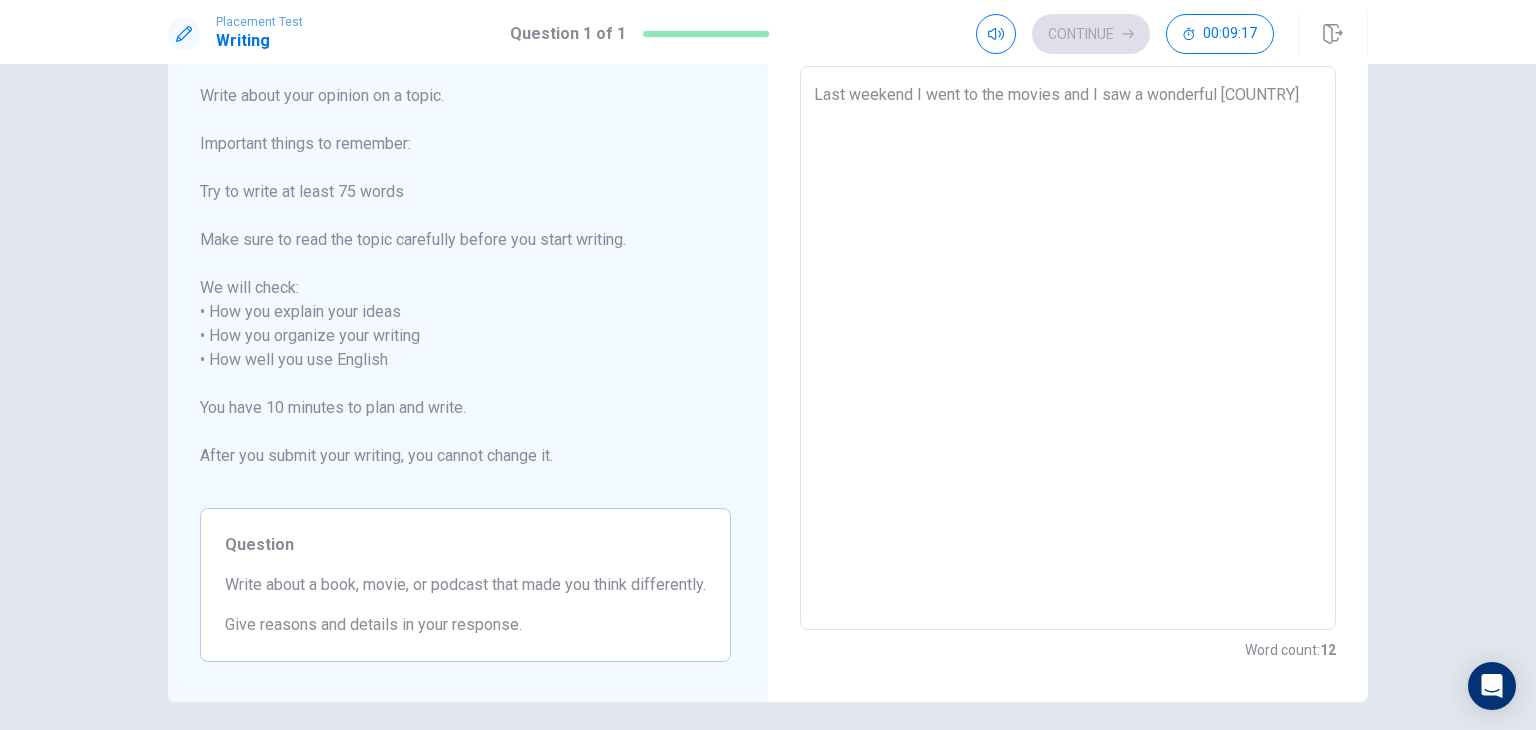 type on "x" 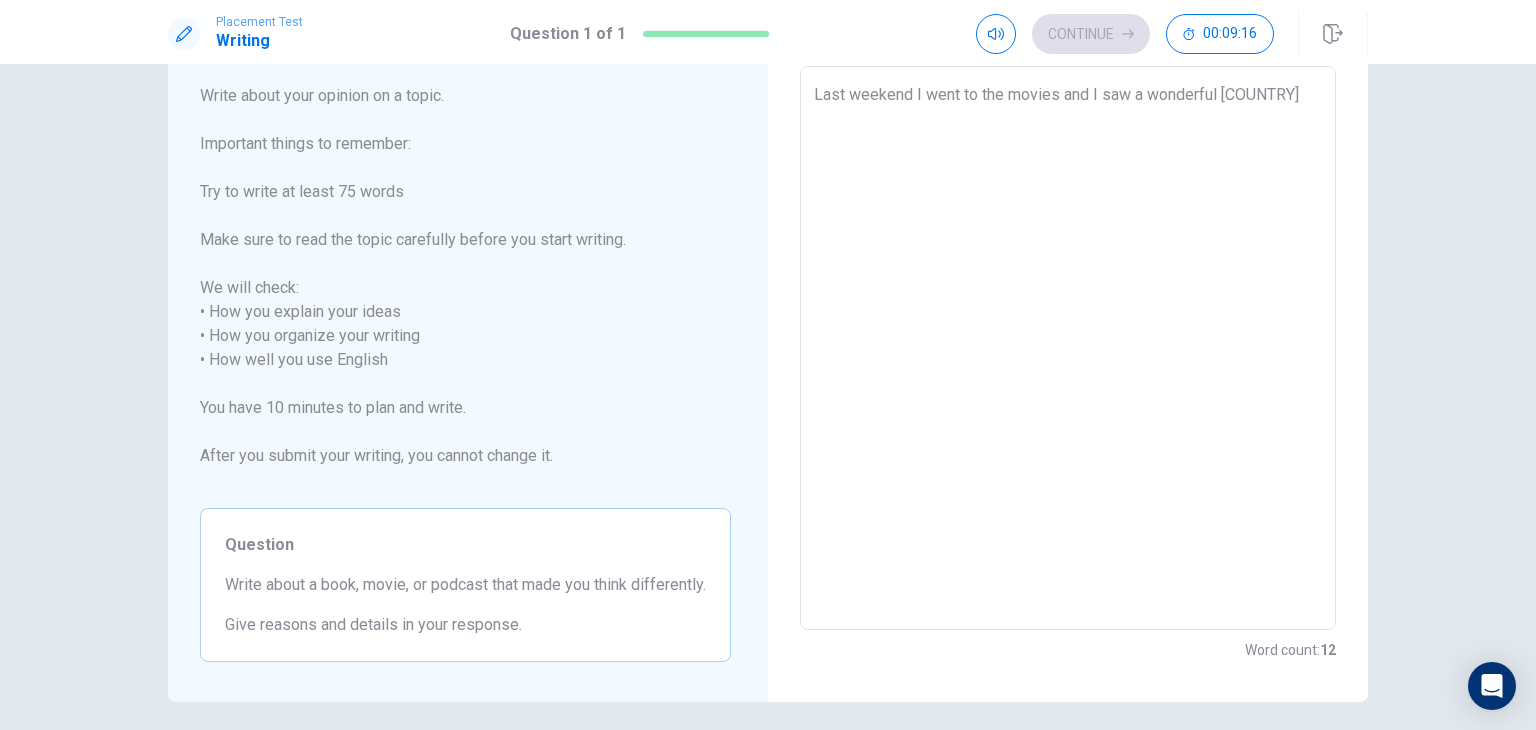 type on "Last  weekend I went to the movies and I saw a wonde" 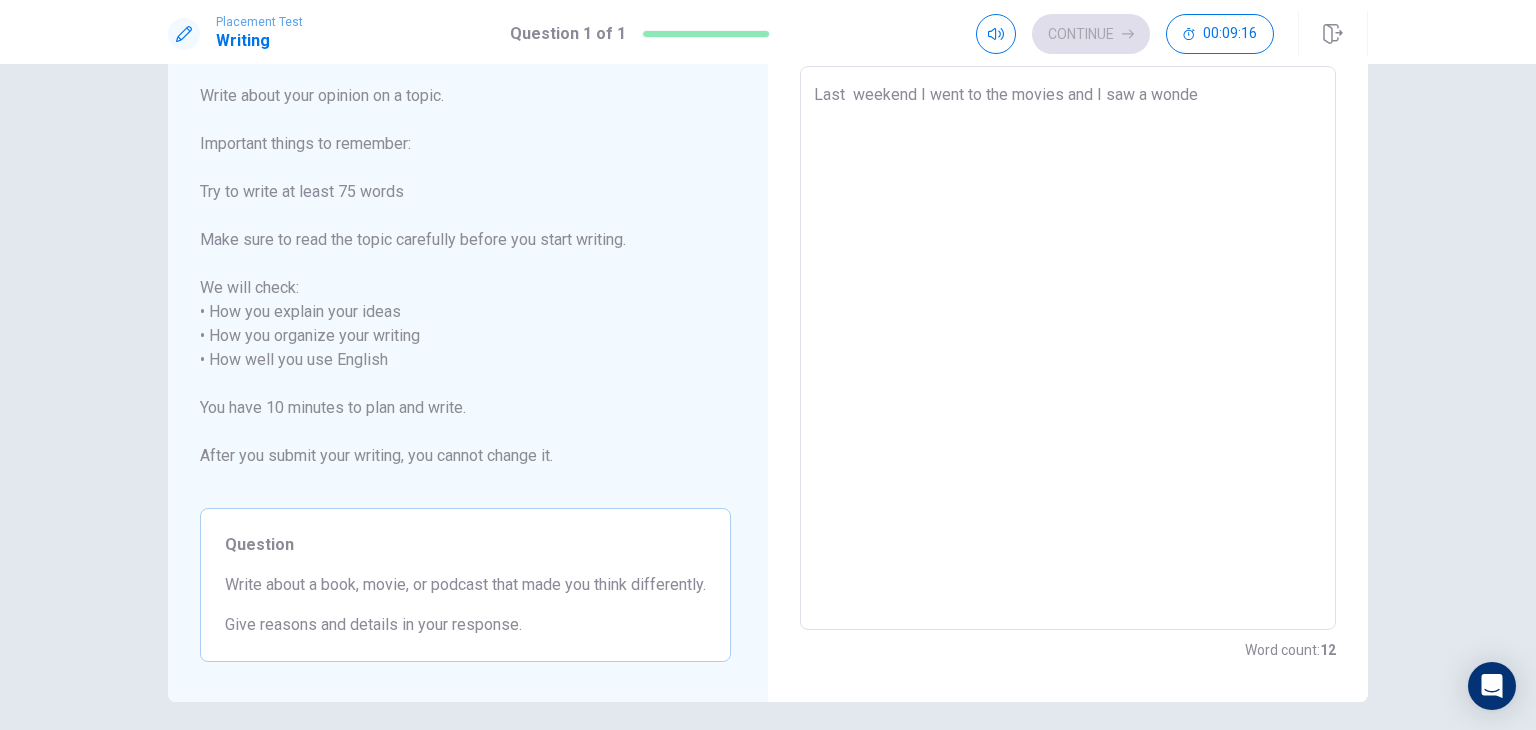 type on "x" 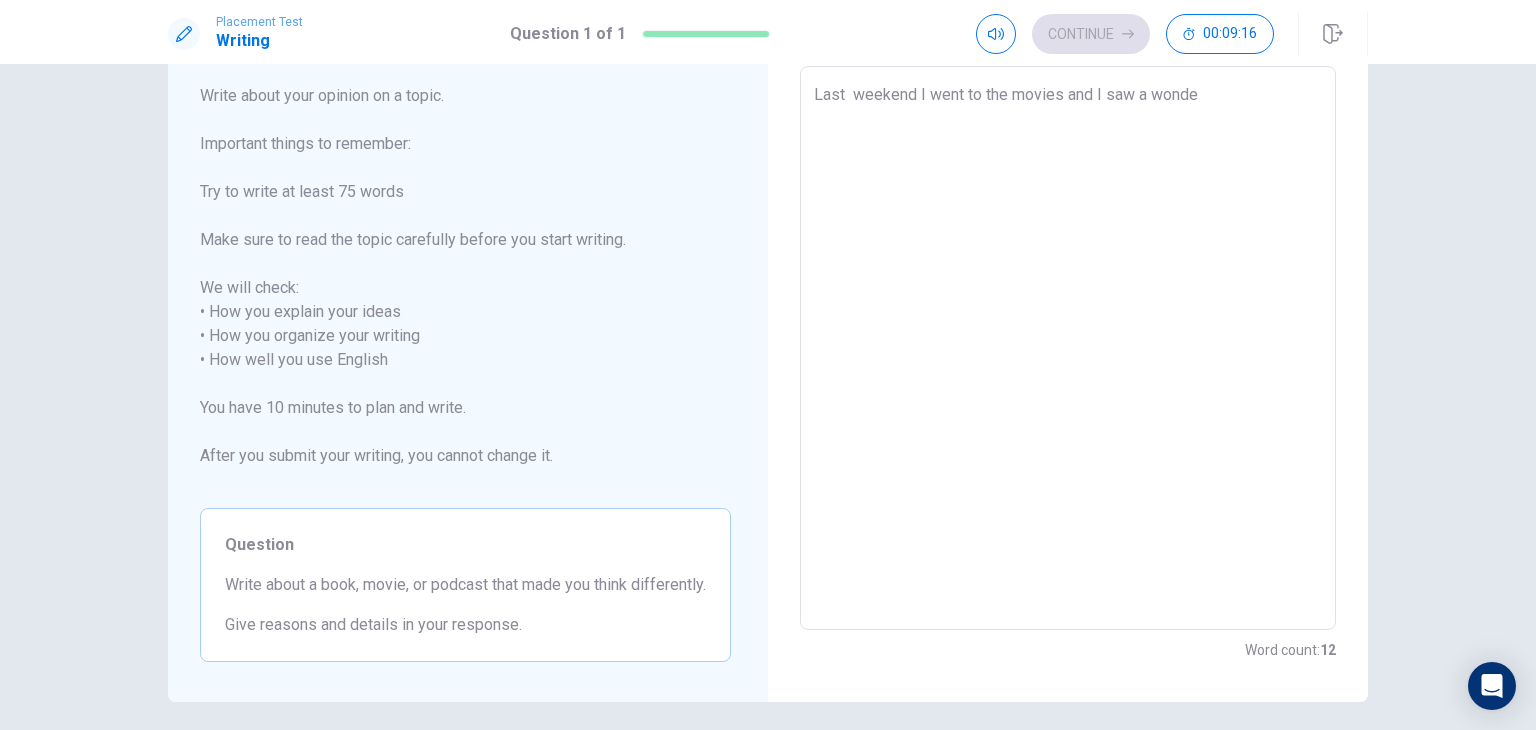 type on "Last  weekend I went to the movies and I saw a wonder" 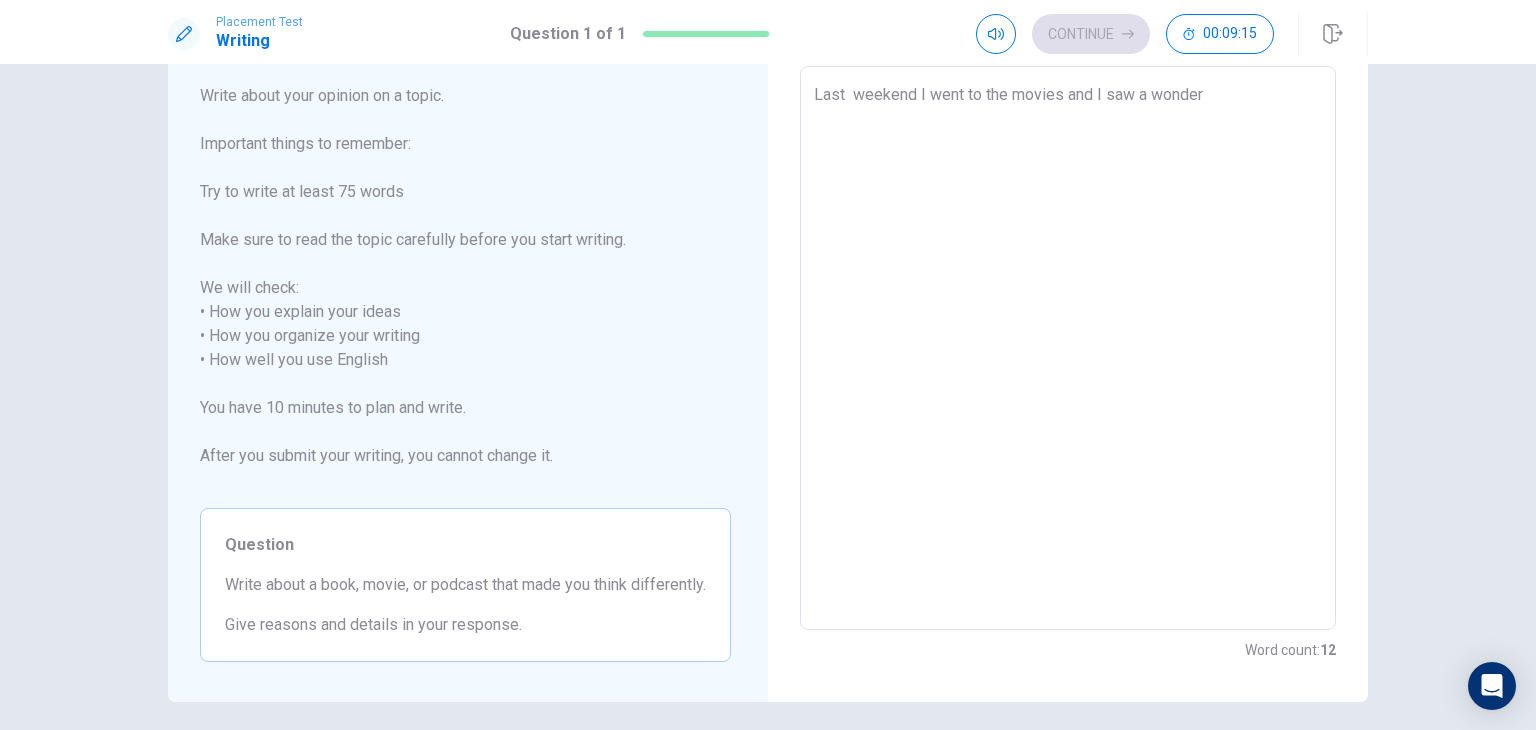 type on "x" 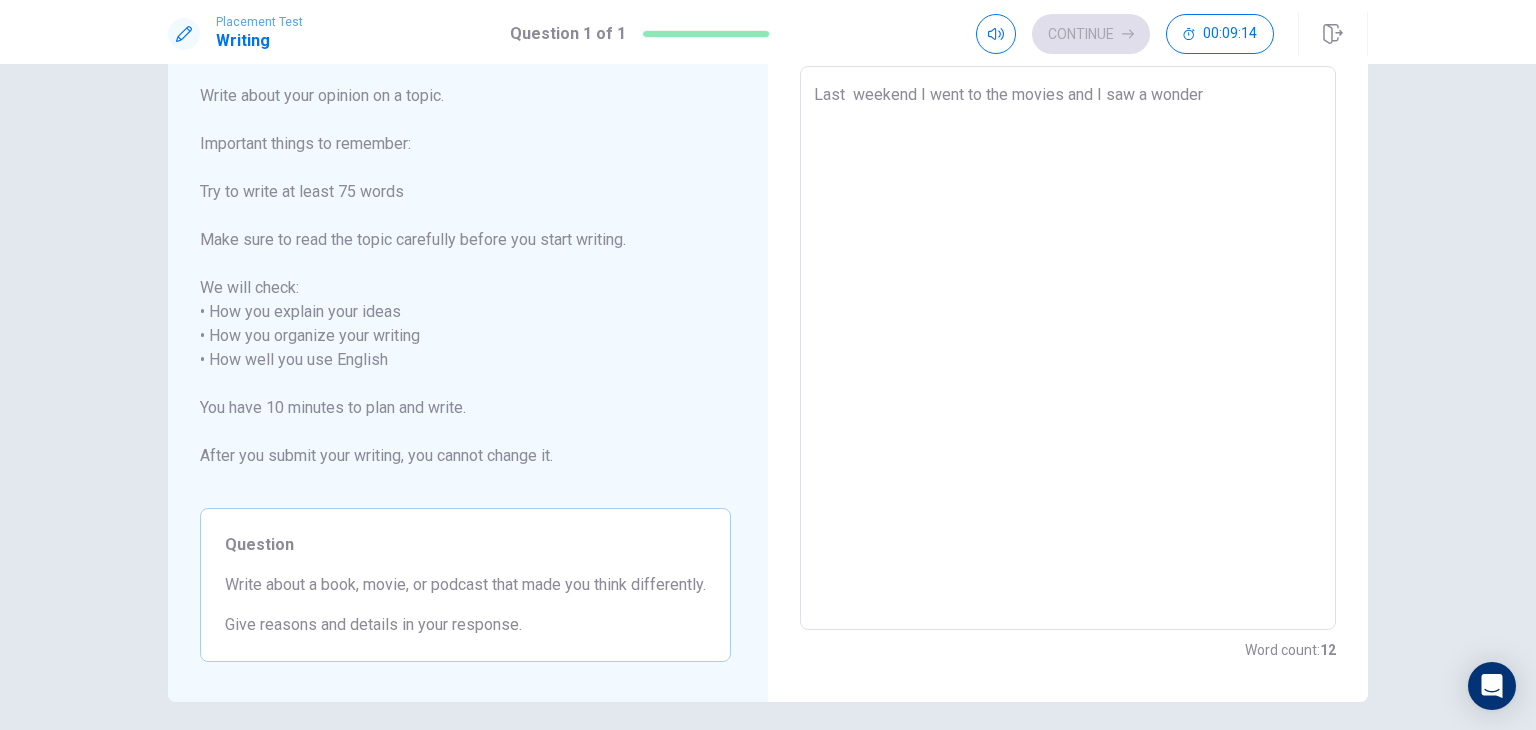 type on "Last  weekend I went to the movies and I saw a wonderf" 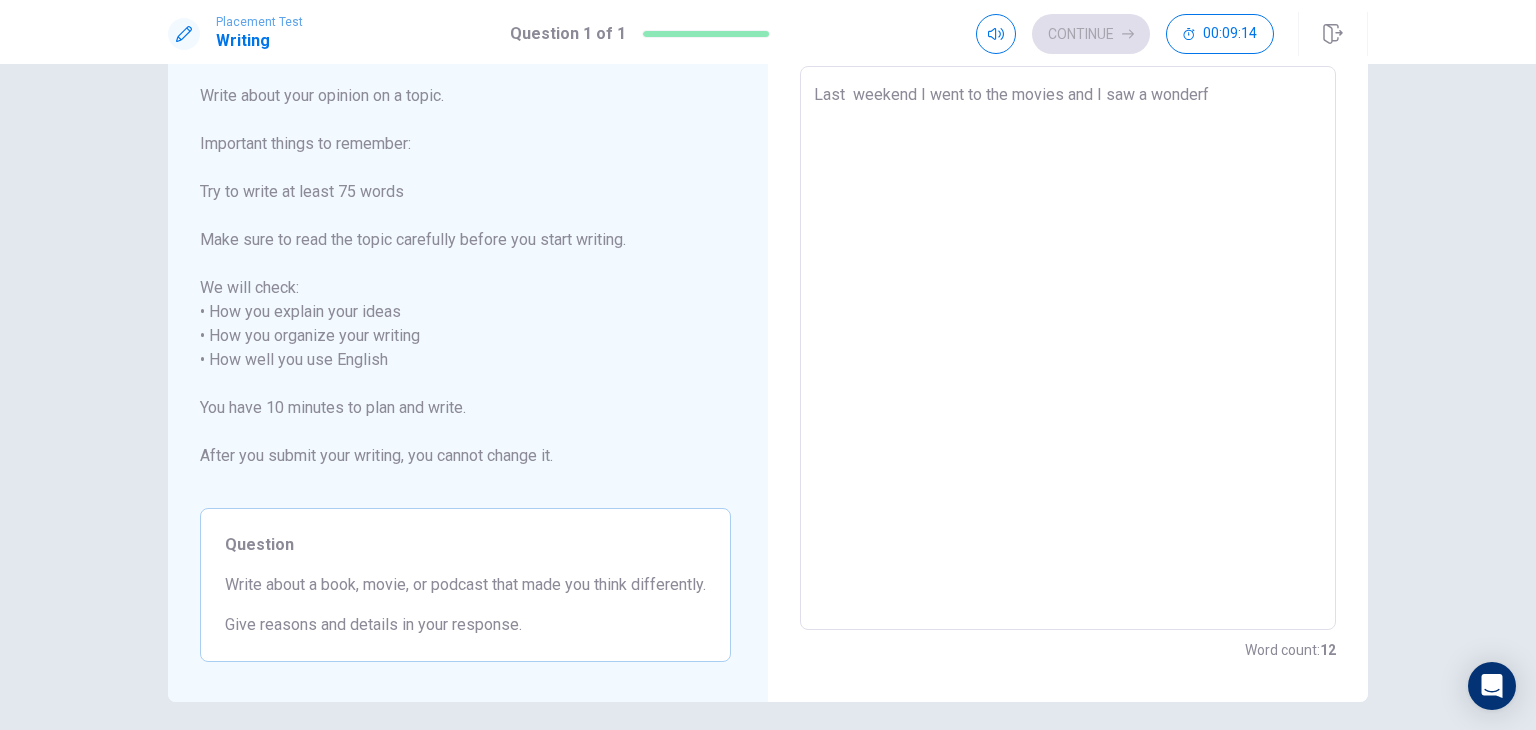 type on "x" 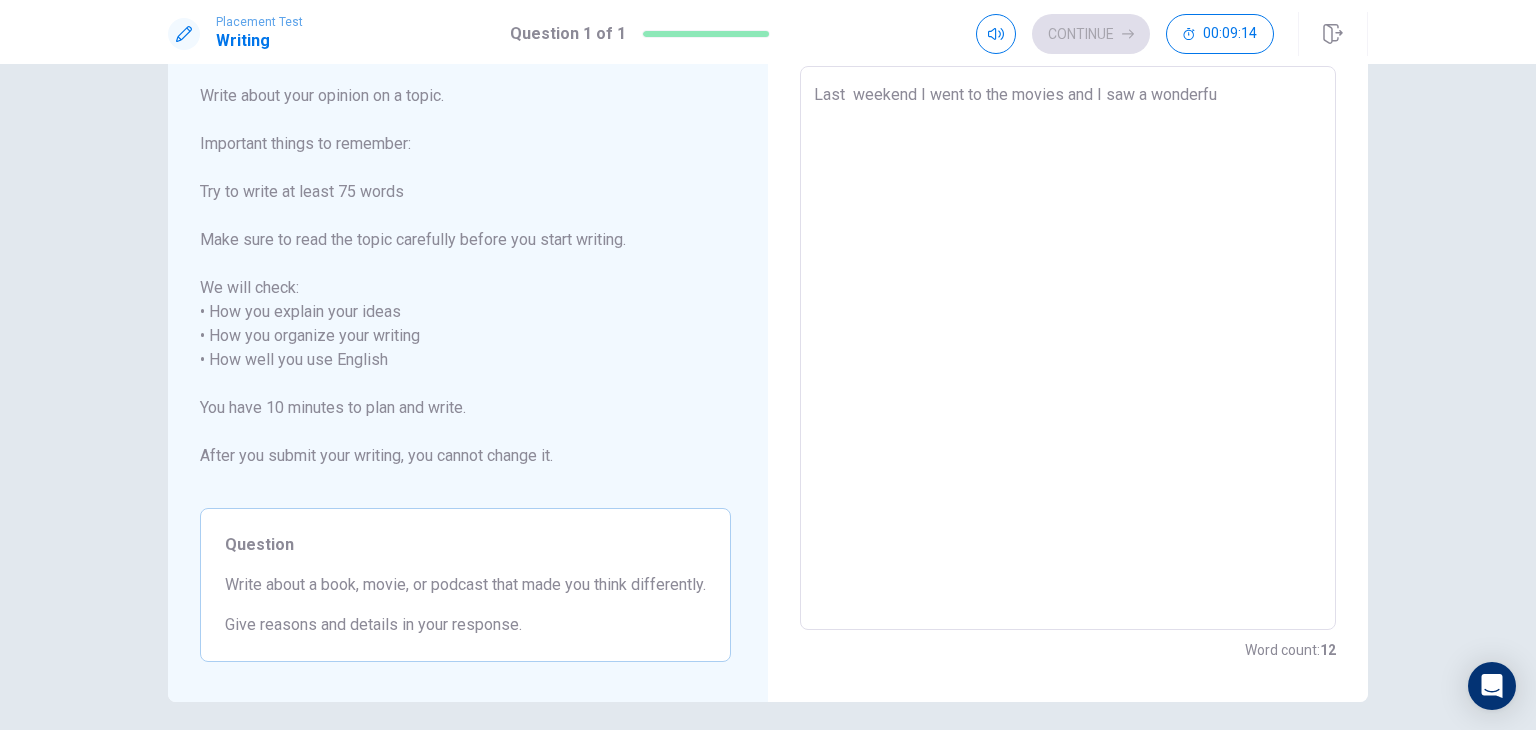 type on "x" 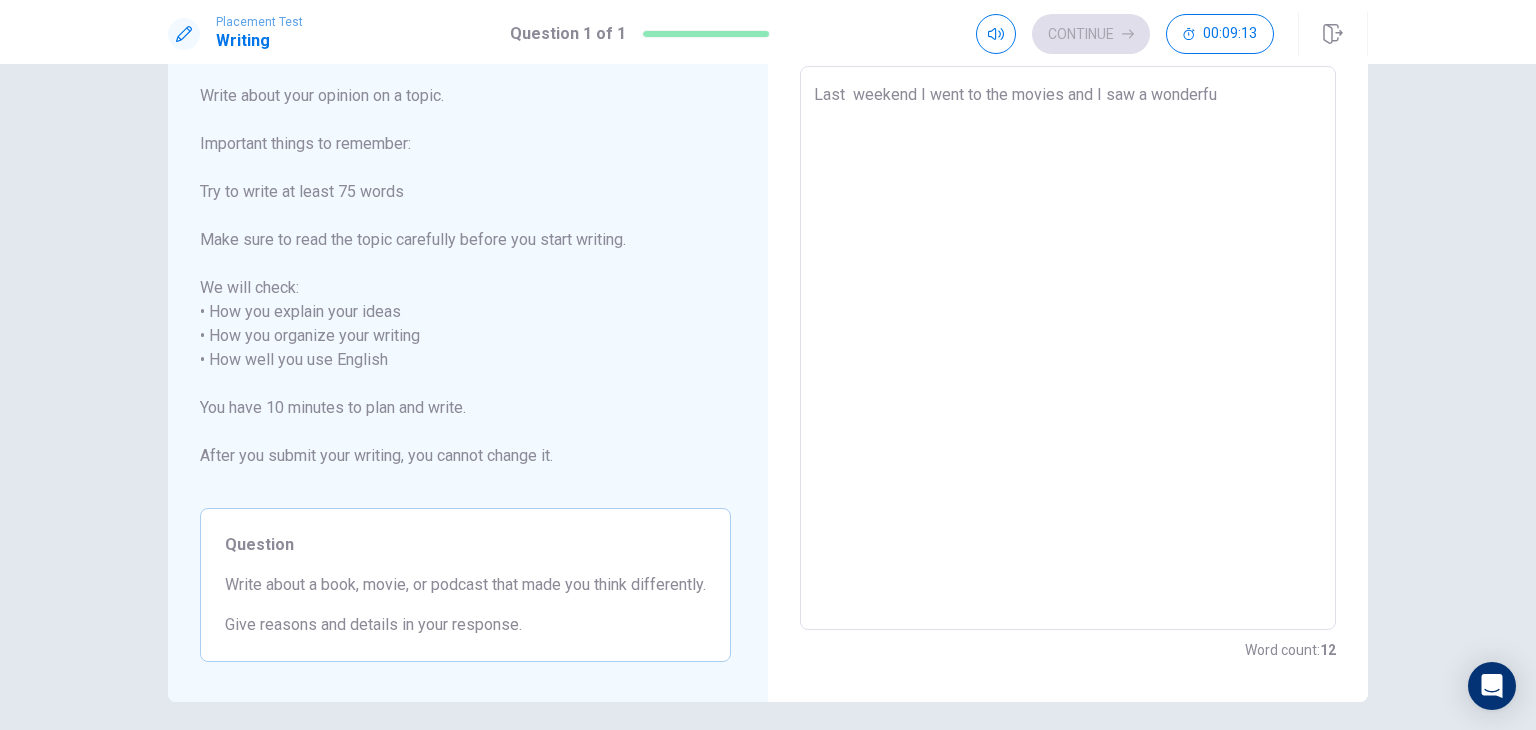 type on "Last  weekend I went to the movies and I saw a wonderful" 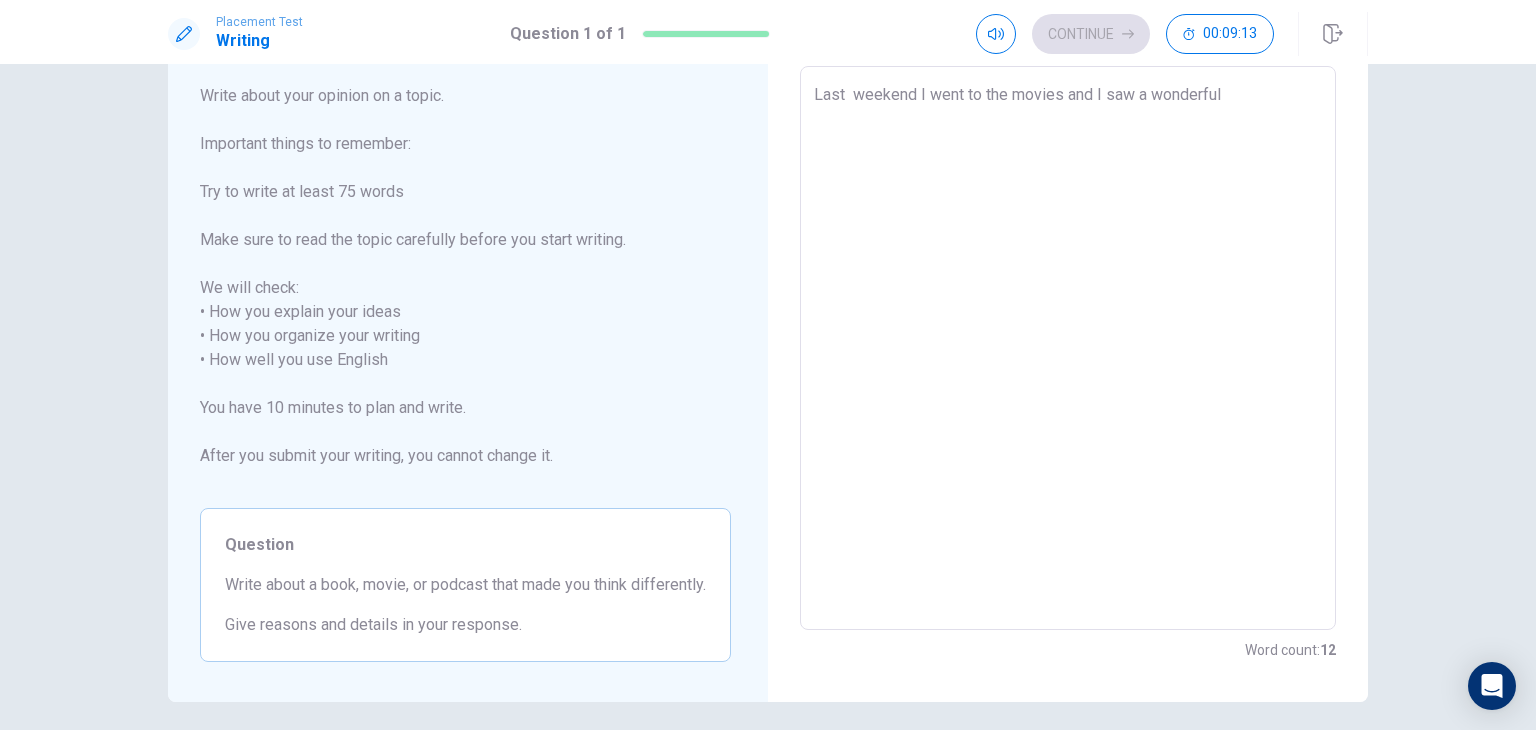 type on "x" 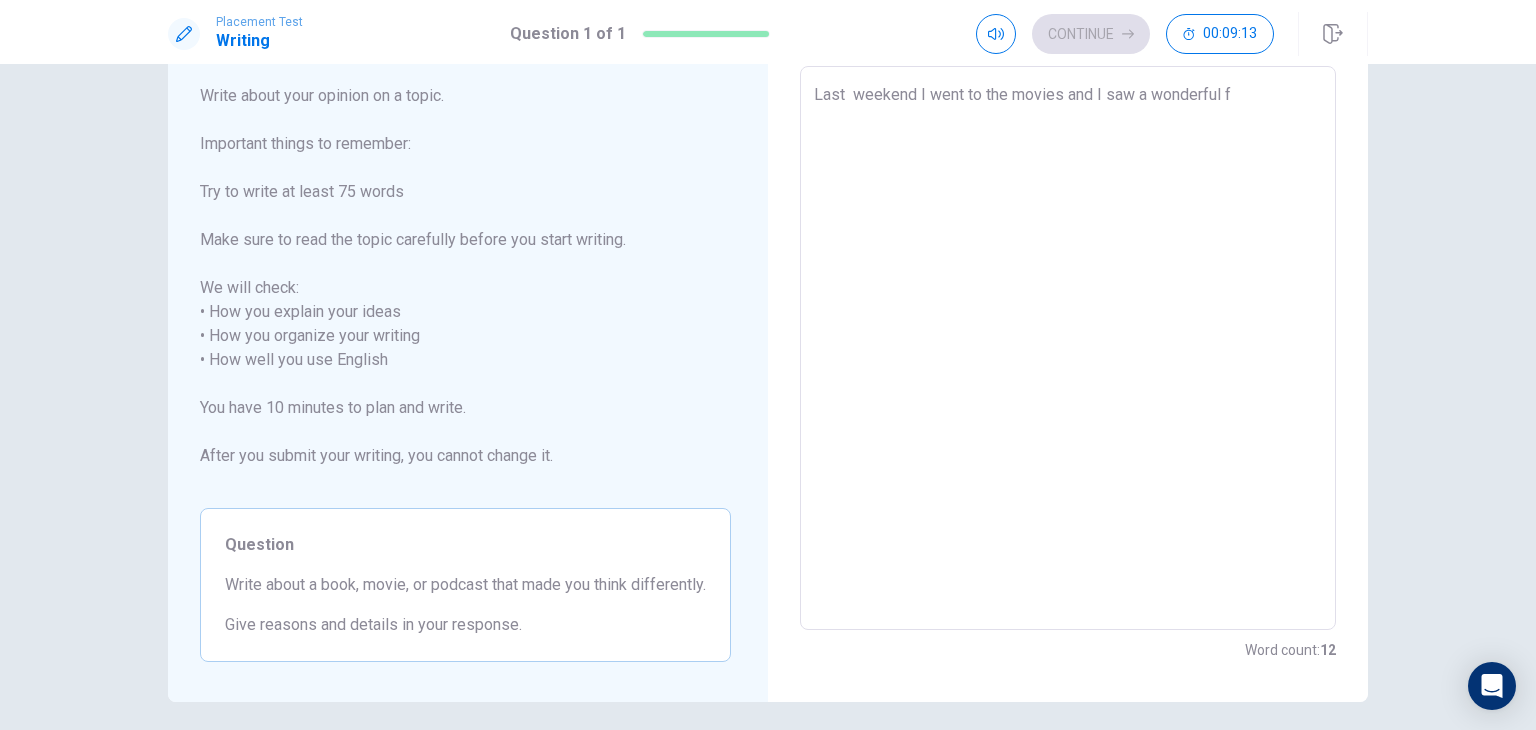 type on "x" 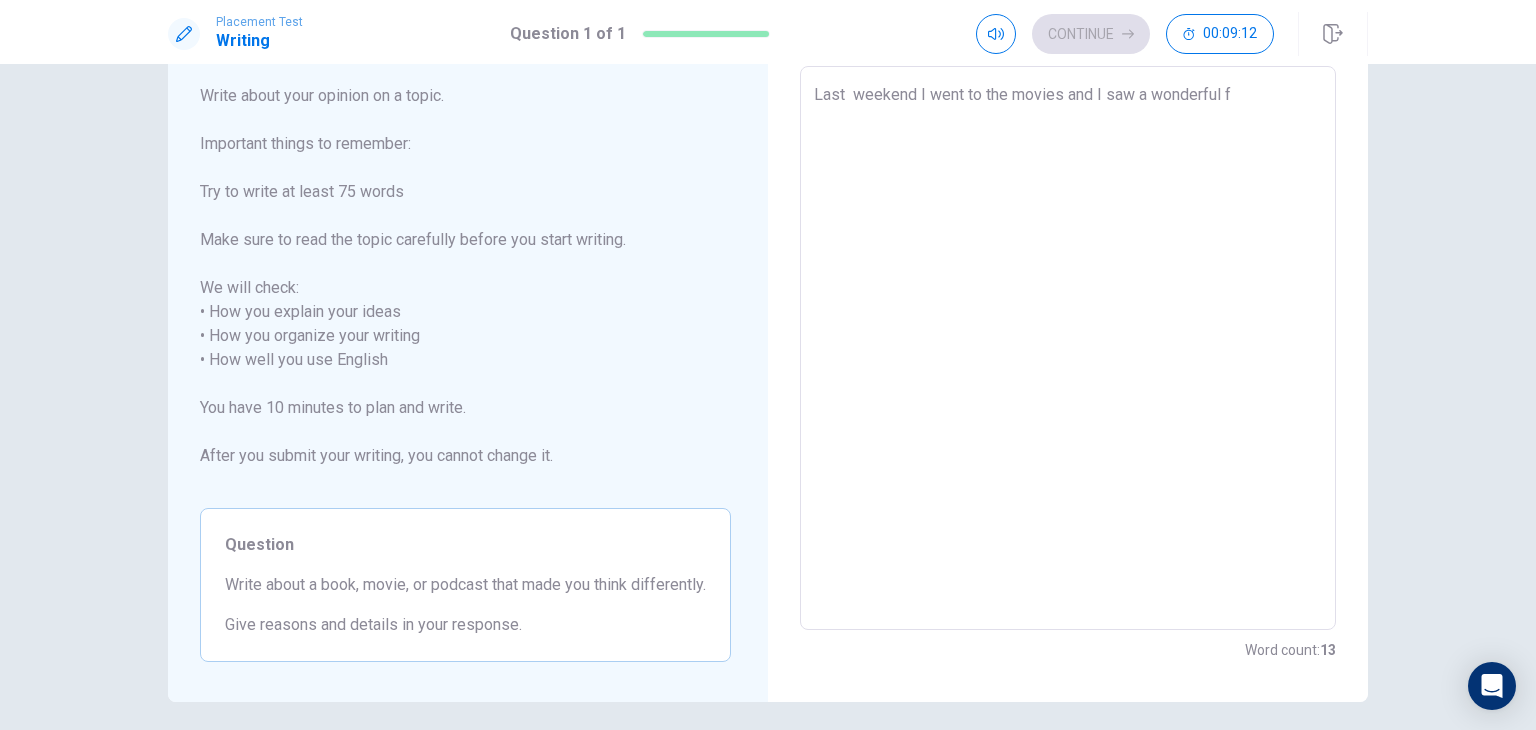 type on "Last  weekend I went to the movies and I saw a wonderful fi" 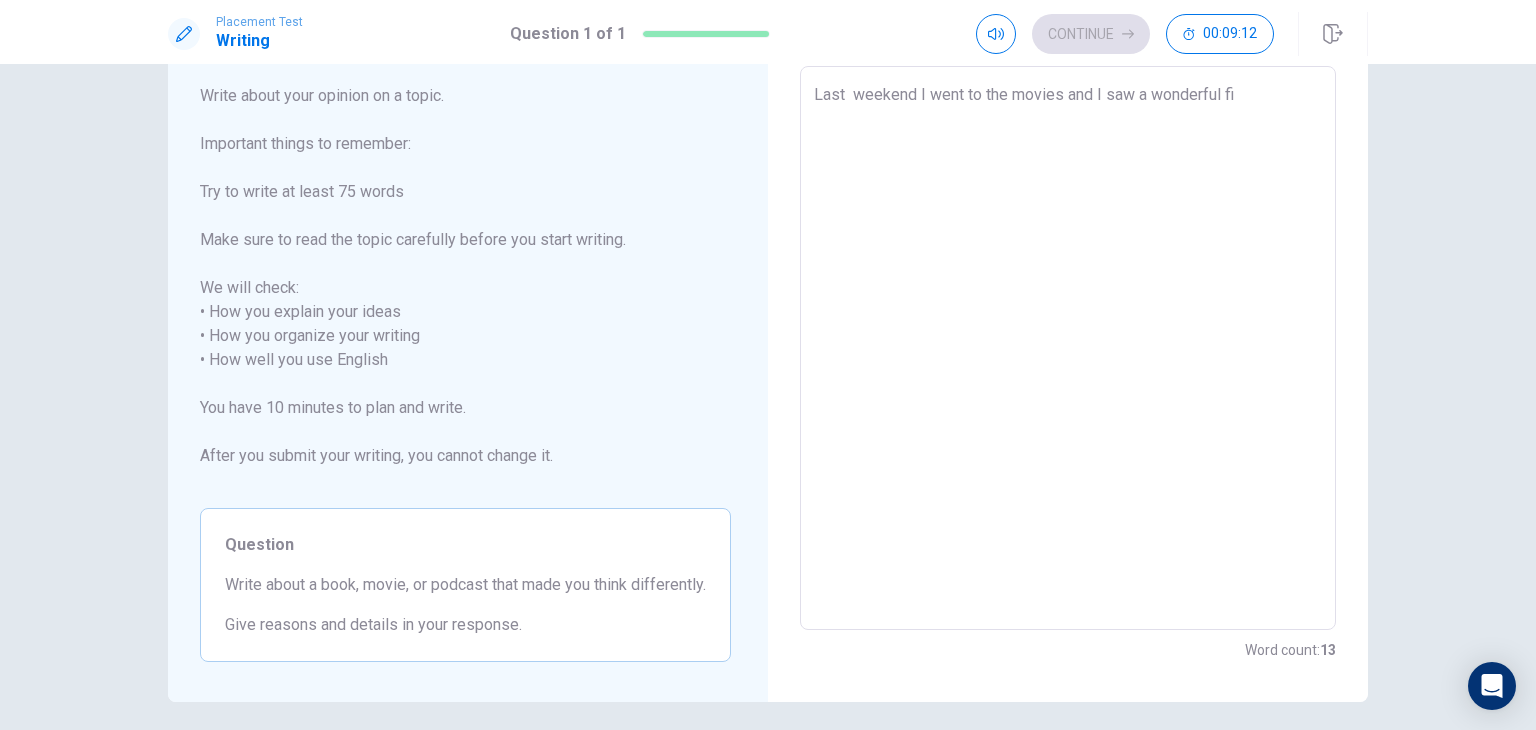 type on "x" 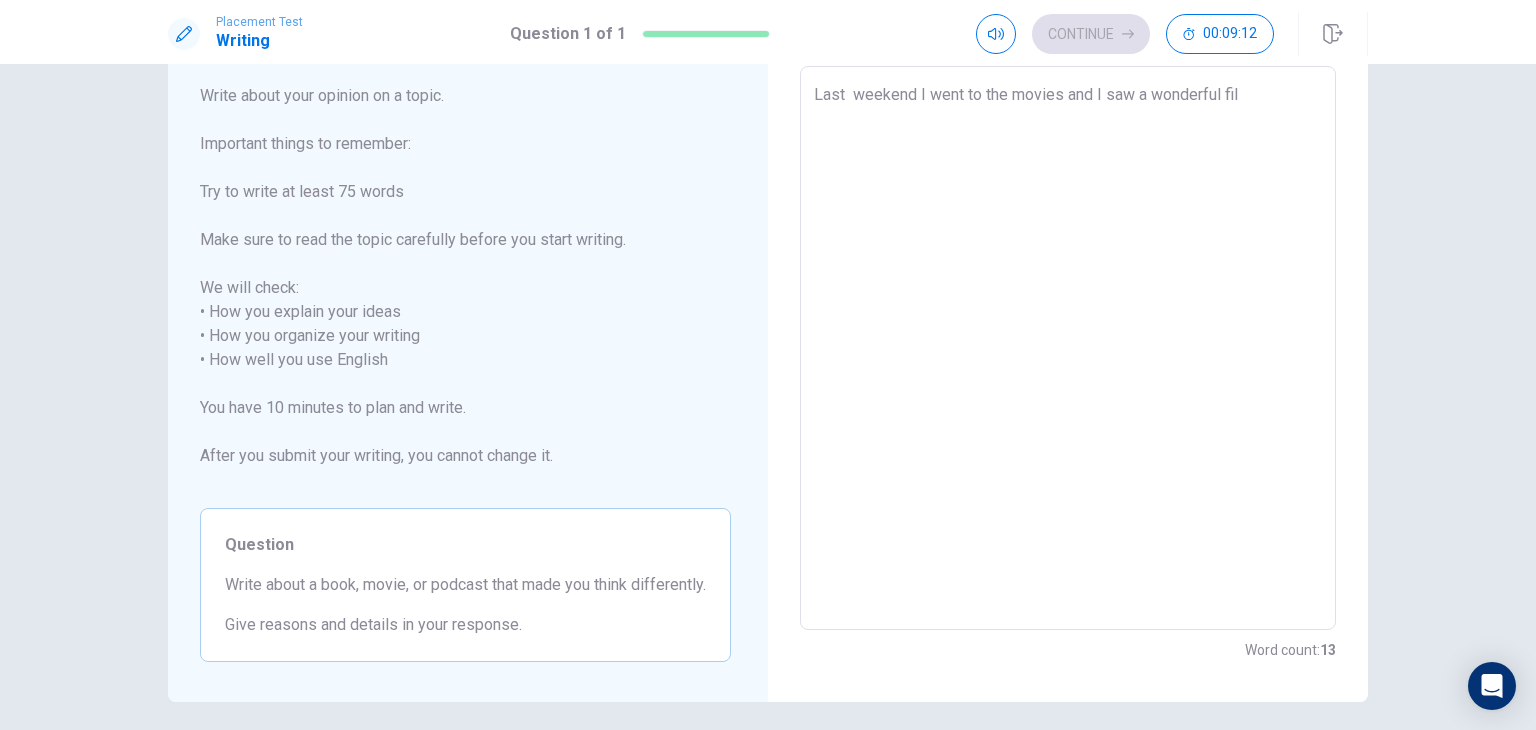 type on "x" 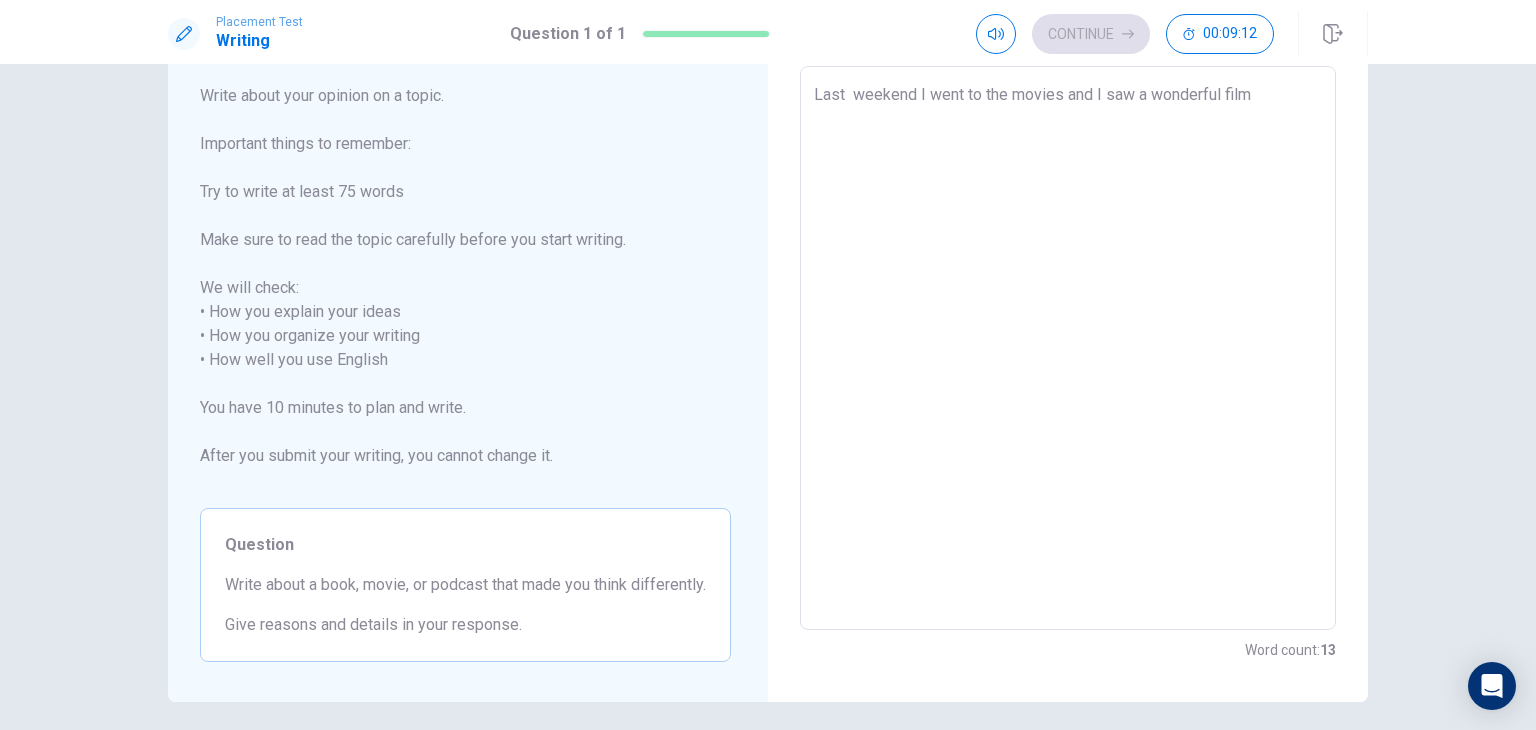 type on "x" 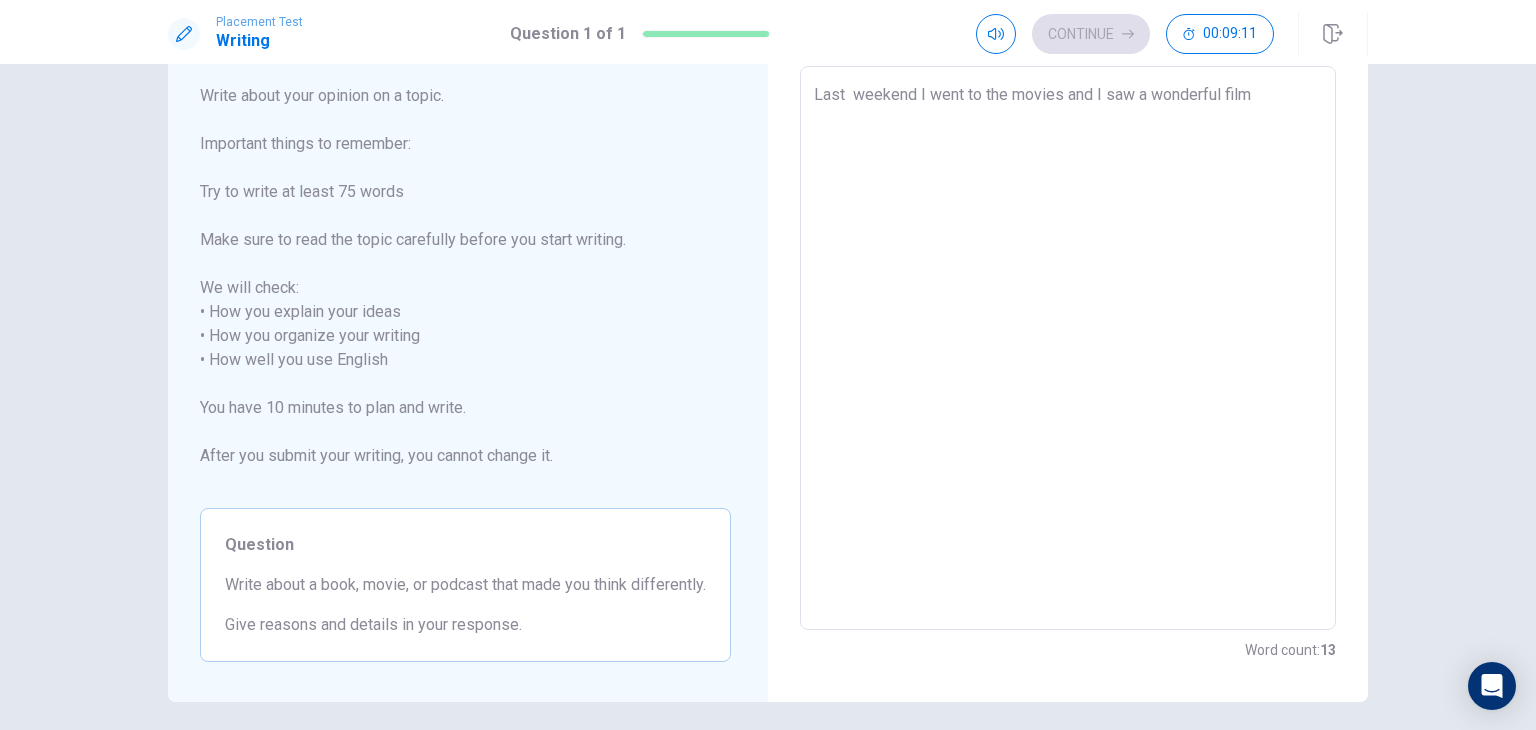 type on "Last  weekend I went to the movies and I saw a wonderful fil" 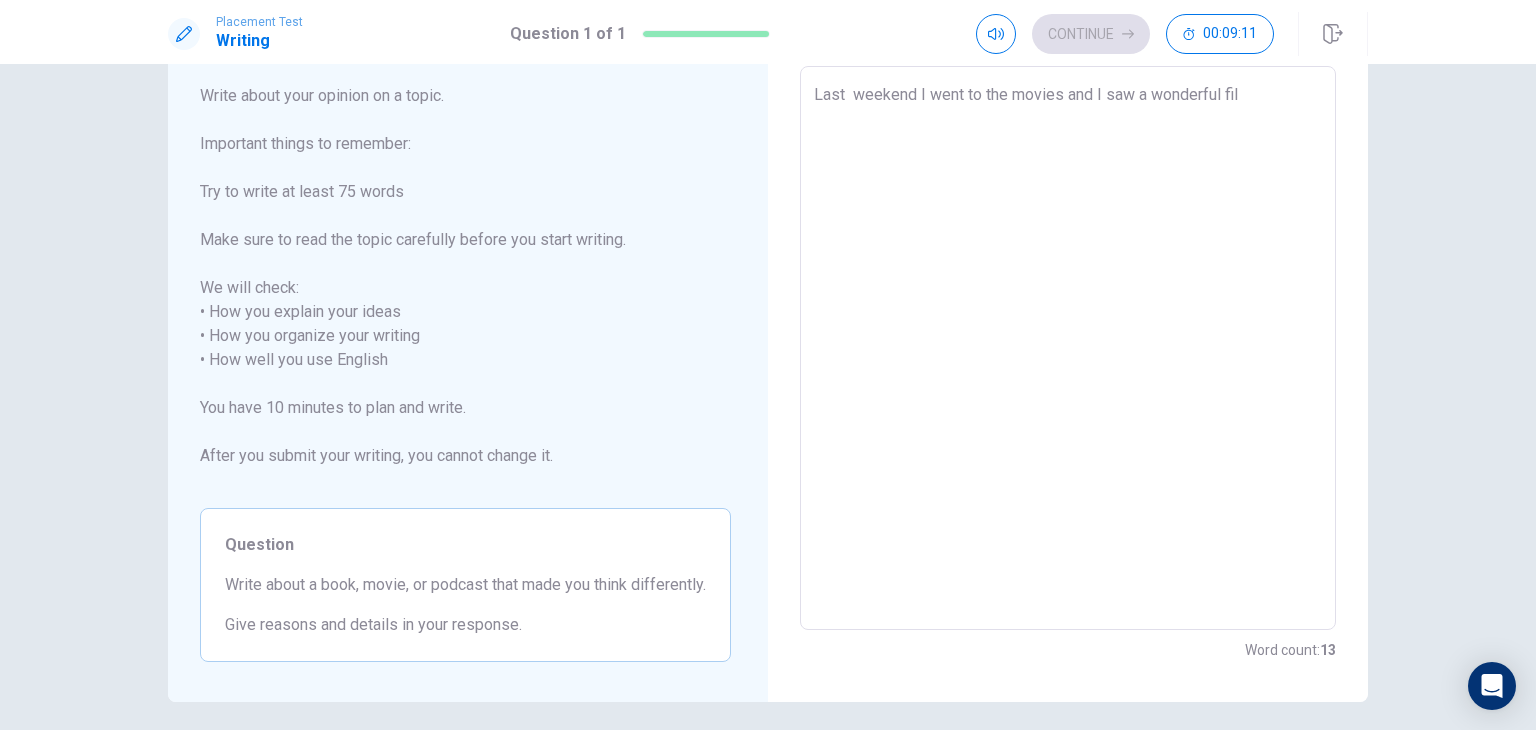 type on "x" 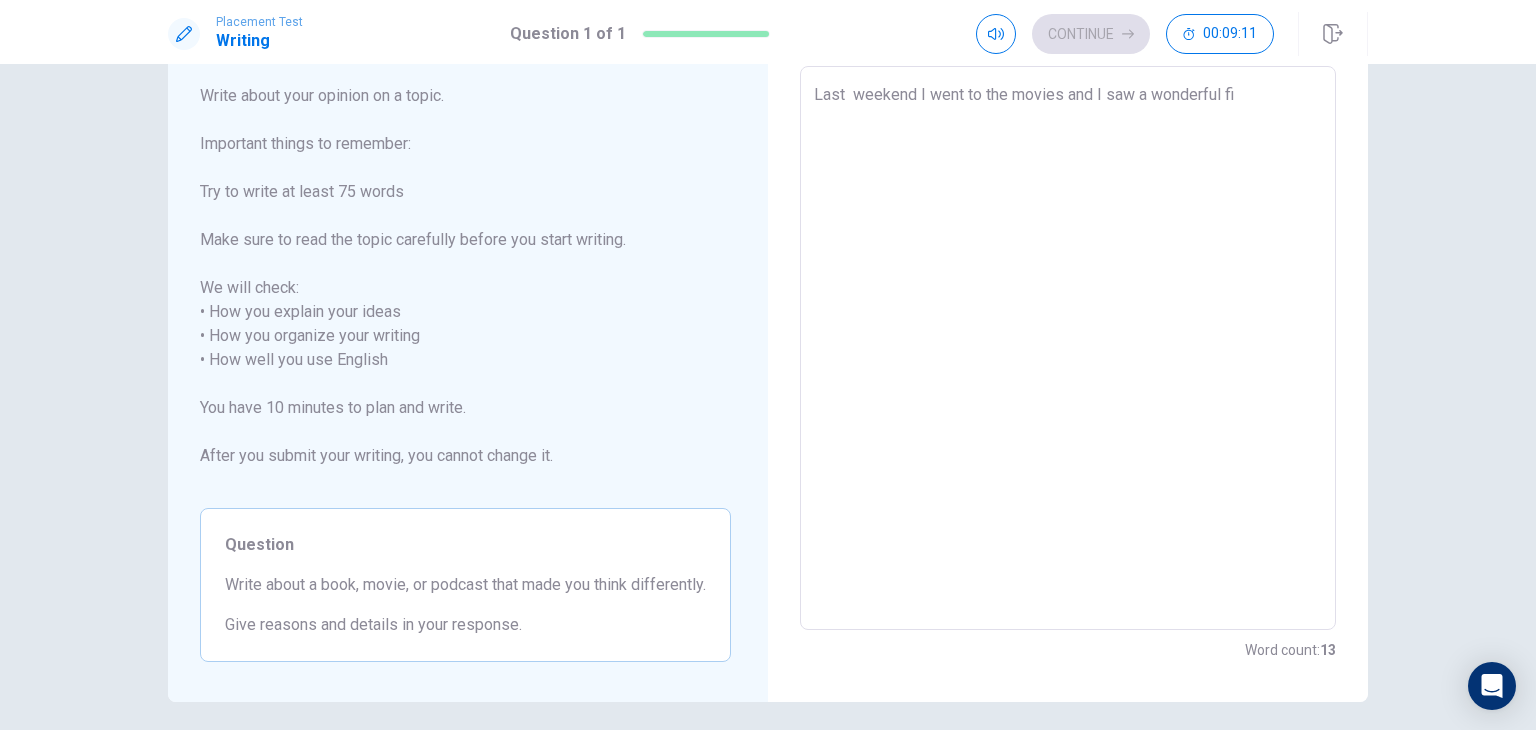 type on "x" 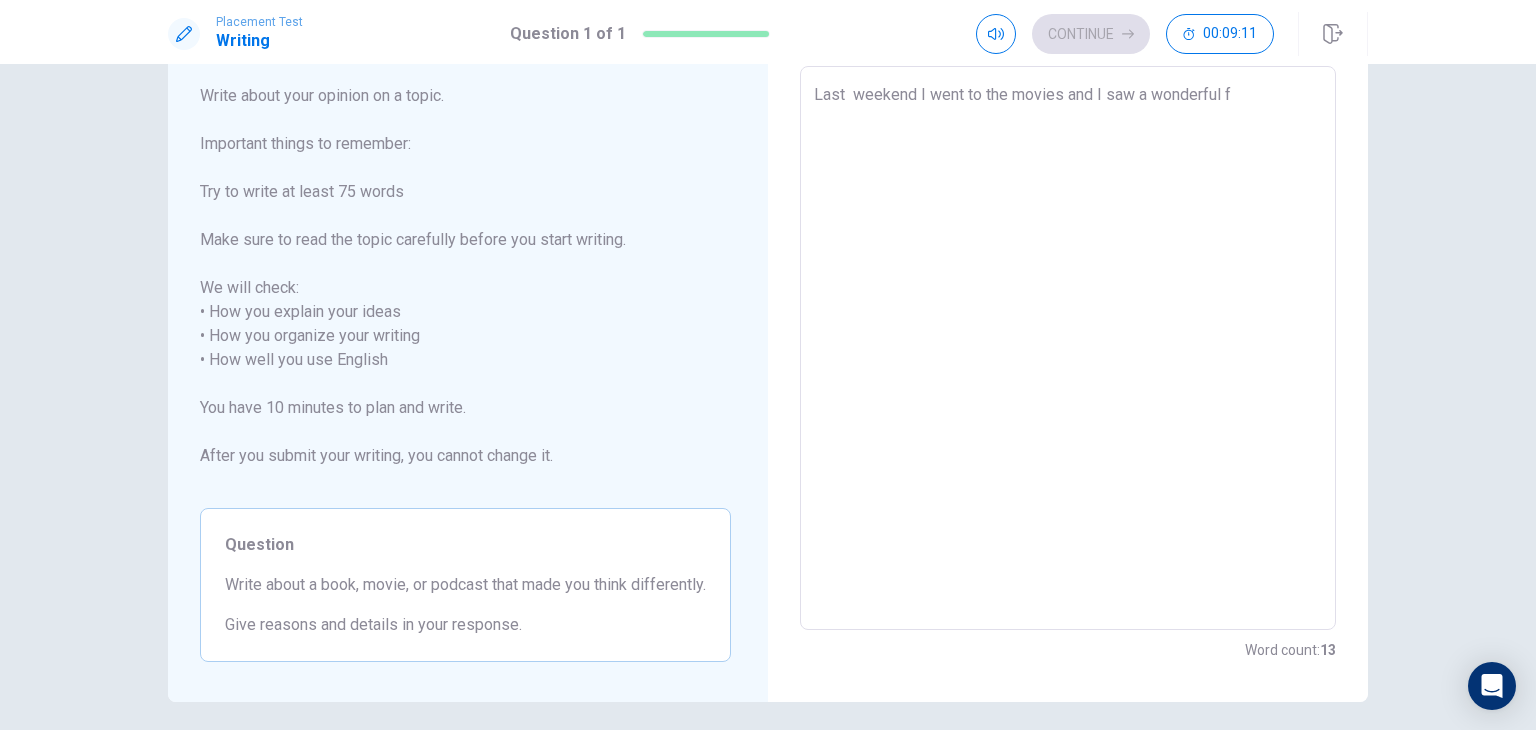 type on "x" 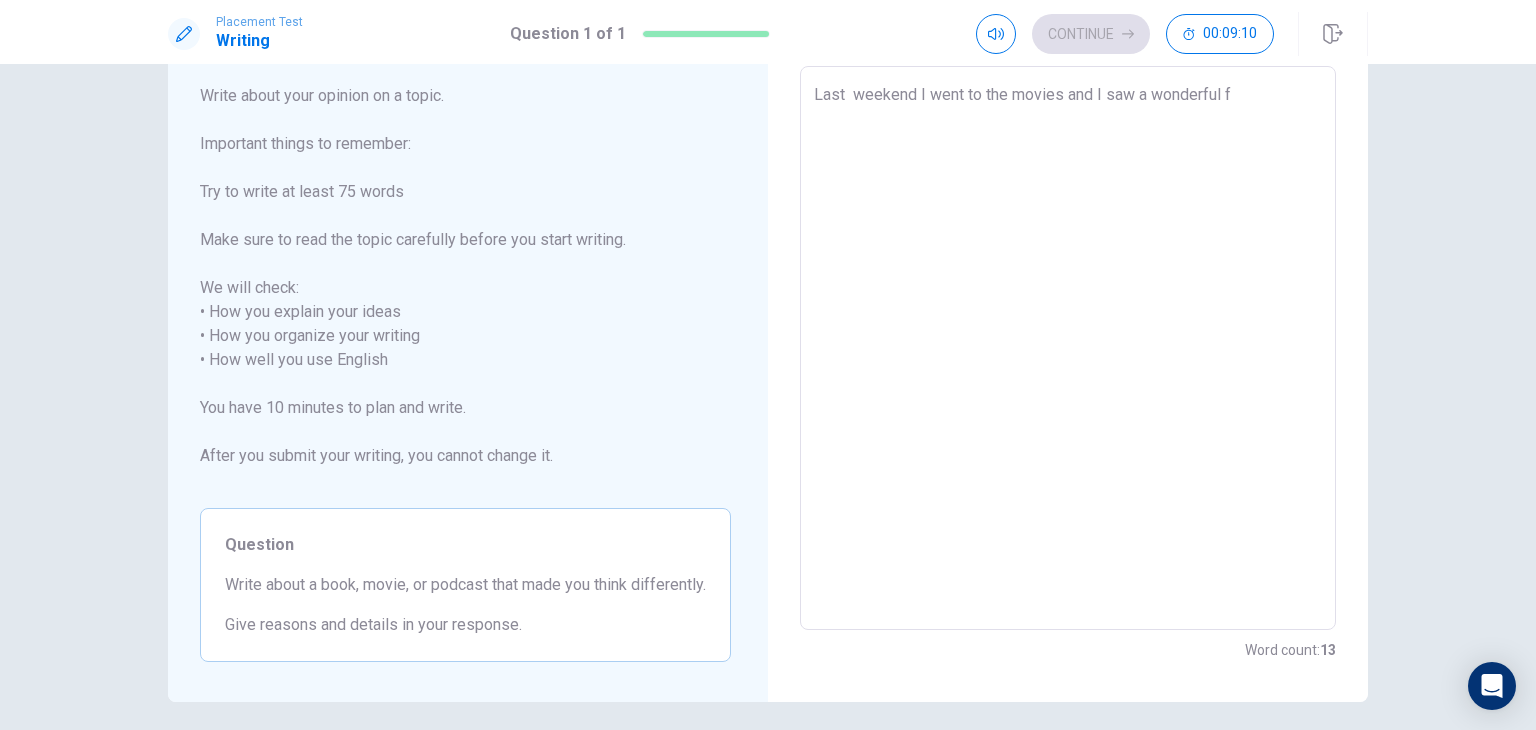 type on "Last  weekend I went to the movies and I saw a wonderful" 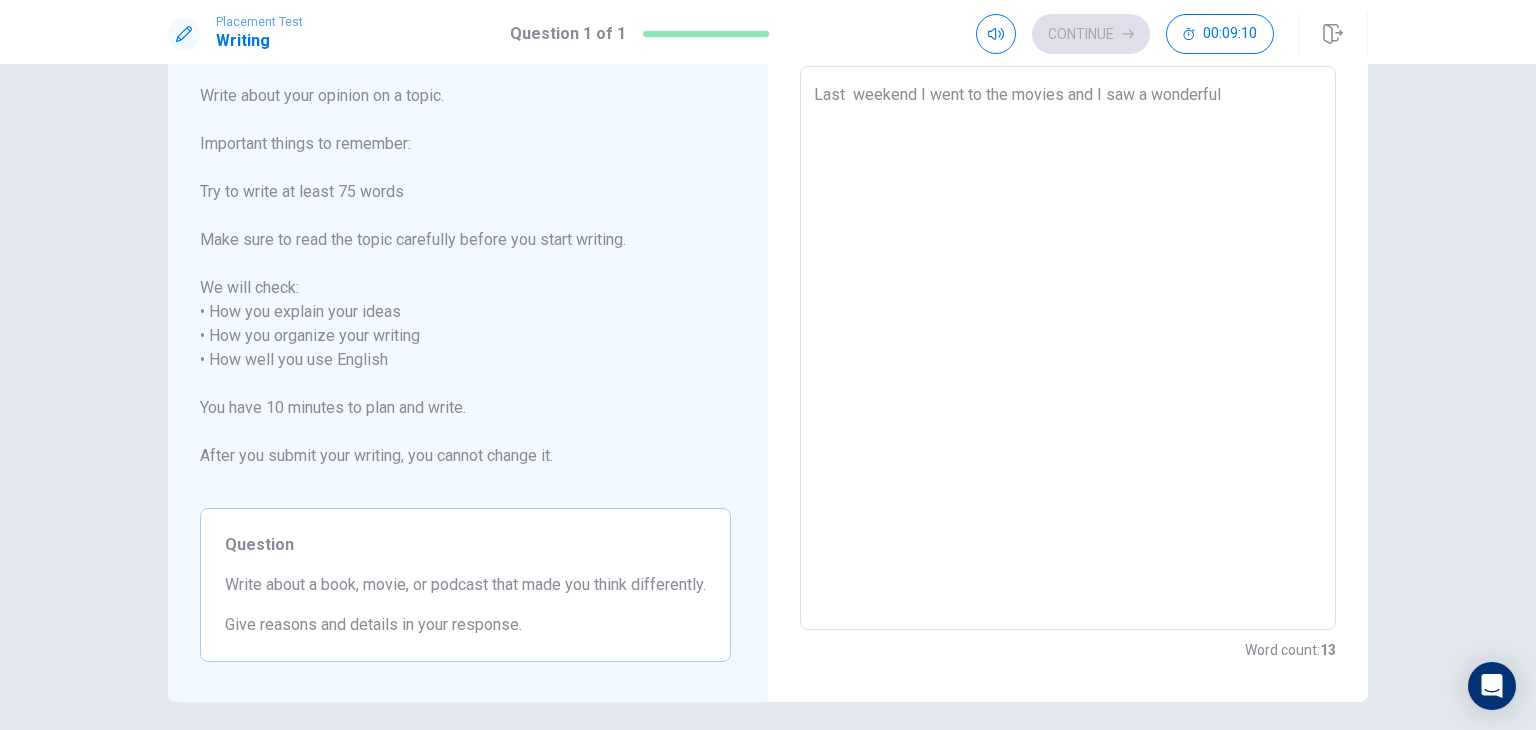 type on "x" 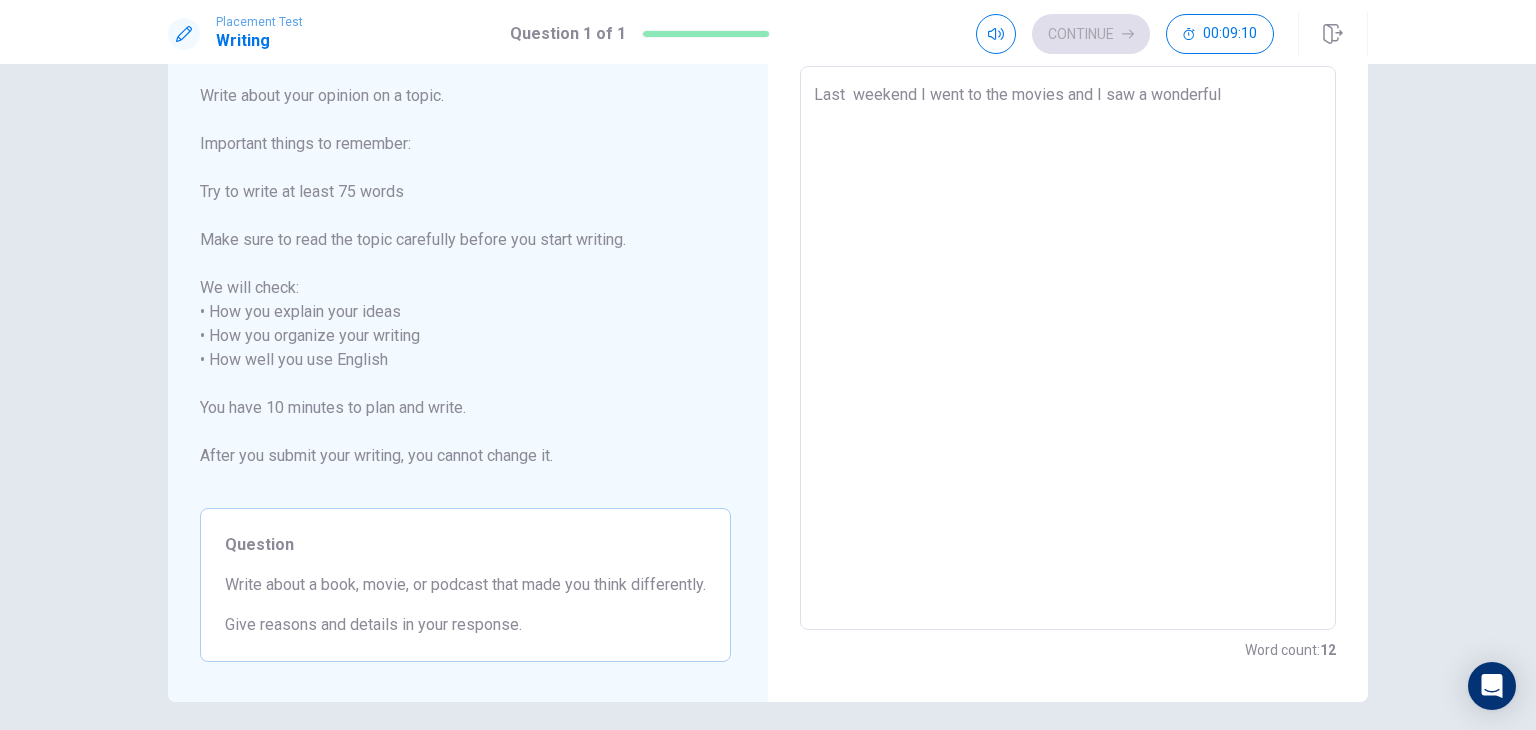 type on "Last  weekend I went to the movies and I saw a wonderful B" 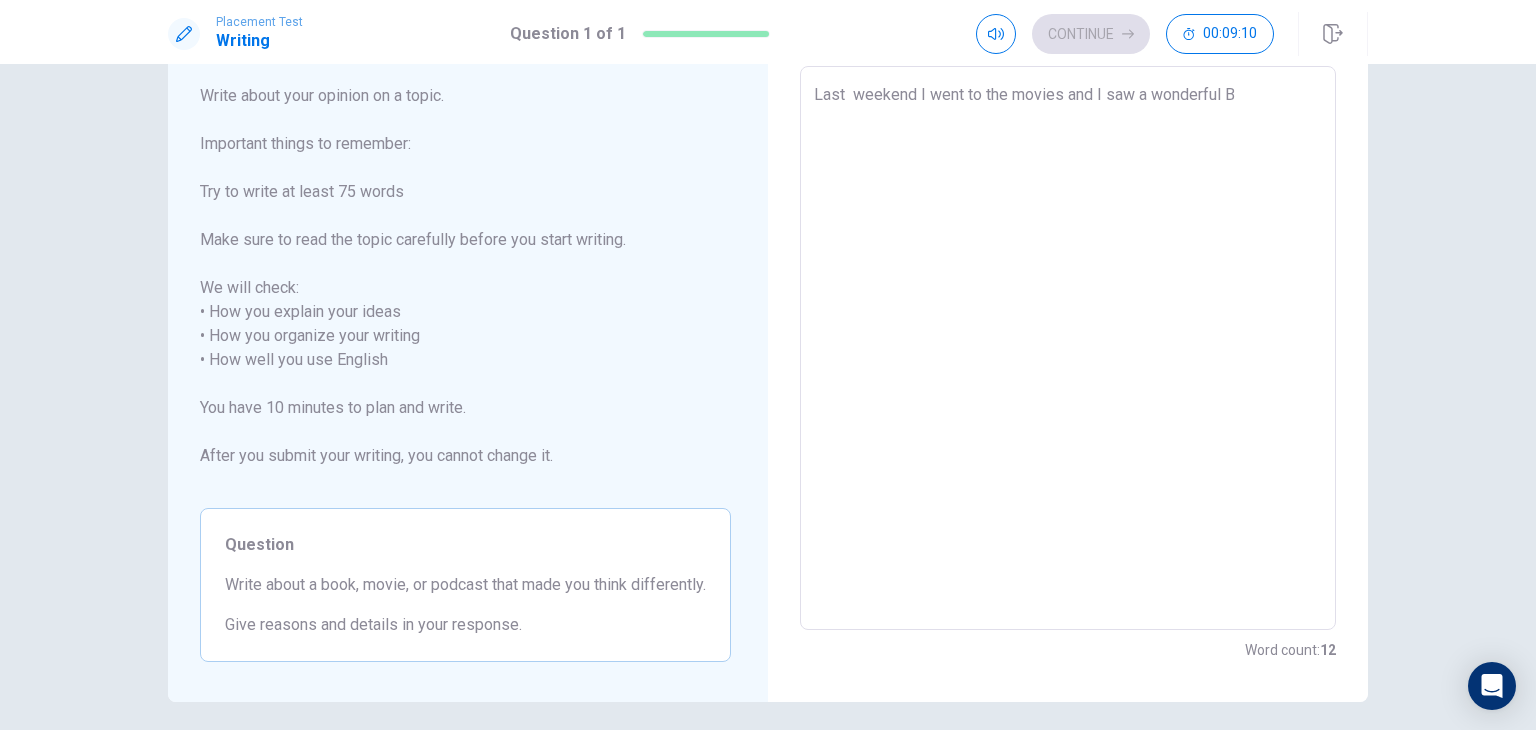 type on "x" 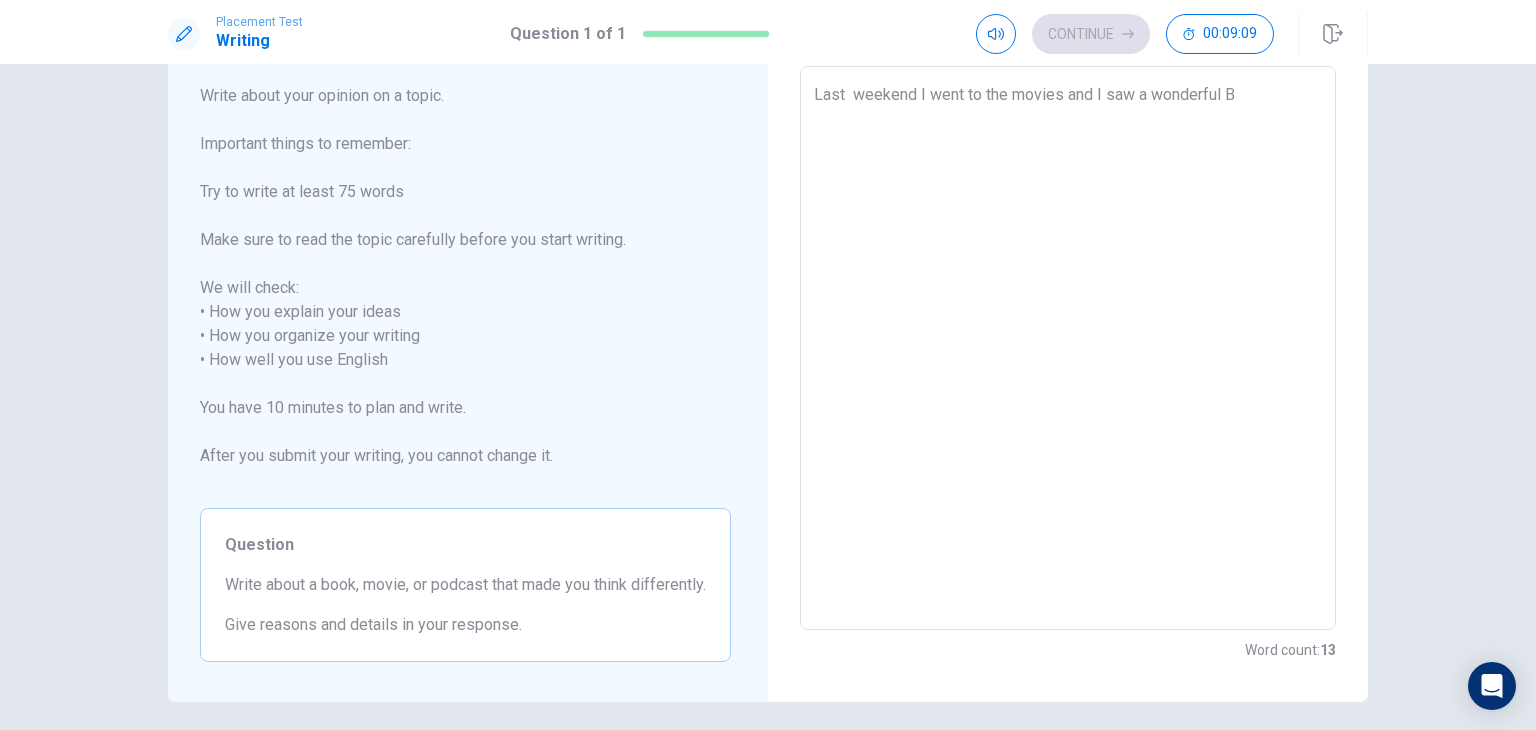 type on "Last  weekend I went to the movies and I saw a wonderful Br" 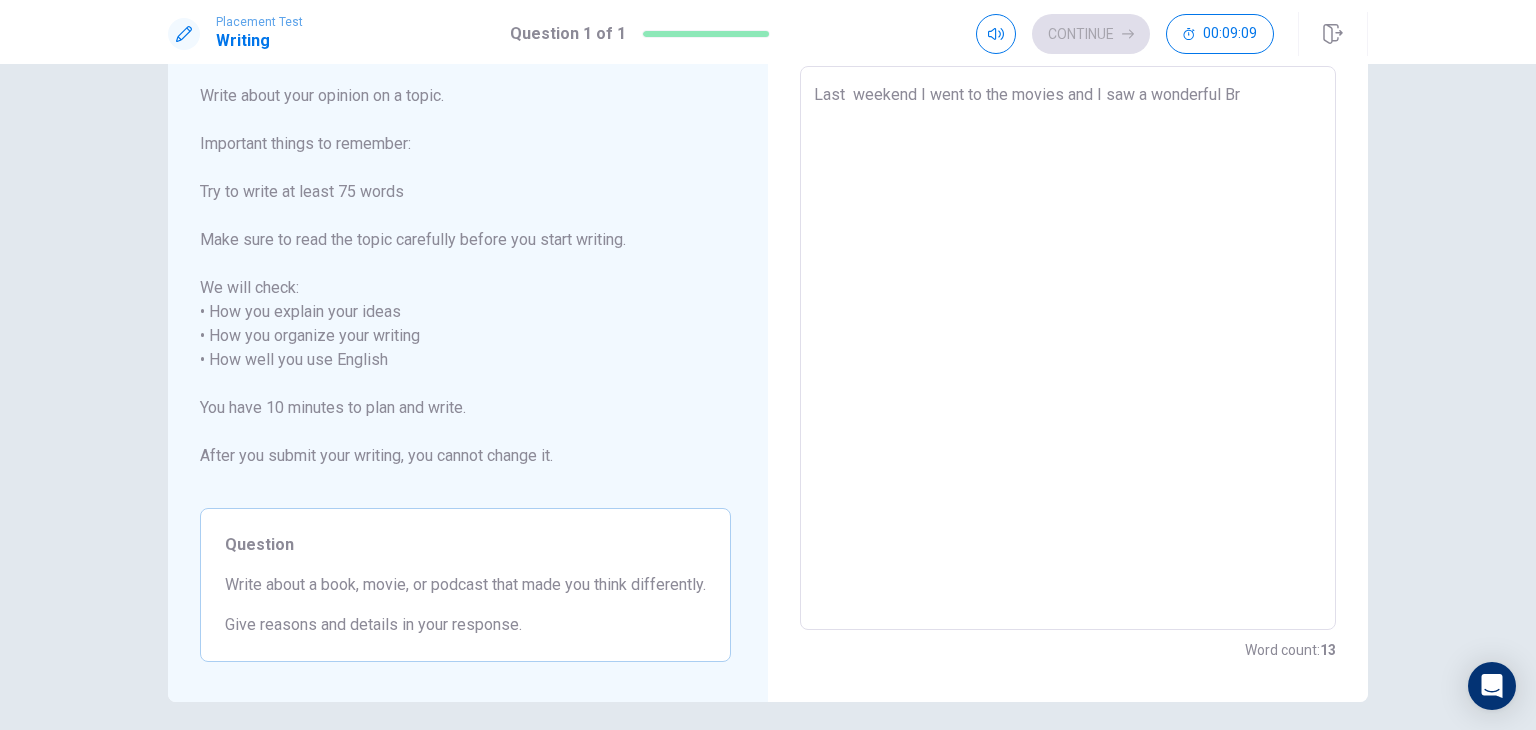 type on "x" 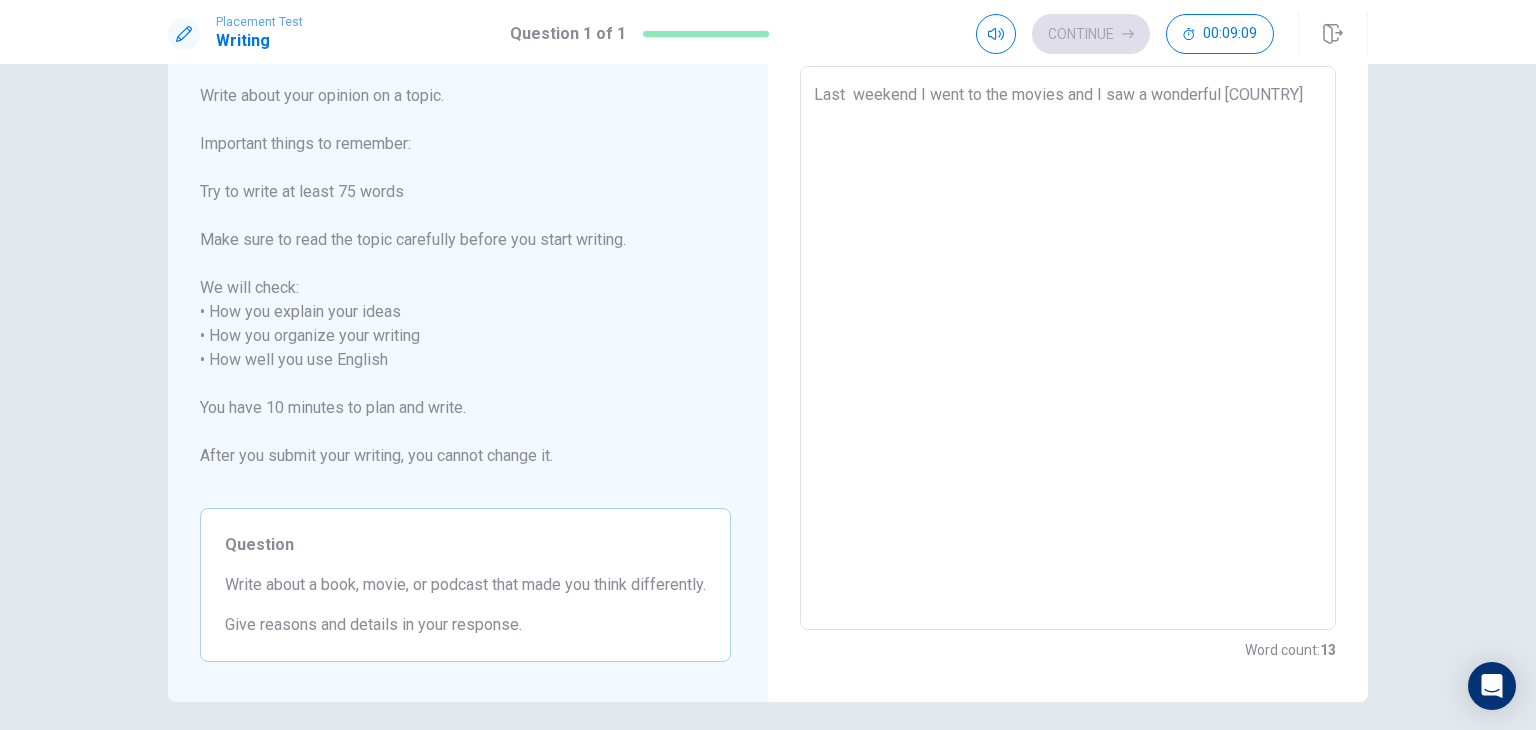 type on "x" 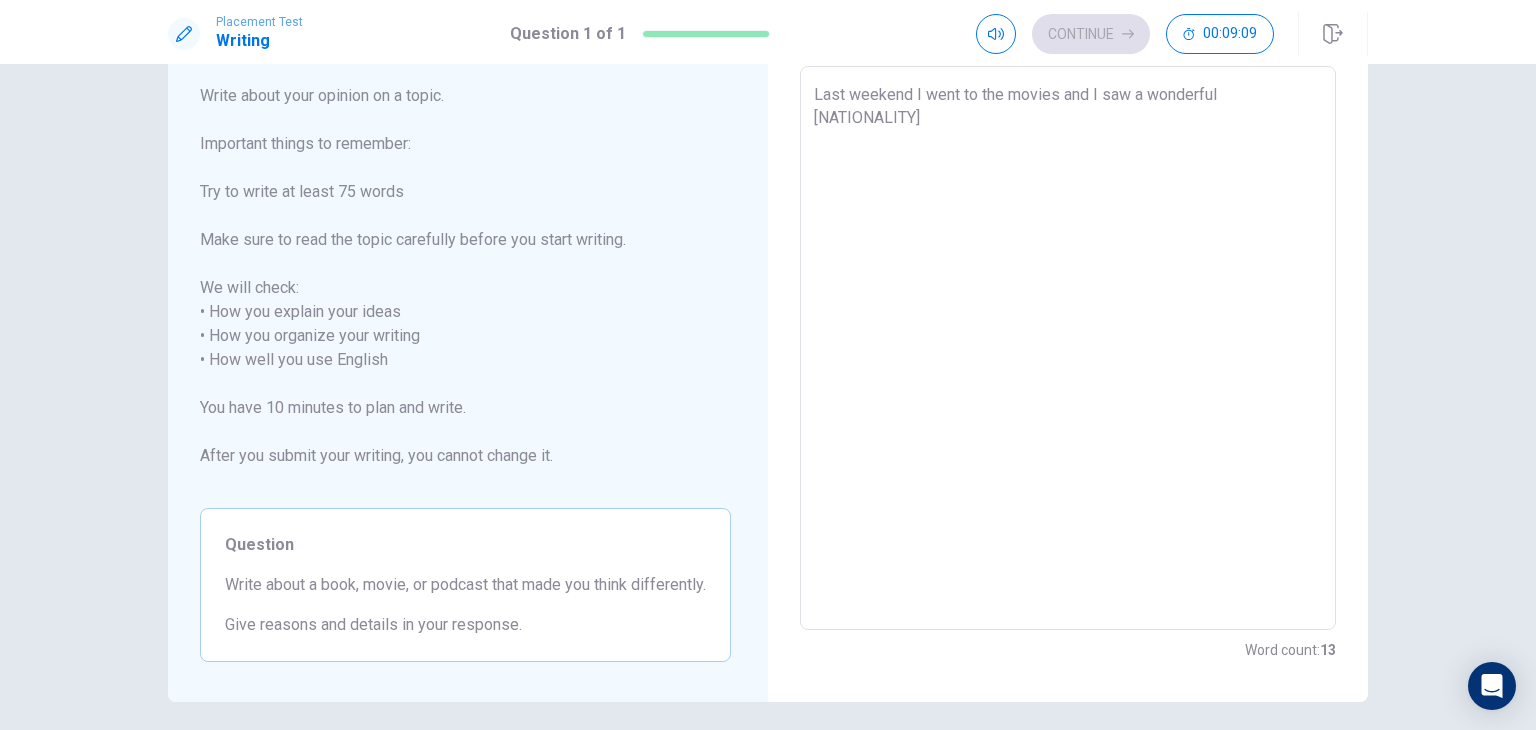 type on "x" 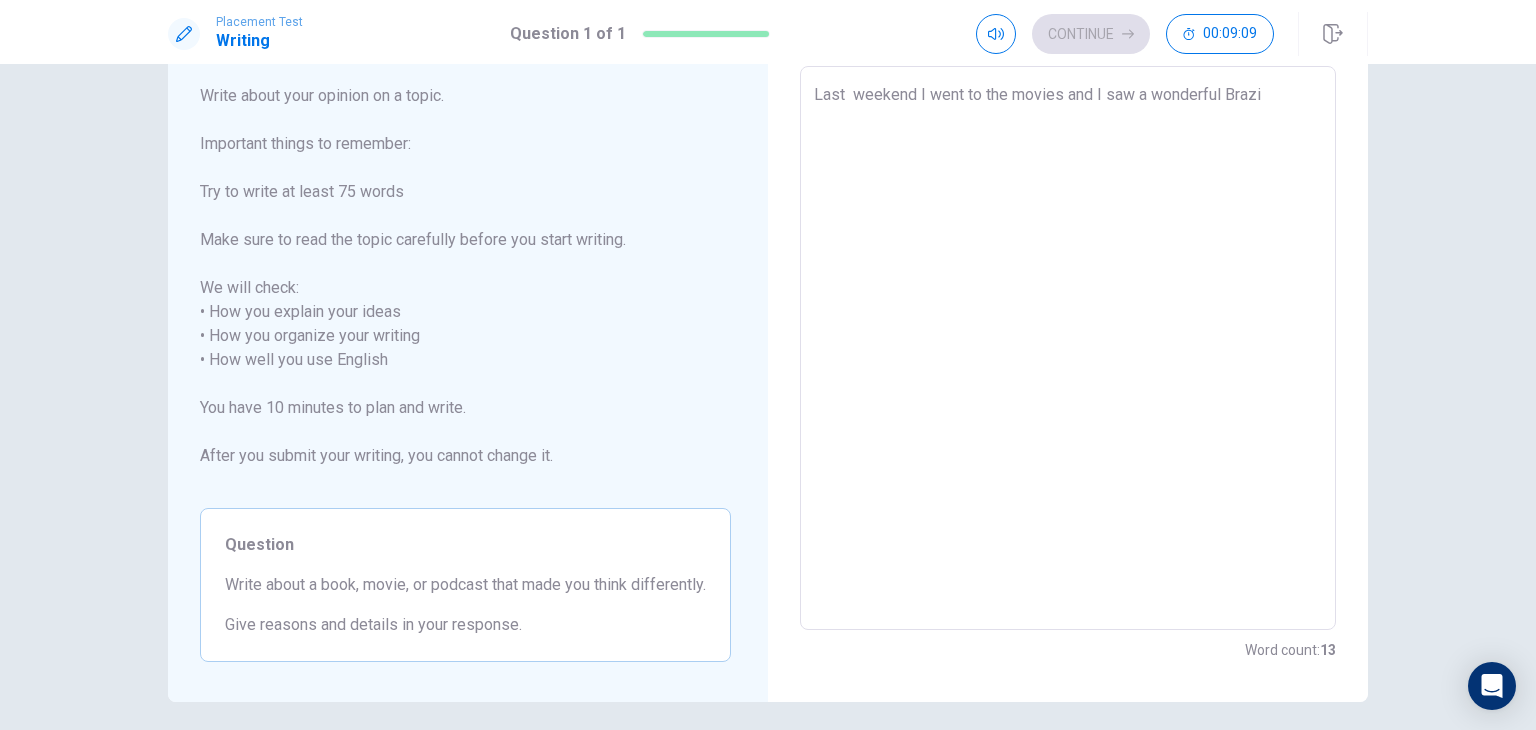 type on "x" 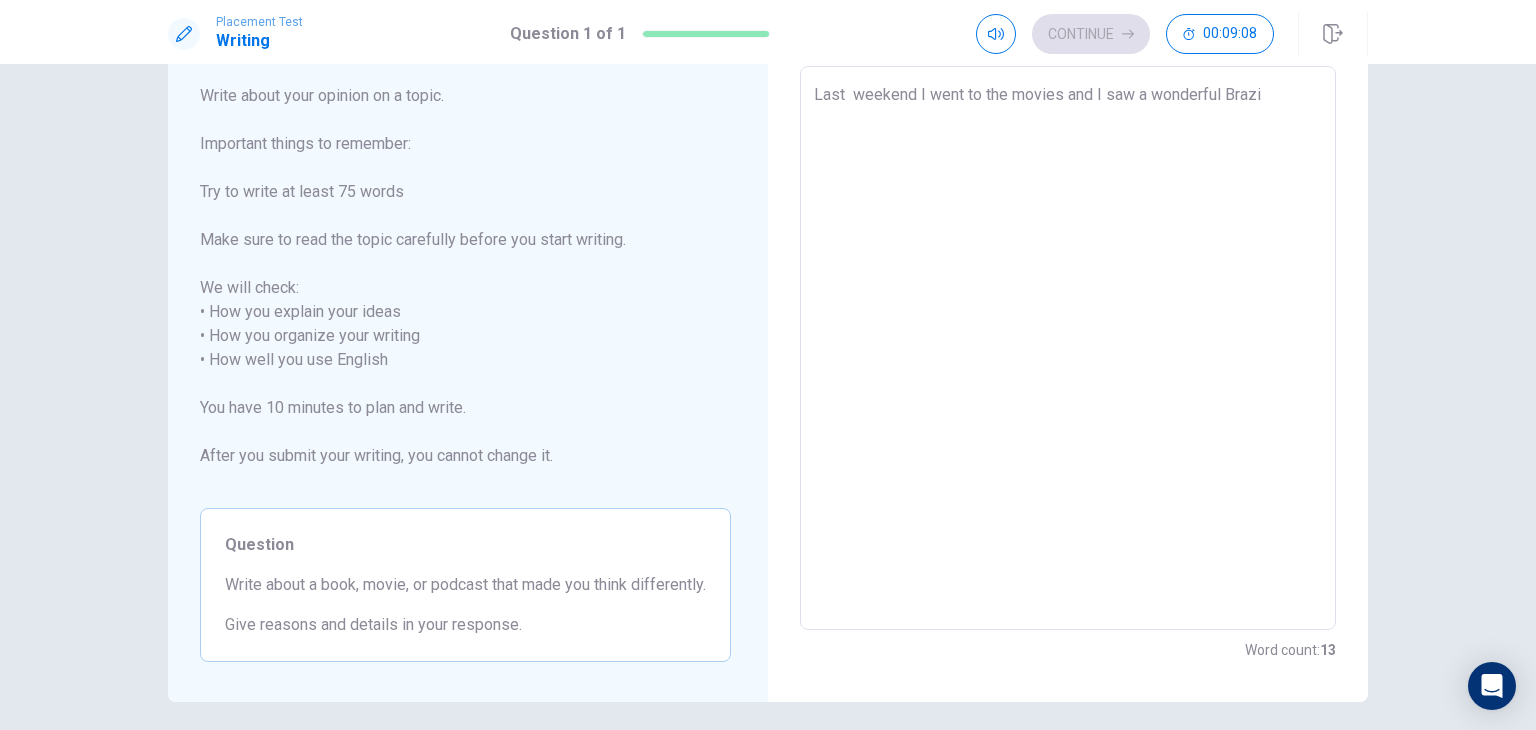 type on "Last  weekend I went to the movies and I saw a wonderful Brazil" 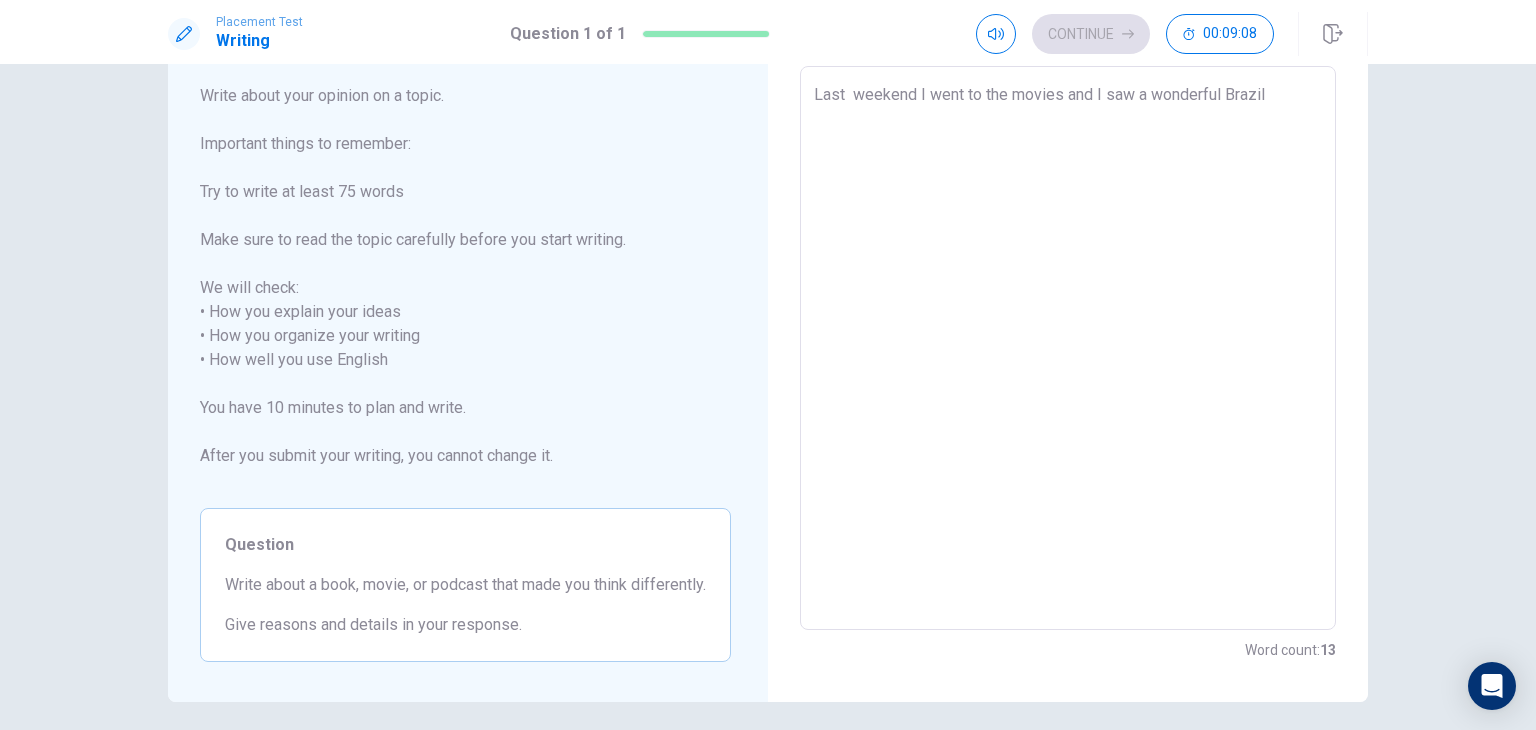 type on "x" 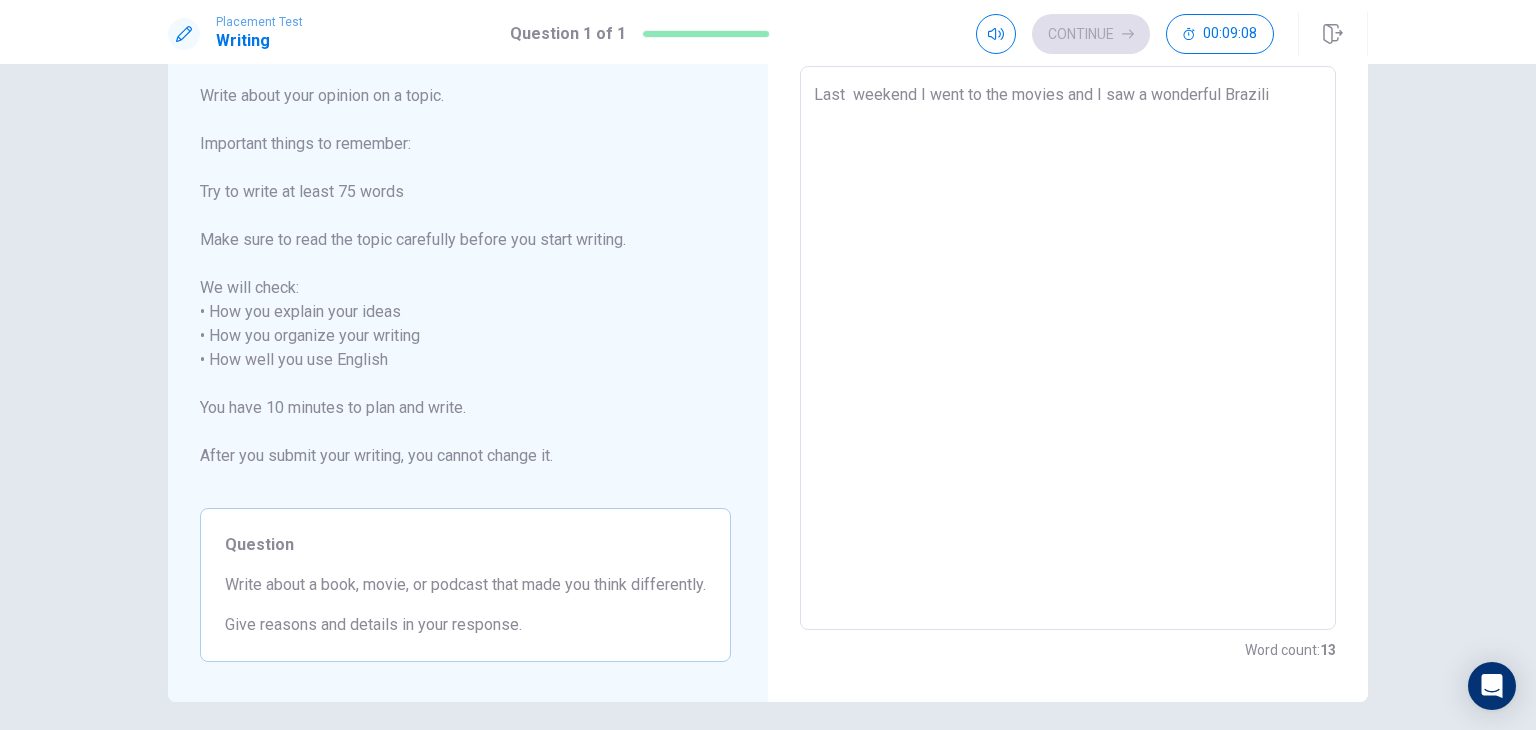 type on "x" 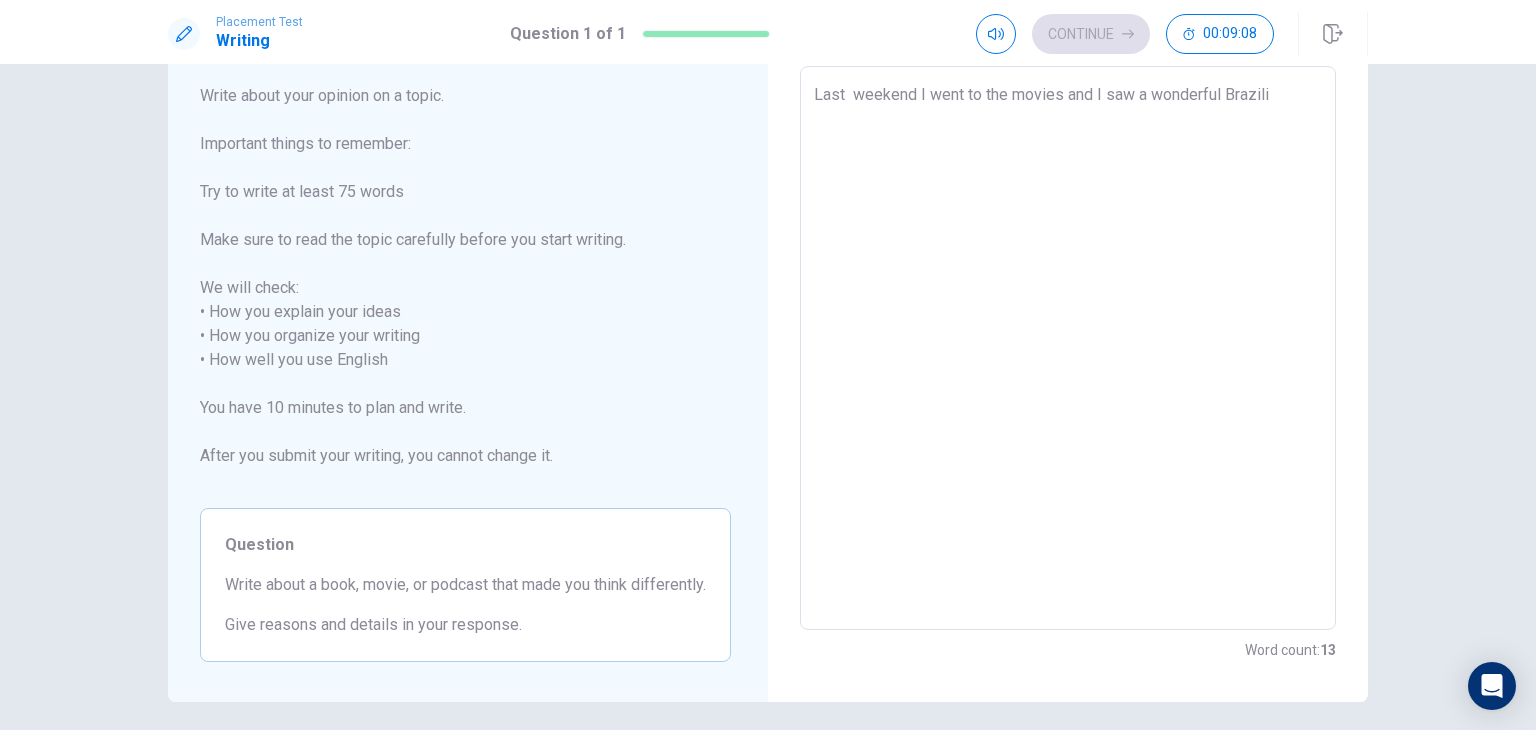 type on "Last  weekend I went to the movies and I saw a wonderful Brazilia" 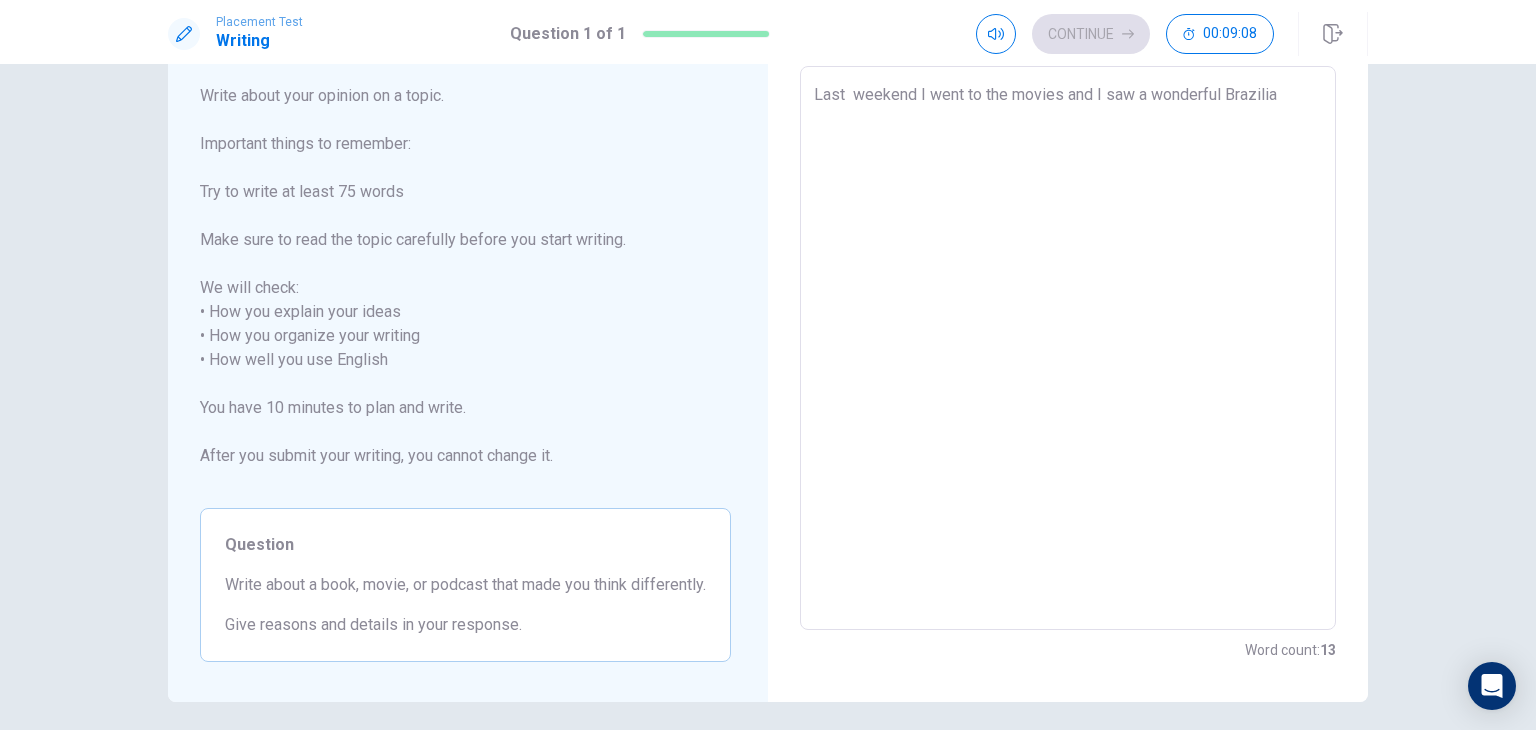 type on "x" 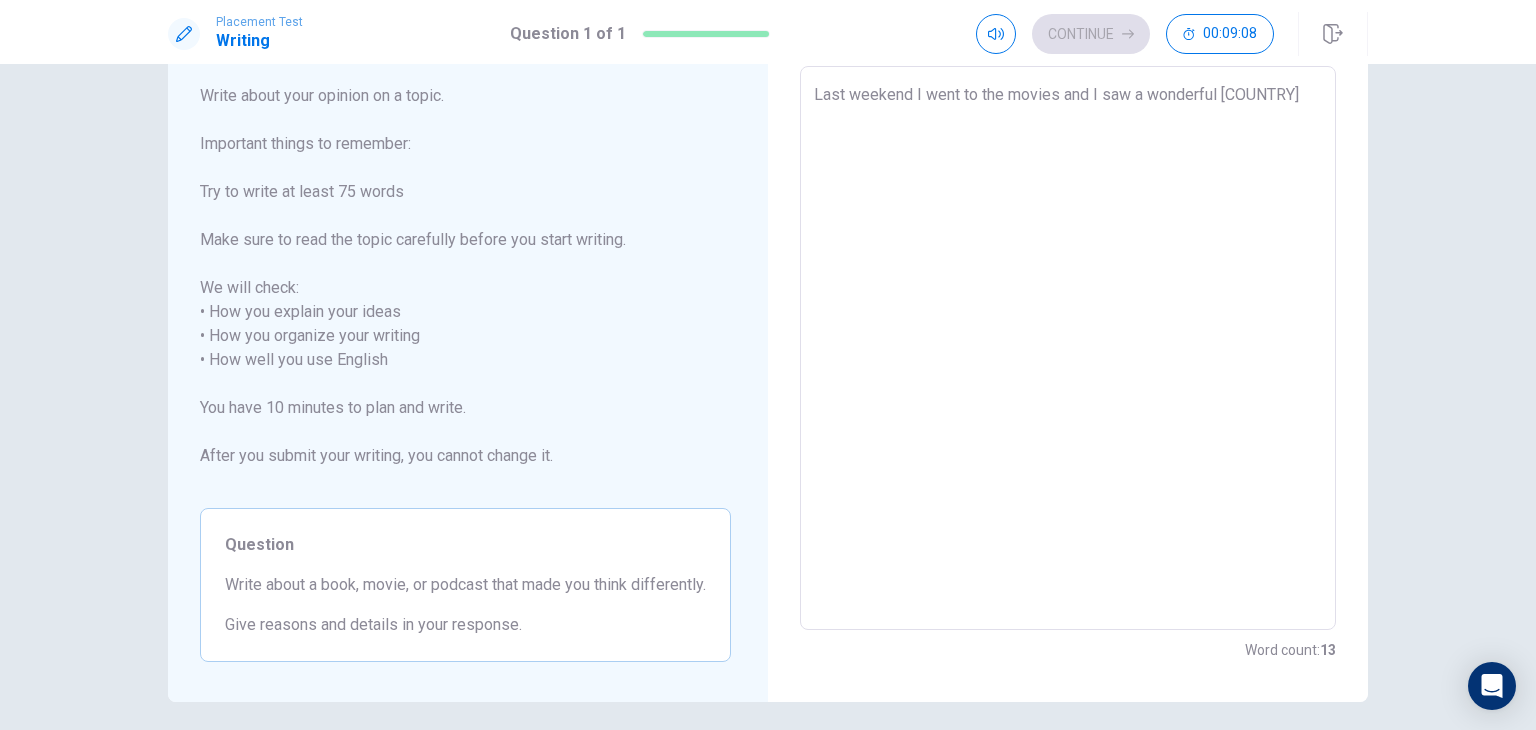 type on "x" 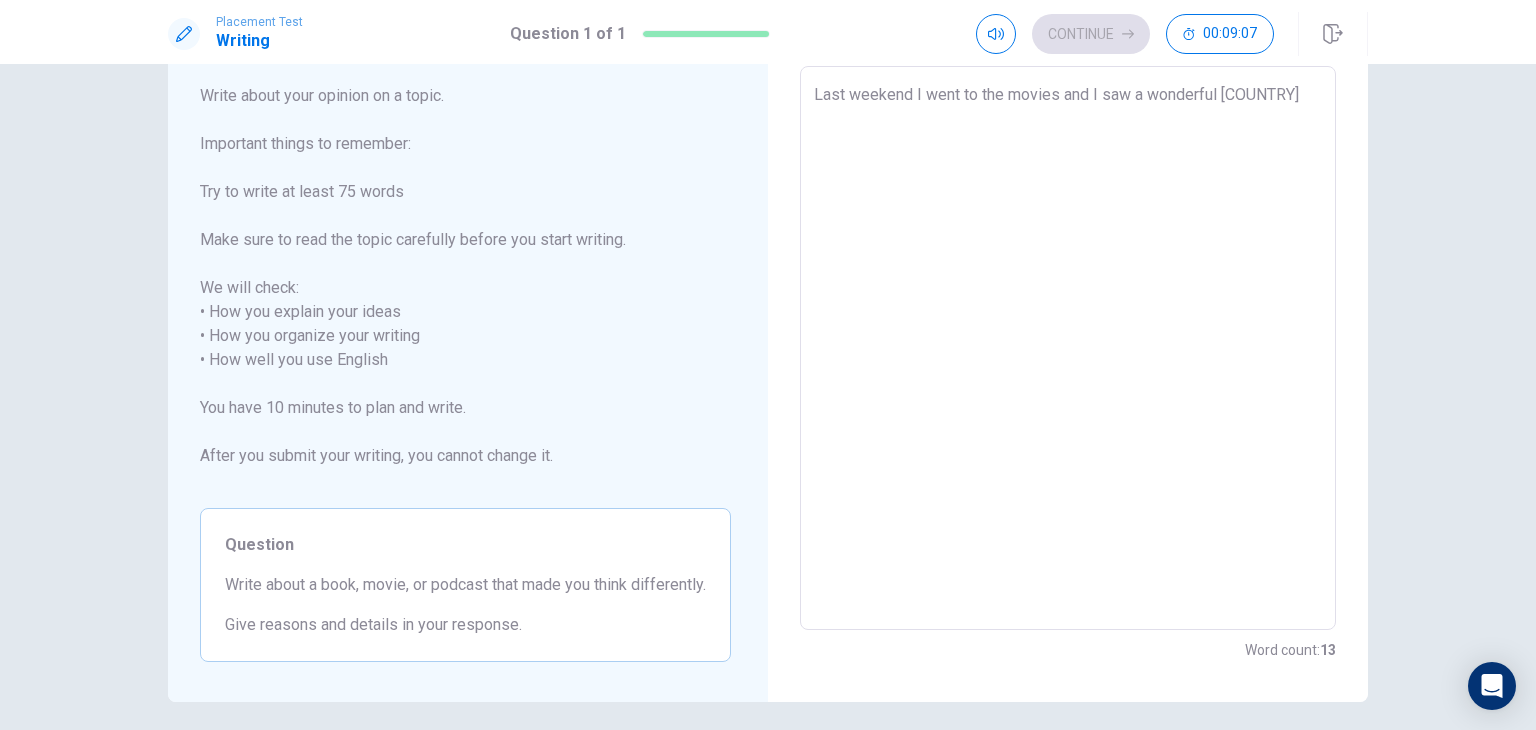 type on "Last  weekend I went to the movies and I saw a wonderful Brazilian m" 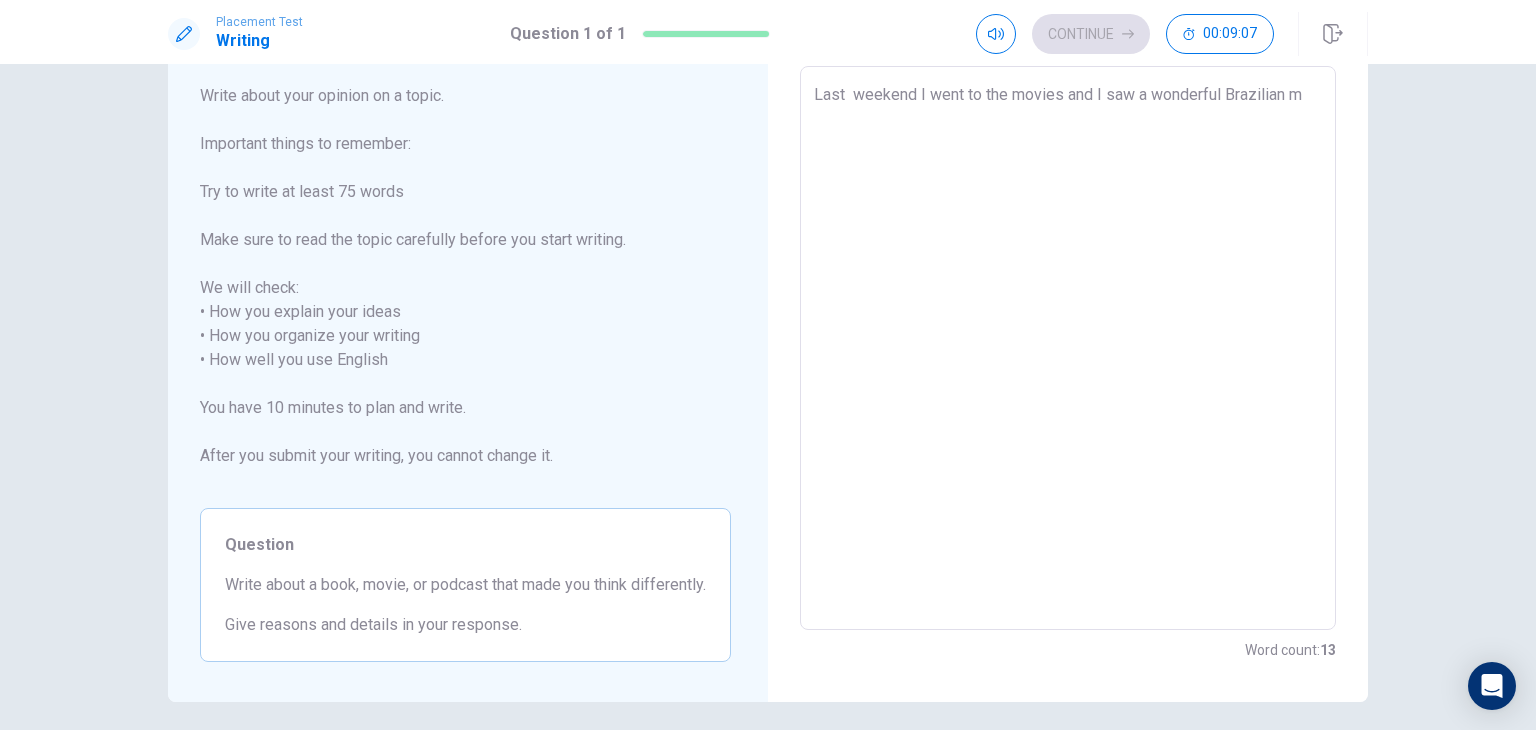 type on "x" 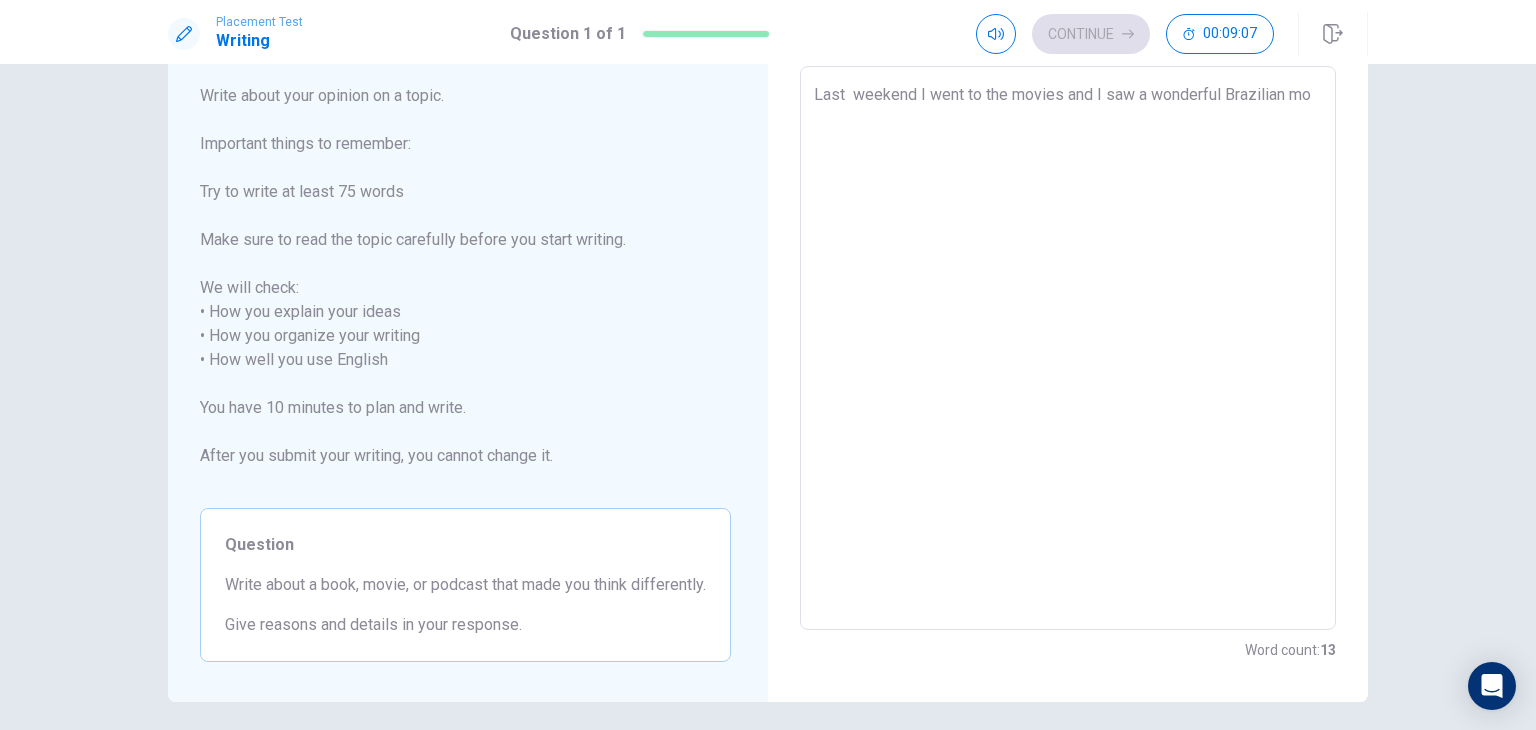type on "x" 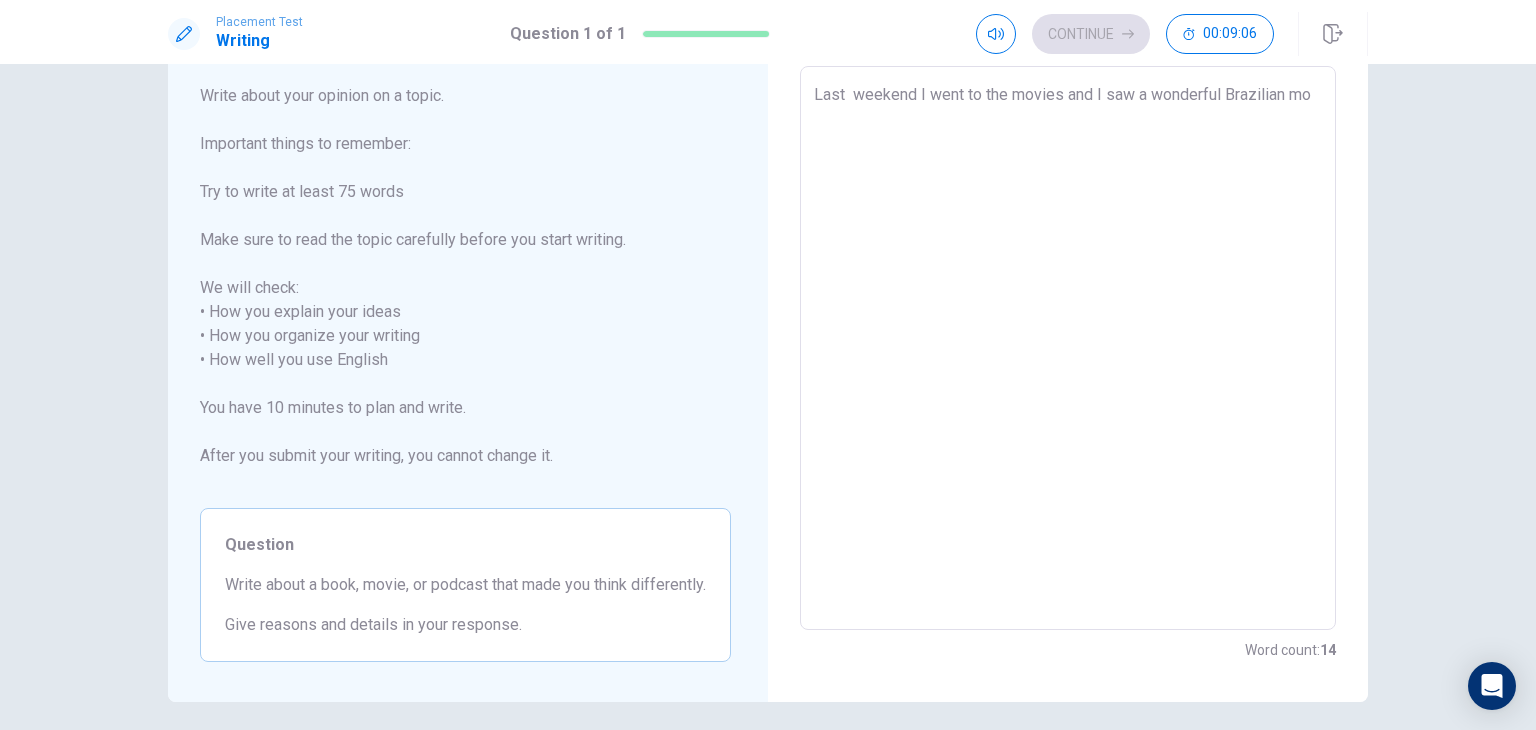 type on "Last  weekend I went to the movies and I saw a wonderful Brazilian mov" 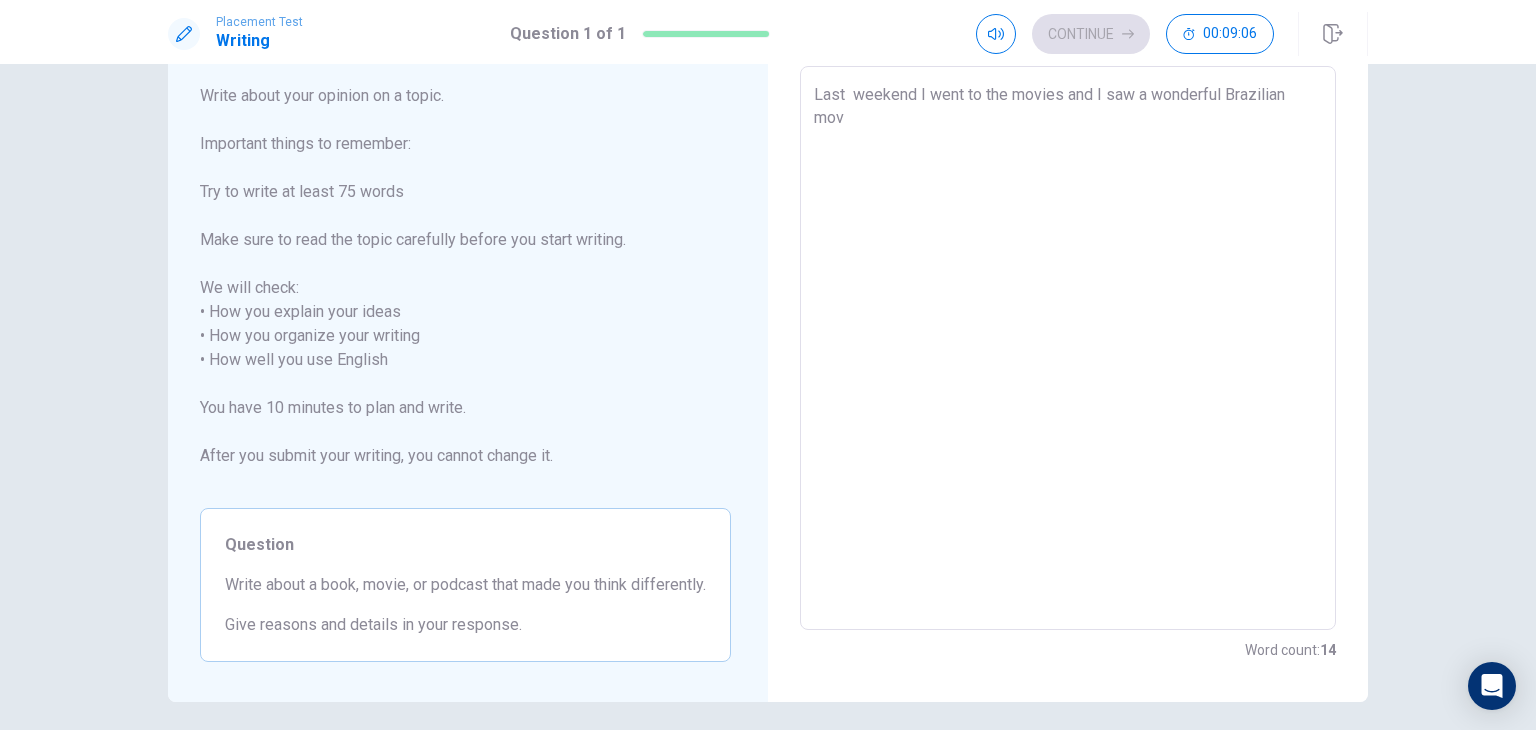 type on "x" 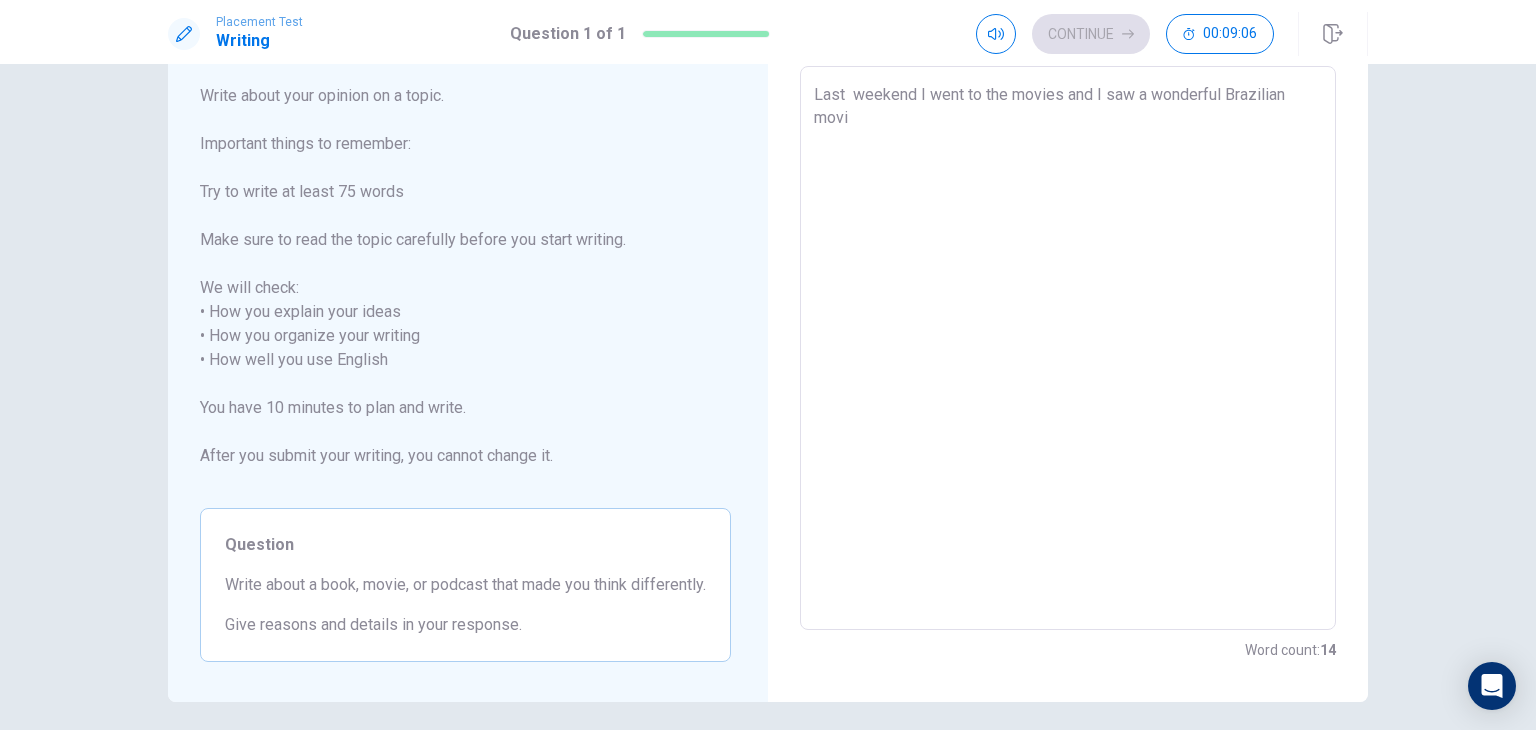 type on "x" 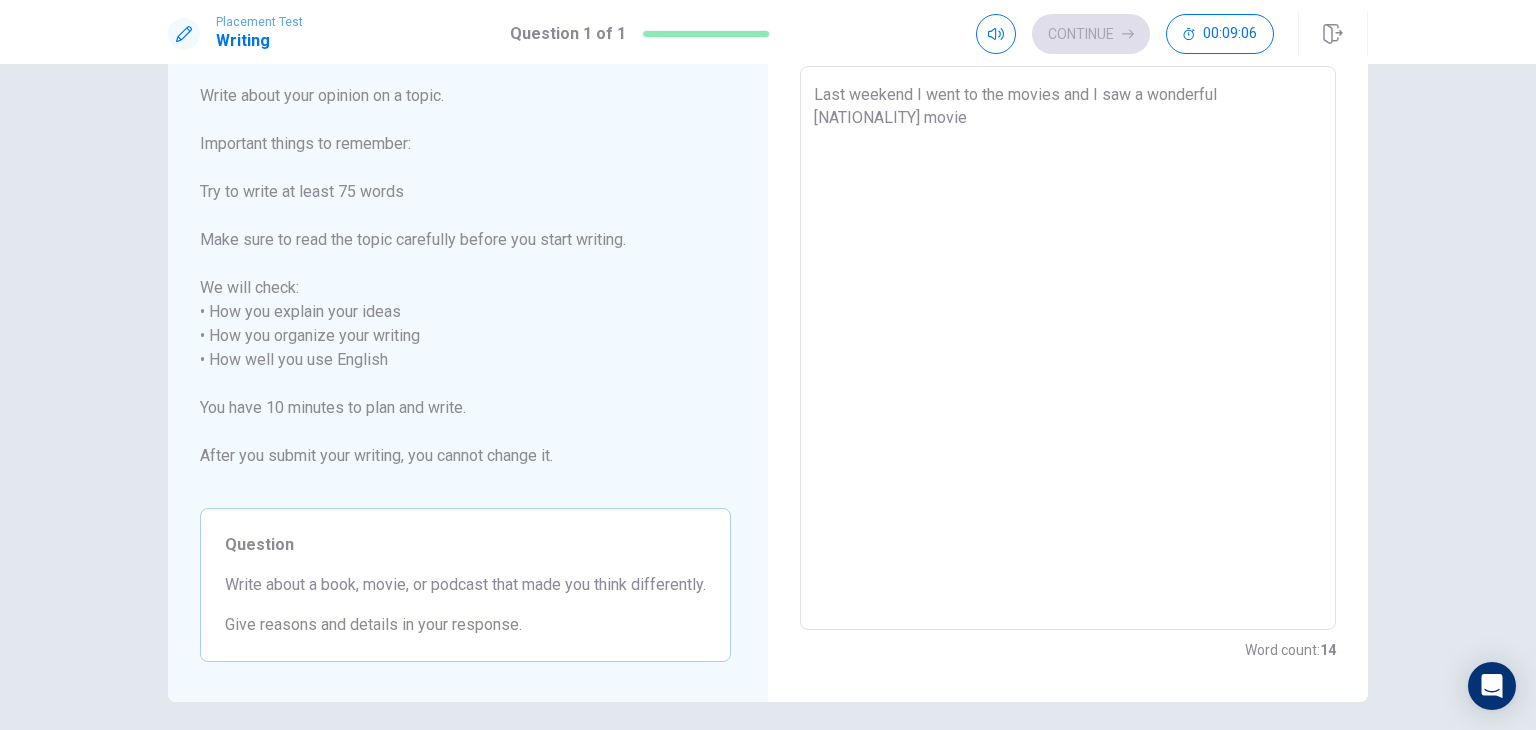 type on "x" 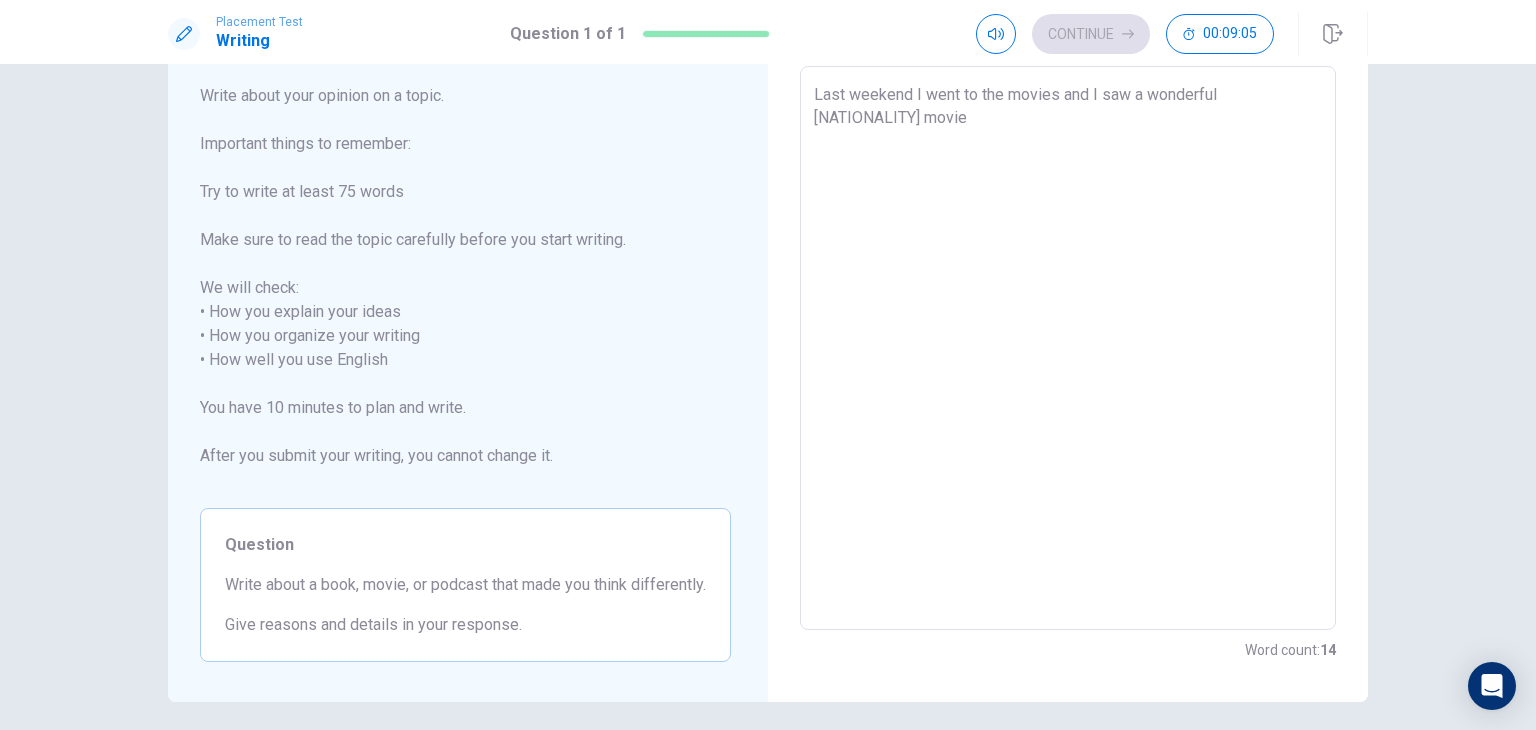 type on "Last weekend I went to the movies and I saw a wonderful [NATIONALITY] movie" 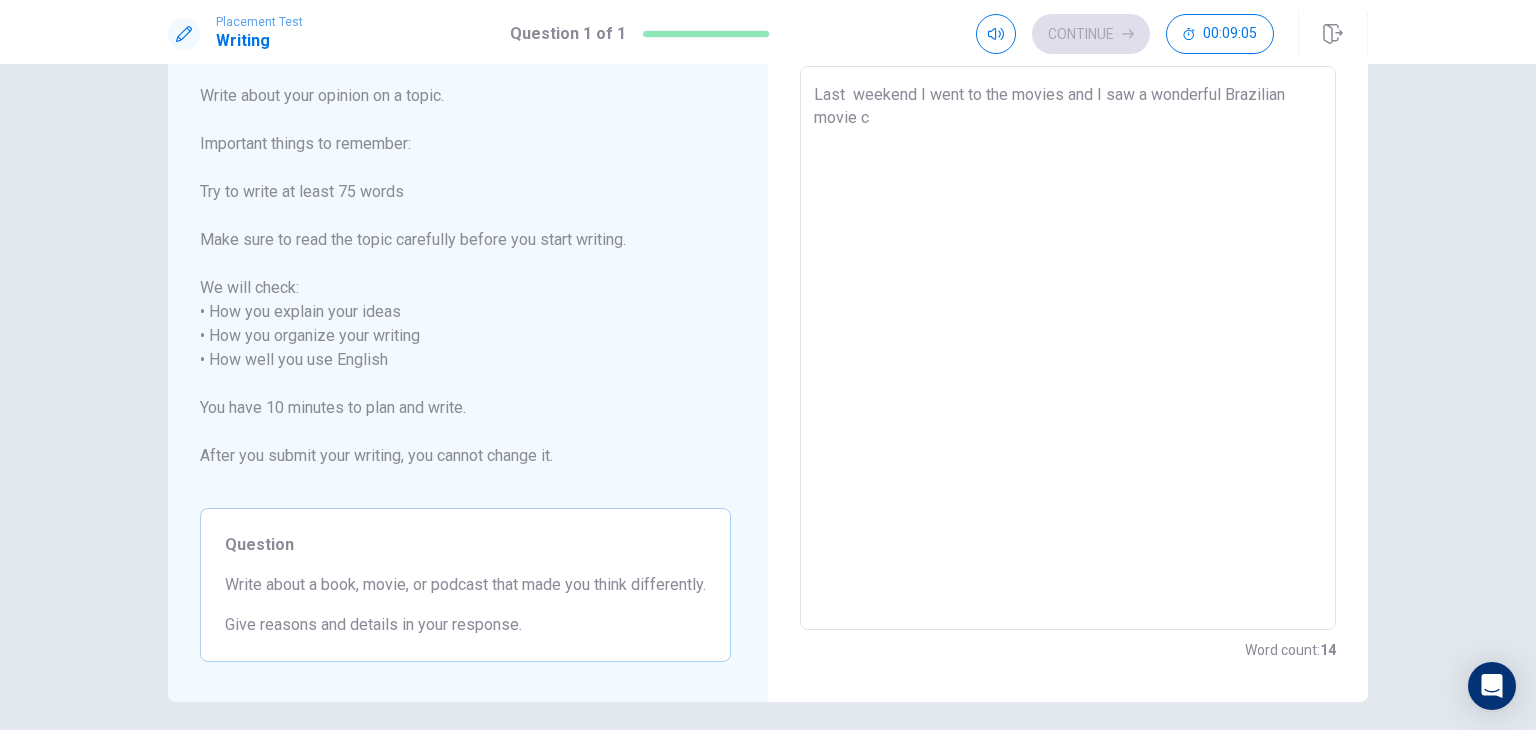 type on "x" 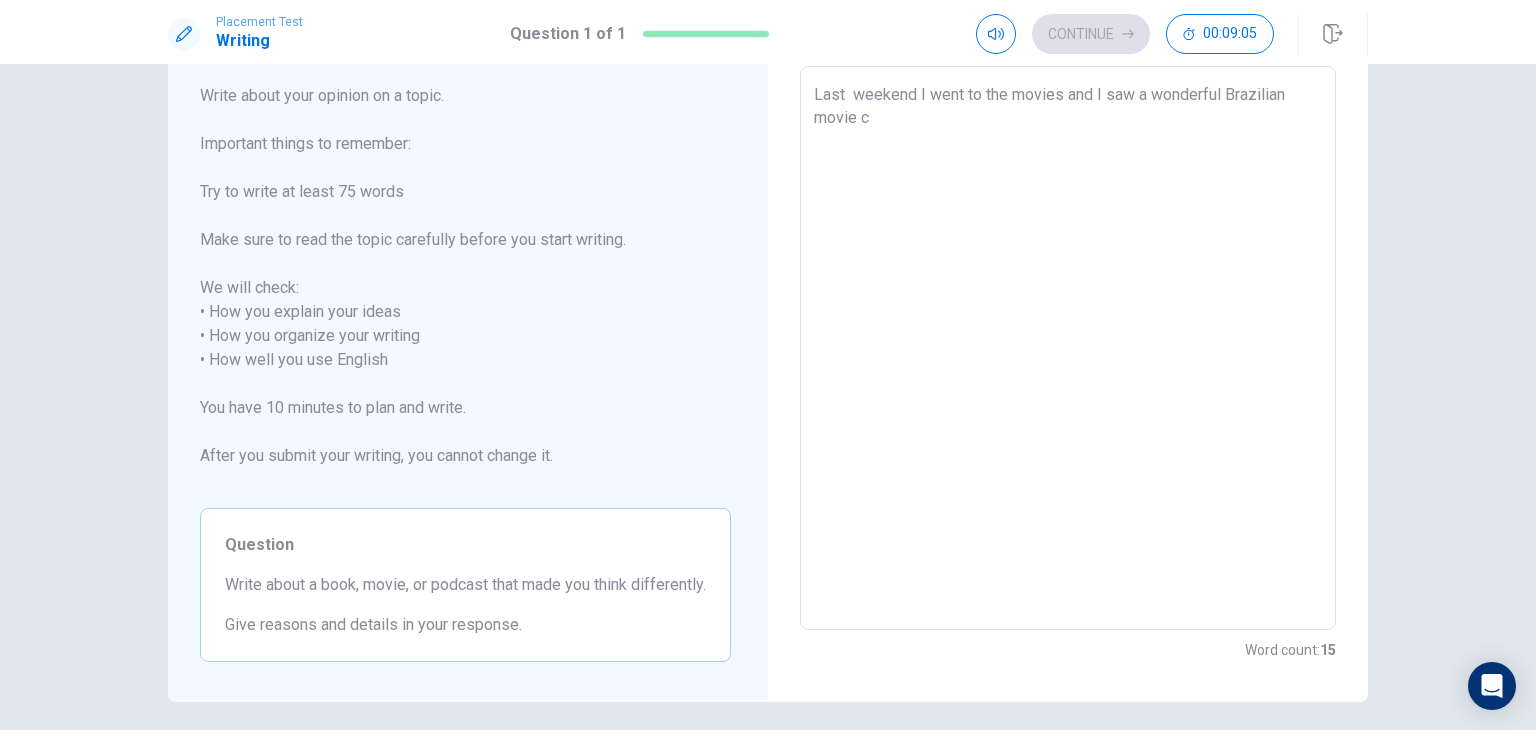 type on "Last weekend I went to the movies and I saw a wonderful Brazilian movie ca" 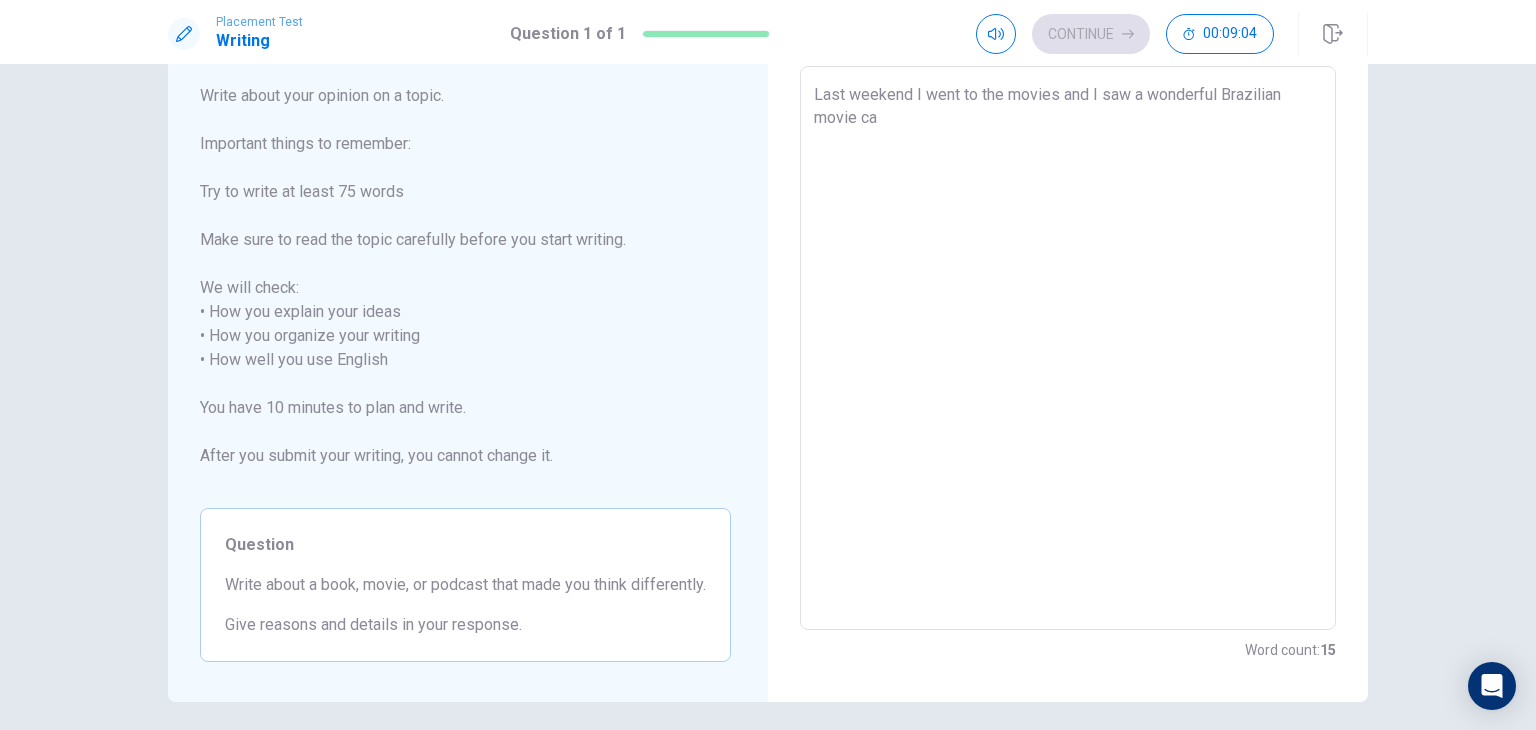 type on "x" 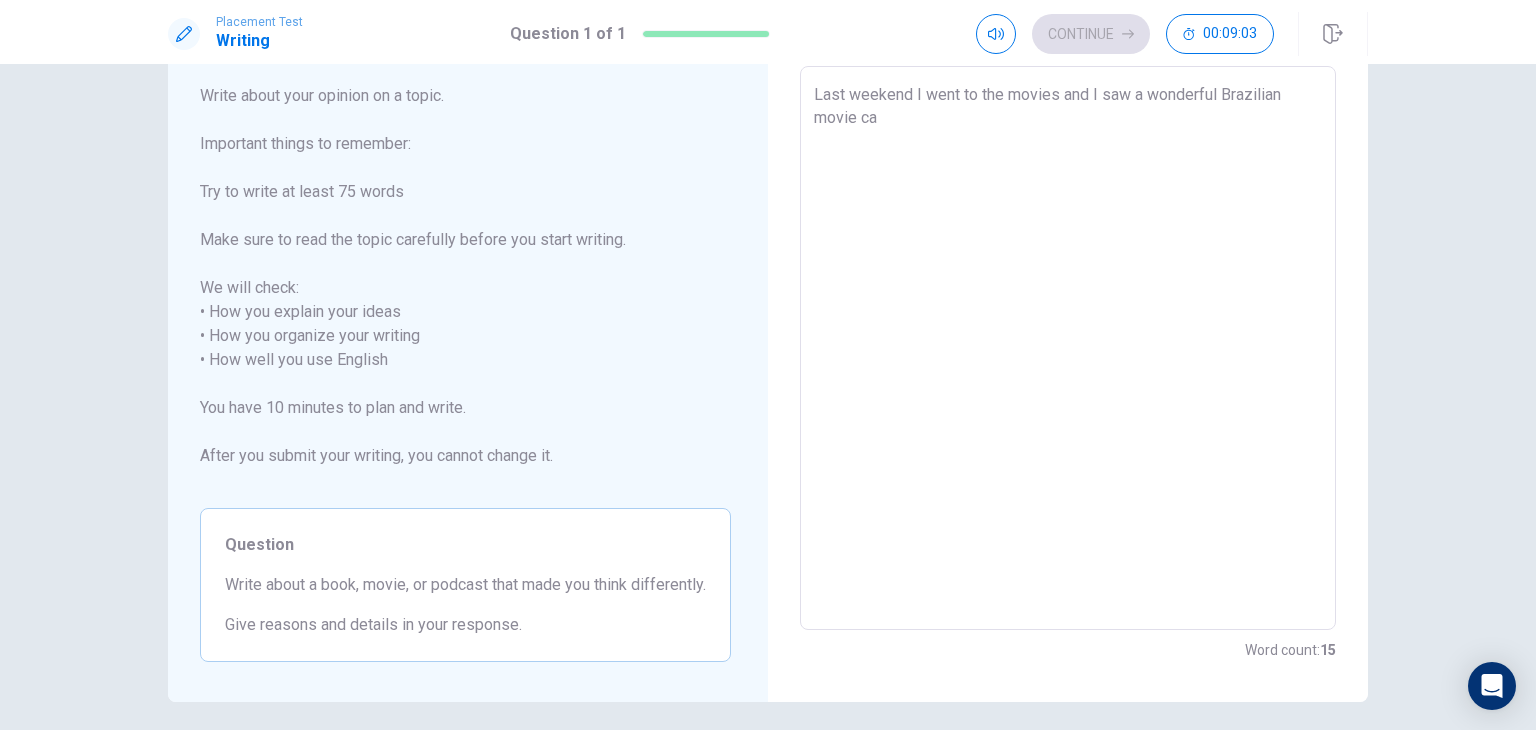 type on "Last  weekend I went to the movies and I saw a wonderful Brazilian movie cal" 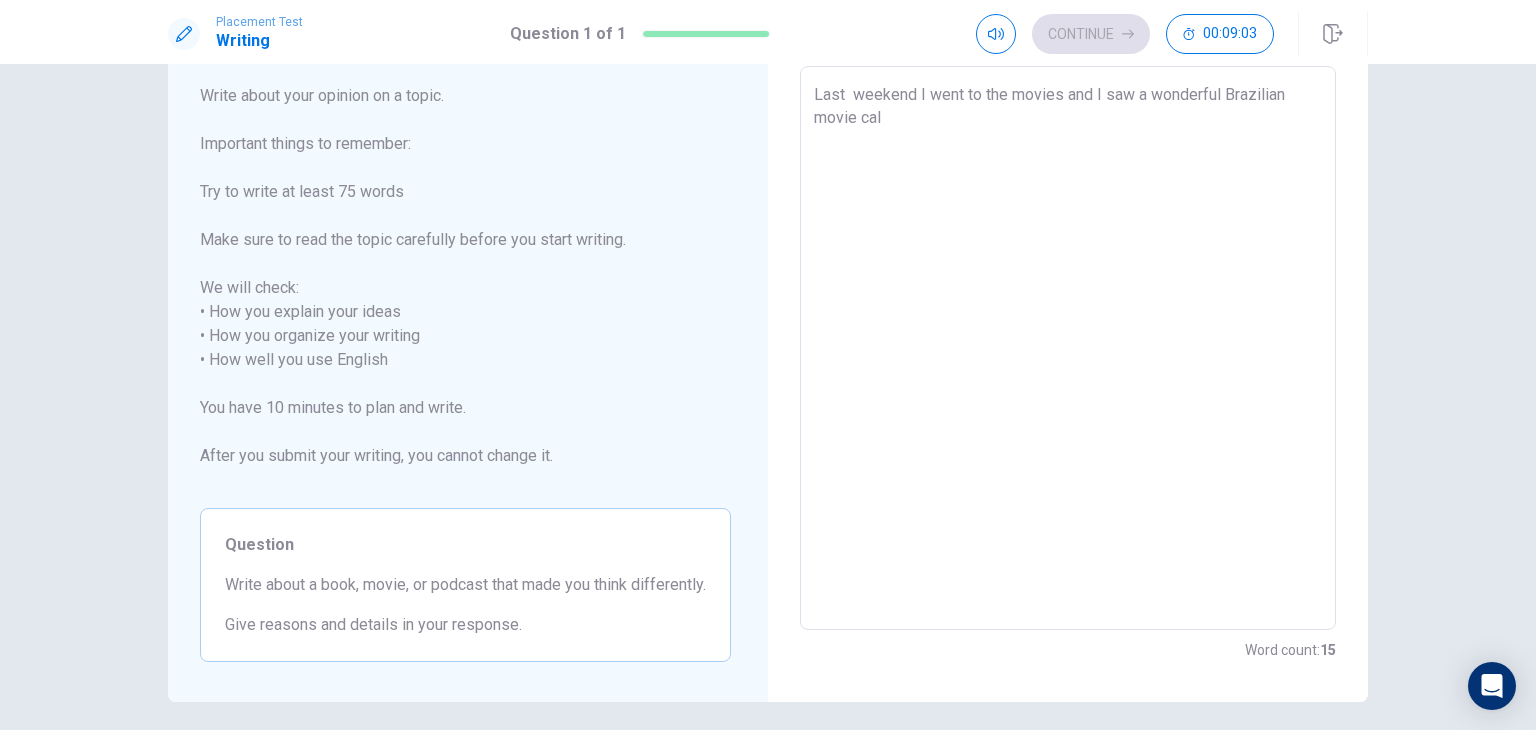 type on "x" 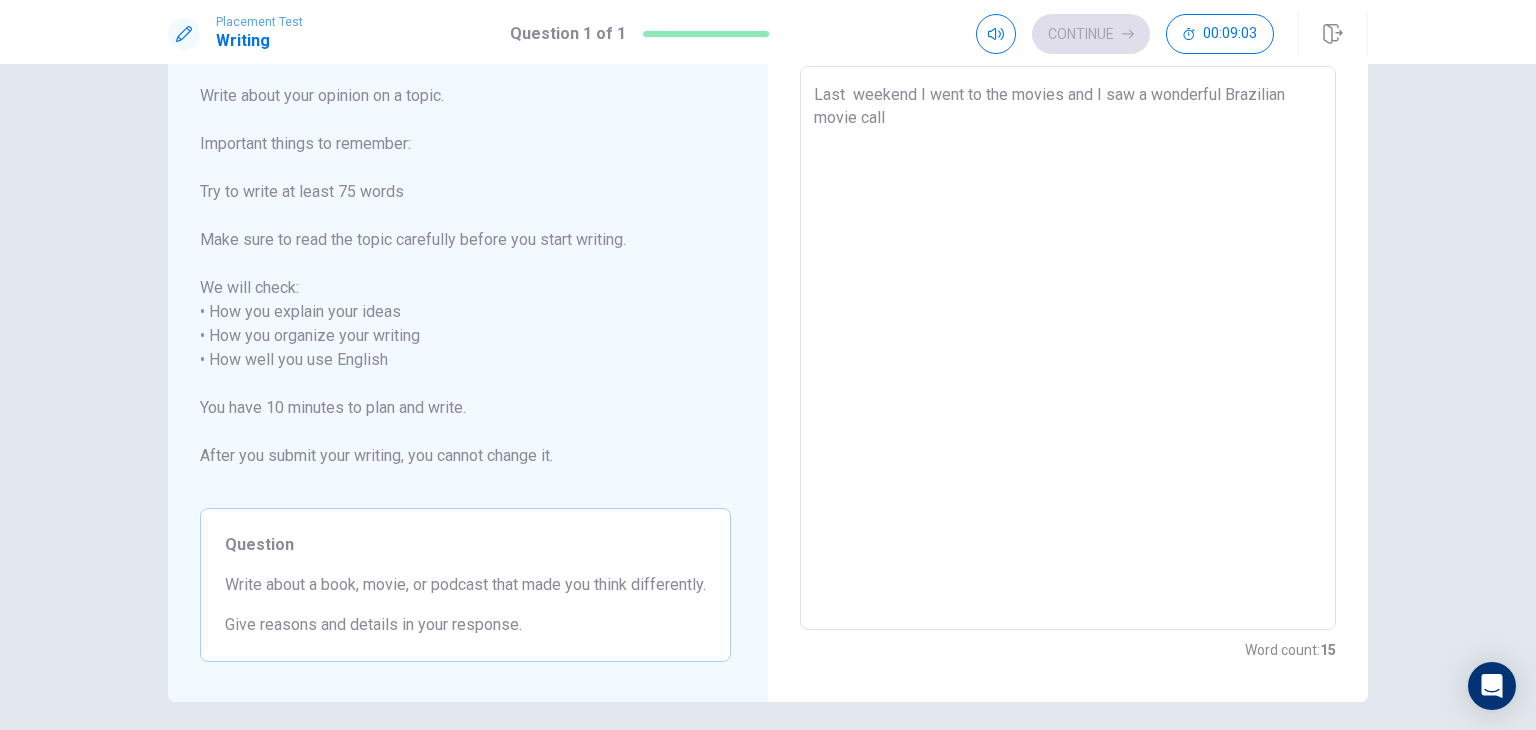 type on "x" 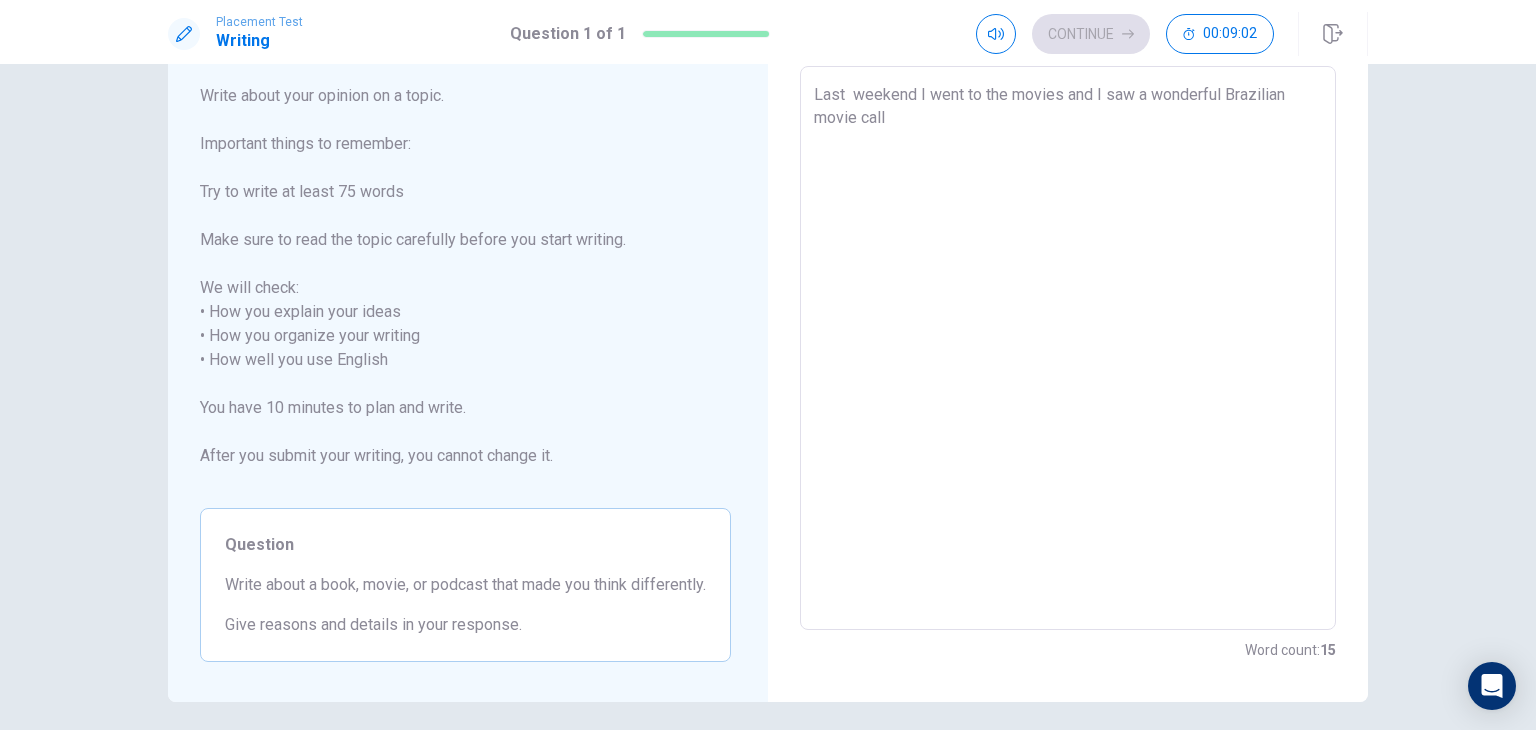 type on "Last  weekend I went to the movies and I saw a wonderful Brazilian movie call" 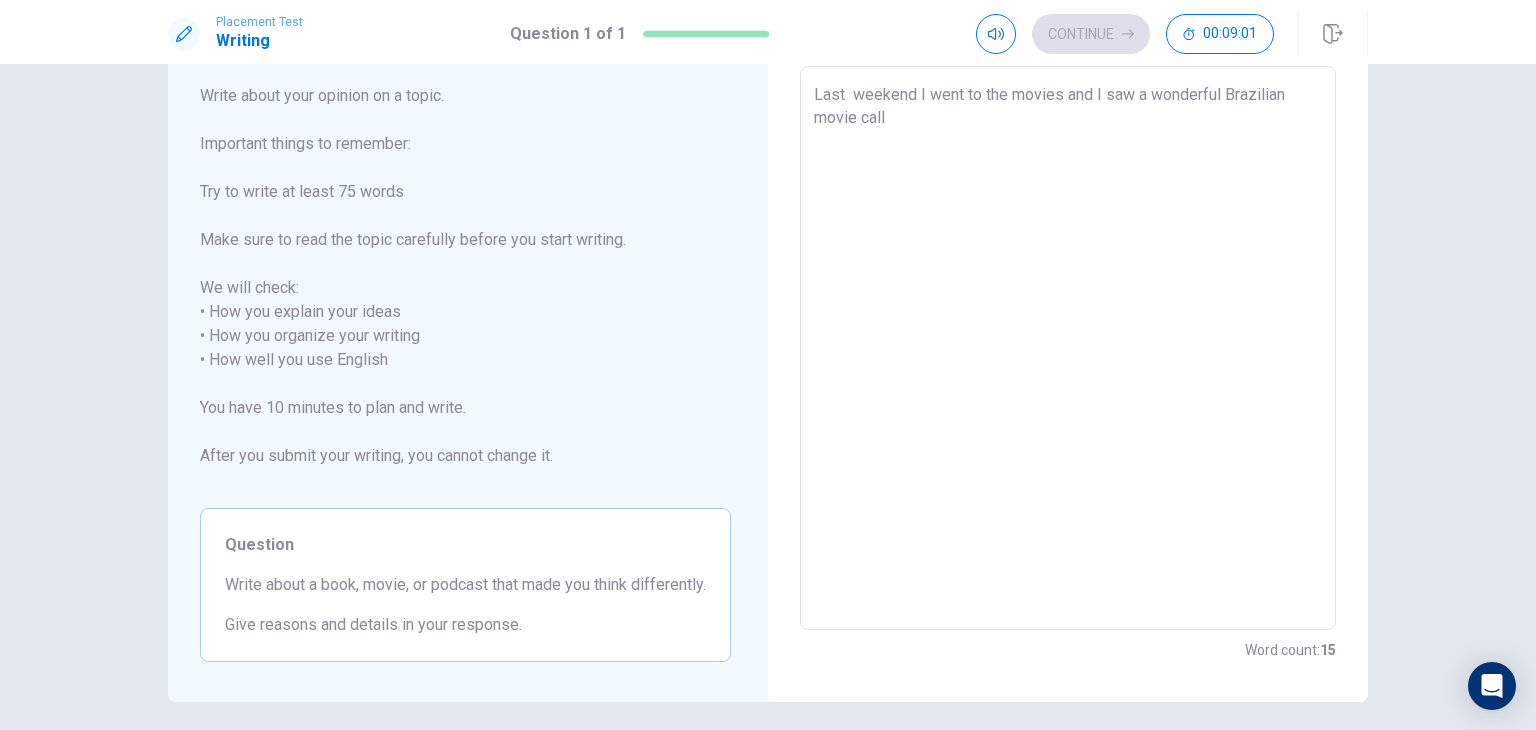 type on "x" 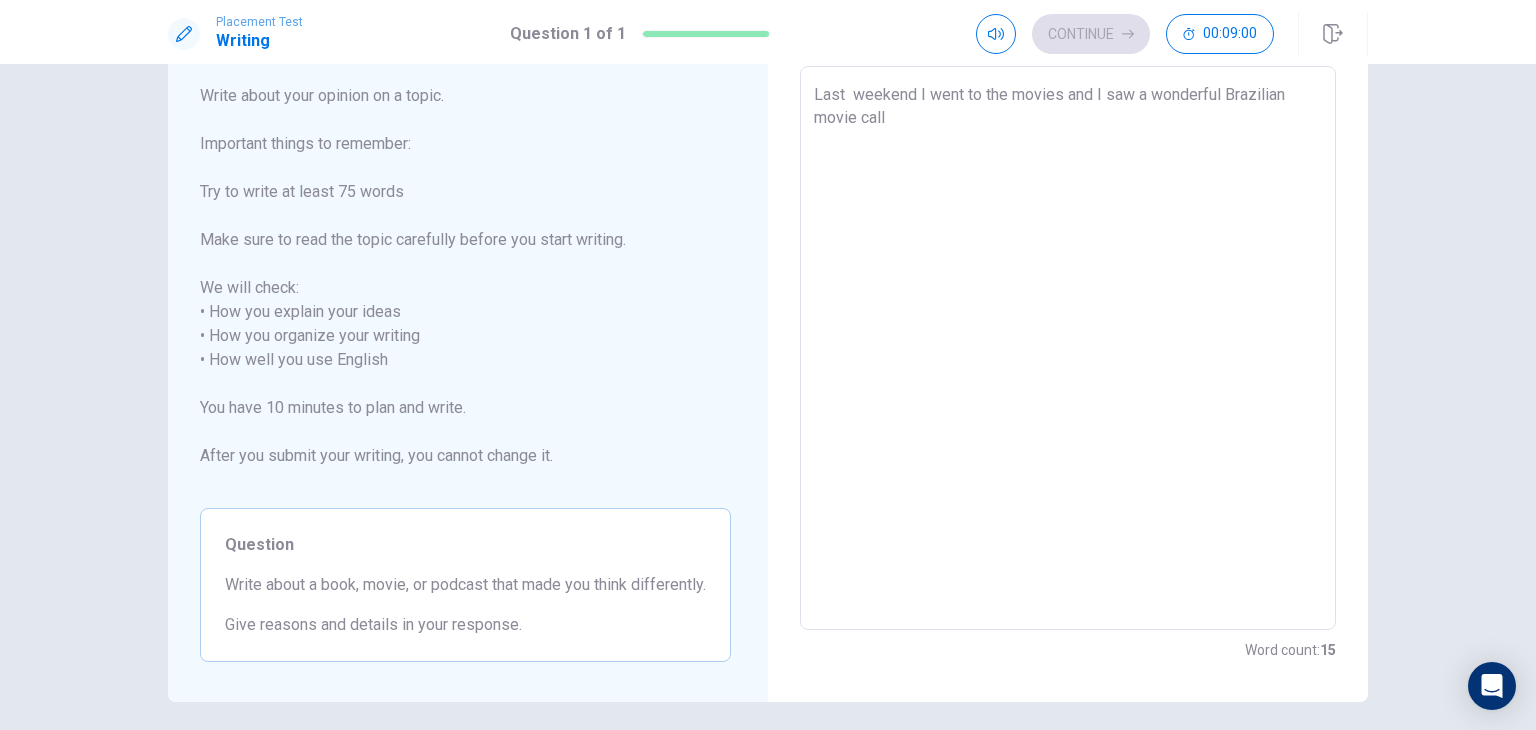 type on "Last  weekend I went to the movies and I saw a wonderful Brazilian movie call !" 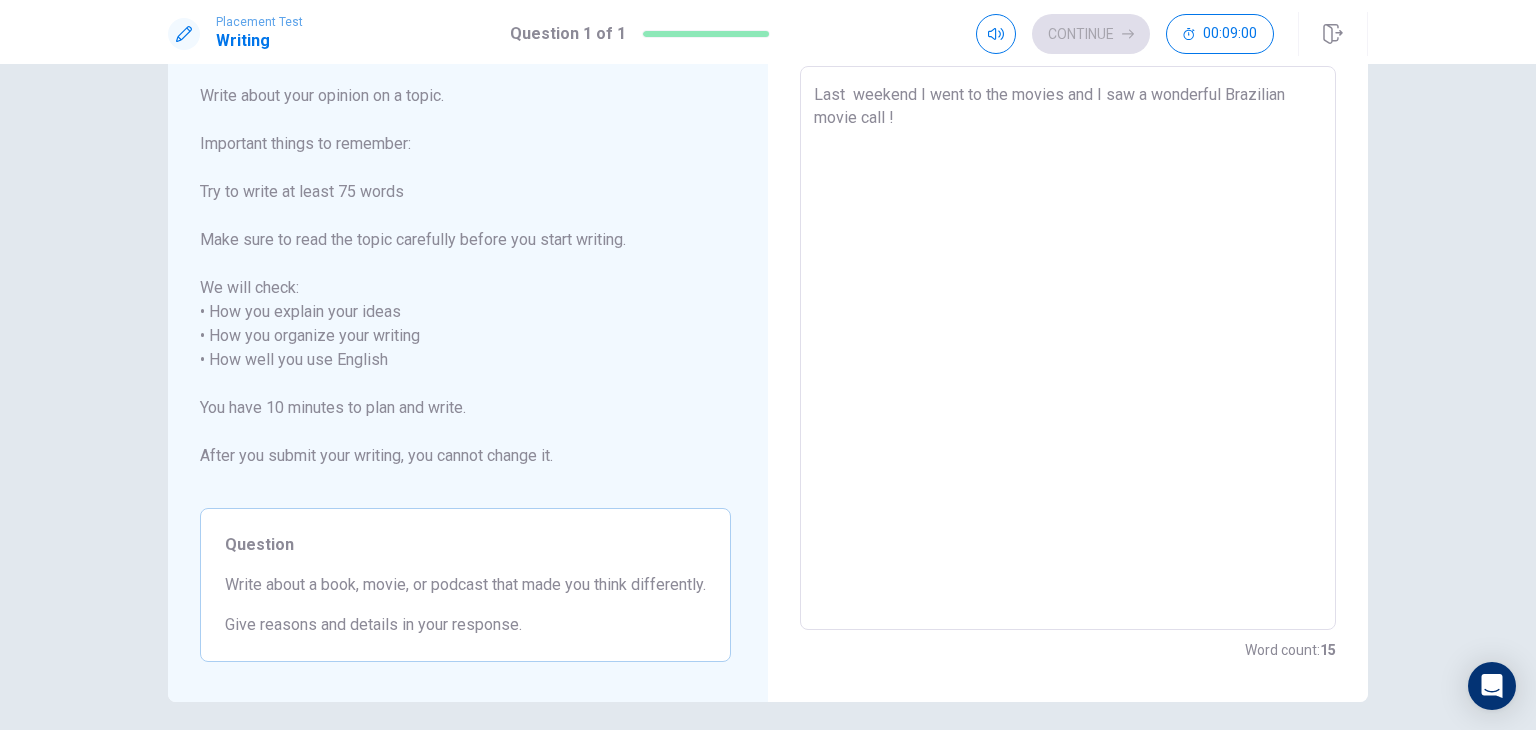 type on "x" 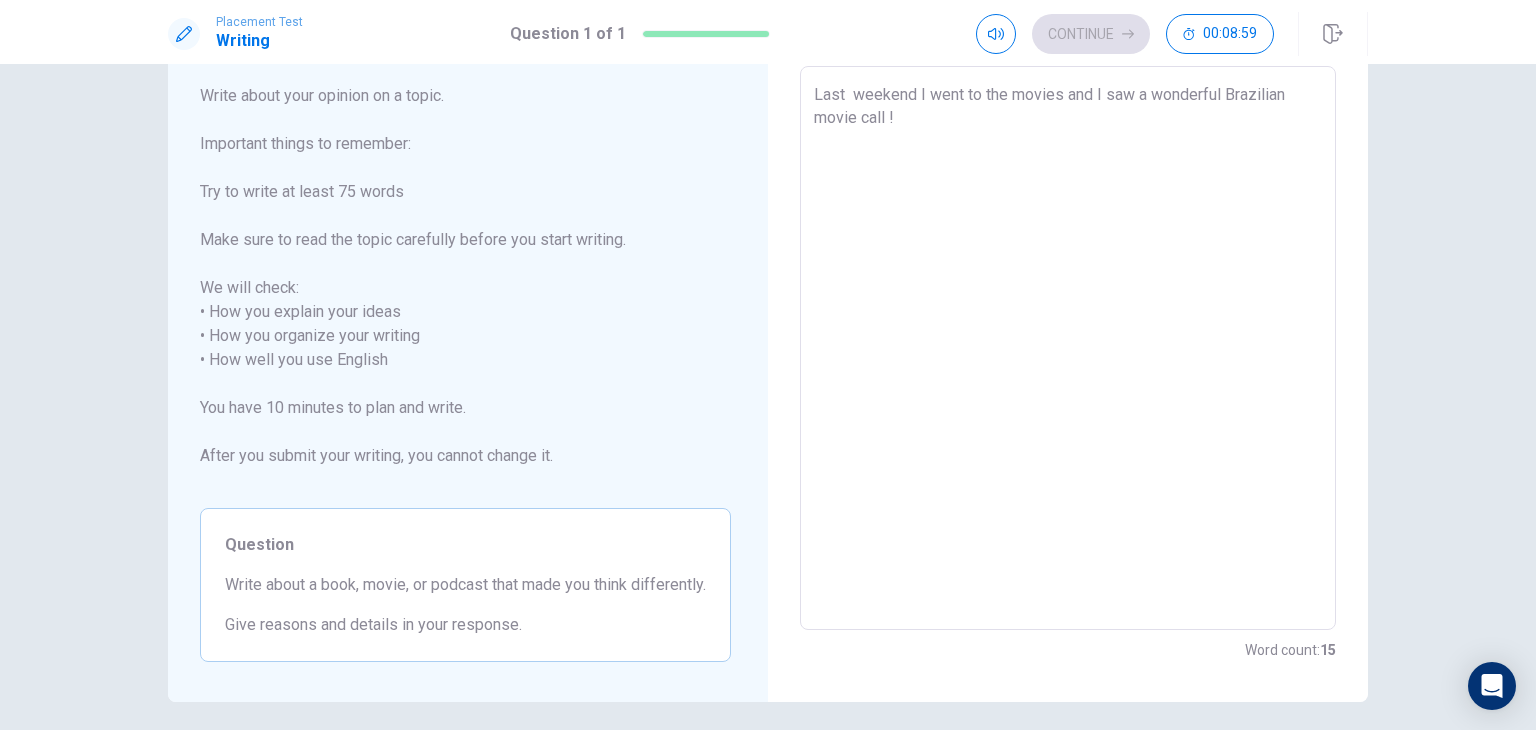 type on "Last  weekend I went to the movies and I saw a wonderful Brazilian movie call" 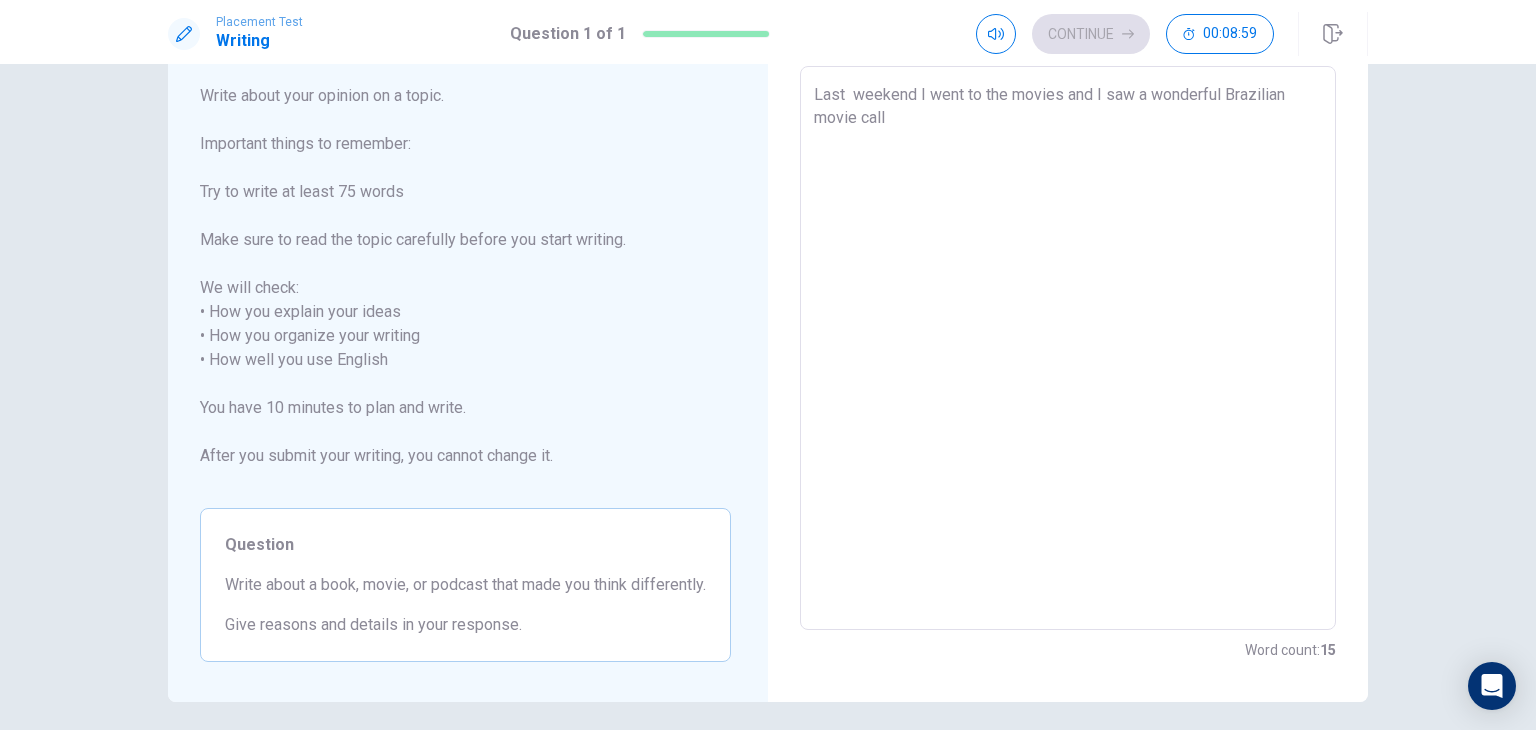 type on "x" 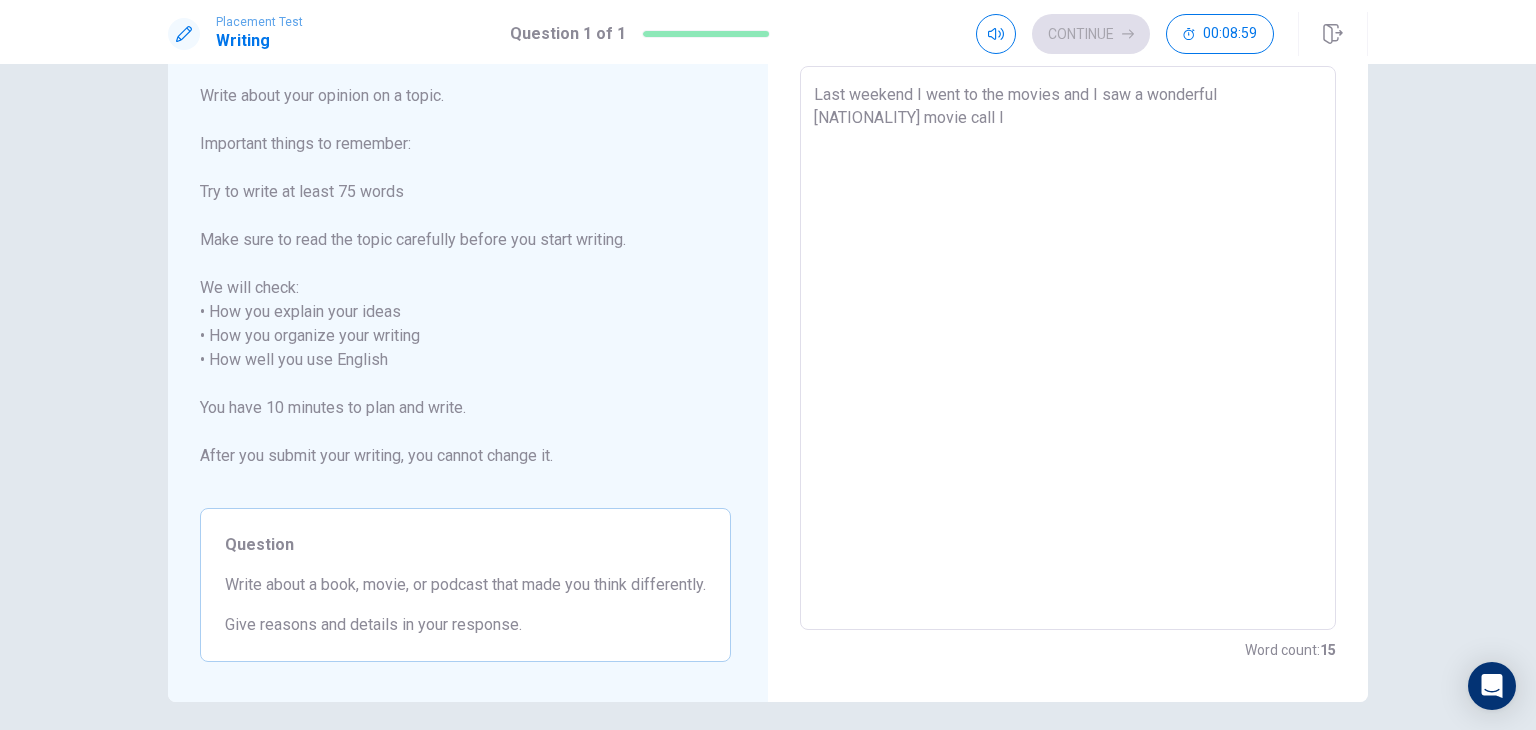 type 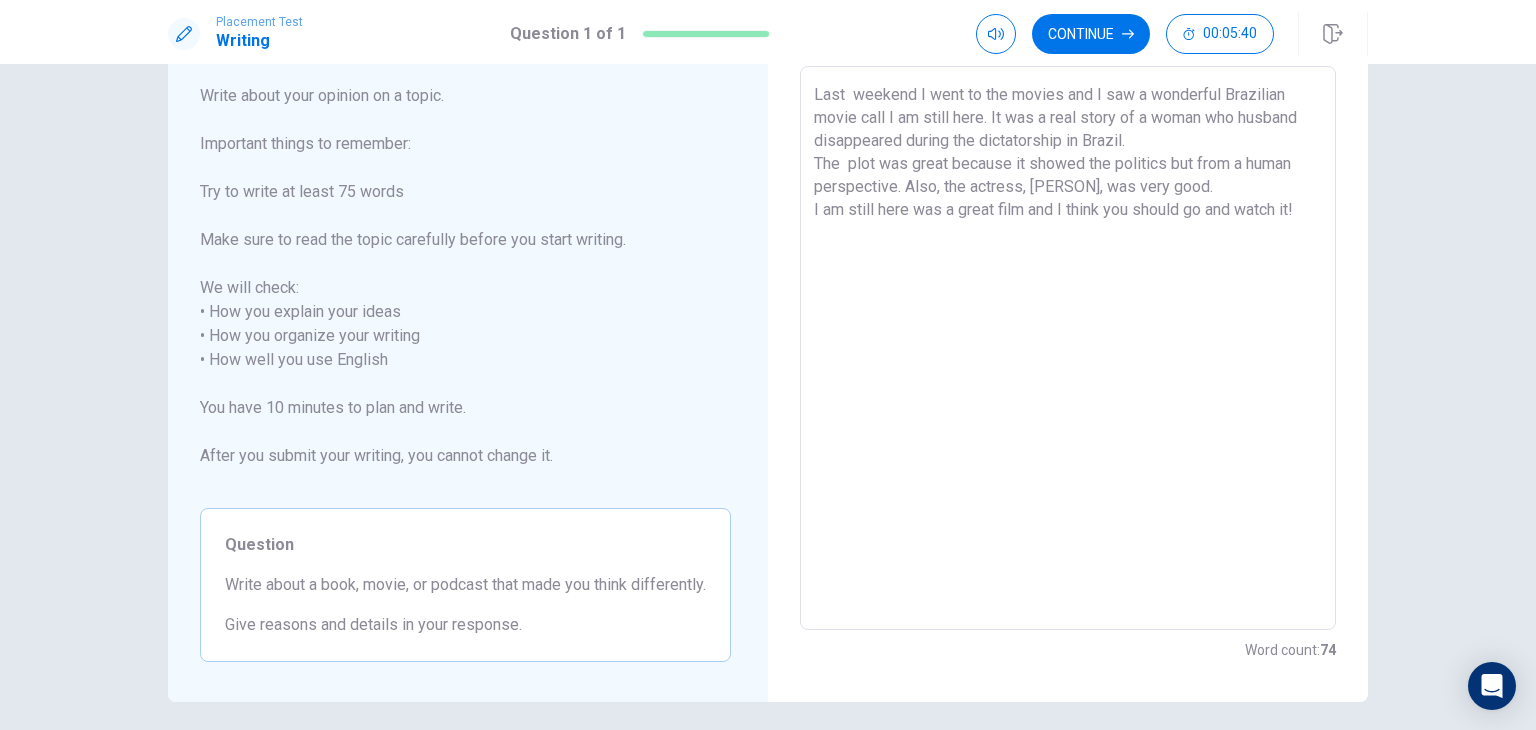 click on "Last  weekend I went to the movies and I saw a wonderful Brazilian movie call I am still here. It was a real story of a woman who husband disappeared during the dictatorship in Brazil.
The  plot was great because it showed the politics but from a human perspective. Also, the actress, [PERSON], was very good.
I am still here was a great film and I think you should go and watch it!" at bounding box center [1068, 348] 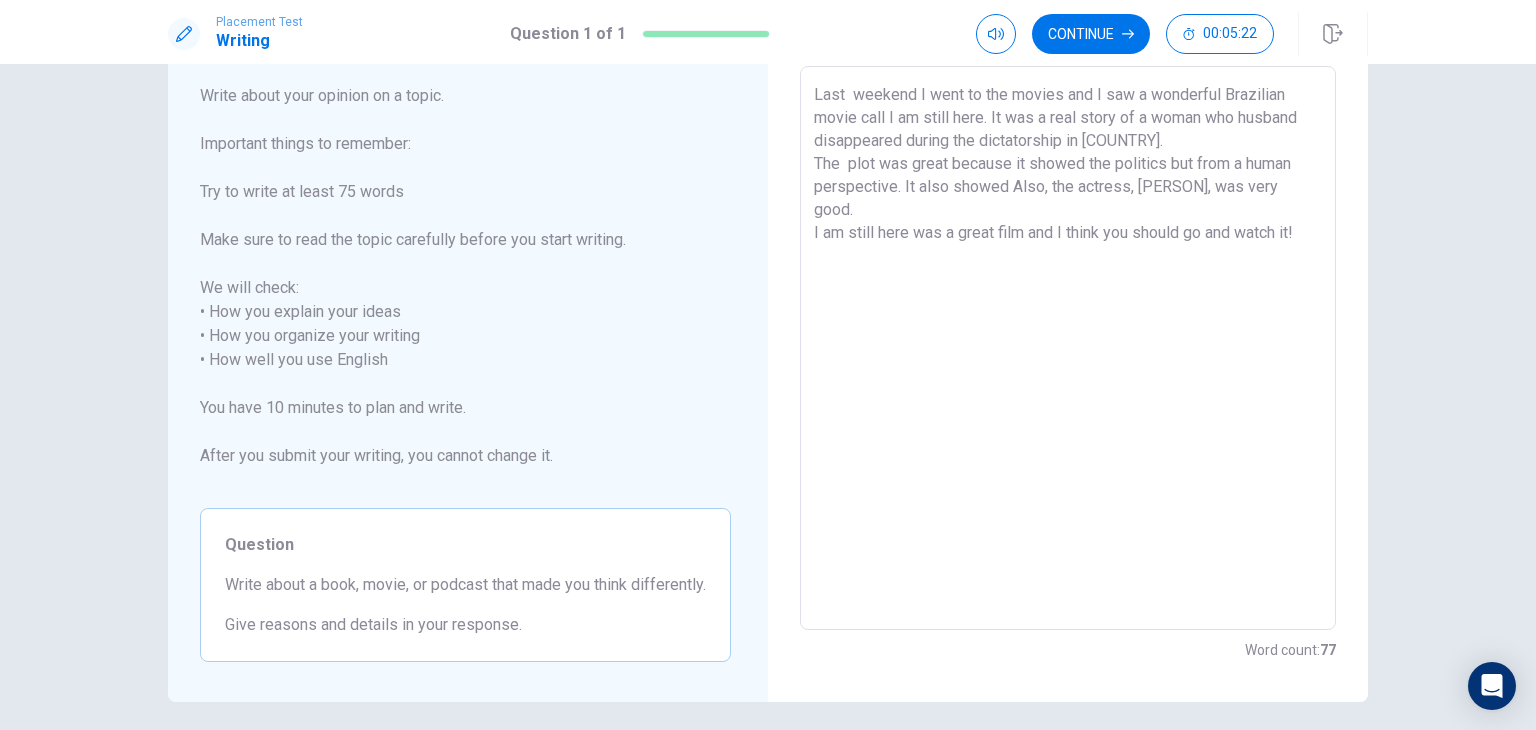 click on "Last  weekend I went to the movies and I saw a wonderful Brazilian movie call I am still here. It was a real story of a woman who husband disappeared during the dictatorship in [COUNTRY].
The  plot was great because it showed the politics but from a human perspective. It also showed Also, the actress, [PERSON], was very good.
I am still here was a great film and I think you should go and watch it!" at bounding box center (1068, 348) 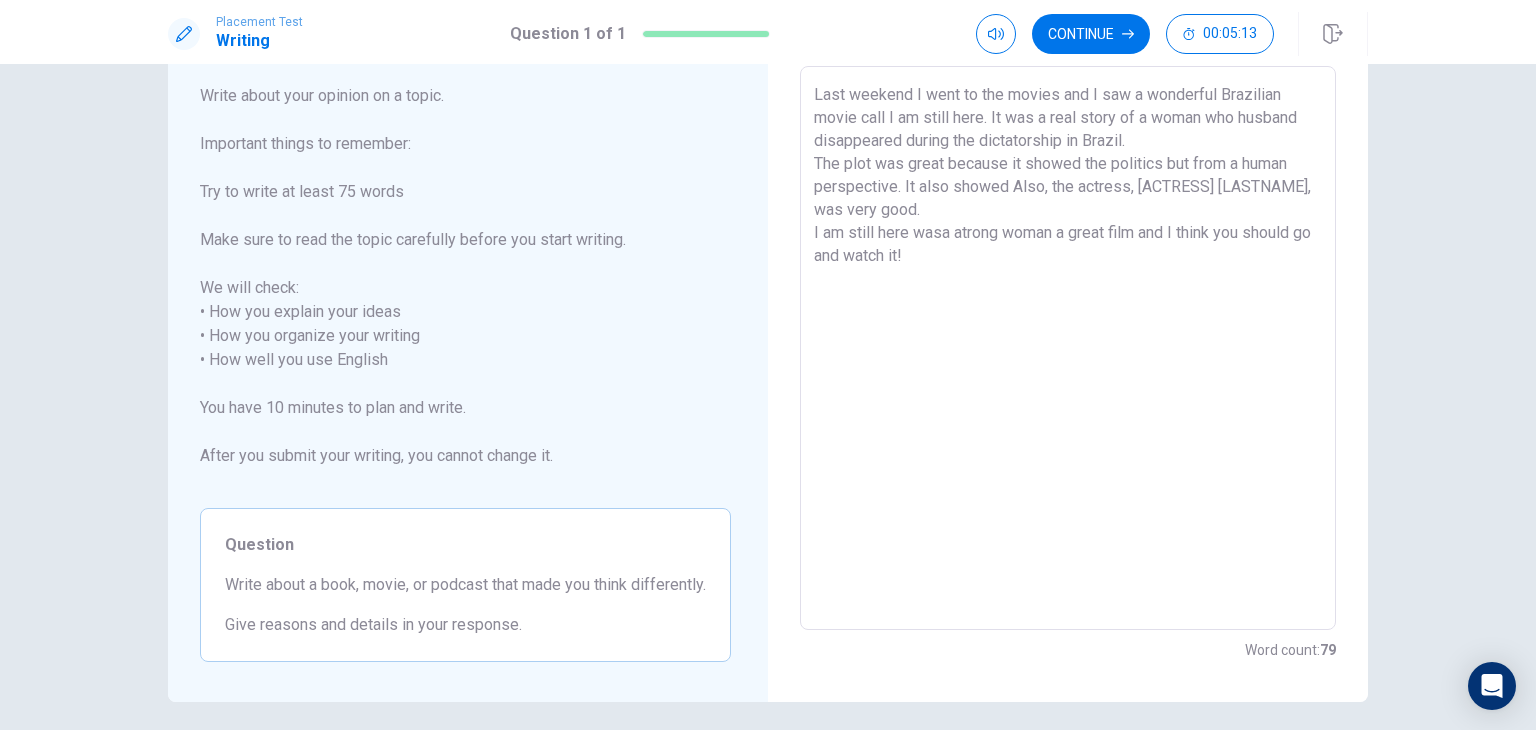 click on "Last weekend I went to the movies and I saw a wonderful Brazilian movie call I am still here. It was a real story of a woman who husband disappeared during the dictatorship in Brazil.
The plot was great because it showed the politics but from a human perspective. It also showed Also, the actress, [ACTRESS] [LASTNAME], was very good.
I am still here wasa atrong woman a great film and I think you should go and watch it!" at bounding box center [1068, 348] 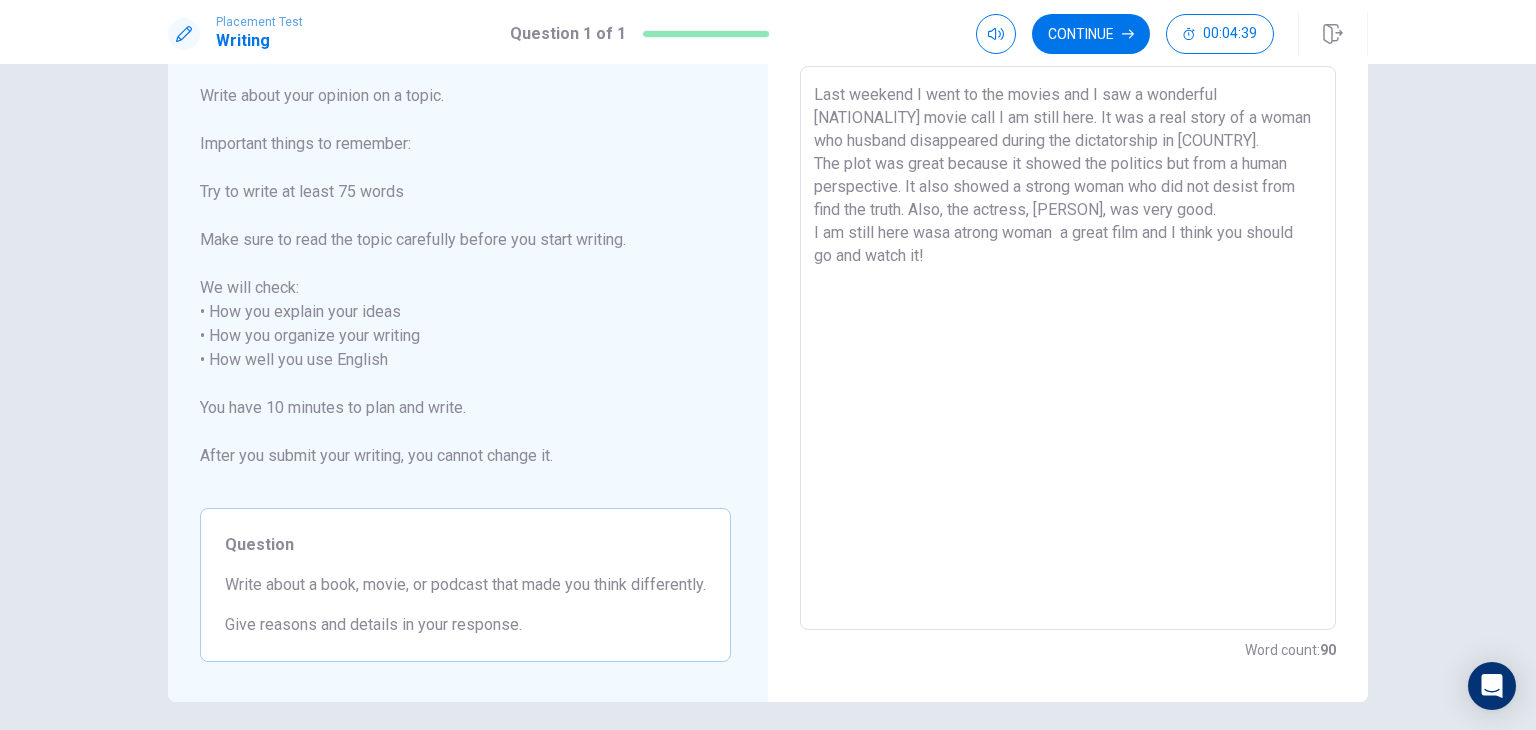 click on "Last weekend I went to the movies and I saw a wonderful [NATIONALITY] movie call I am still here. It was a real story of a woman who husband disappeared during the dictatorship in [COUNTRY].
The plot was great because it showed the politics but from a human perspective. It also showed a strong woman who did not desist from find the truth. Also, the actress, [PERSON], was very good.
I am still here wasa atrong woman  a great film and I think you should go and watch it!" at bounding box center (1068, 348) 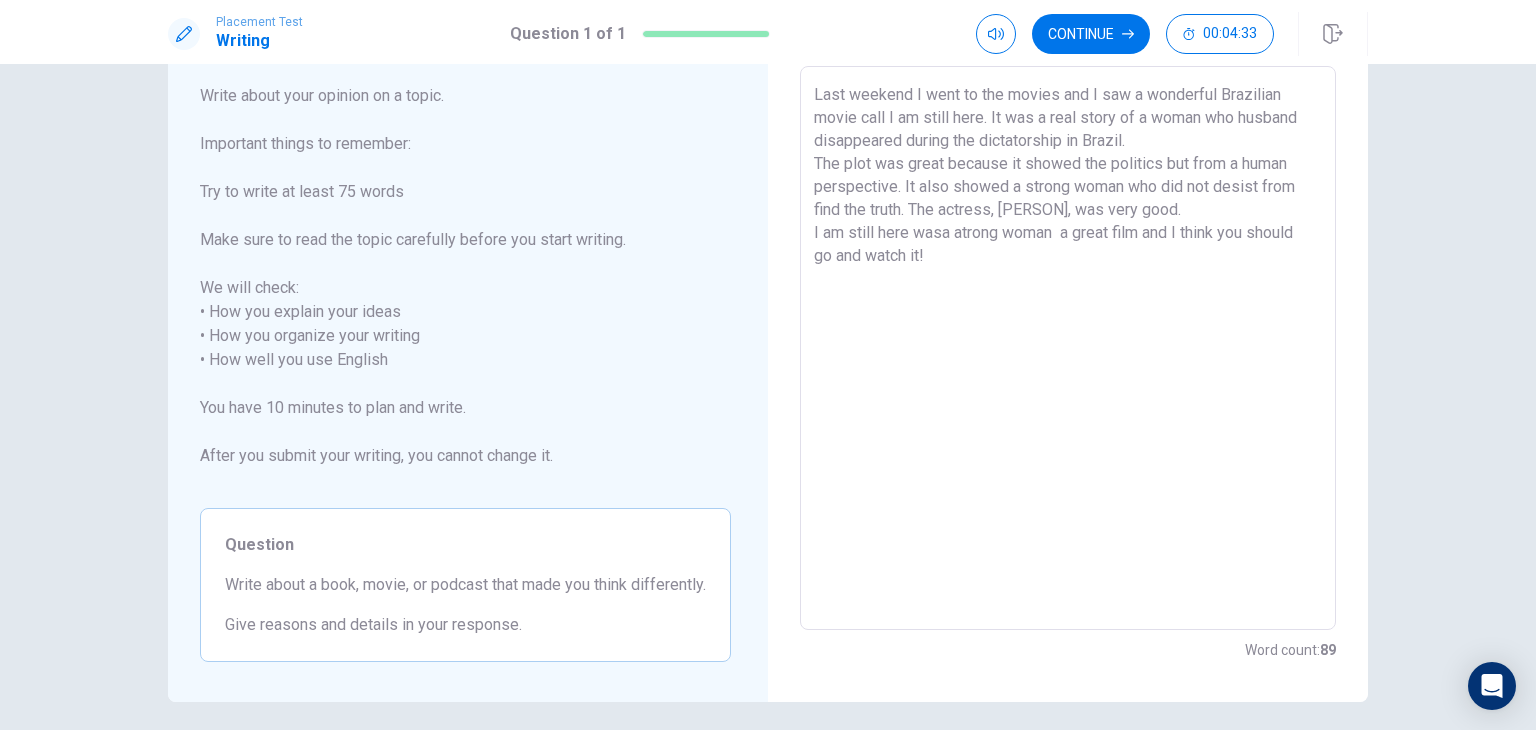 click on "Last weekend I went to the movies and I saw a wonderful Brazilian movie call I am still here. It was a real story of a woman who husband disappeared during the dictatorship in Brazil.
The plot was great because it showed the politics but from a human perspective. It also showed a strong woman who did not desist from find the truth. The actress, [PERSON], was very good.
I am still here wasa atrong woman  a great film and I think you should go and watch it!" at bounding box center (1068, 348) 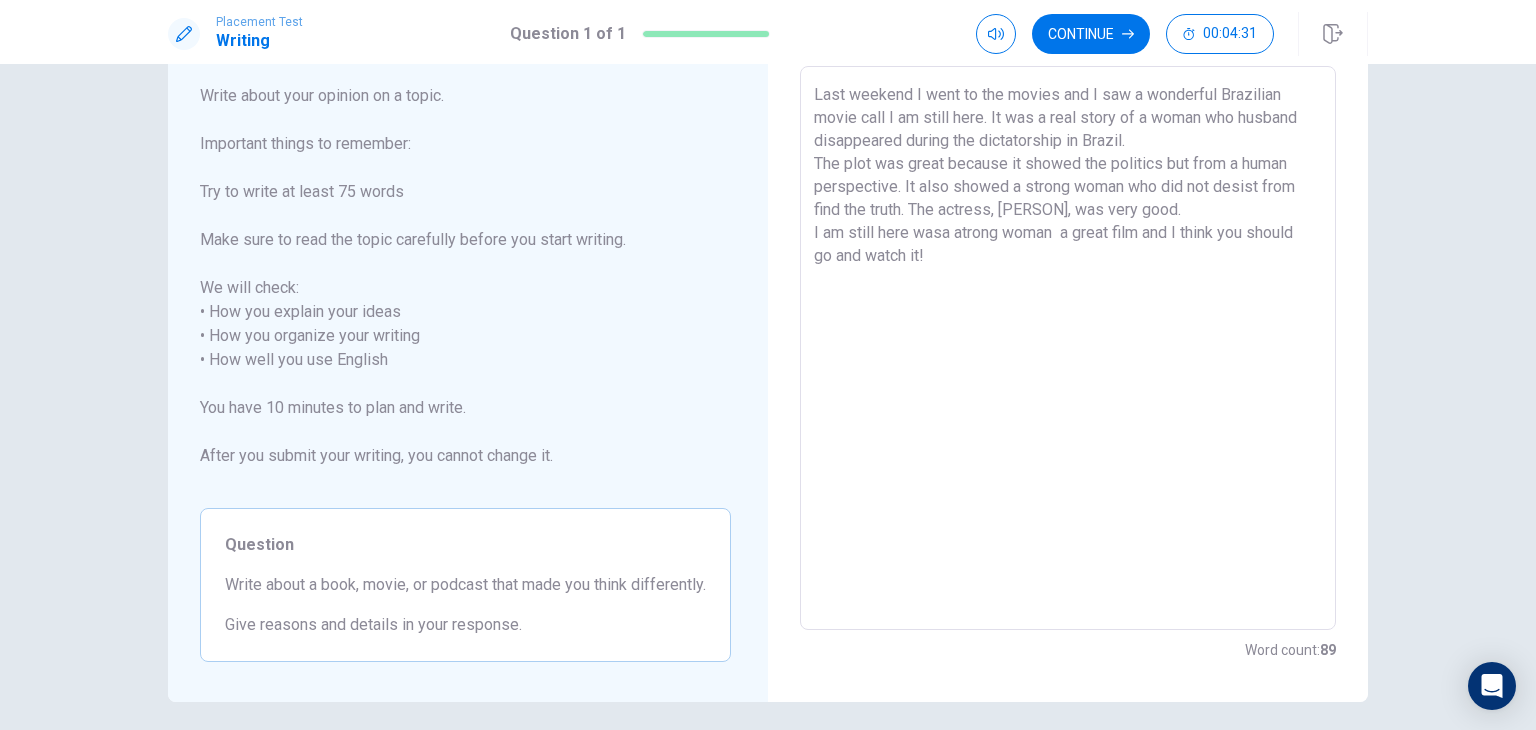click on "Last weekend I went to the movies and I saw a wonderful Brazilian movie call I am still here. It was a real story of a woman who husband disappeared during the dictatorship in Brazil.
The plot was great because it showed the politics but from a human perspective. It also showed a strong woman who did not desist from find the truth. The actress, [PERSON], was very good.
I am still here wasa atrong woman  a great film and I think you should go and watch it!" at bounding box center (1068, 348) 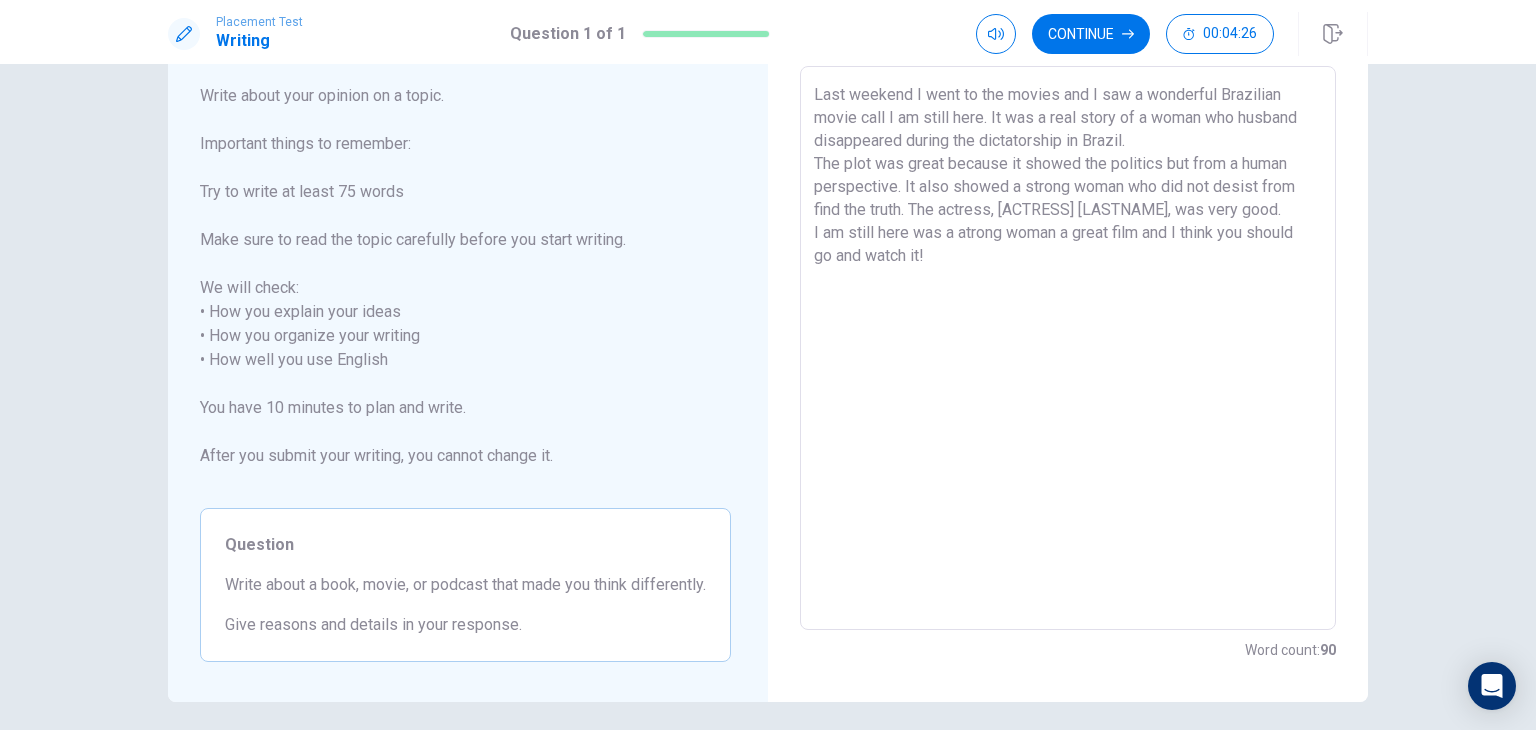 drag, startPoint x: 1061, startPoint y: 233, endPoint x: 874, endPoint y: 234, distance: 187.00267 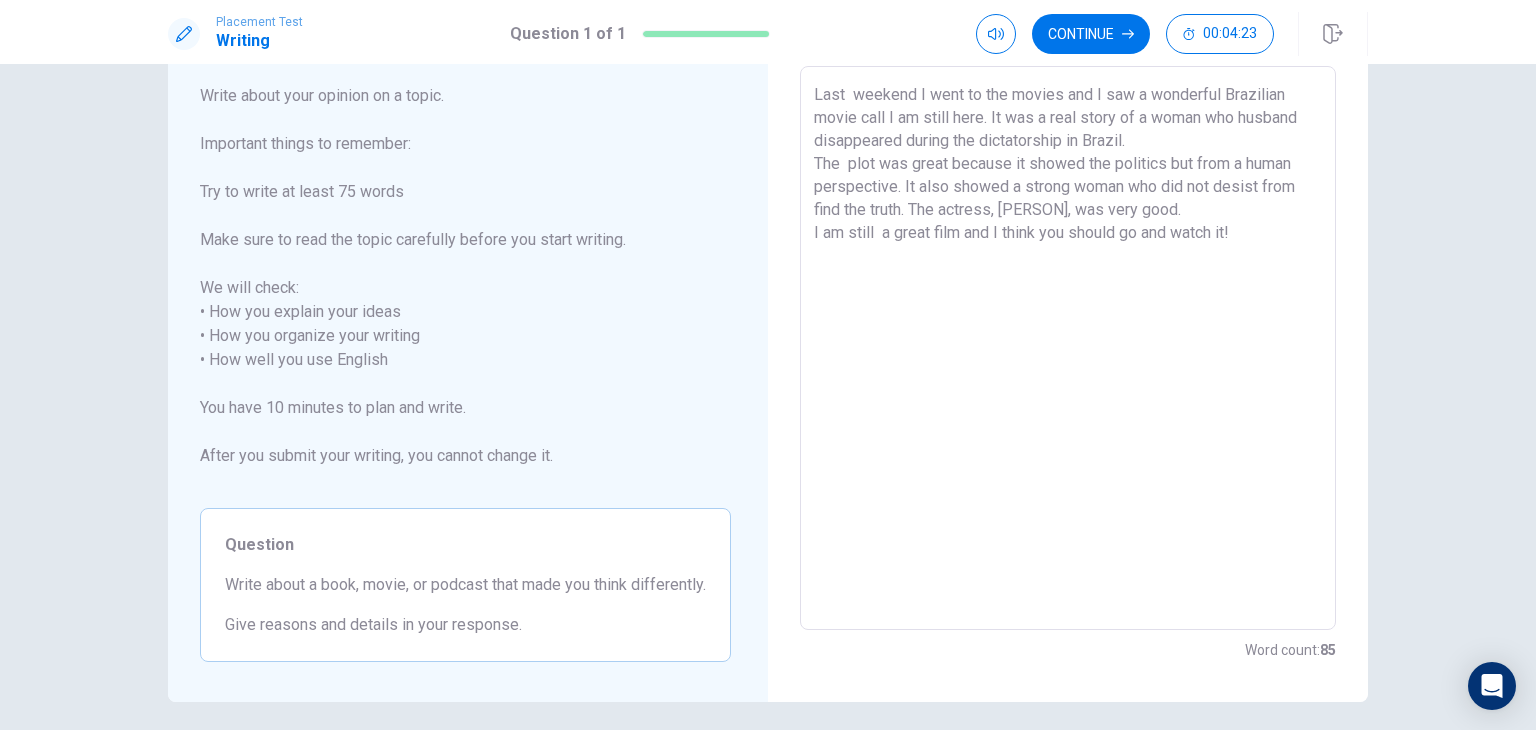 click on "Last  weekend I went to the movies and I saw a wonderful Brazilian movie call I am still here. It was a real story of a woman who husband disappeared during the dictatorship in Brazil.
The  plot was great because it showed the politics but from a human perspective. It also showed a strong woman who did not desist from find the truth. The actress, [PERSON], was very good.
I am still  a great film and I think you should go and watch it!" at bounding box center [1068, 348] 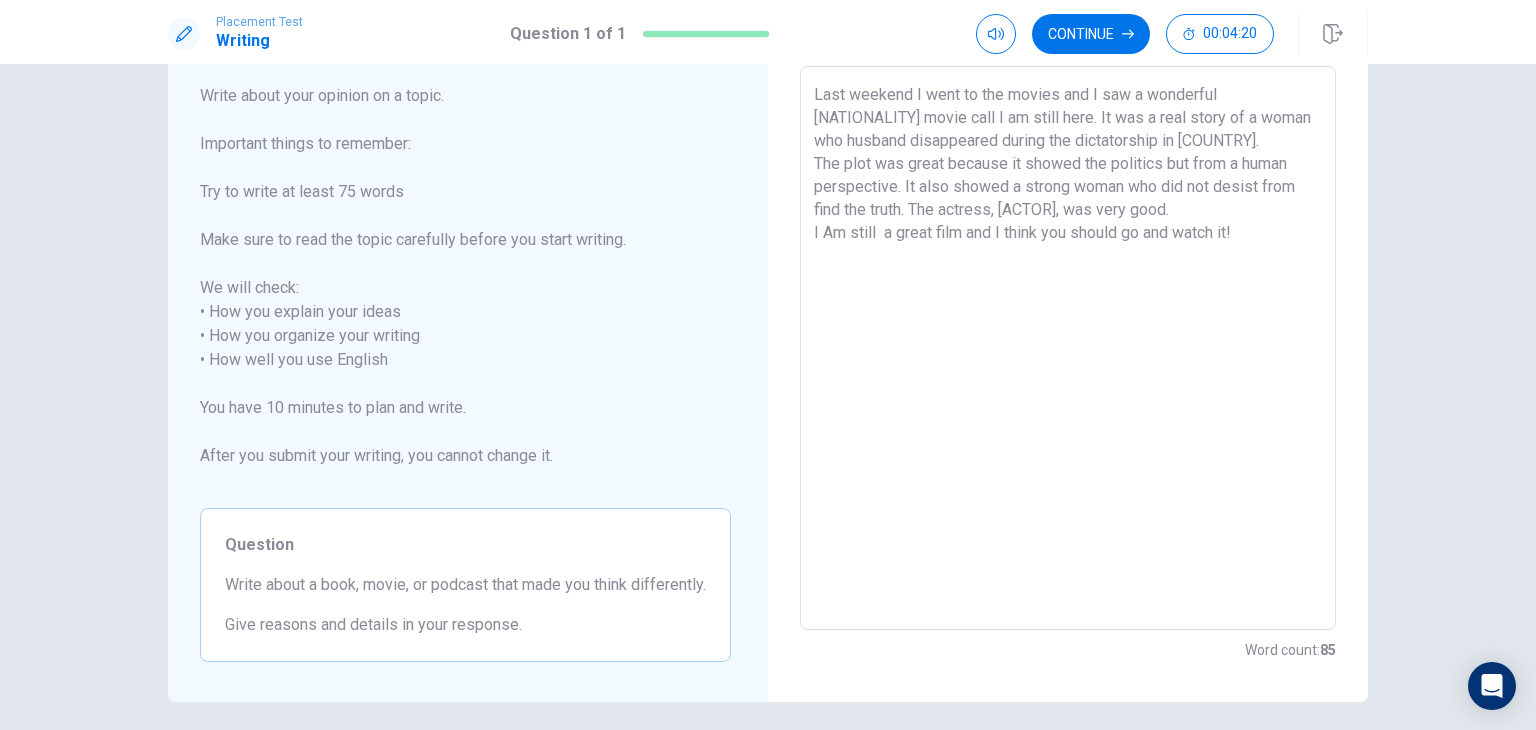 click on "Last weekend I went to the movies and I saw a wonderful [NATIONALITY] movie call I am still here. It was a real story of a woman who husband disappeared during the dictatorship in [COUNTRY].
The plot was great because it showed the politics but from a human perspective. It also showed a strong woman who did not desist from find the truth. The actress, [ACTOR], was very good.
I Am still  a great film and I think you should go and watch it!" at bounding box center (1068, 348) 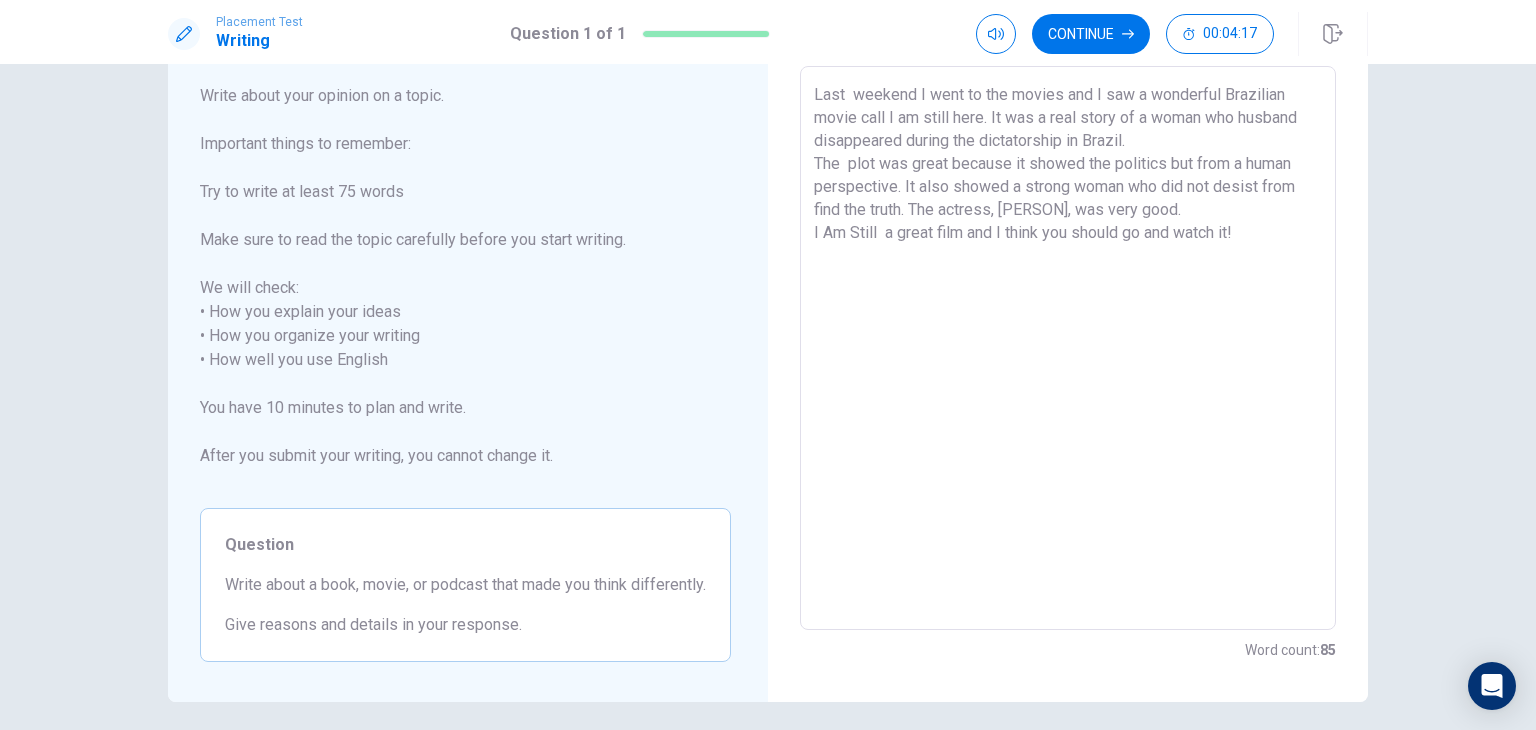 click on "Last  weekend I went to the movies and I saw a wonderful Brazilian movie call I am still here. It was a real story of a woman who husband disappeared during the dictatorship in Brazil.
The  plot was great because it showed the politics but from a human perspective. It also showed a strong woman who did not desist from find the truth. The actress, [PERSON], was very good.
I Am Still  a great film and I think you should go and watch it!" at bounding box center [1068, 348] 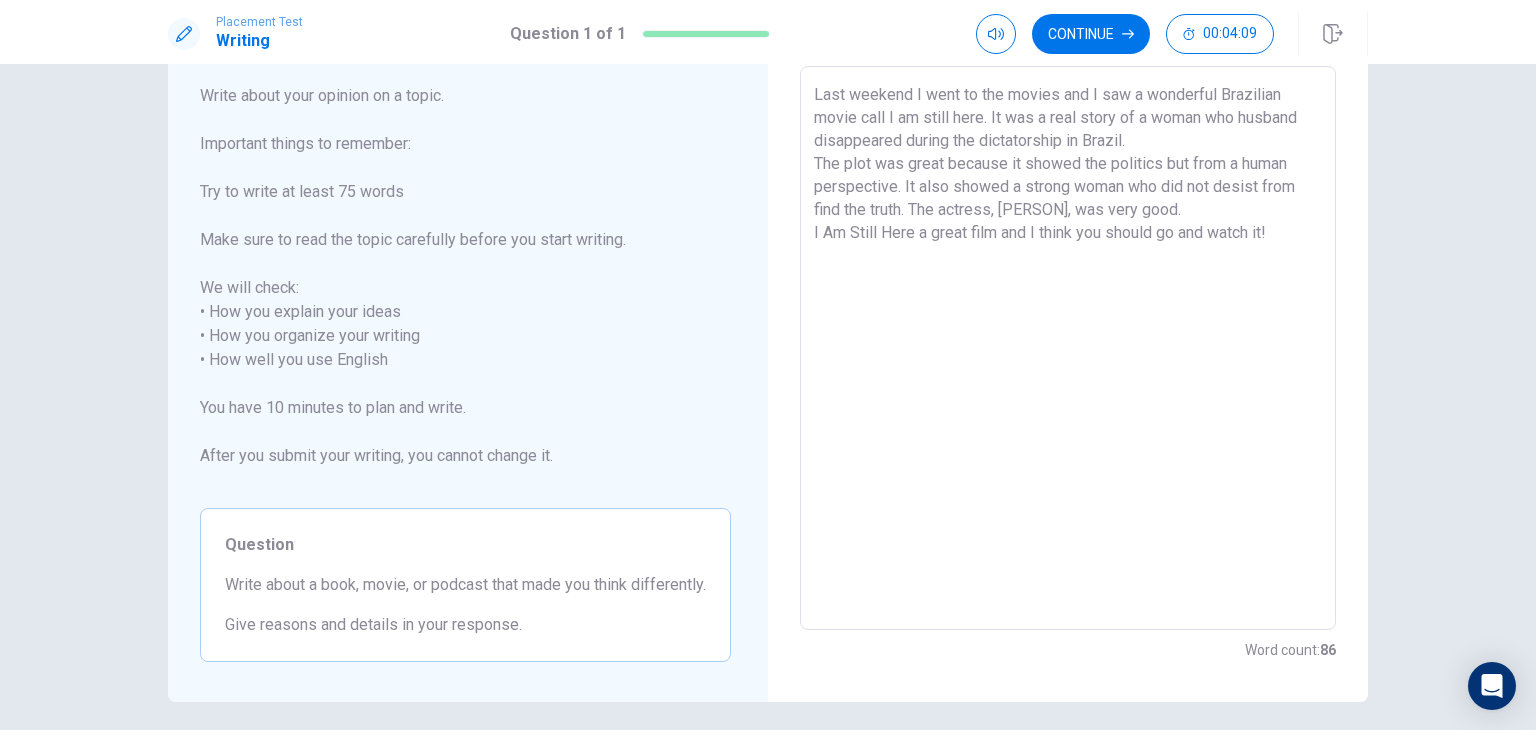 click on "Last weekend I went to the movies and I saw a wonderful Brazilian movie call I am still here. It was a real story of a woman who husband disappeared during the dictatorship in Brazil.
The plot was great because it showed the politics but from a human perspective. It also showed a strong woman who did not desist from find the truth. The actress, [PERSON], was very good.
I Am Still Here a great film and I think you should go and watch it!" at bounding box center (1068, 348) 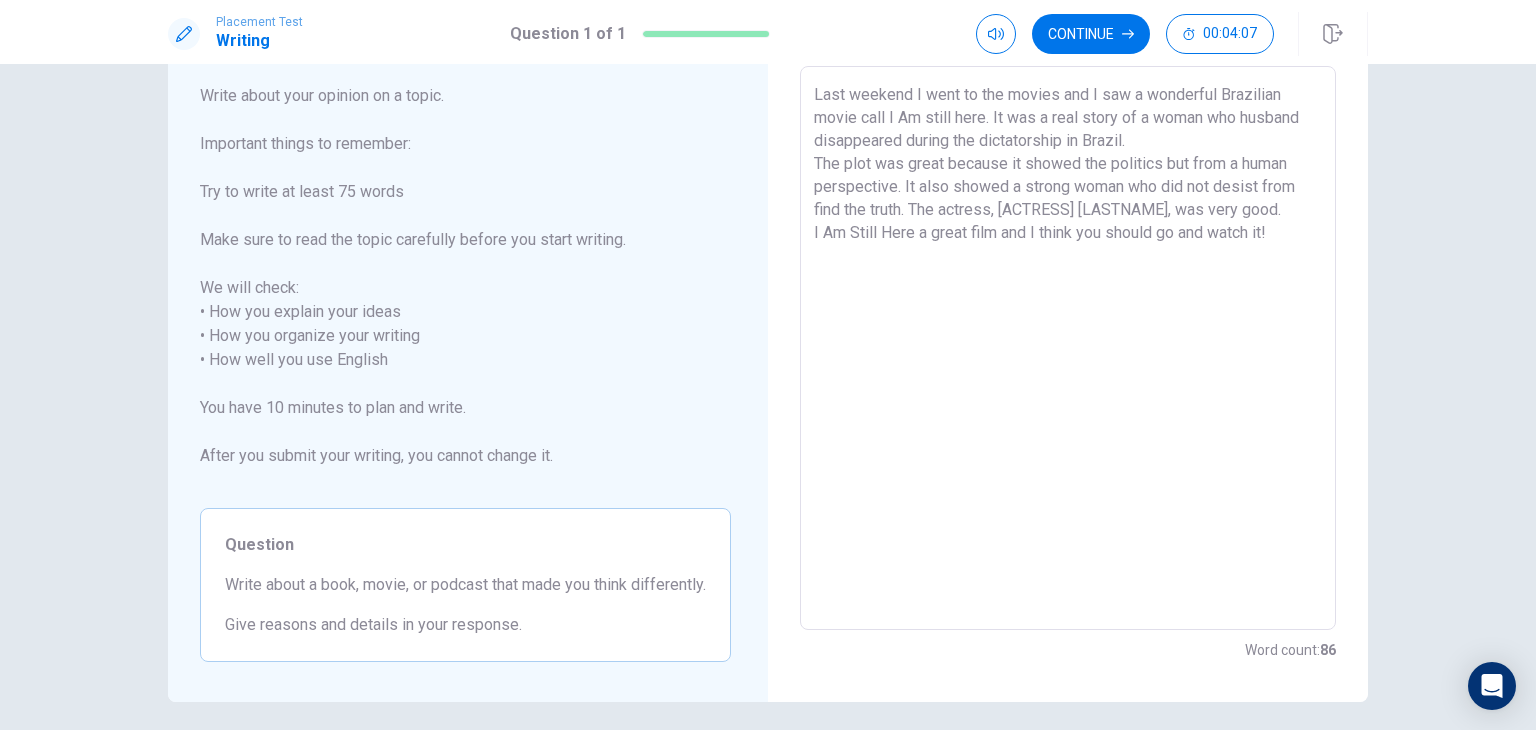 click on "Last weekend I went to the movies and I saw a wonderful Brazilian movie call I Am still here. It was a real story of a woman who husband disappeared during the dictatorship in Brazil.
The plot was great because it showed the politics but from a human perspective. It also showed a strong woman who did not desist from find the truth. The actress, [ACTRESS] [LASTNAME], was very good.
I Am Still Here a great film and I think you should go and watch it!" at bounding box center (1068, 348) 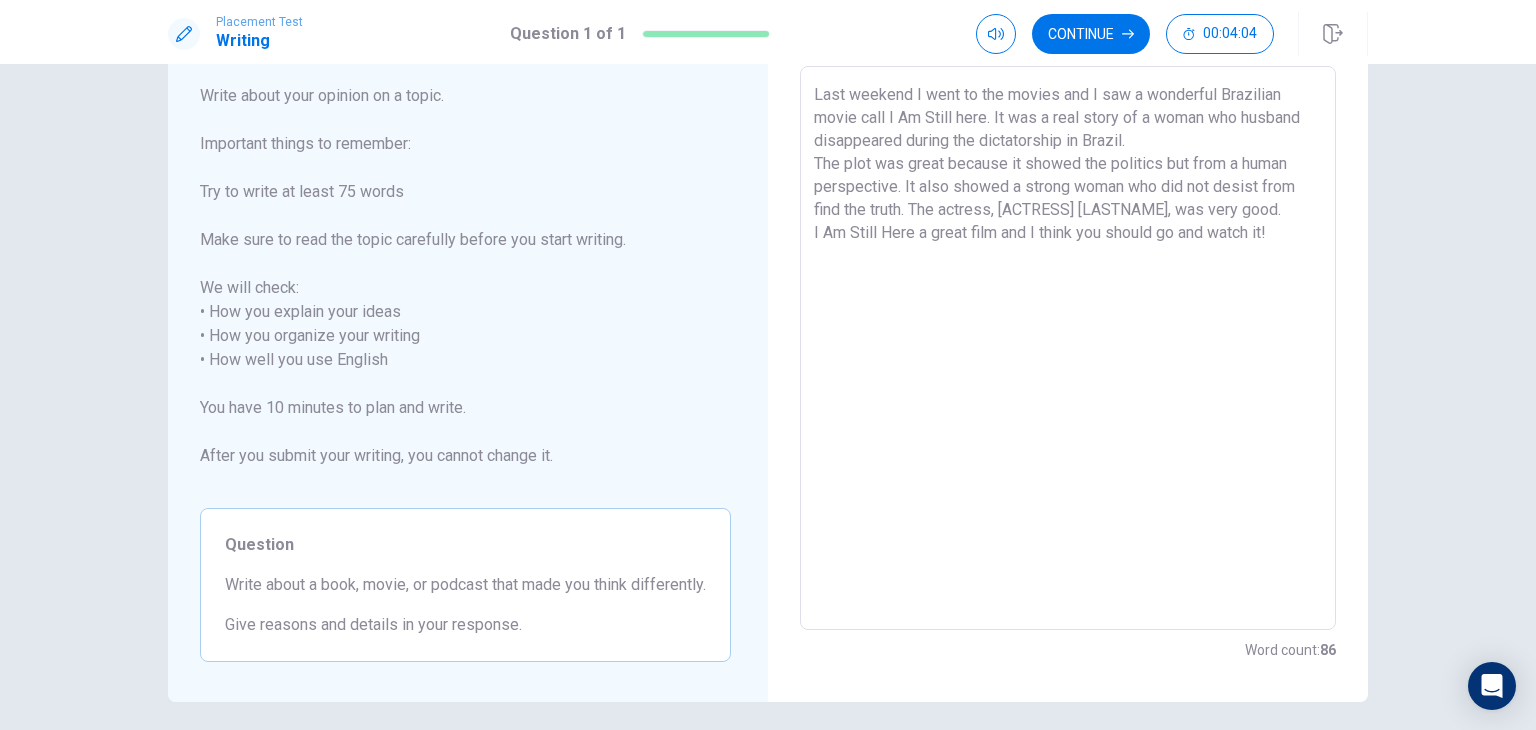 click on "Last weekend I went to the movies and I saw a wonderful Brazilian movie call I Am Still here. It was a real story of a woman who husband disappeared during the dictatorship in Brazil.
The plot was great because it showed the politics but from a human perspective. It also showed a strong woman who did not desist from find the truth. The actress, [ACTRESS] [LASTNAME], was very good.
I Am Still Here a great film and I think you should go and watch it!" at bounding box center (1068, 348) 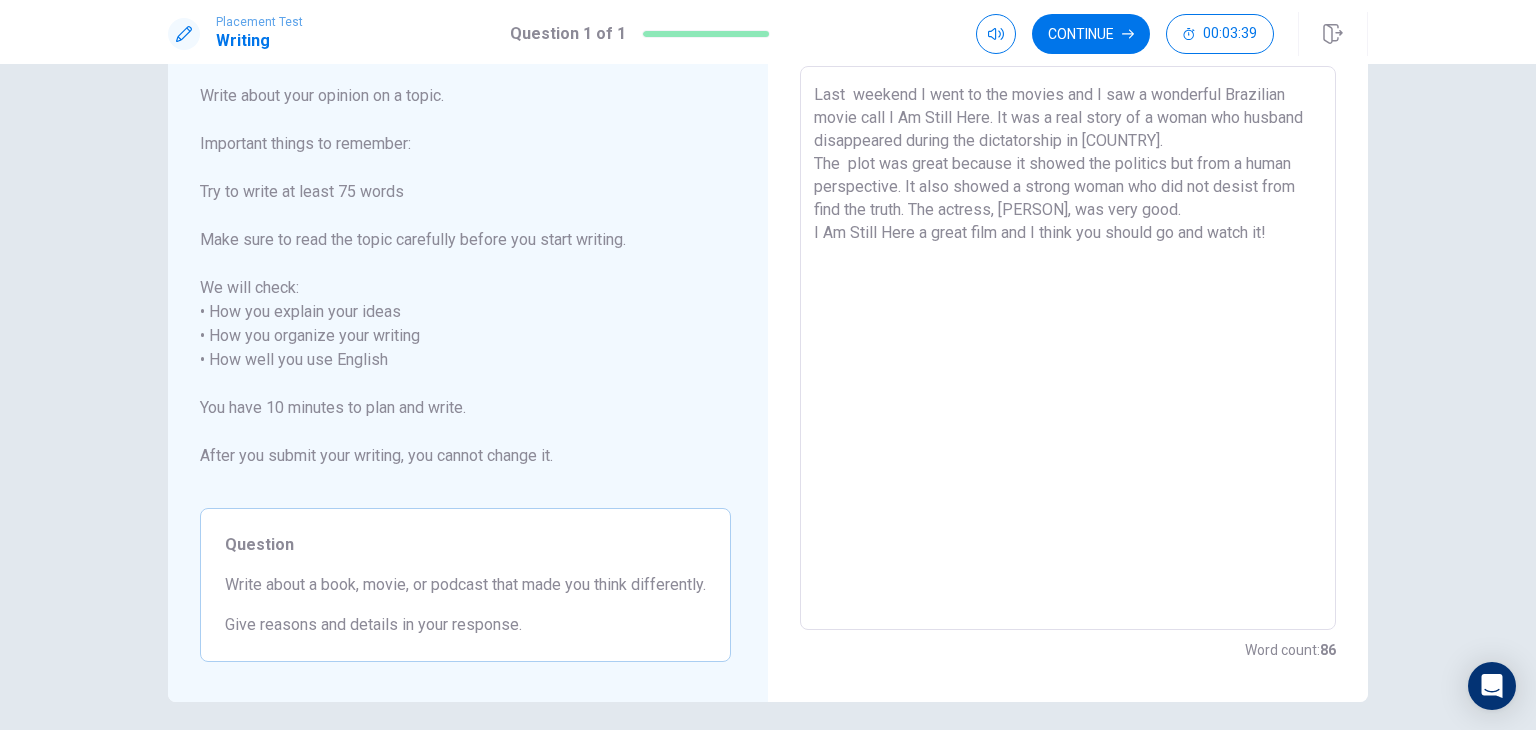 click on "Last  weekend I went to the movies and I saw a wonderful Brazilian movie call I Am Still Here. It was a real story of a woman who husband disappeared during the dictatorship in [COUNTRY].
The  plot was great because it showed the politics but from a human perspective. It also showed a strong woman who did not desist from find the truth. The actress, [PERSON], was very good.
I Am Still Here a great film and I think you should go and watch it!" at bounding box center [1068, 348] 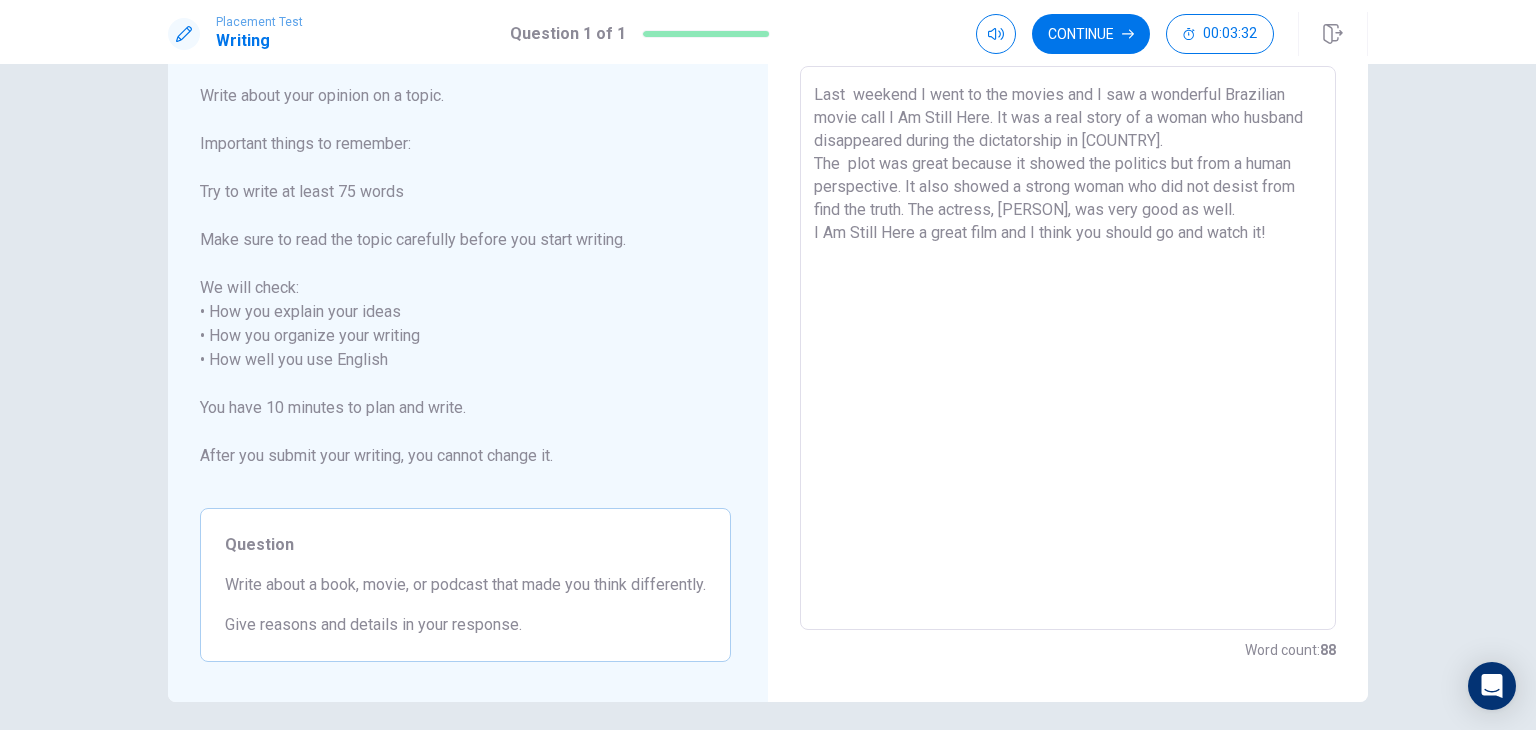 click on "Last  weekend I went to the movies and I saw a wonderful Brazilian movie call I Am Still Here. It was a real story of a woman who husband disappeared during the dictatorship in [COUNTRY].
The  plot was great because it showed the politics but from a human perspective. It also showed a strong woman who did not desist from find the truth. The actress, [PERSON], was very good as well.
I Am Still Here a great film and I think you should go and watch it!" at bounding box center [1068, 348] 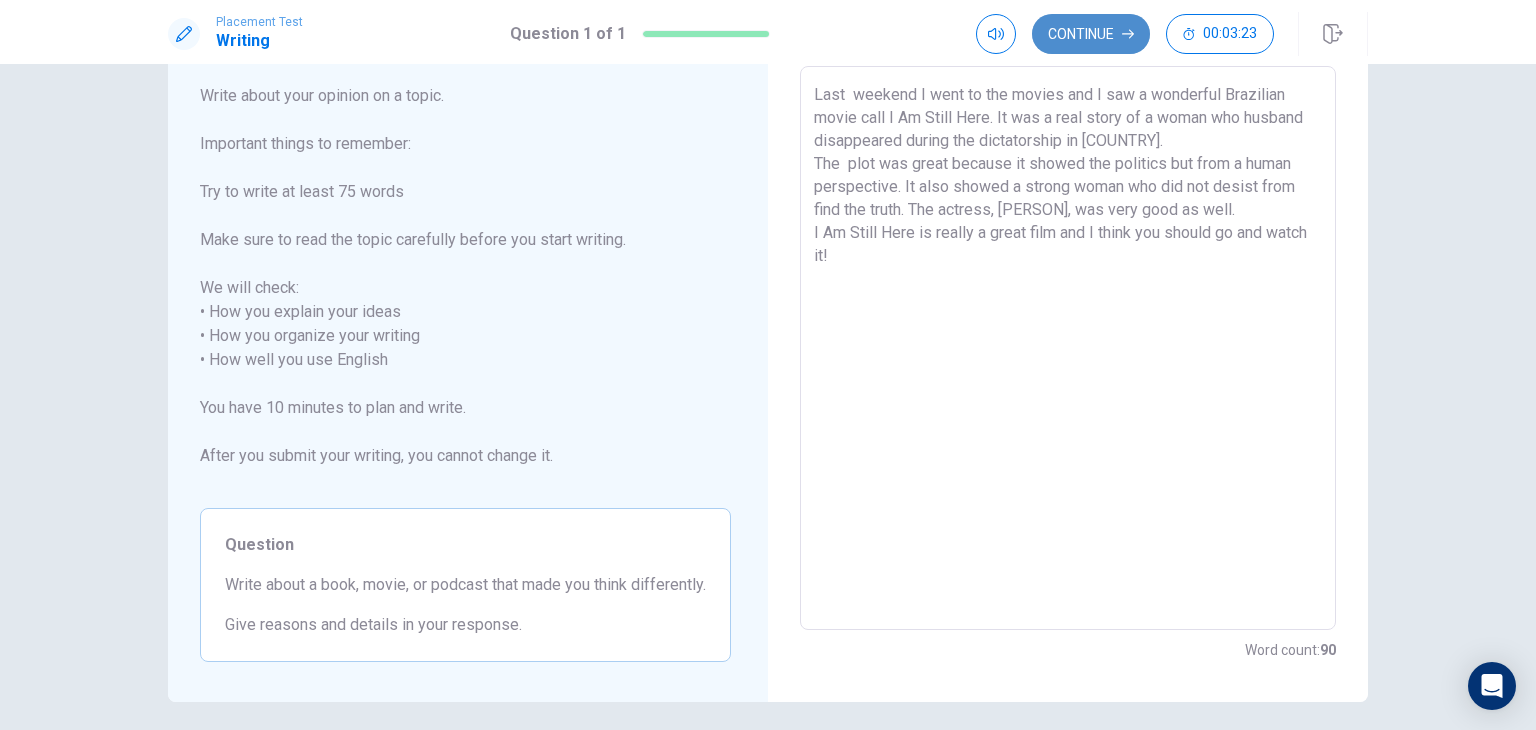 click on "Continue" at bounding box center [1091, 34] 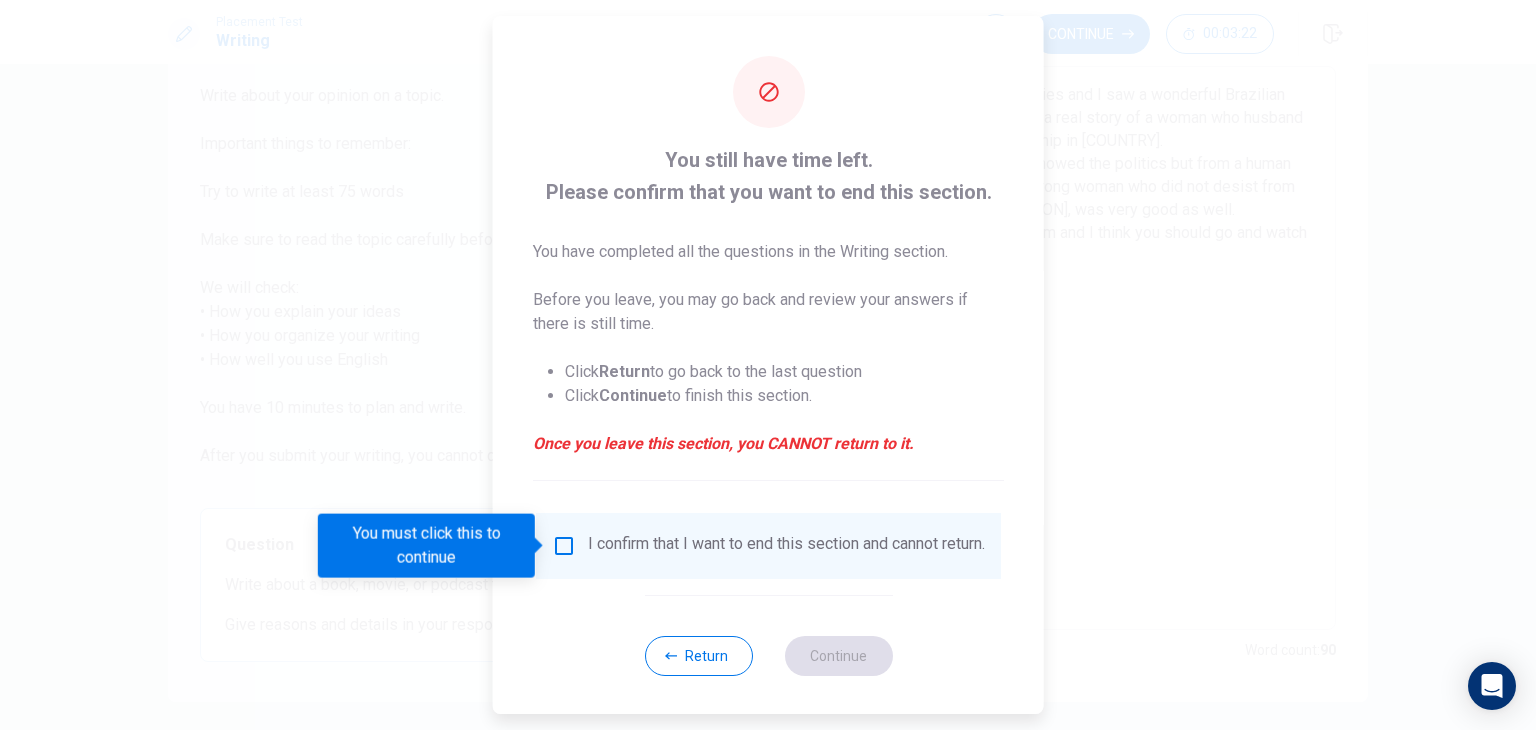 click at bounding box center [564, 546] 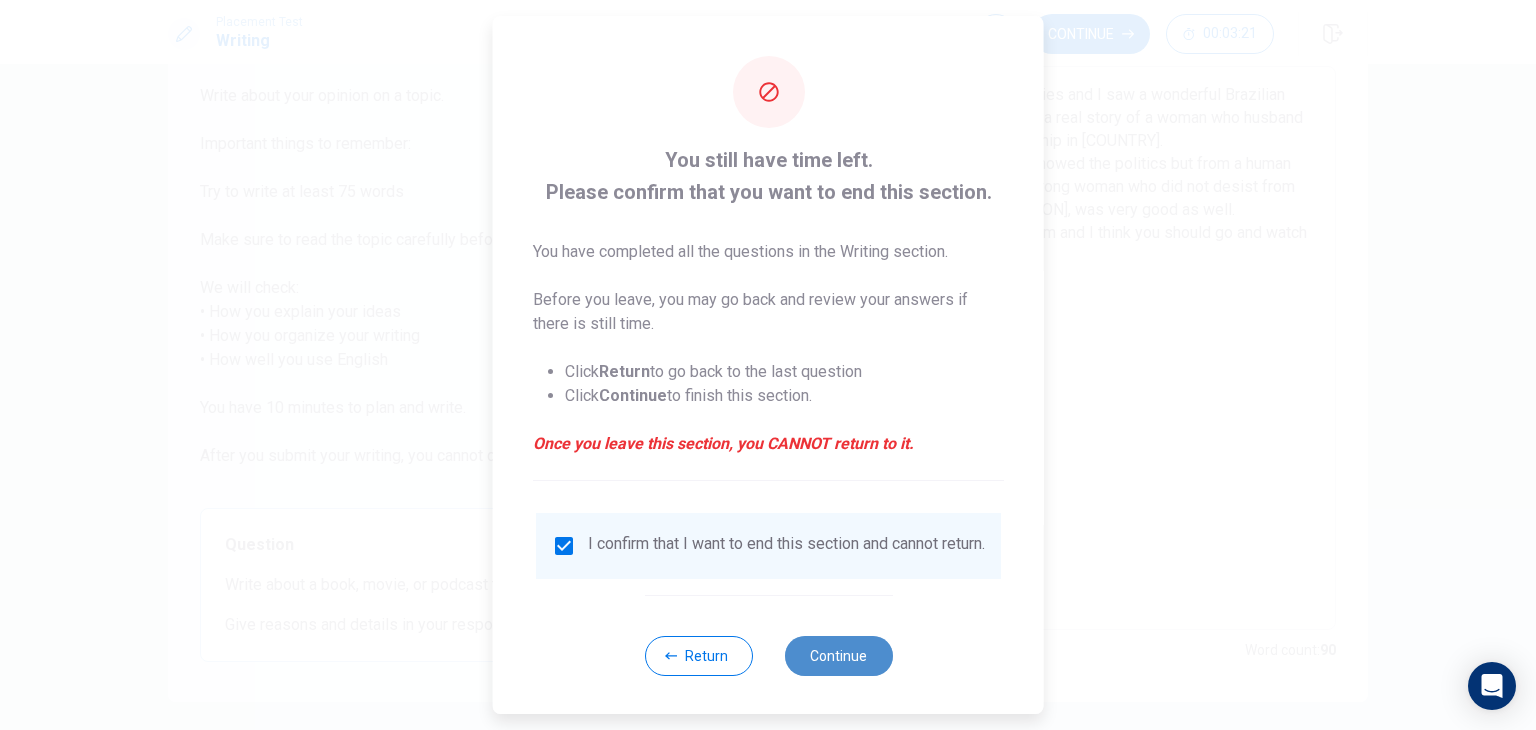 click on "Continue" at bounding box center [838, 656] 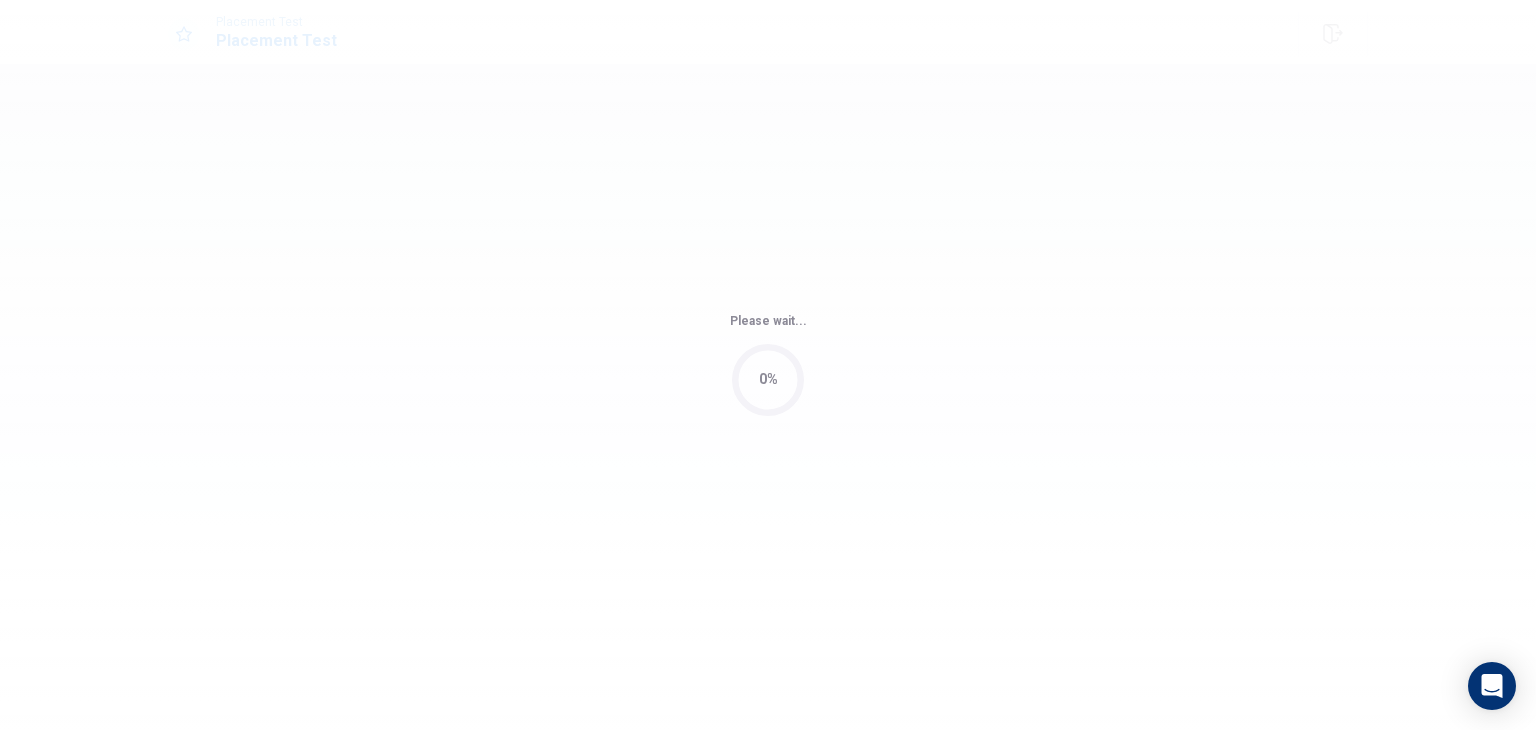 scroll, scrollTop: 0, scrollLeft: 0, axis: both 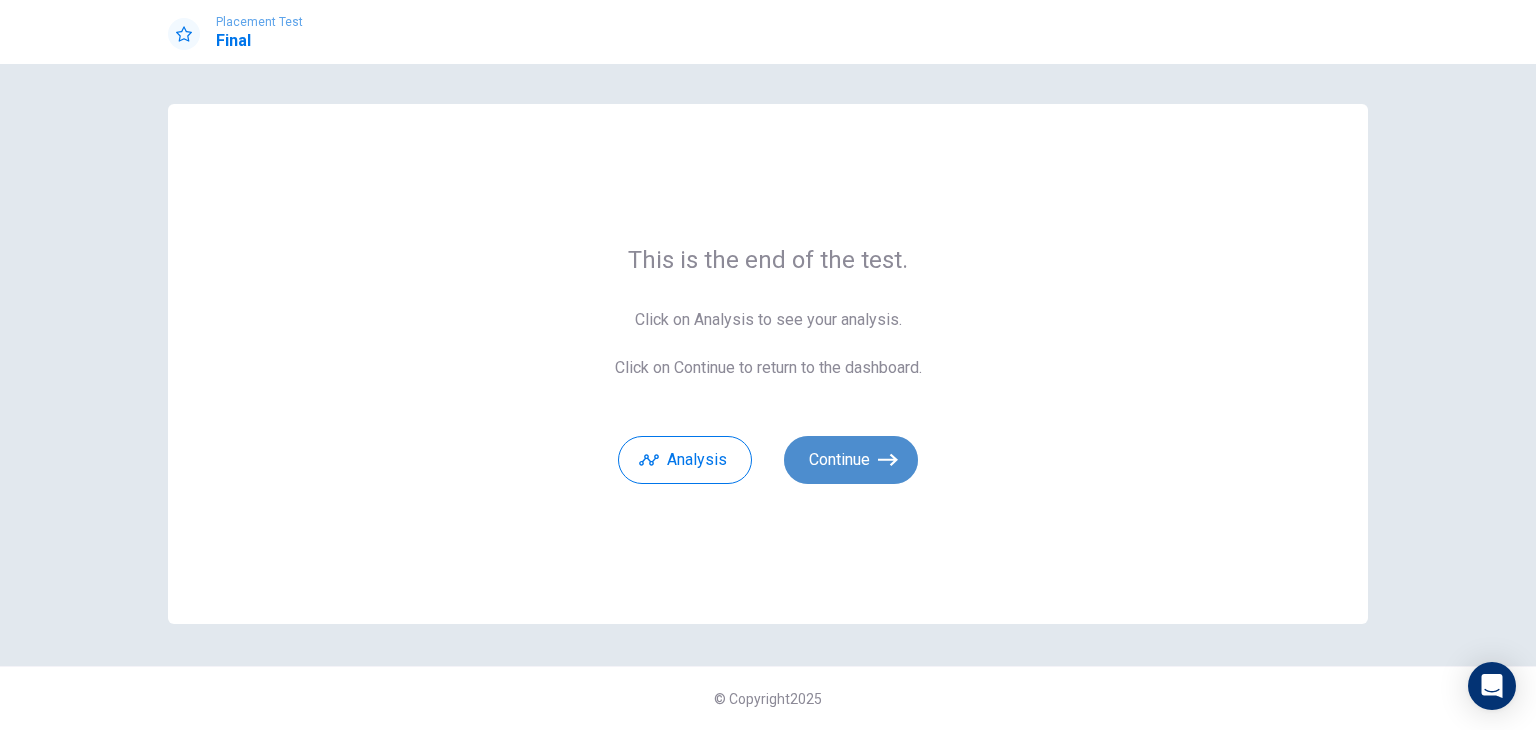 click on "Continue" at bounding box center [851, 460] 